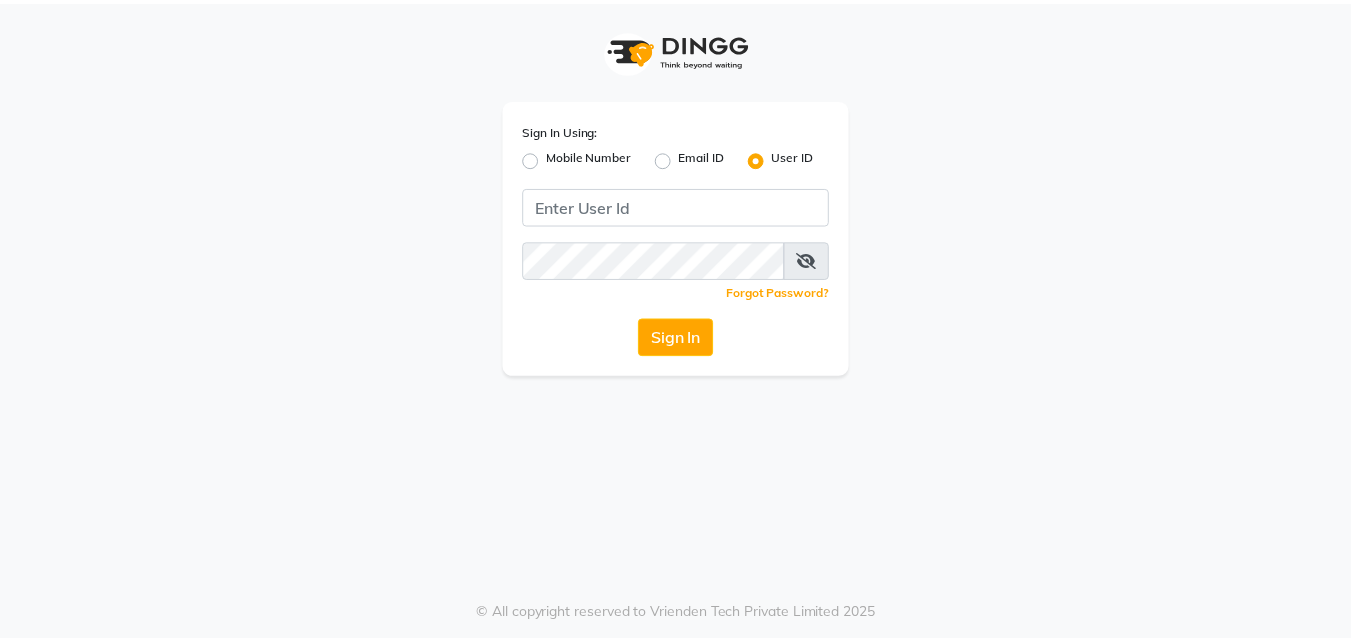 scroll, scrollTop: 0, scrollLeft: 0, axis: both 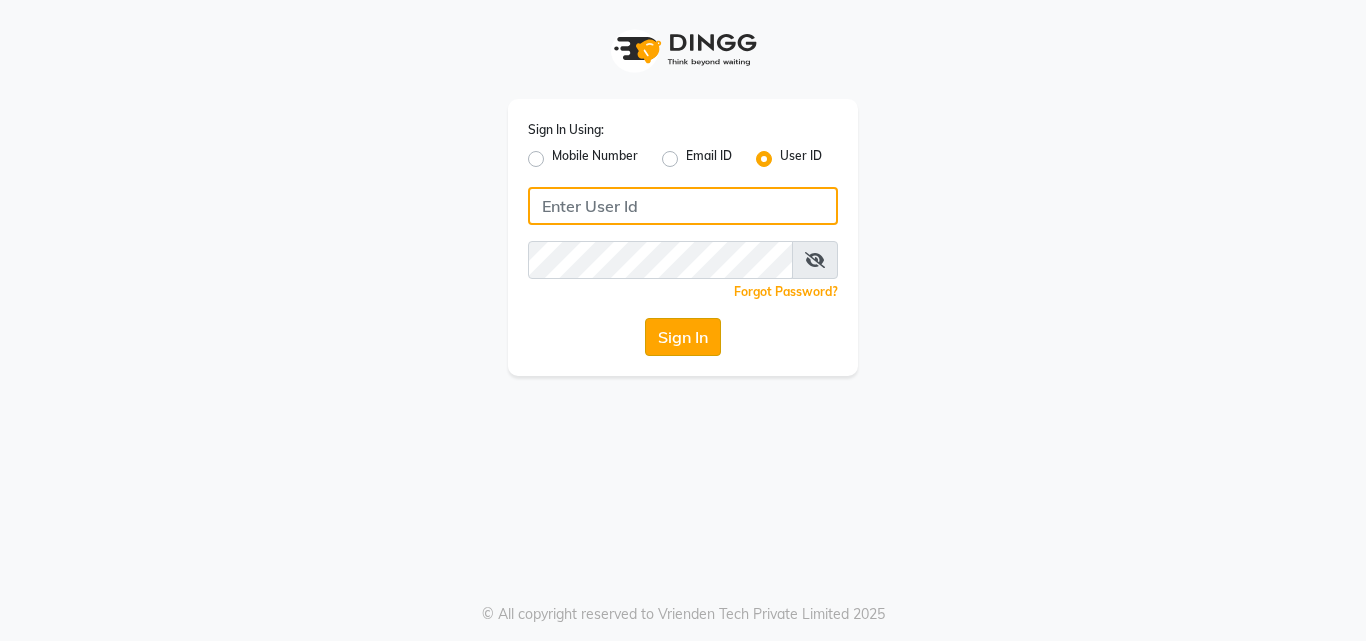 type on "arjun" 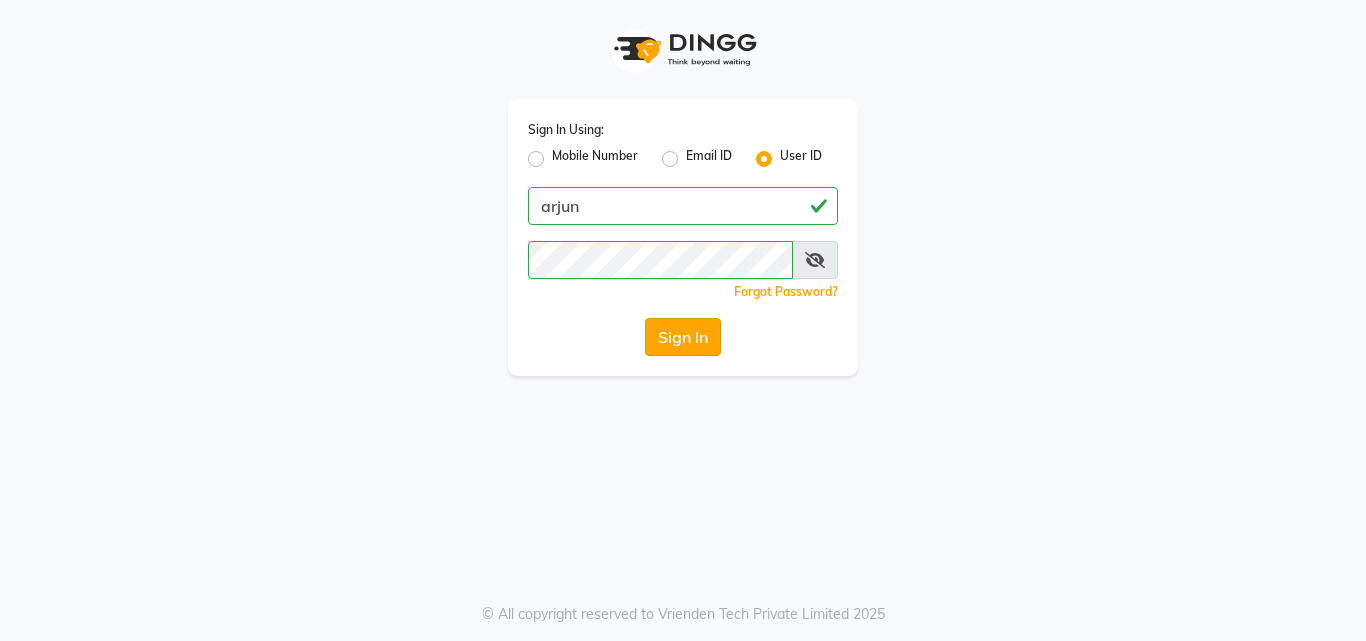 click on "Sign In" 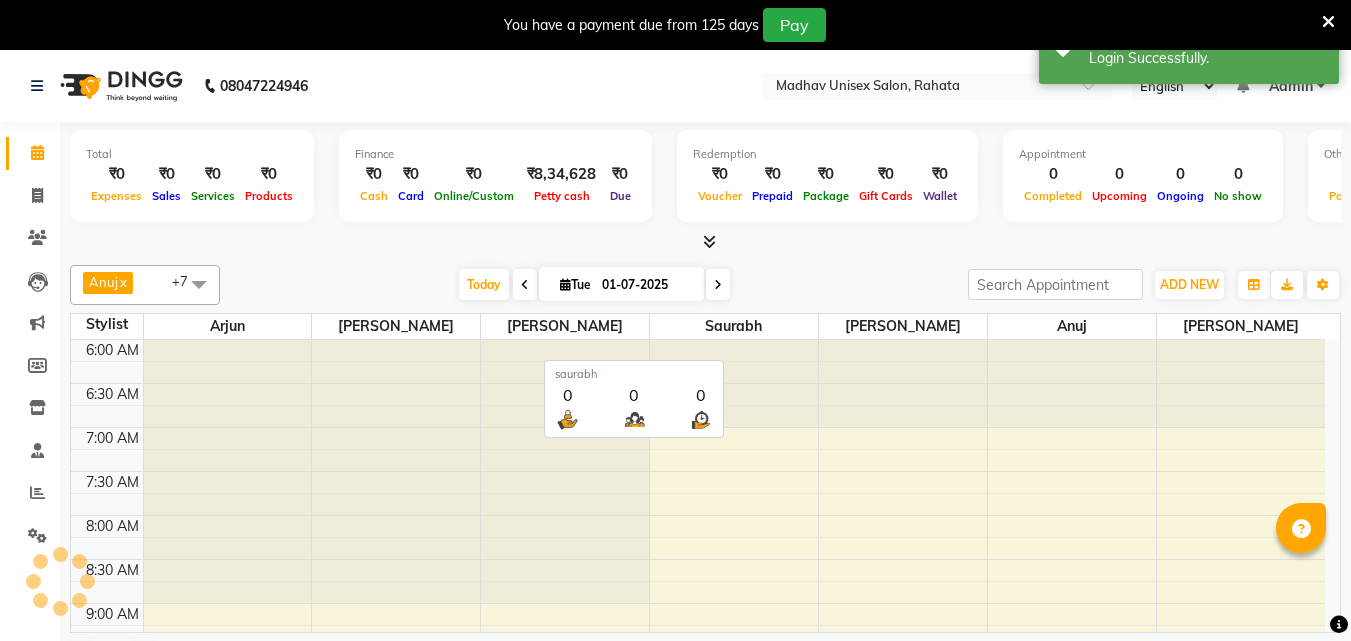 scroll, scrollTop: 0, scrollLeft: 0, axis: both 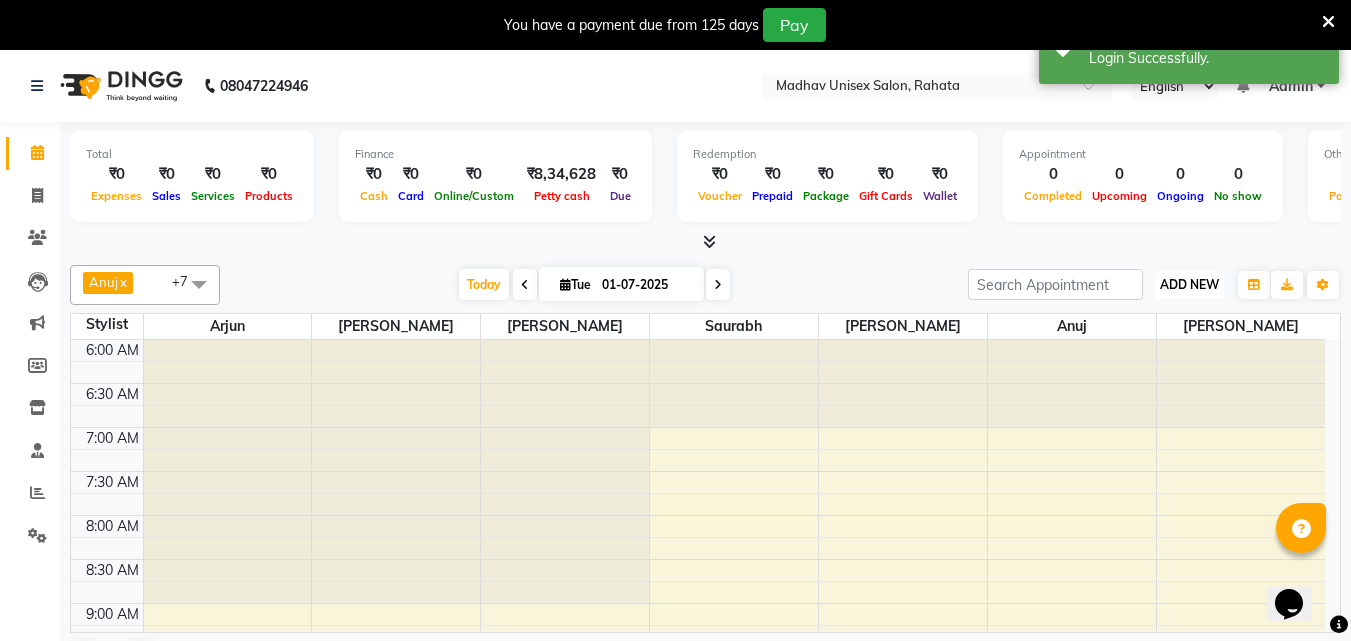 click on "ADD NEW Toggle Dropdown" at bounding box center (1189, 285) 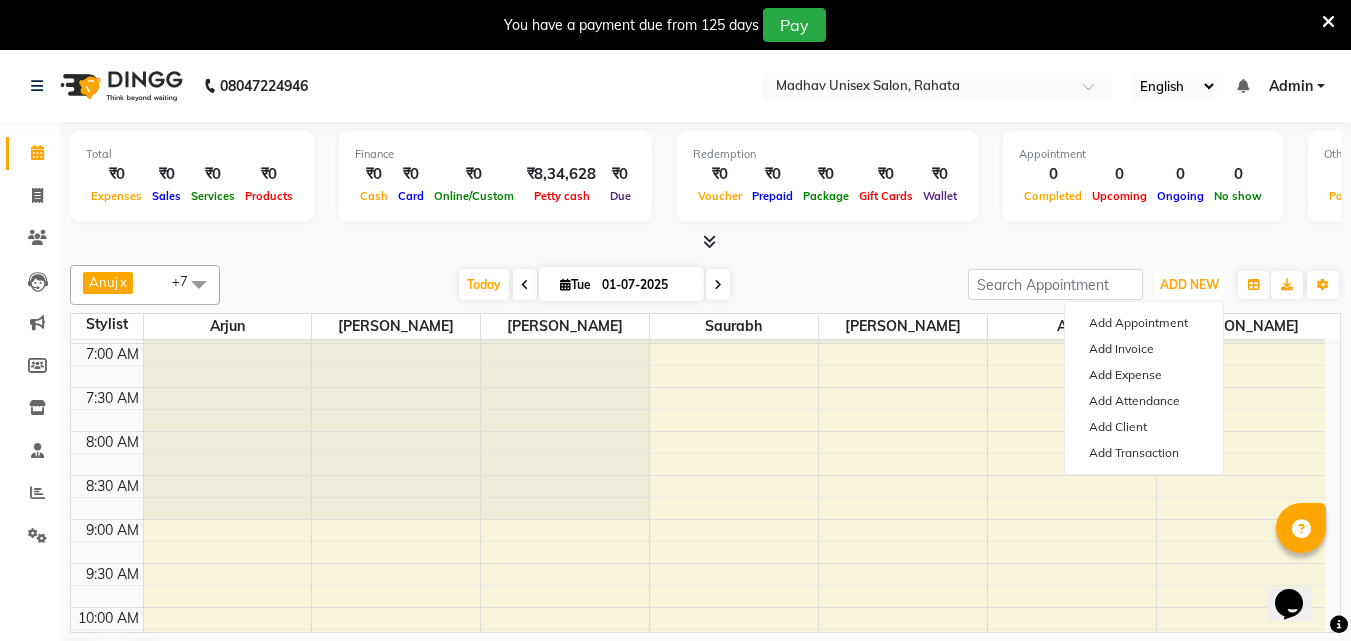 scroll, scrollTop: 0, scrollLeft: 0, axis: both 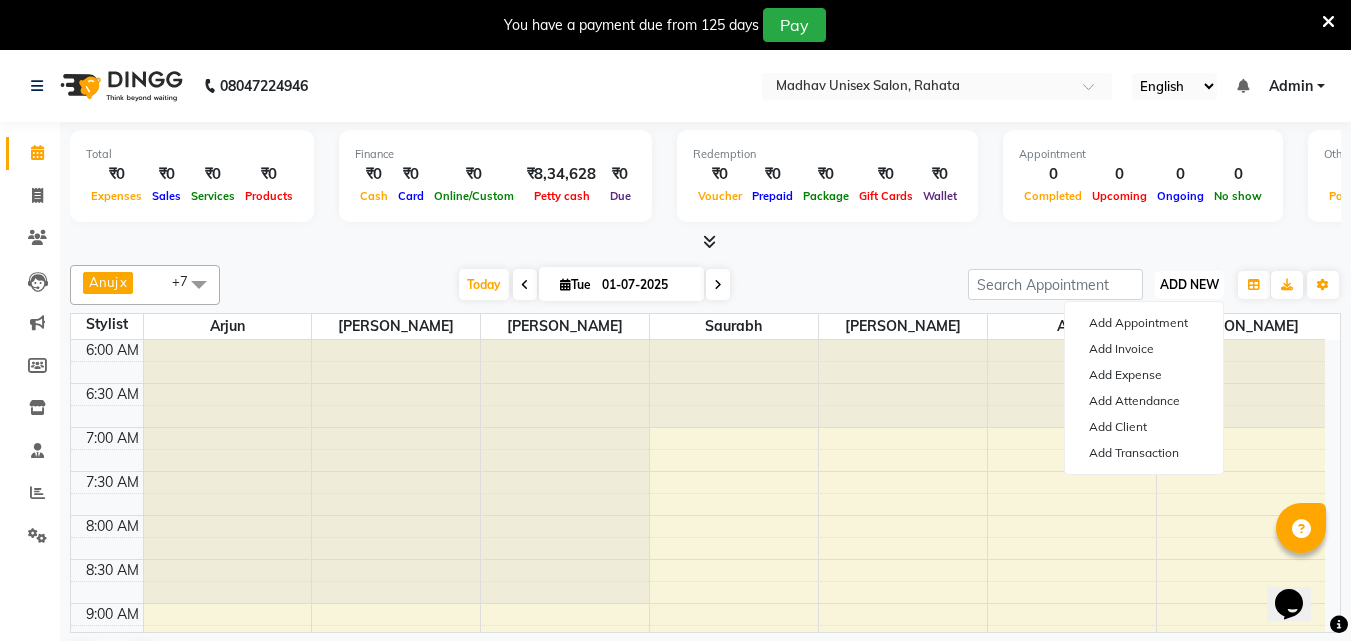 click on "ADD NEW Toggle Dropdown" at bounding box center [1189, 285] 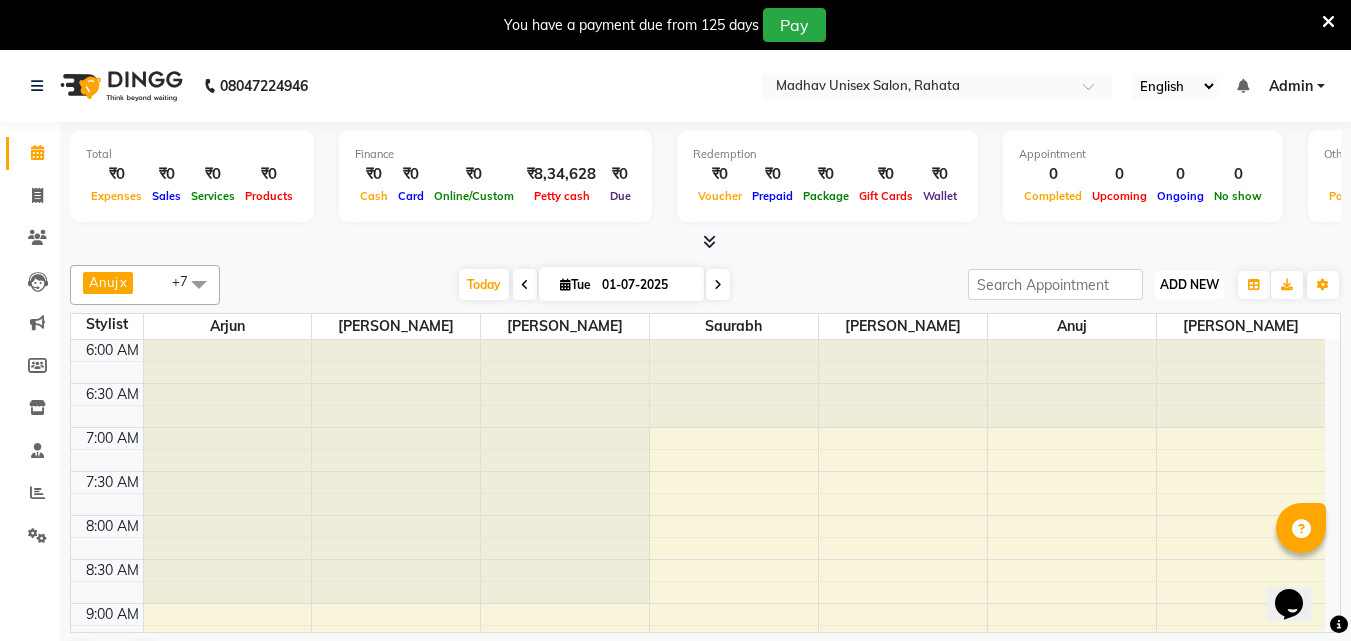 click on "ADD NEW Toggle Dropdown" at bounding box center [1189, 285] 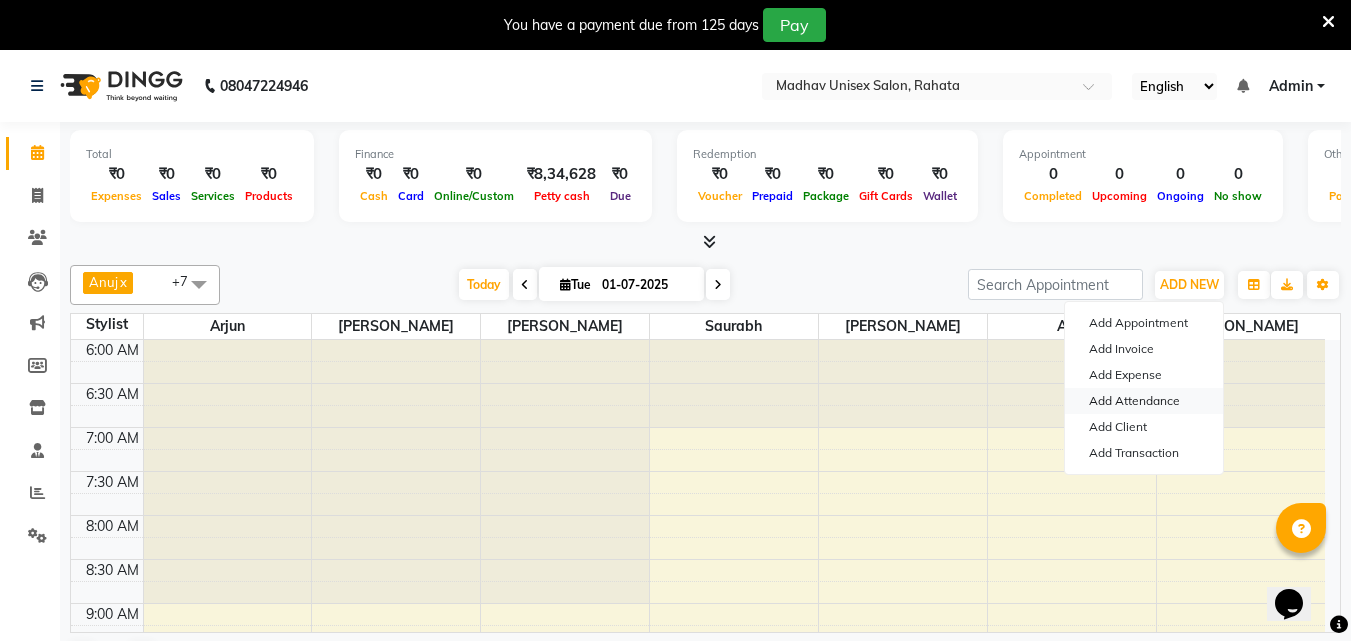 click on "Add Attendance" at bounding box center (1144, 401) 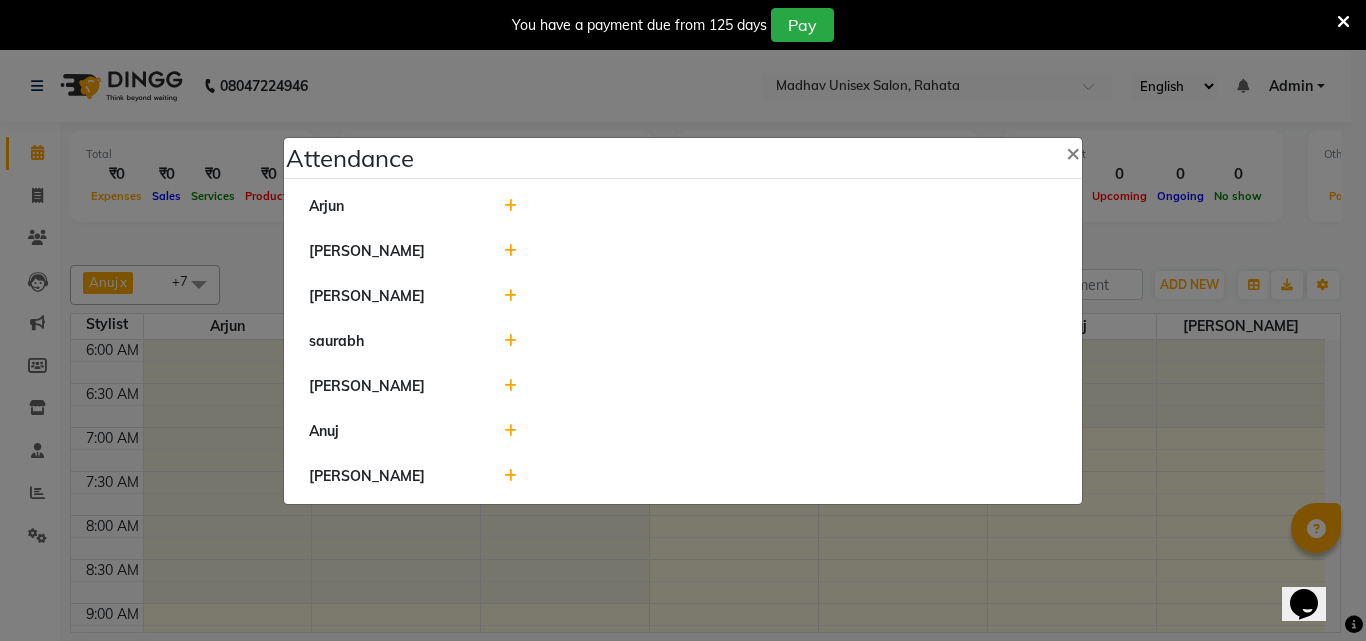 click on "[PERSON_NAME]" 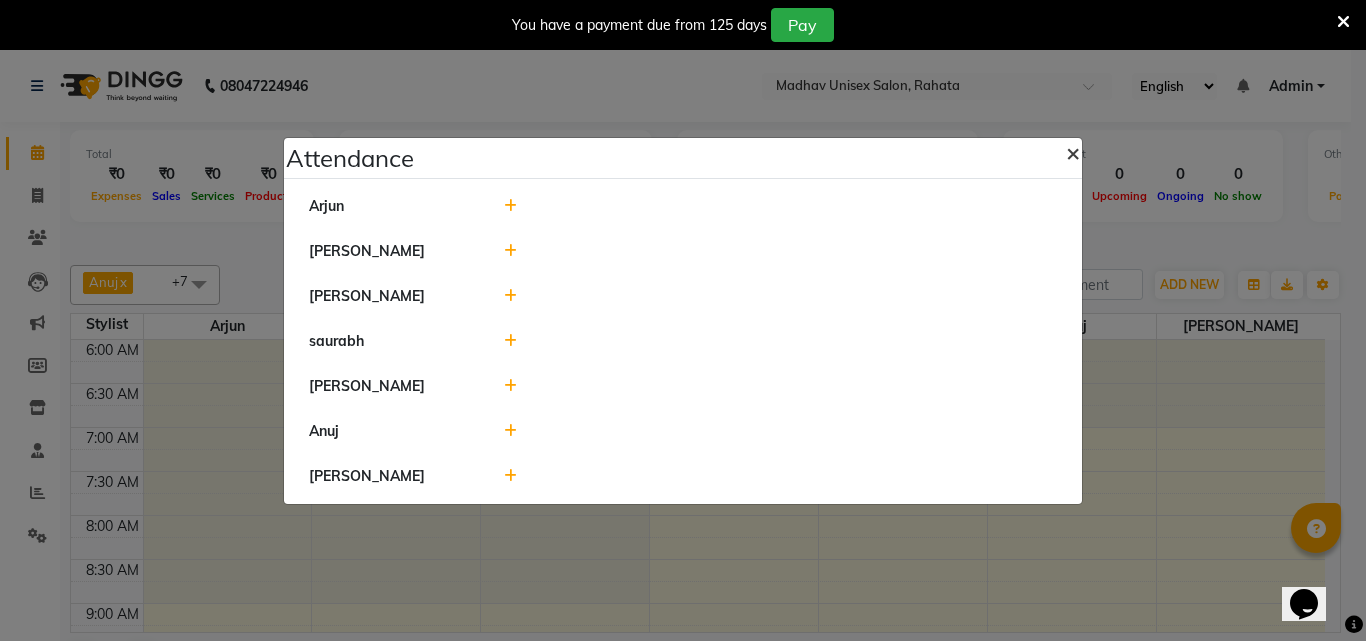 click on "×" 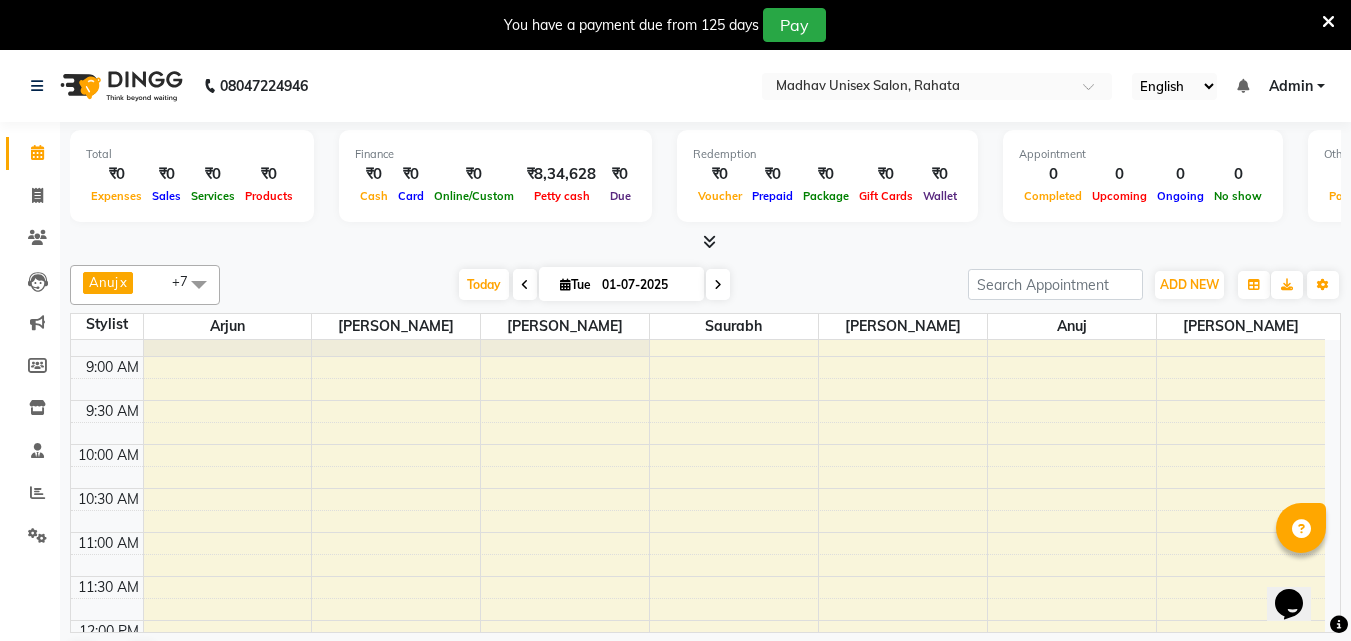 scroll, scrollTop: 0, scrollLeft: 0, axis: both 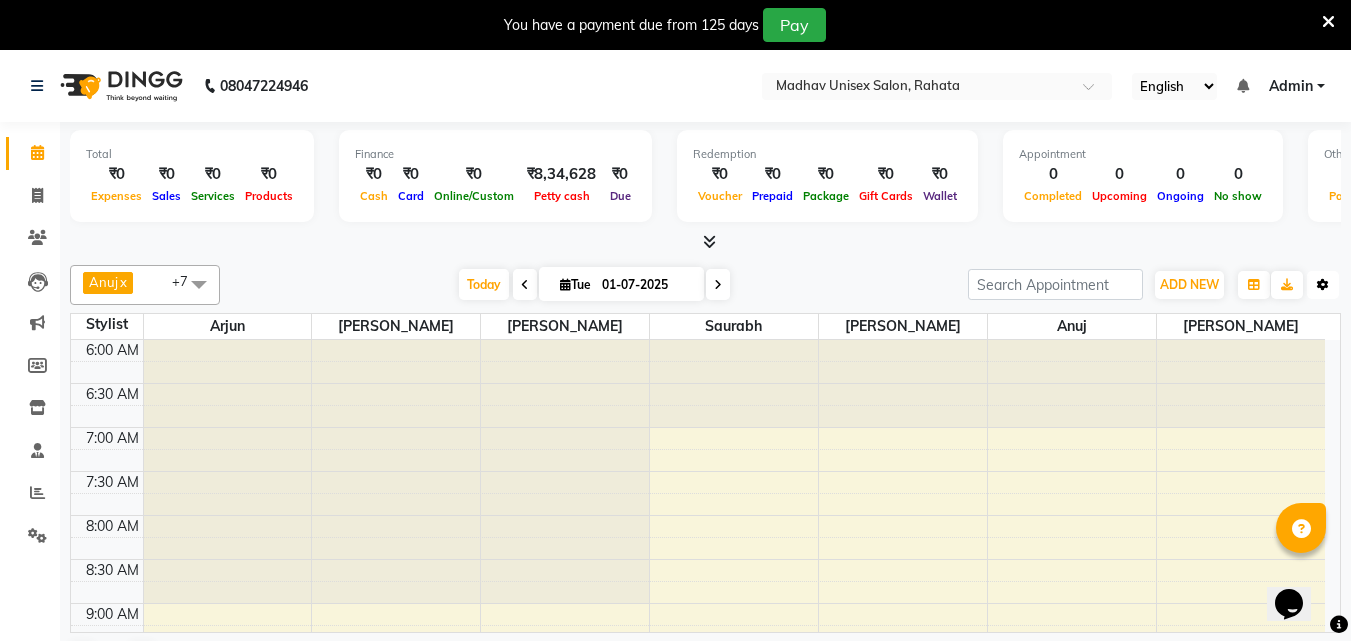 click at bounding box center (1323, 285) 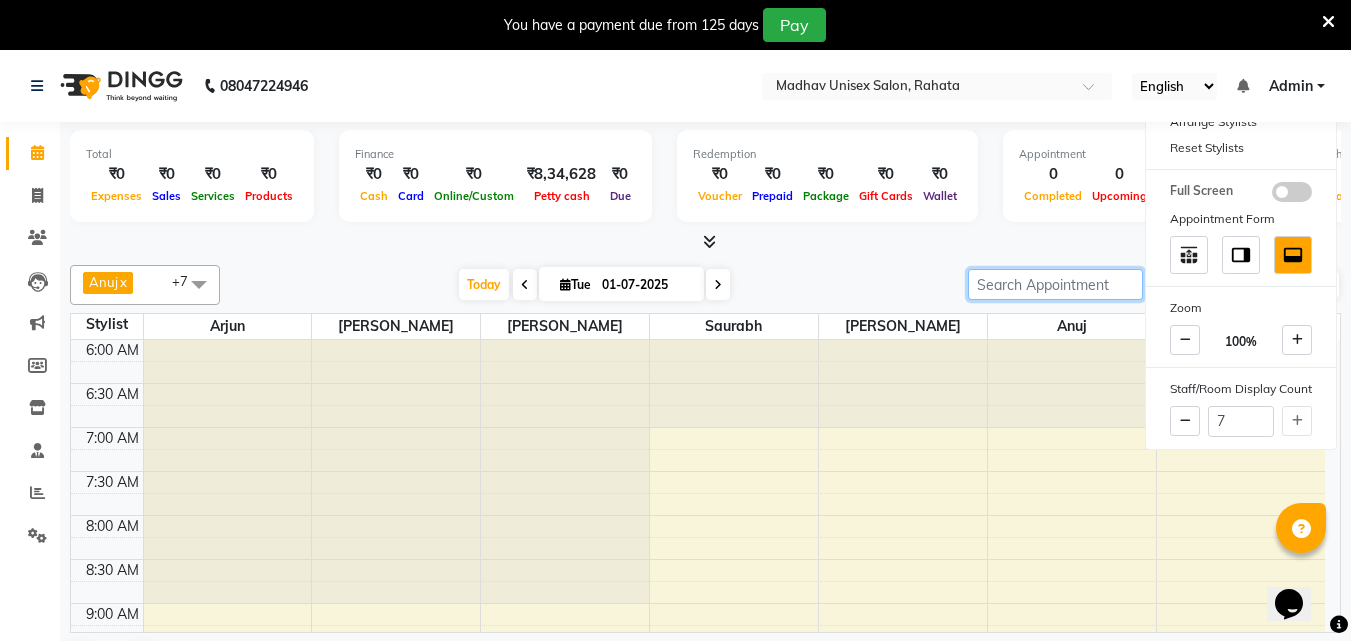 click at bounding box center [1055, 284] 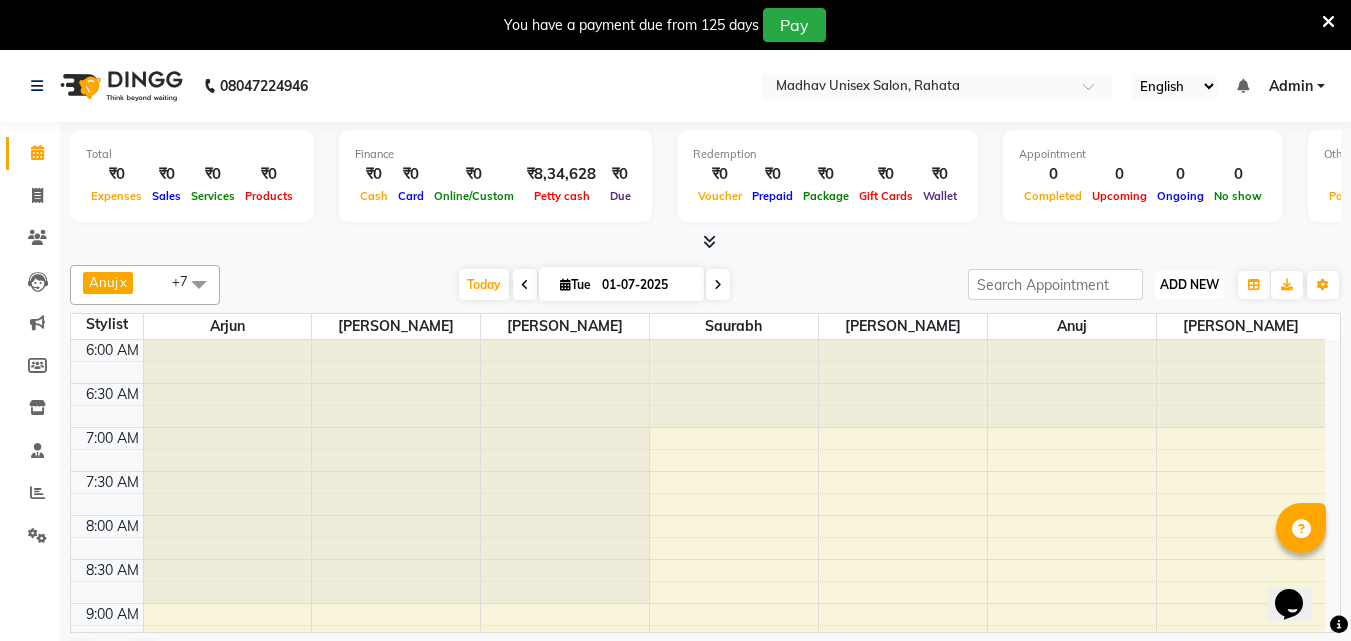 click on "ADD NEW" at bounding box center [1189, 284] 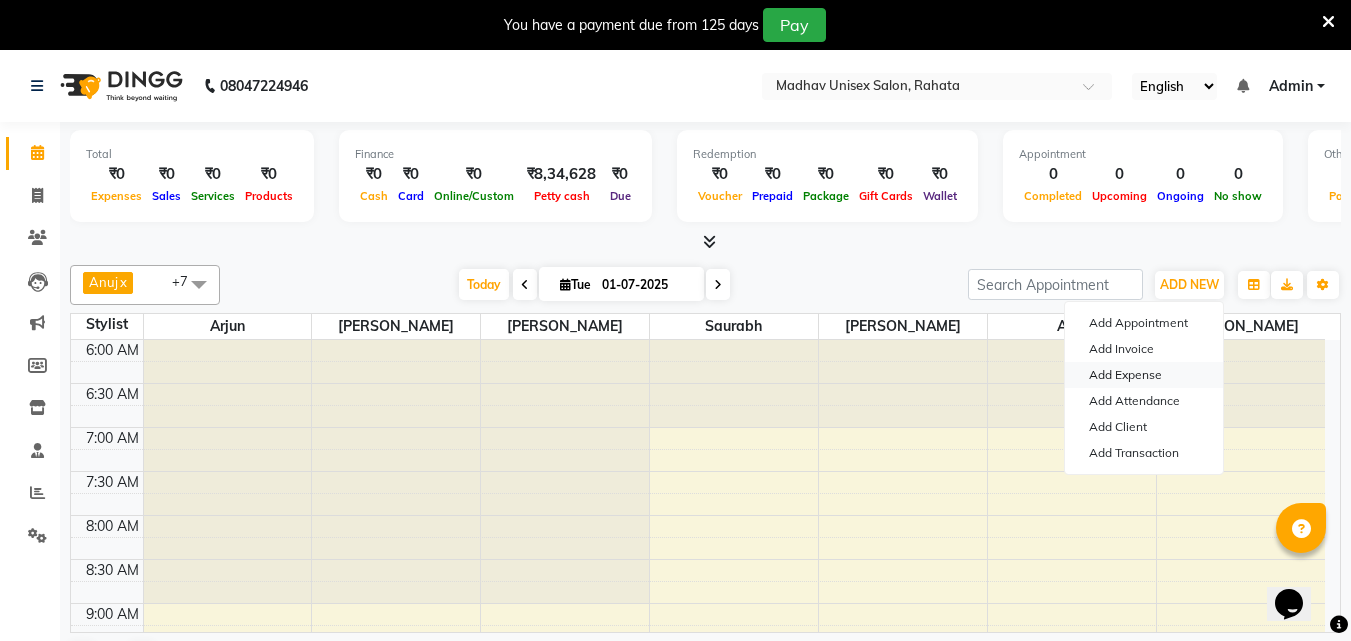 click on "Add Expense" at bounding box center [1144, 375] 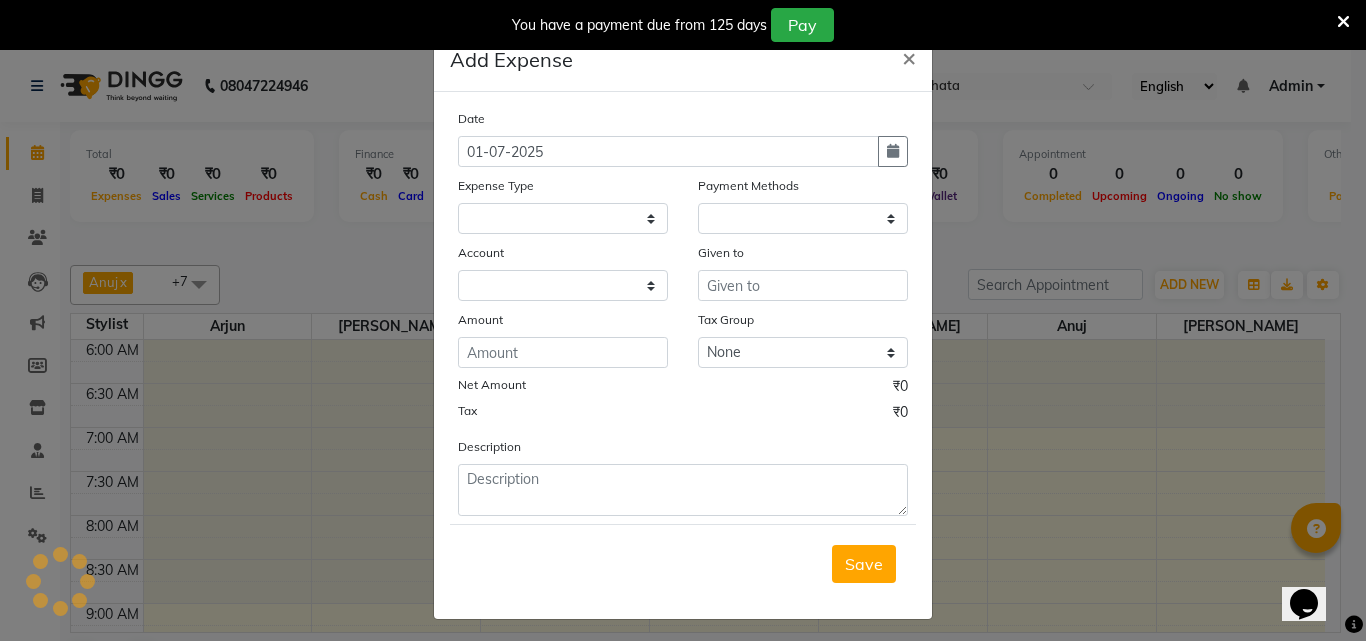 select on "1" 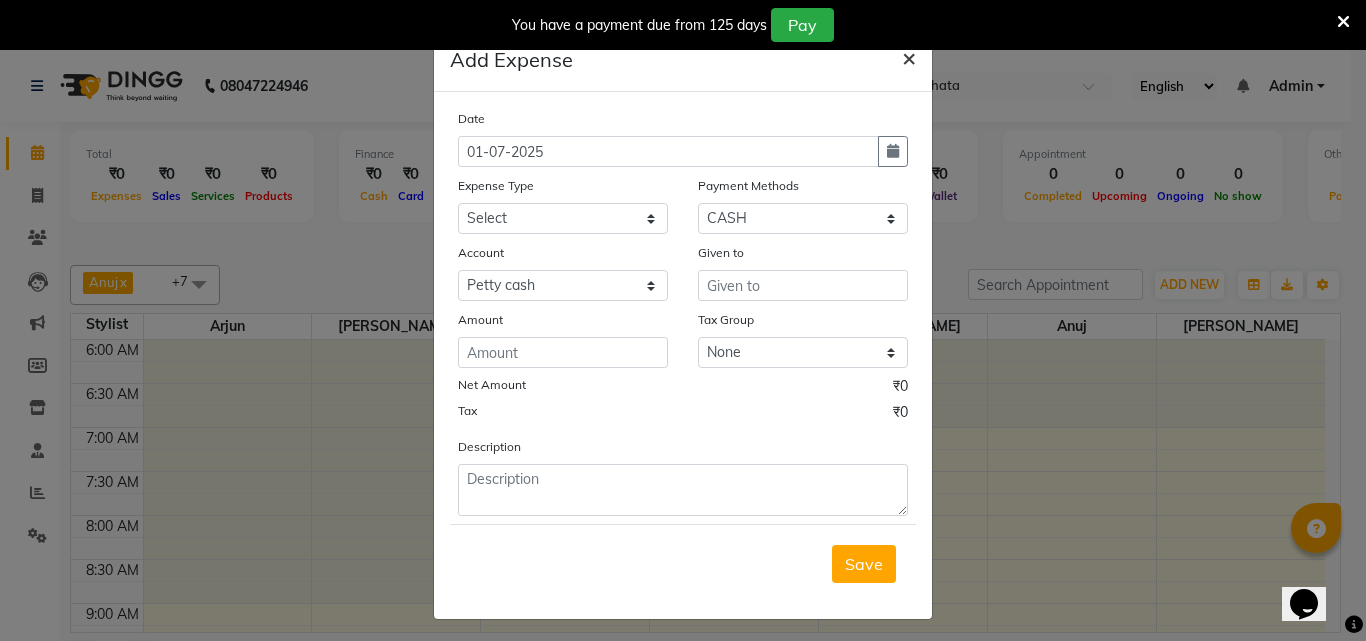 click on "×" 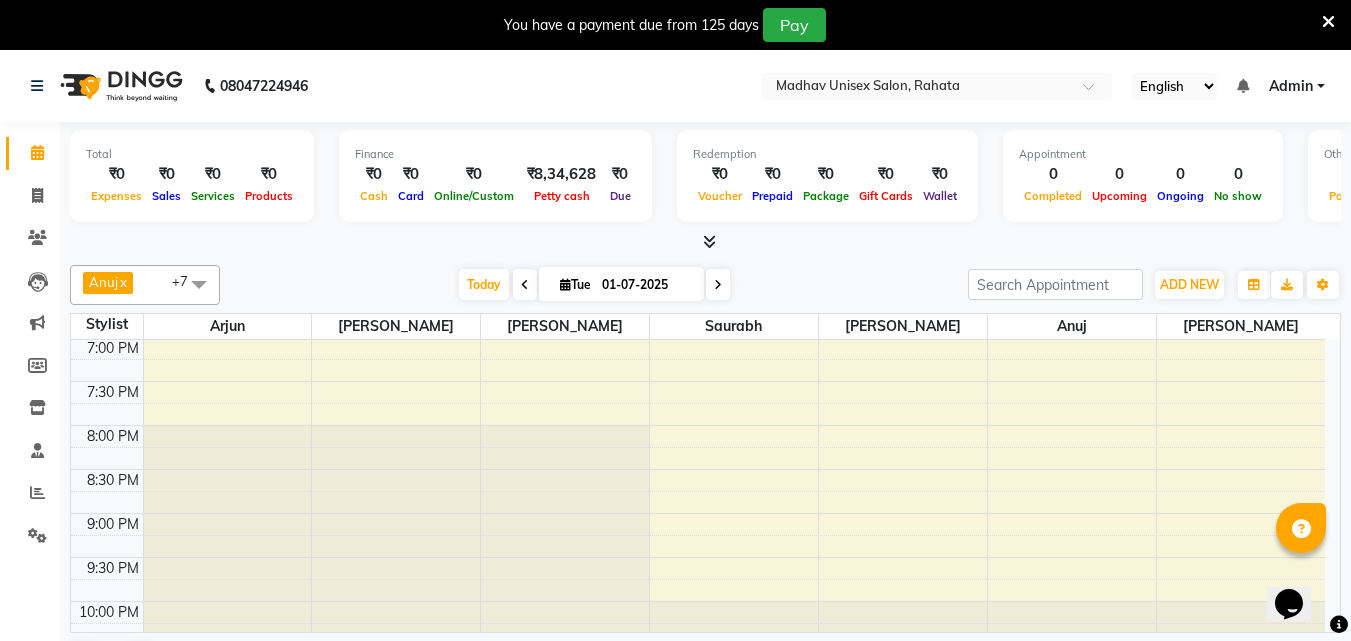 scroll, scrollTop: 1147, scrollLeft: 0, axis: vertical 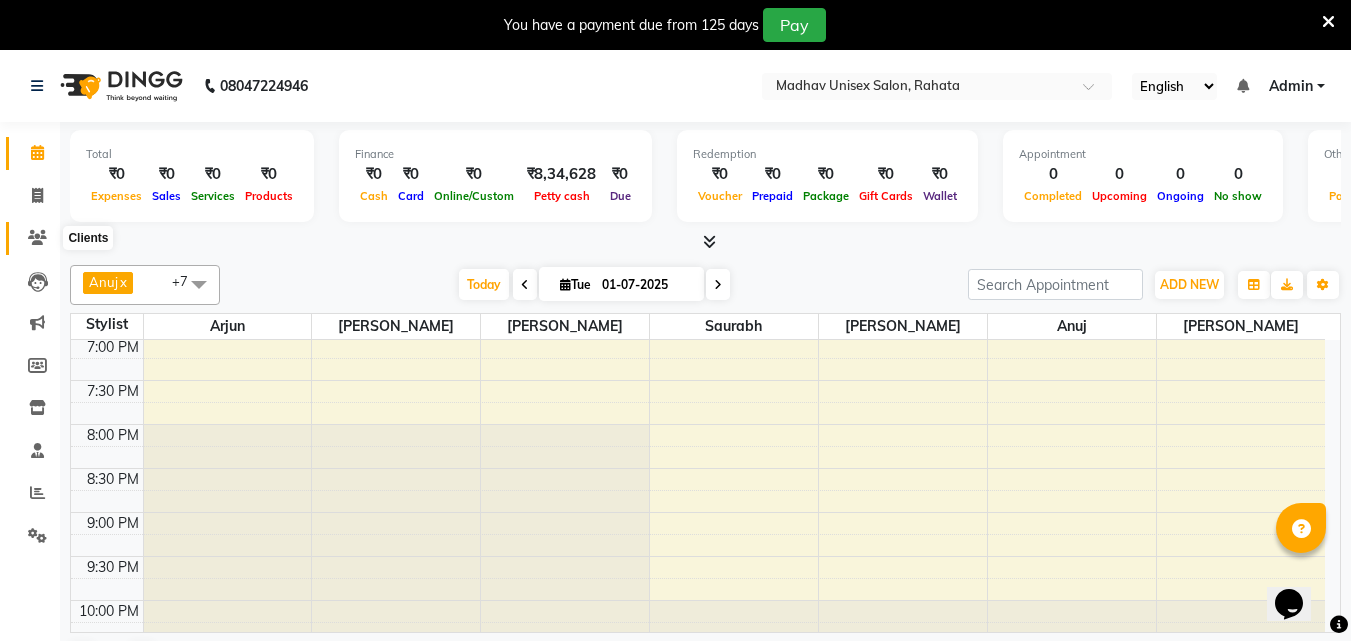 click 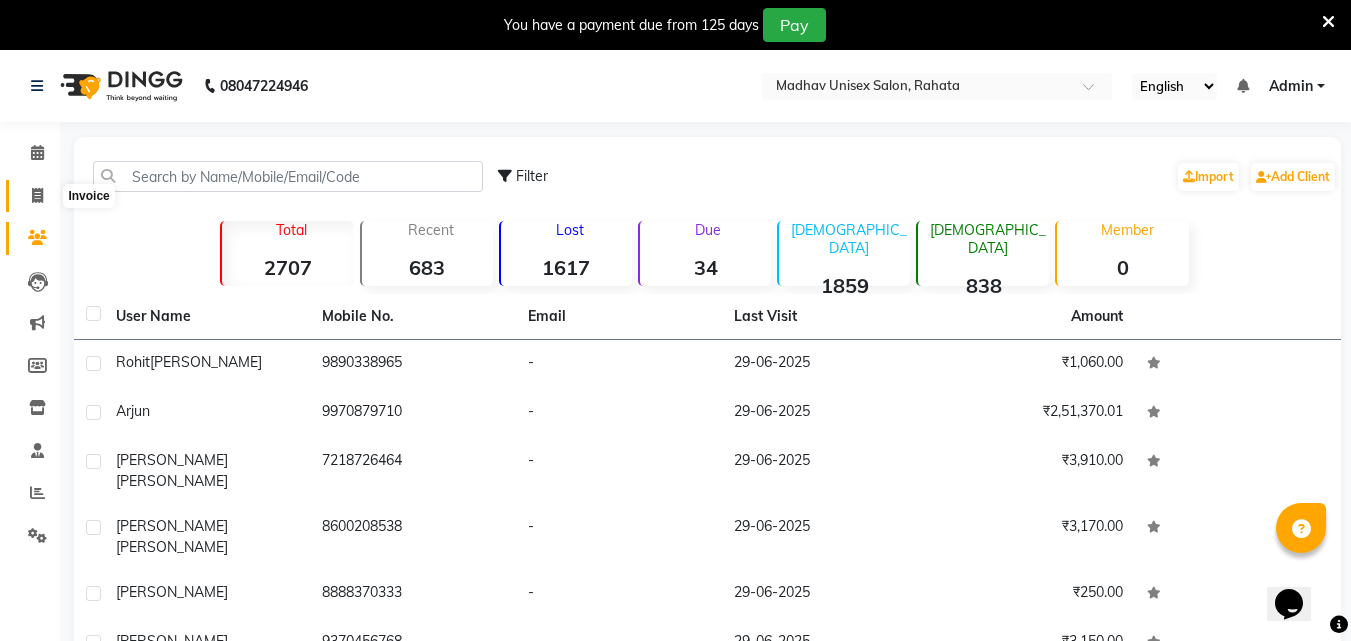 click 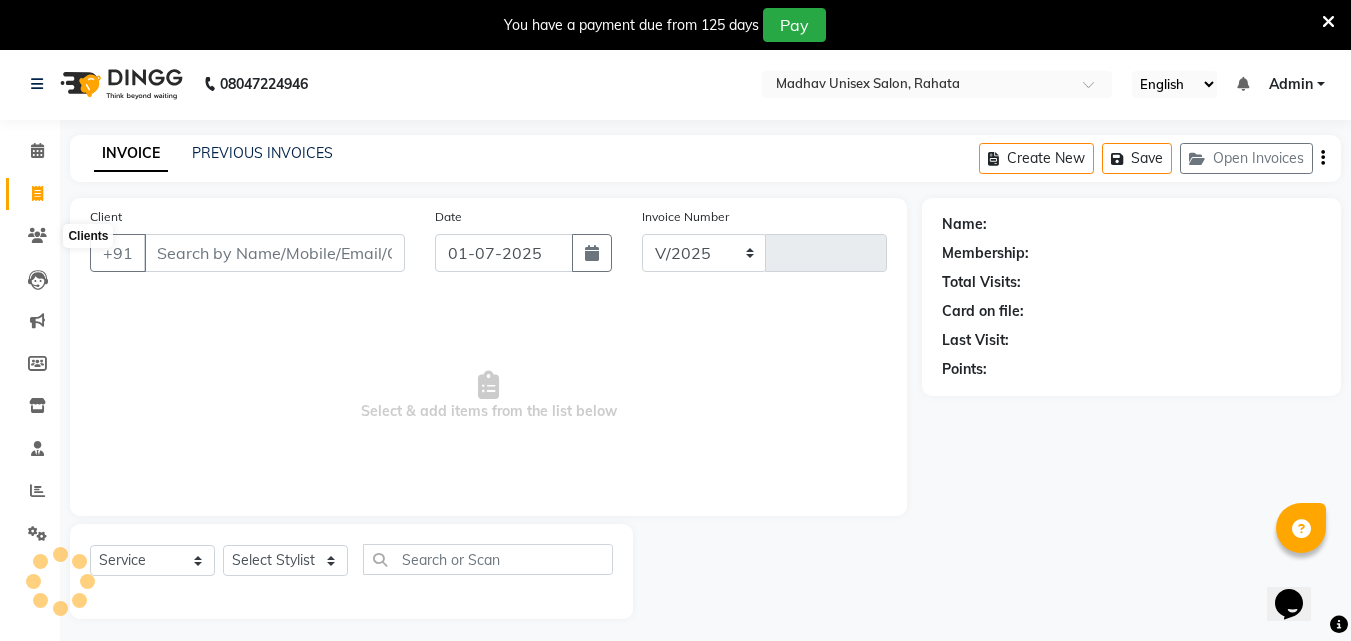 select on "870" 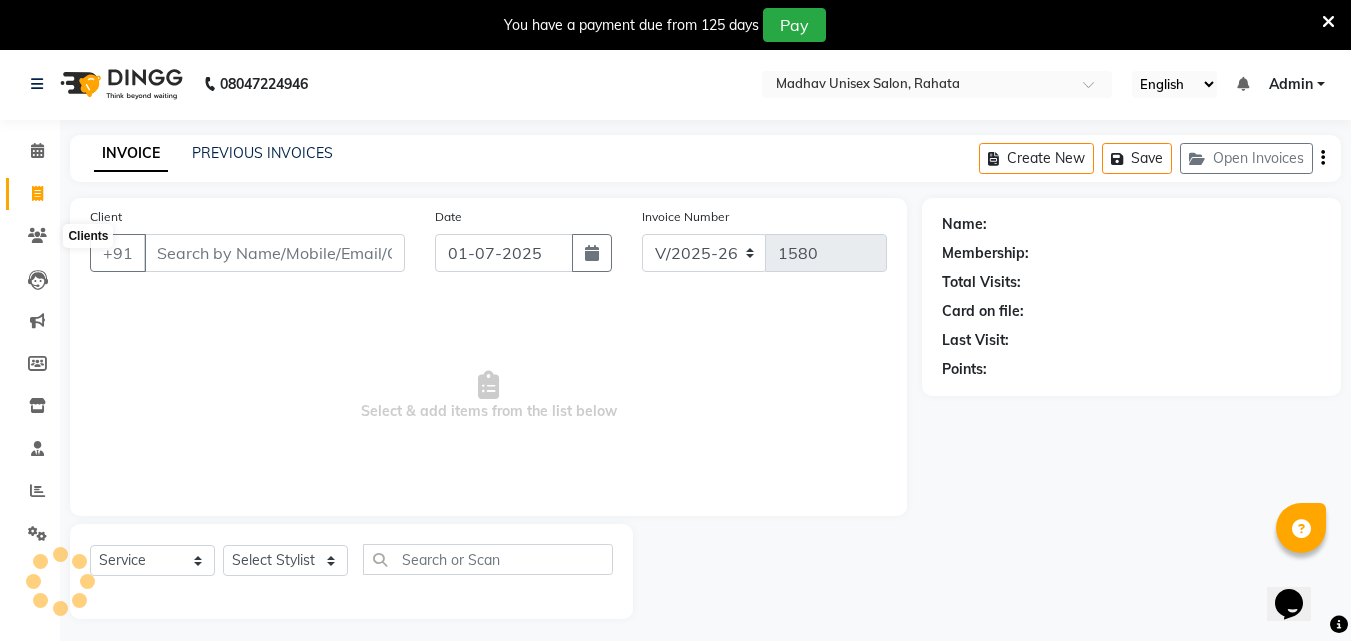 scroll, scrollTop: 50, scrollLeft: 0, axis: vertical 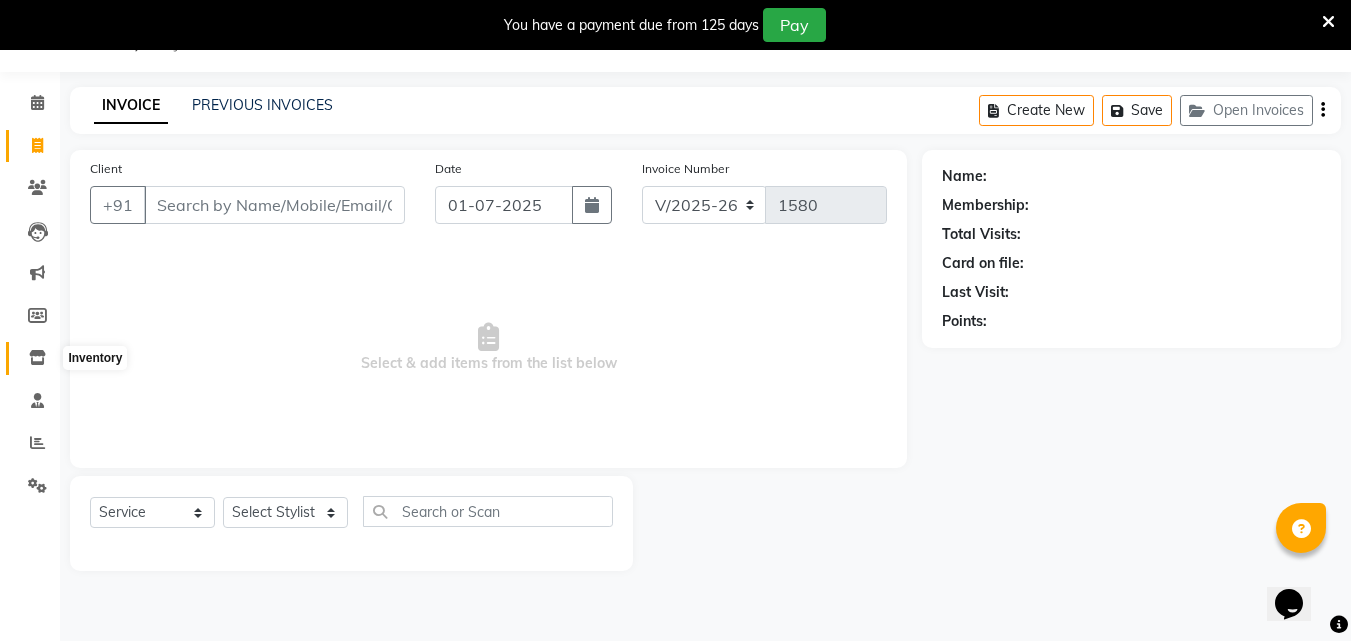 click 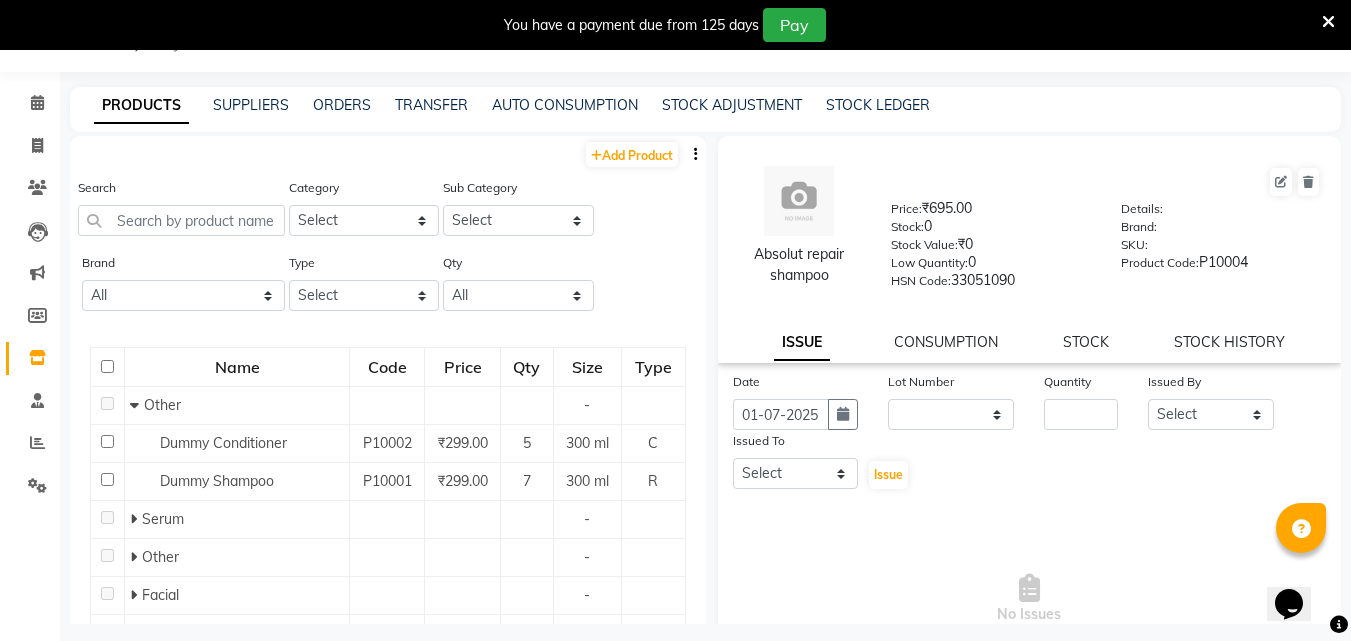 scroll, scrollTop: 63, scrollLeft: 0, axis: vertical 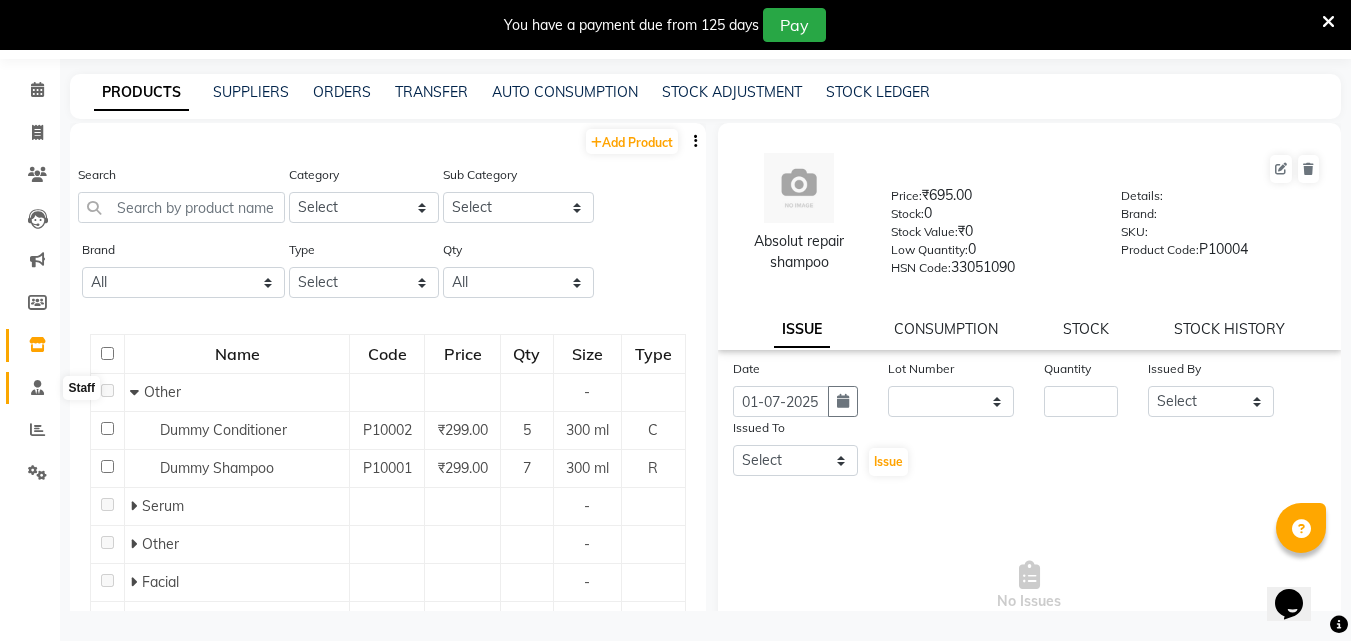 click 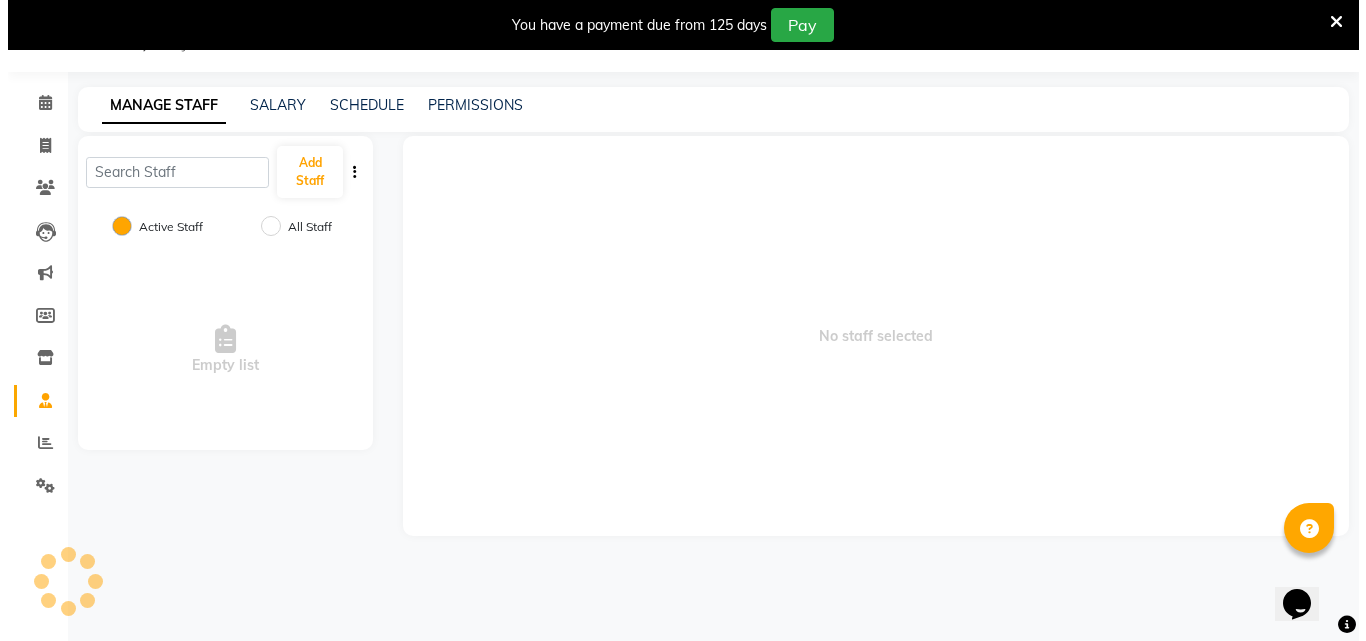 scroll, scrollTop: 50, scrollLeft: 0, axis: vertical 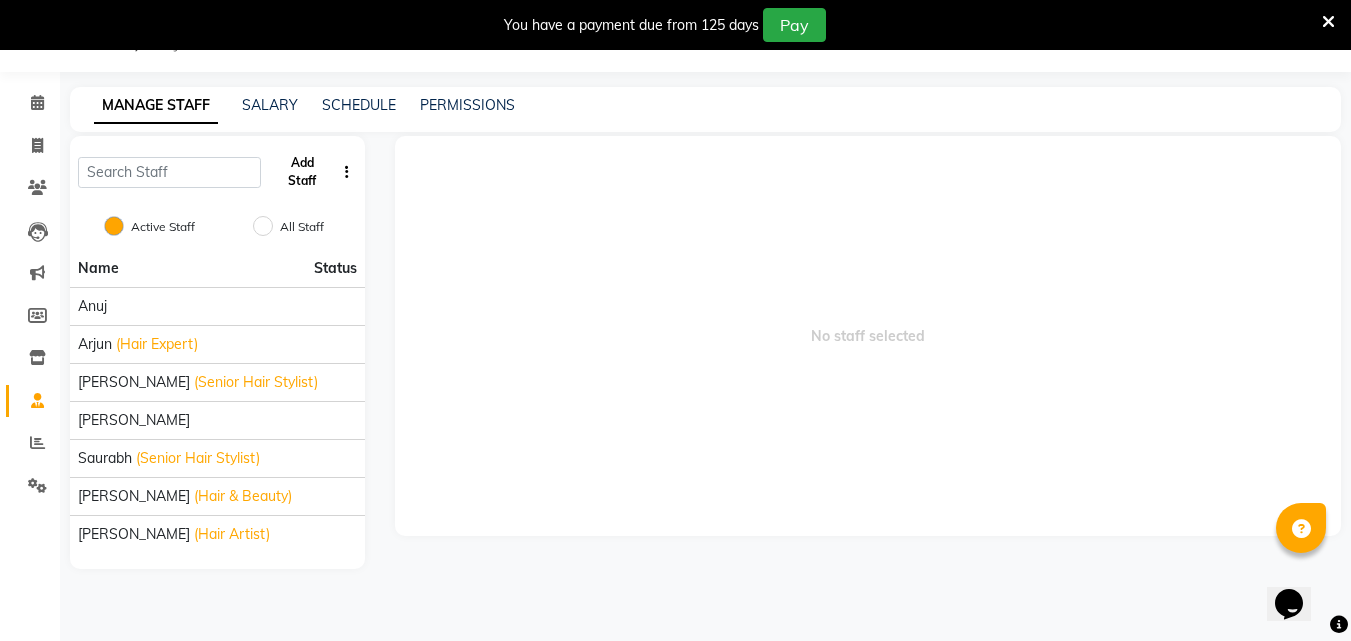 click on "Add Staff" 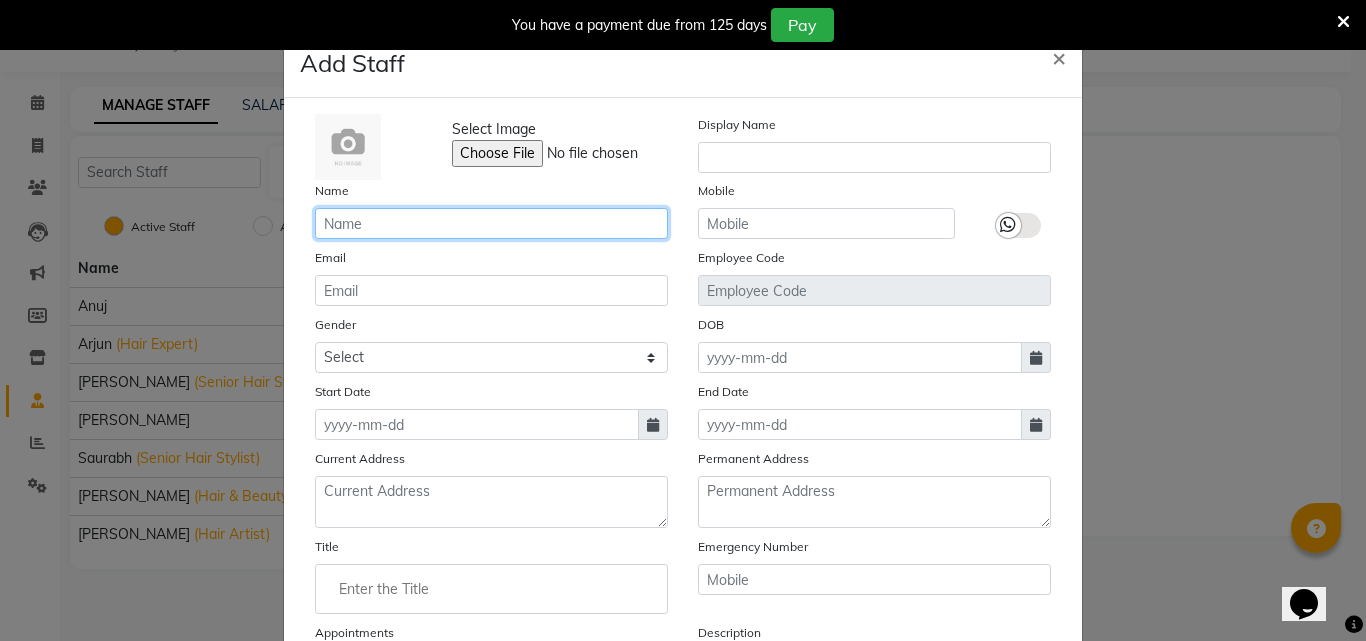 click 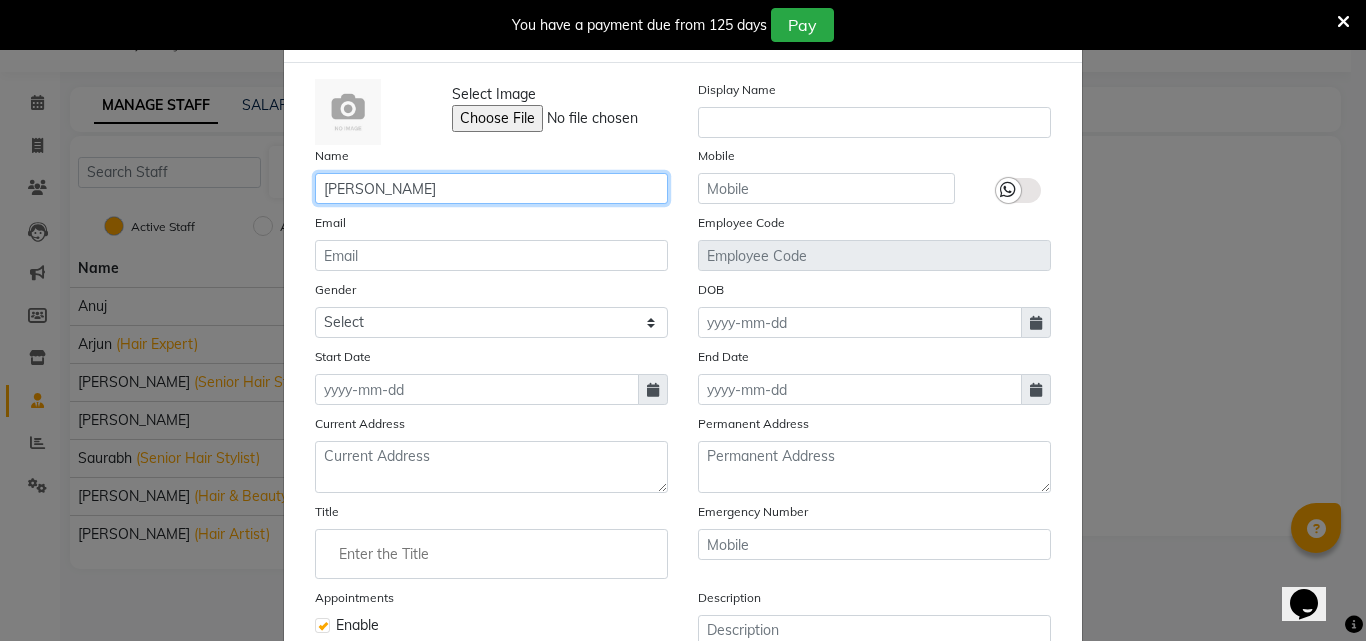 scroll, scrollTop: 32, scrollLeft: 0, axis: vertical 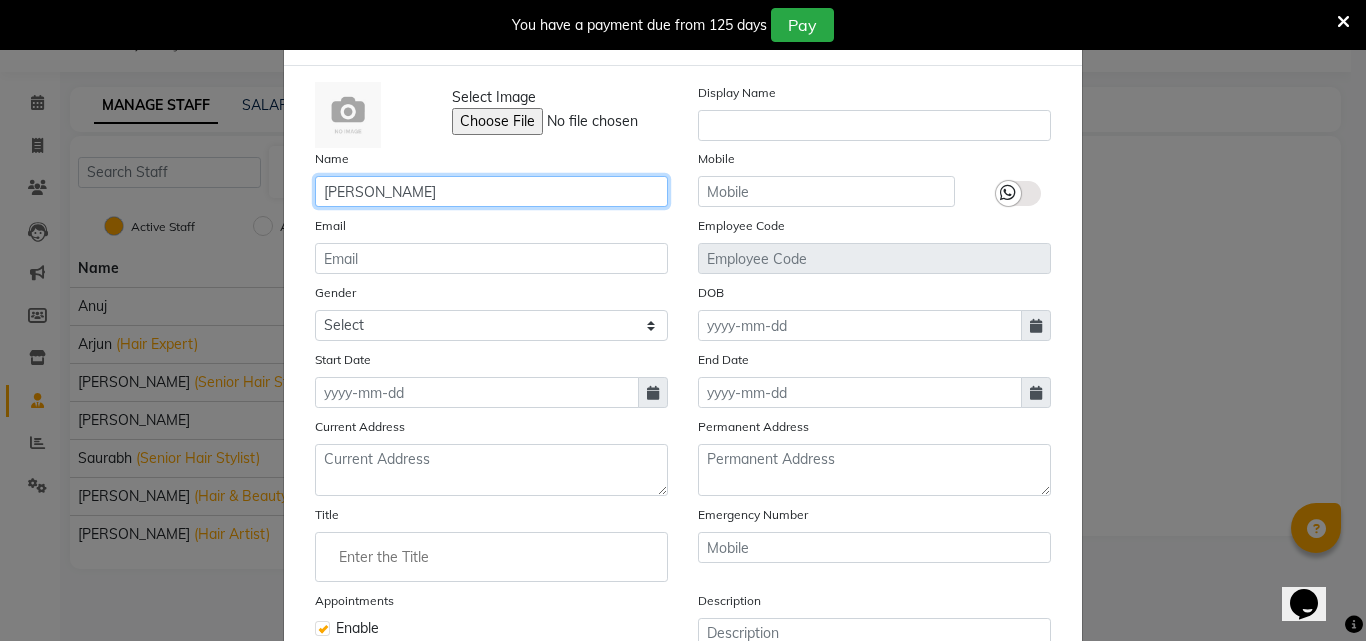 type on "[PERSON_NAME]" 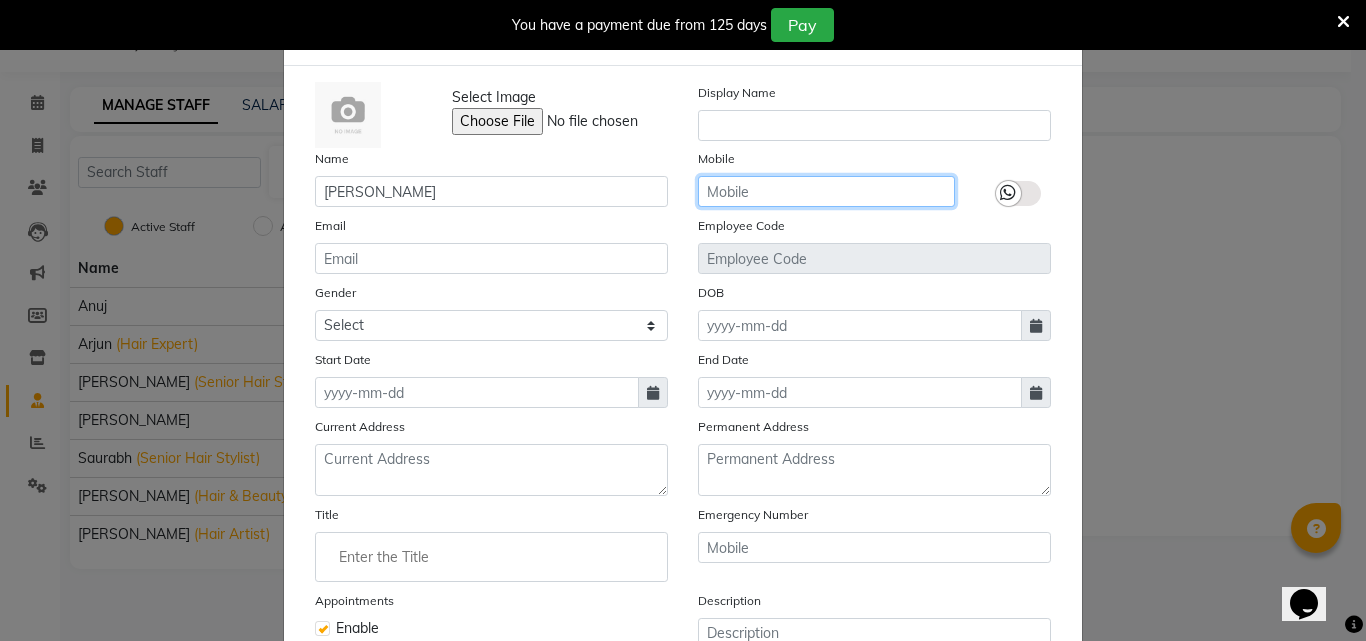 click 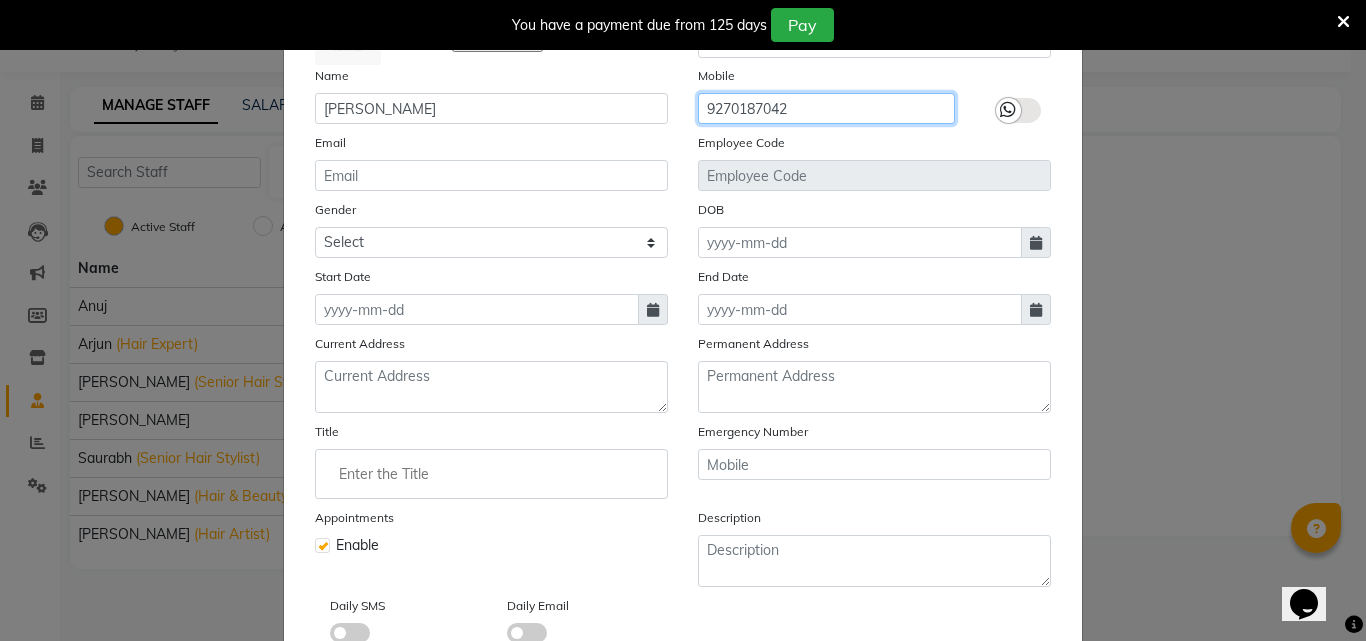 scroll, scrollTop: 116, scrollLeft: 0, axis: vertical 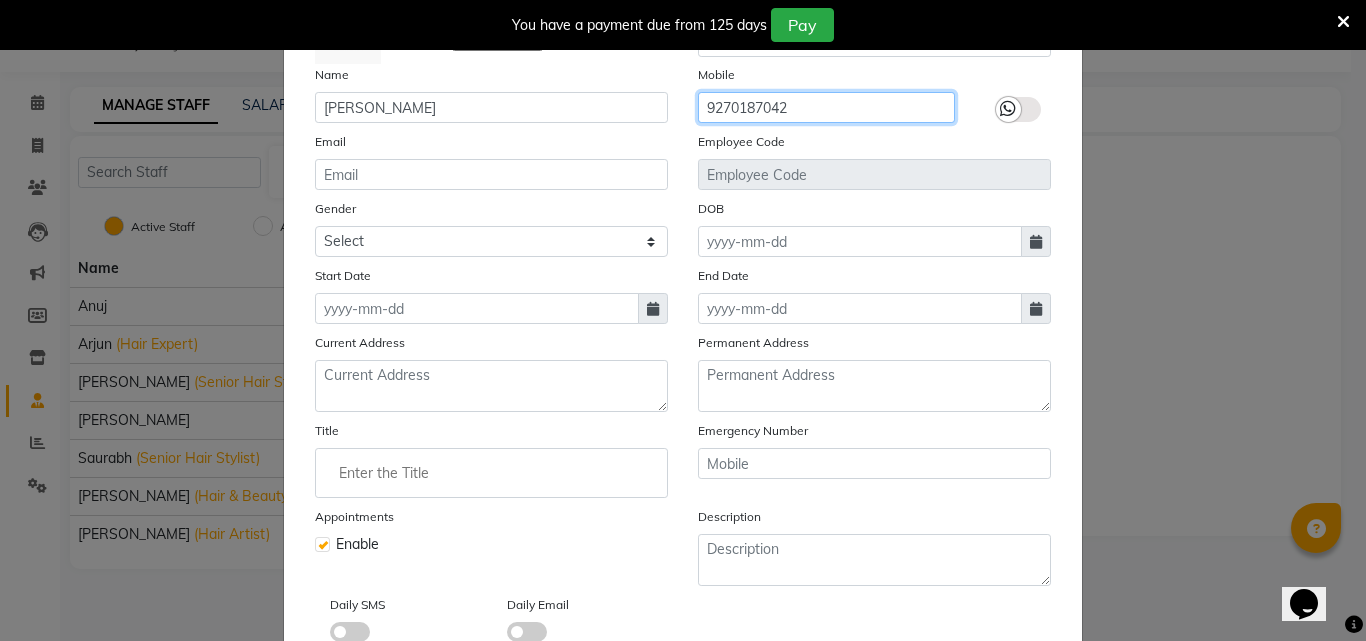 type on "9270187042" 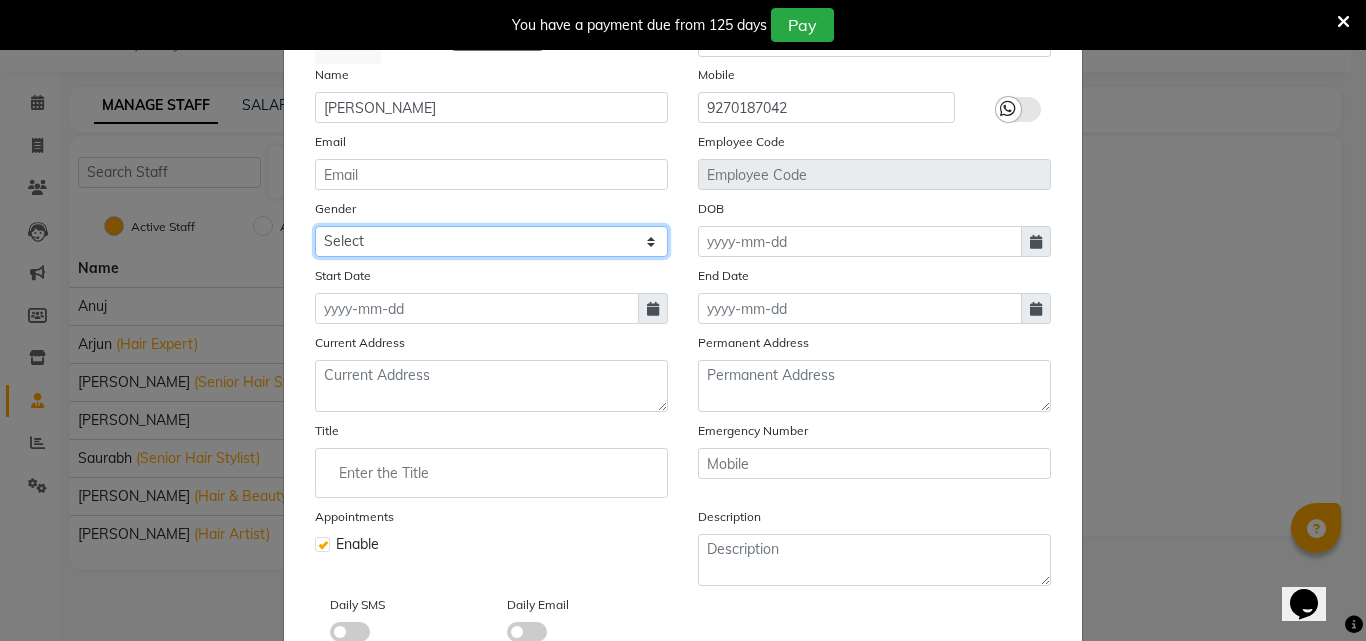 click on "Select [DEMOGRAPHIC_DATA] [DEMOGRAPHIC_DATA] Other Prefer Not To Say" 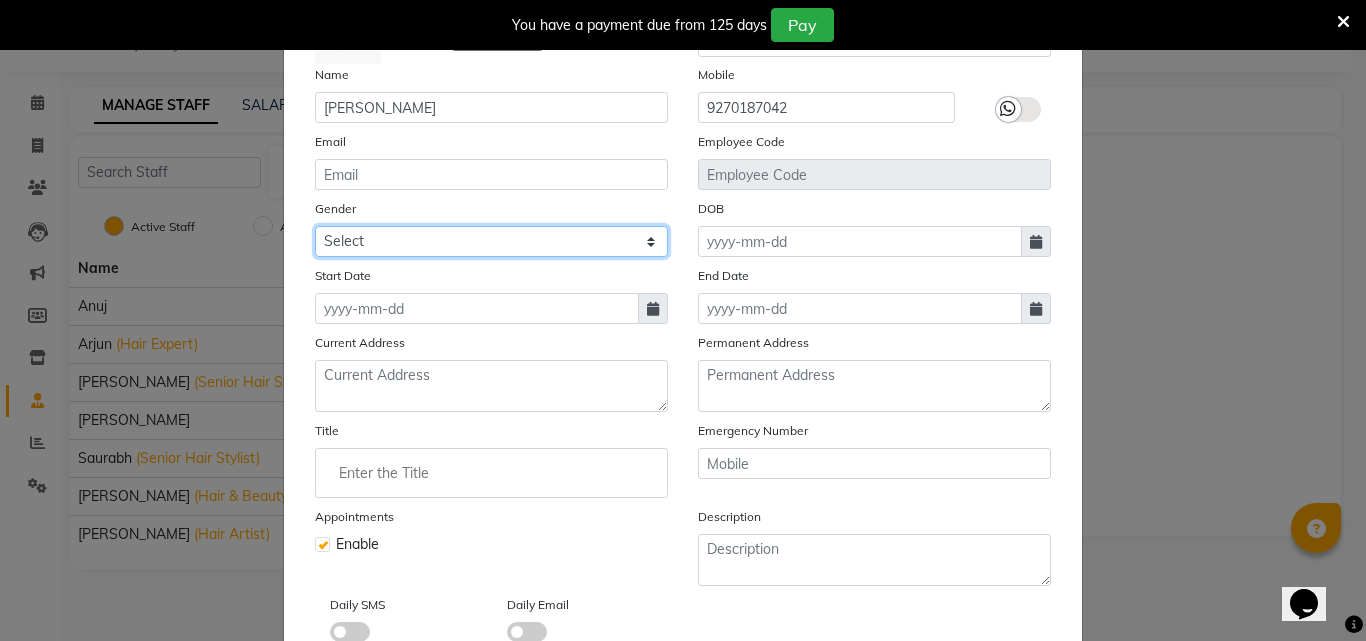 select on "[DEMOGRAPHIC_DATA]" 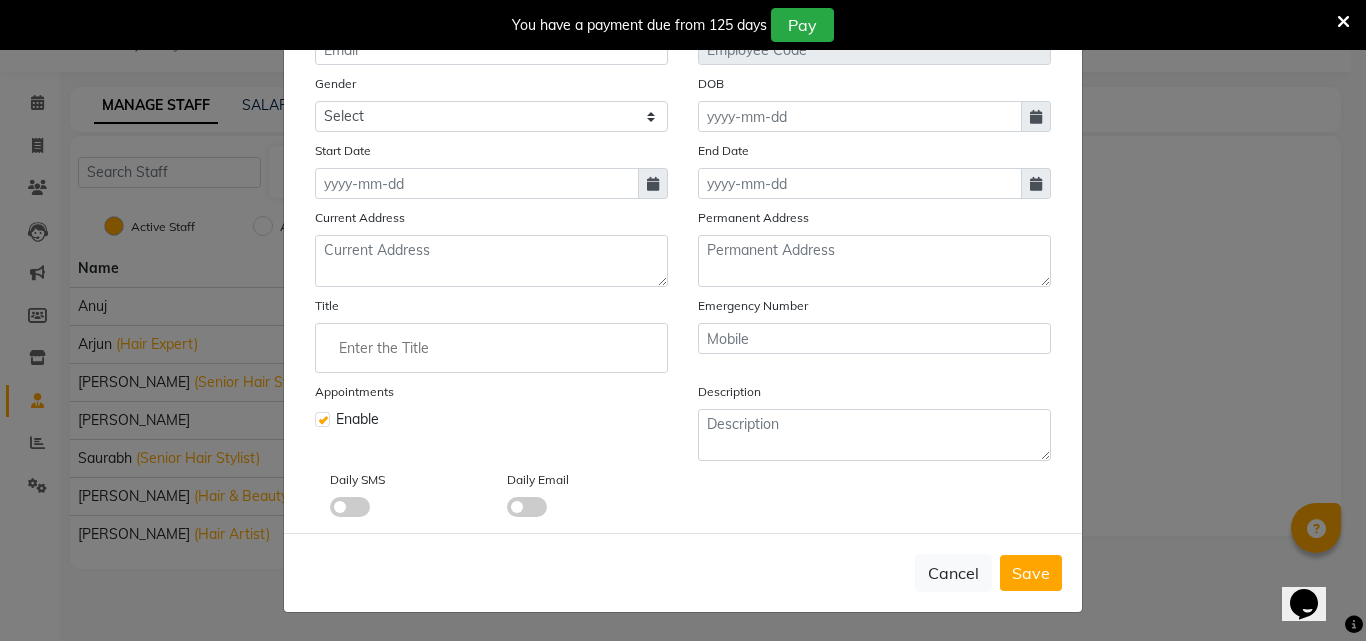 click 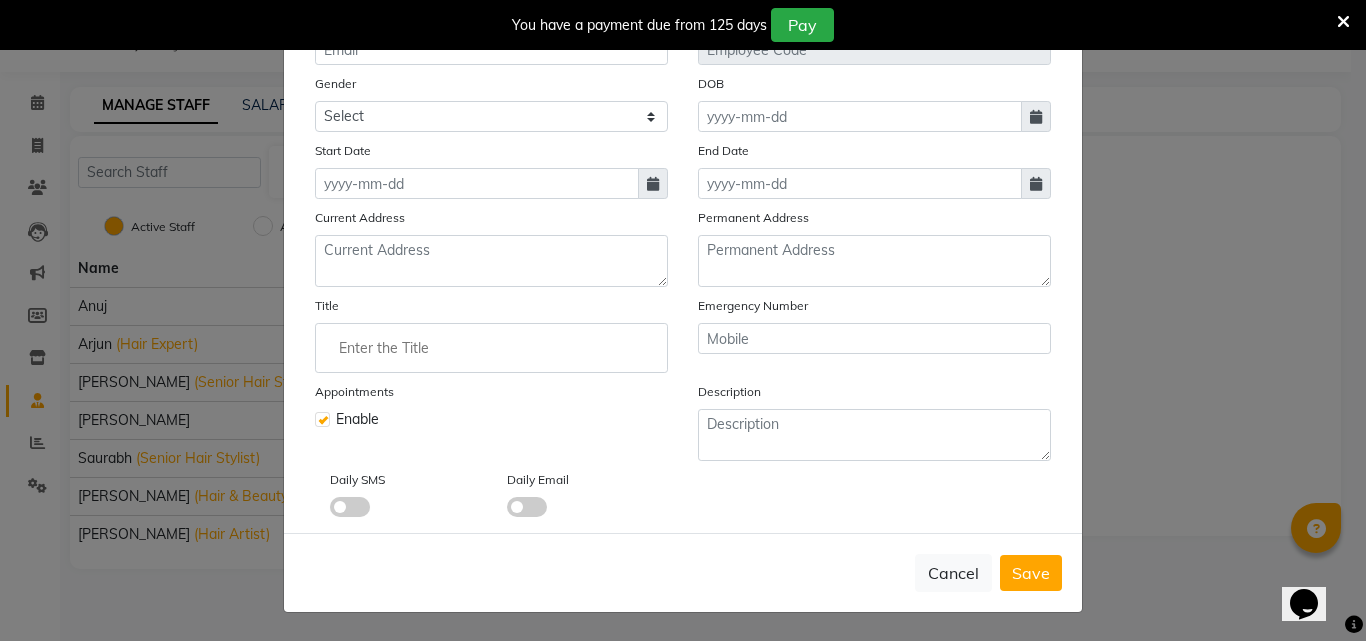 click 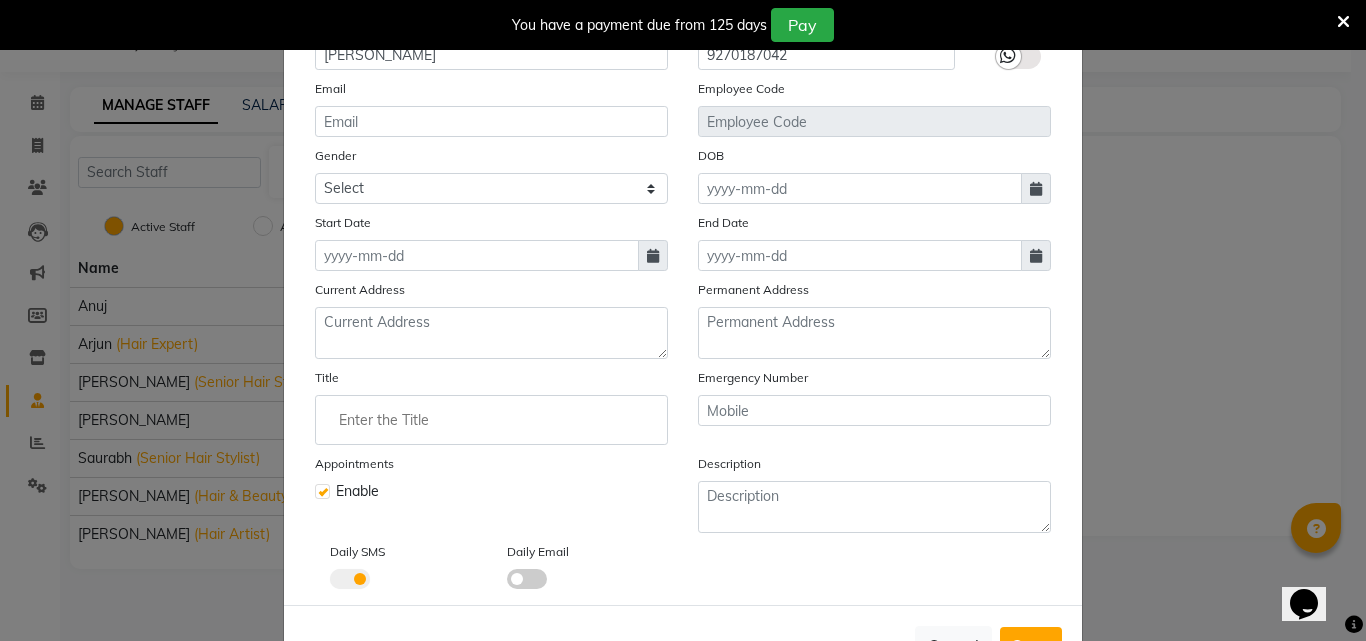 scroll, scrollTop: 241, scrollLeft: 0, axis: vertical 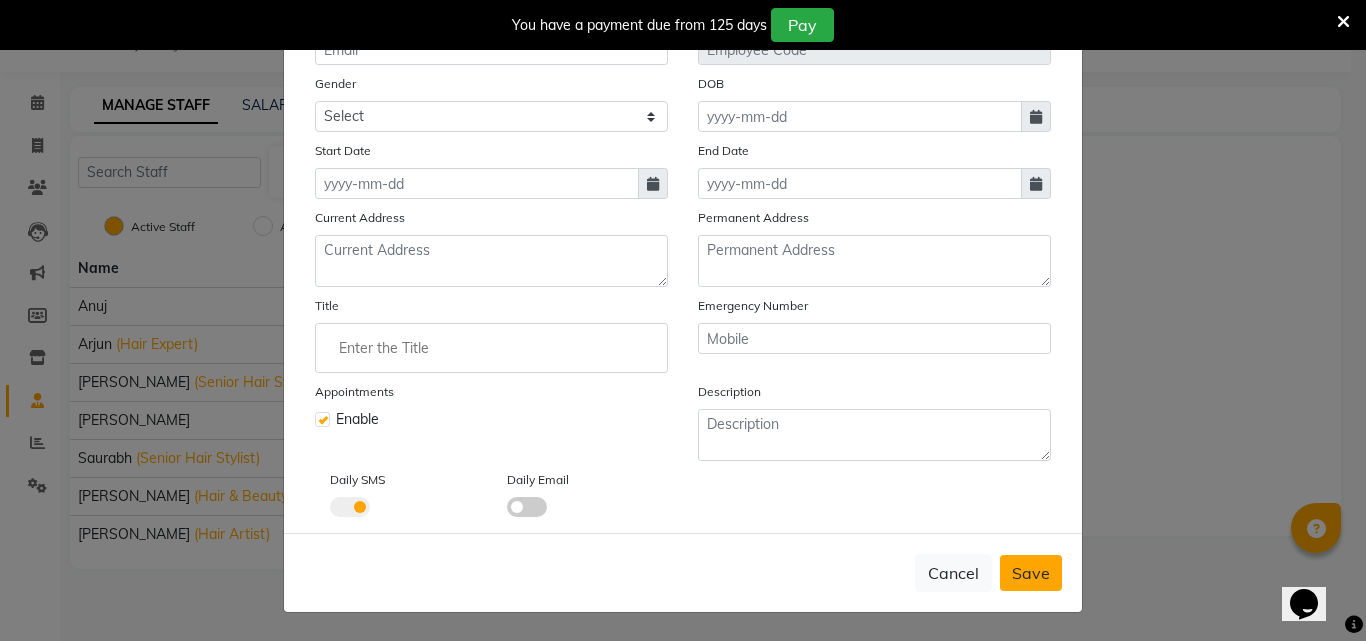 click on "Save" at bounding box center [1031, 573] 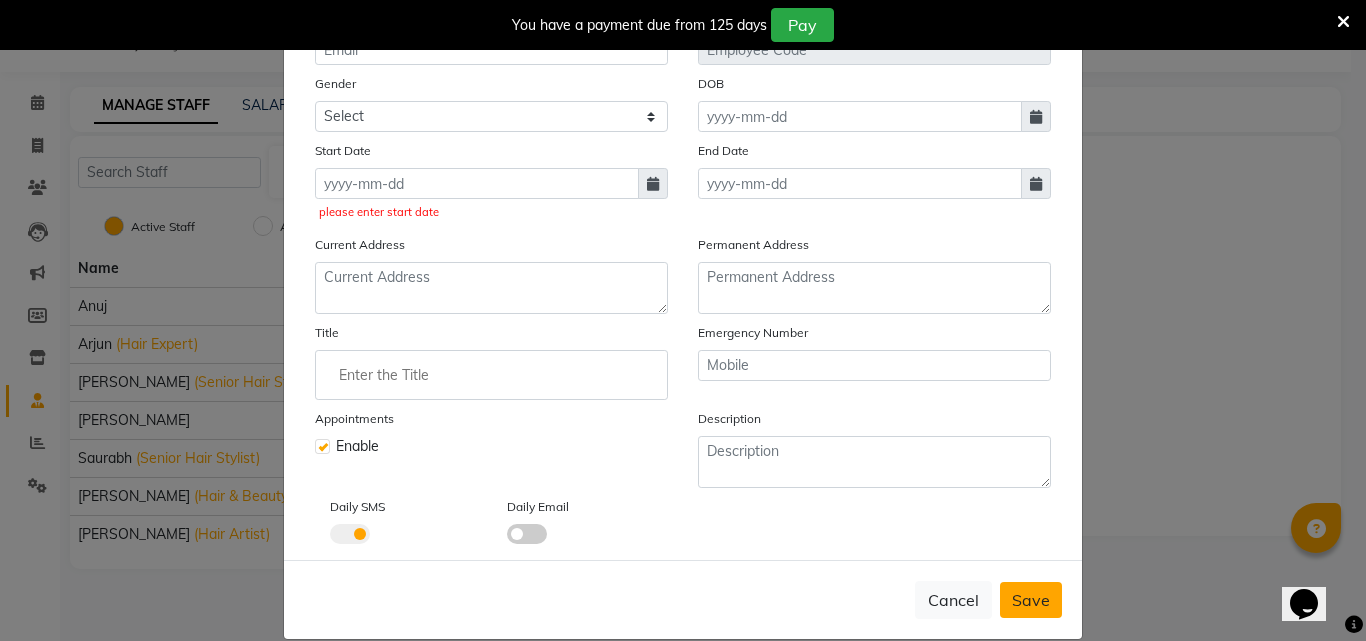 click on "Save" at bounding box center [1031, 600] 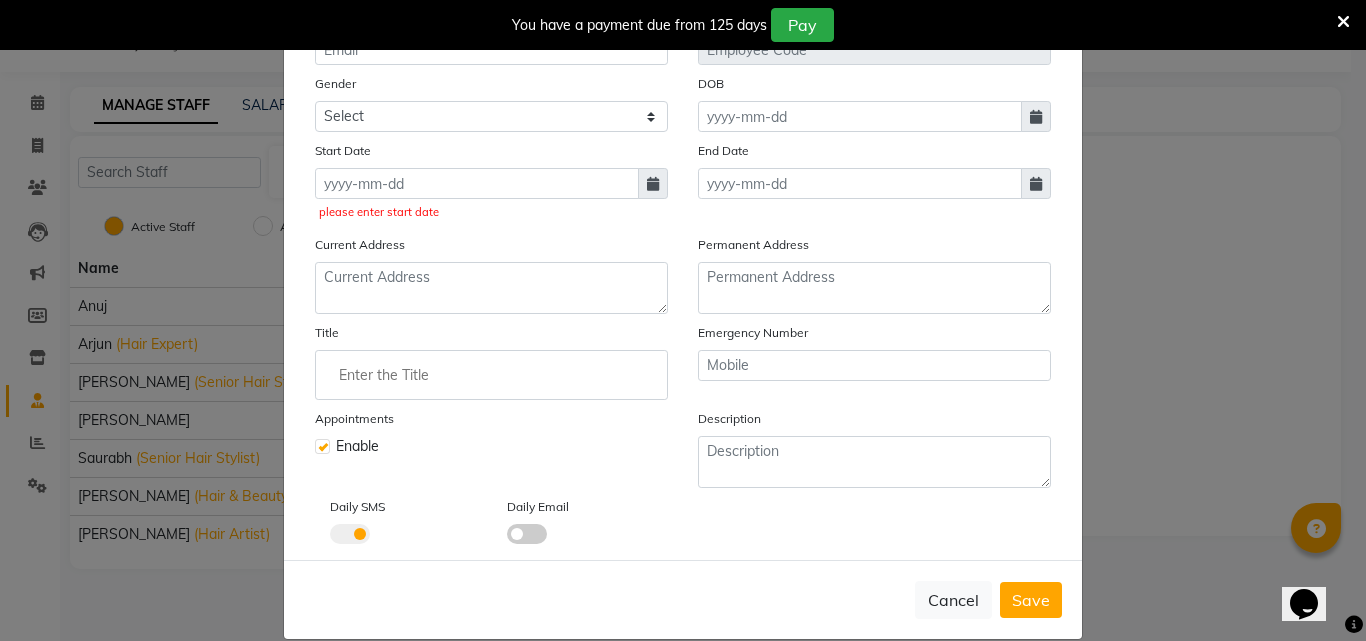 click 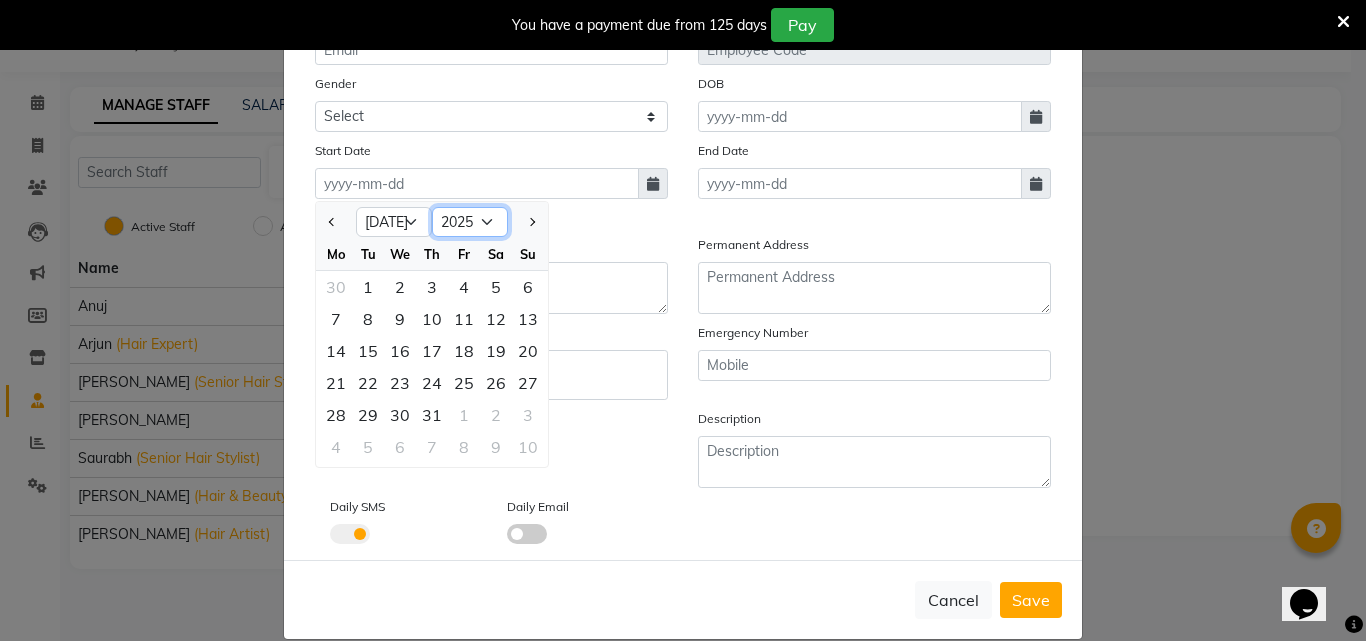 click on "2015 2016 2017 2018 2019 2020 2021 2022 2023 2024 2025 2026 2027 2028 2029 2030 2031 2032 2033 2034 2035" 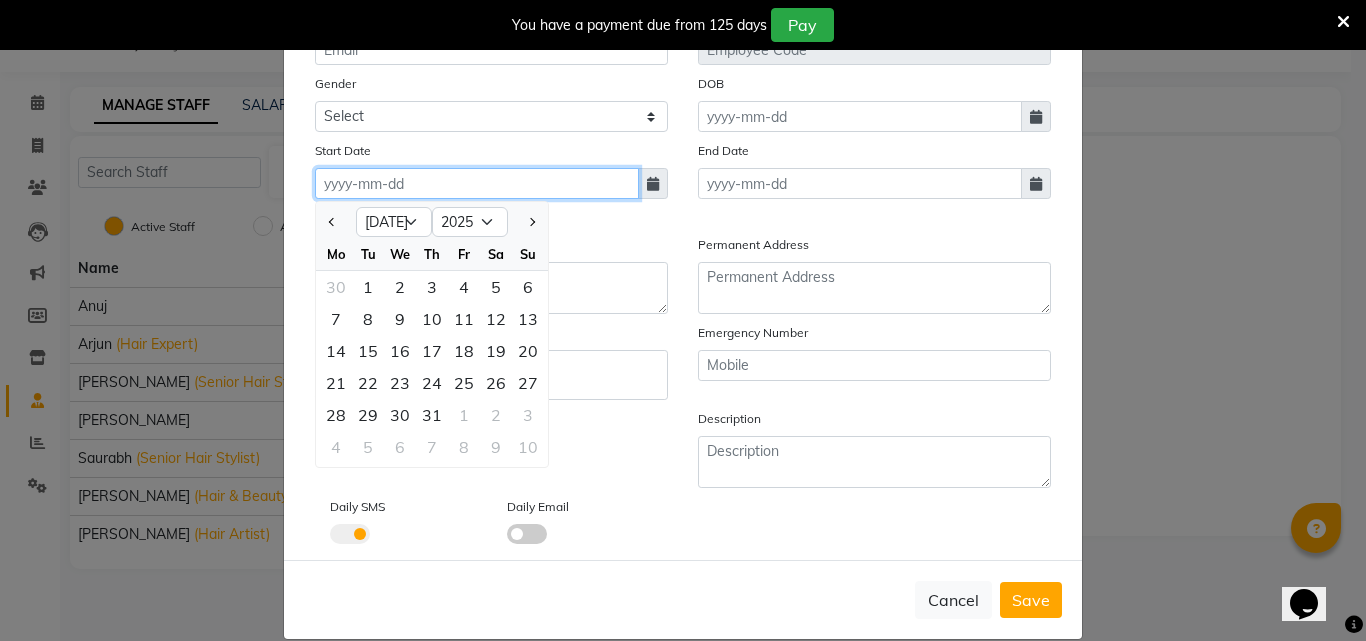 click 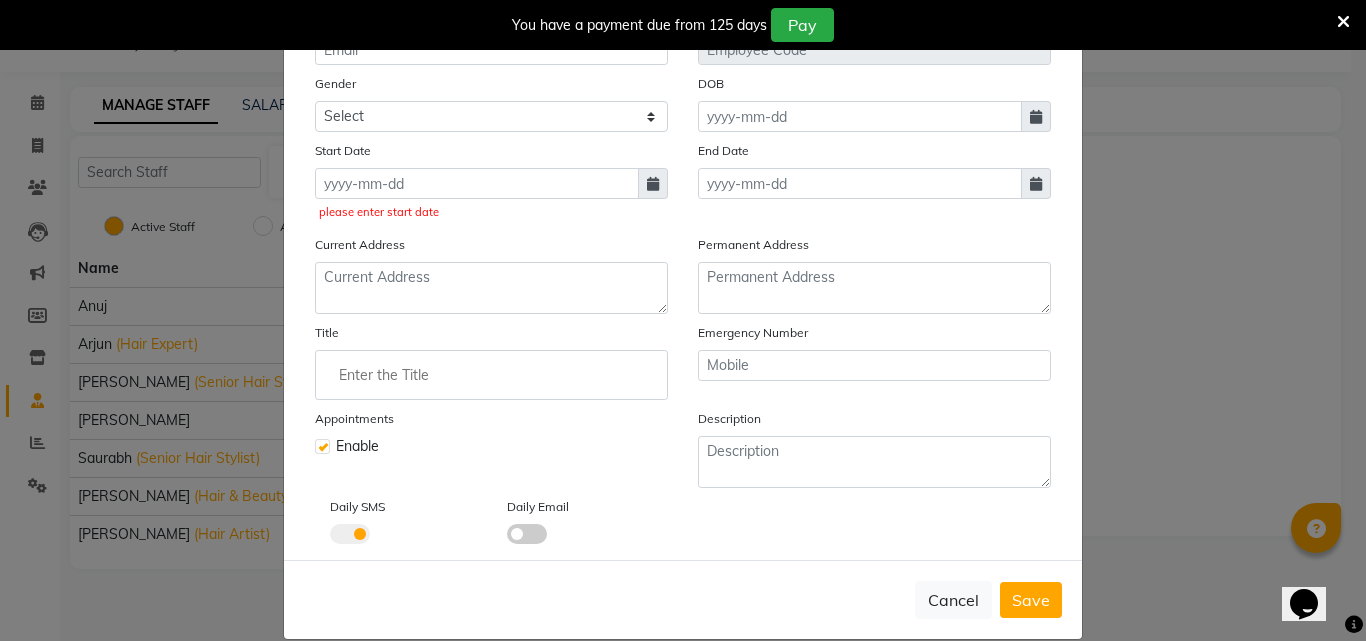 click 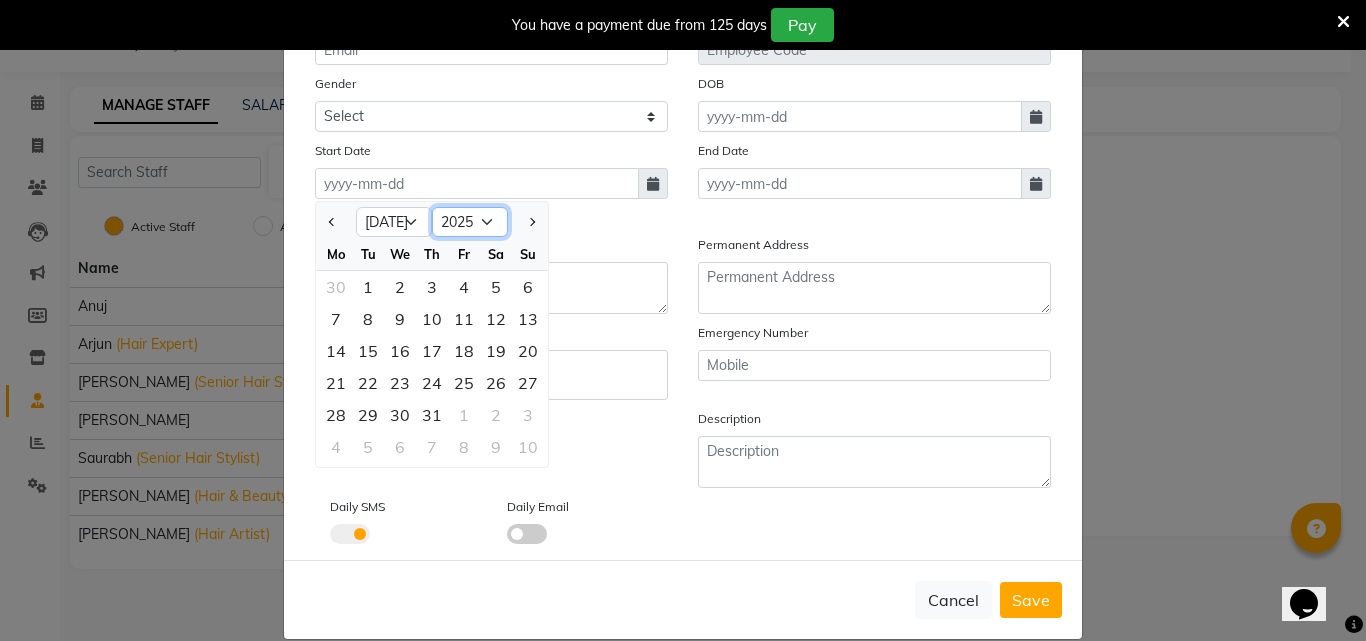 click on "2015 2016 2017 2018 2019 2020 2021 2022 2023 2024 2025 2026 2027 2028 2029 2030 2031 2032 2033 2034 2035" 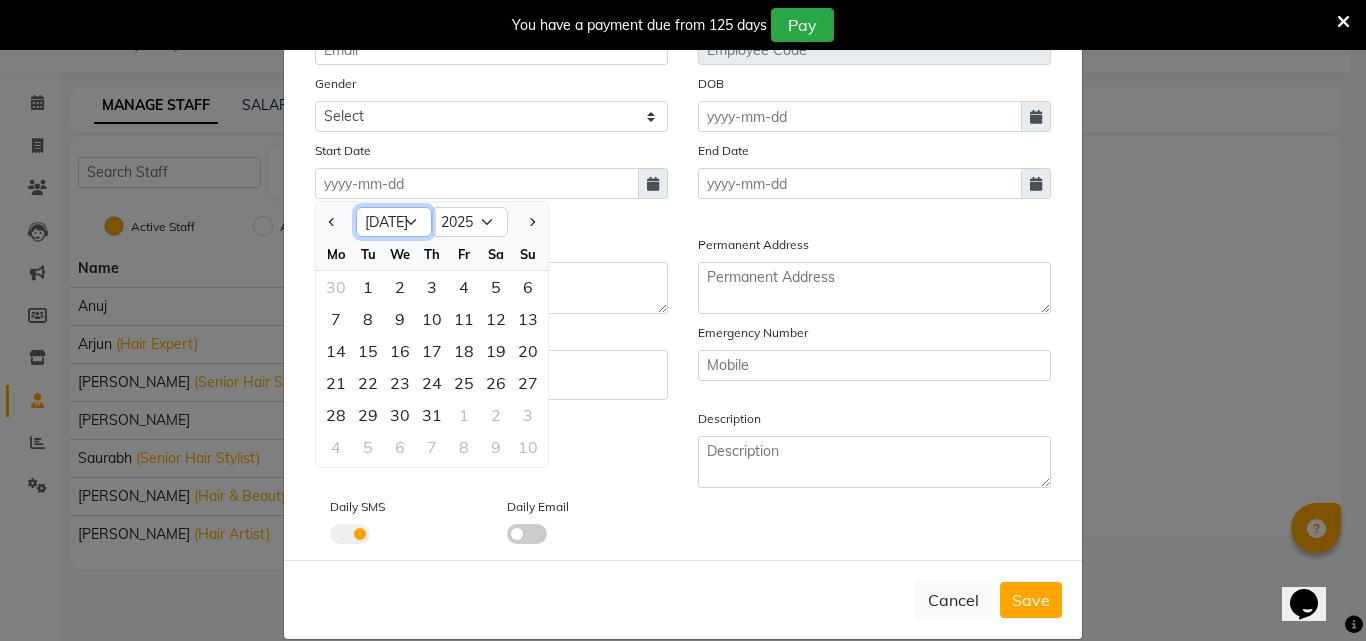 click on "Jan Feb Mar Apr May Jun [DATE] Aug Sep Oct Nov Dec" 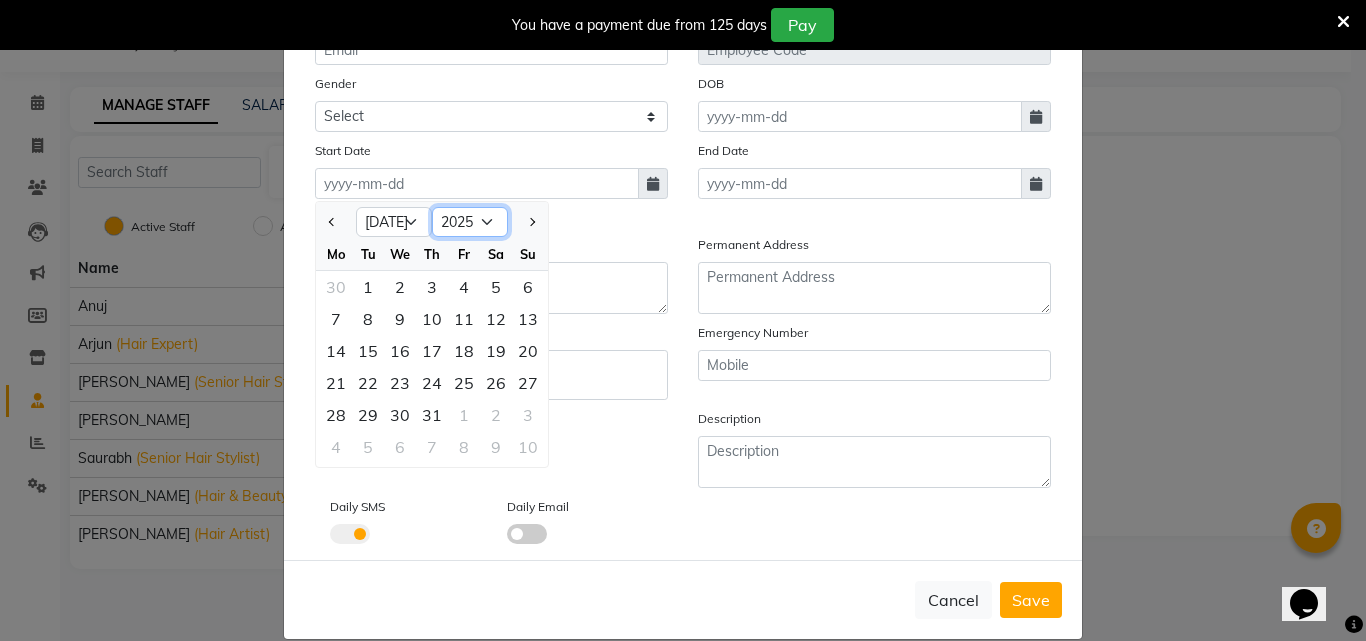 click on "2015 2016 2017 2018 2019 2020 2021 2022 2023 2024 2025 2026 2027 2028 2029 2030 2031 2032 2033 2034 2035" 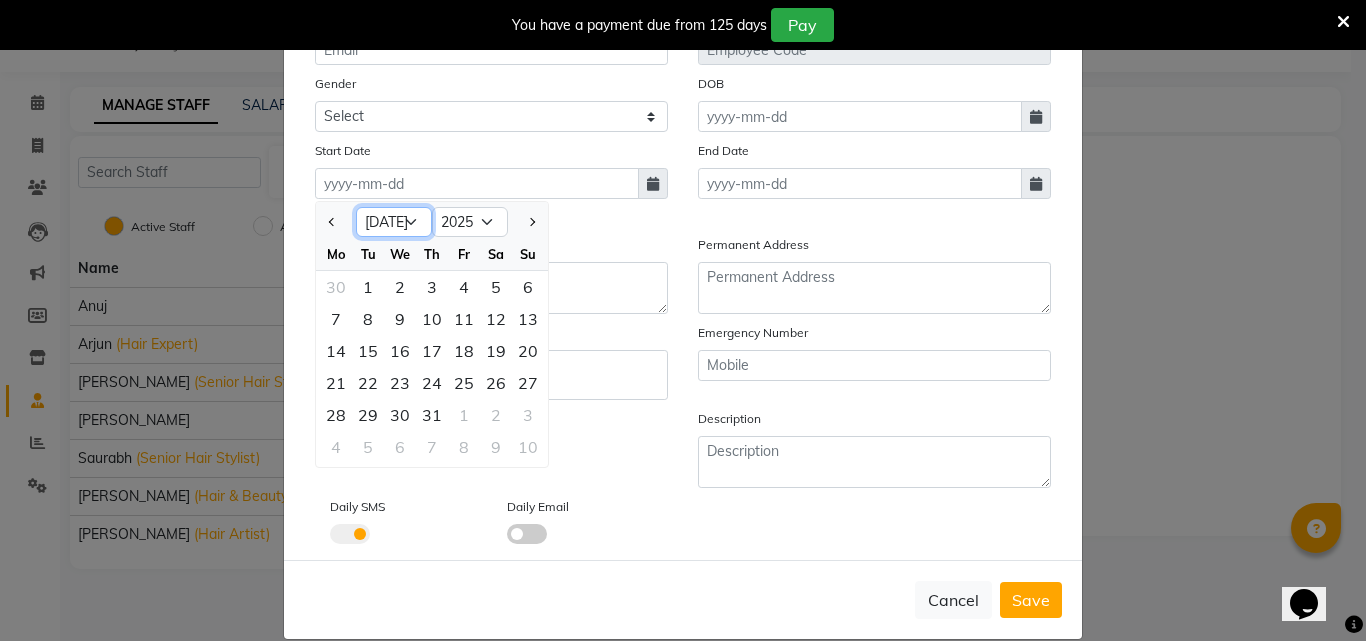 click on "Jan Feb Mar Apr May Jun [DATE] Aug Sep Oct Nov Dec" 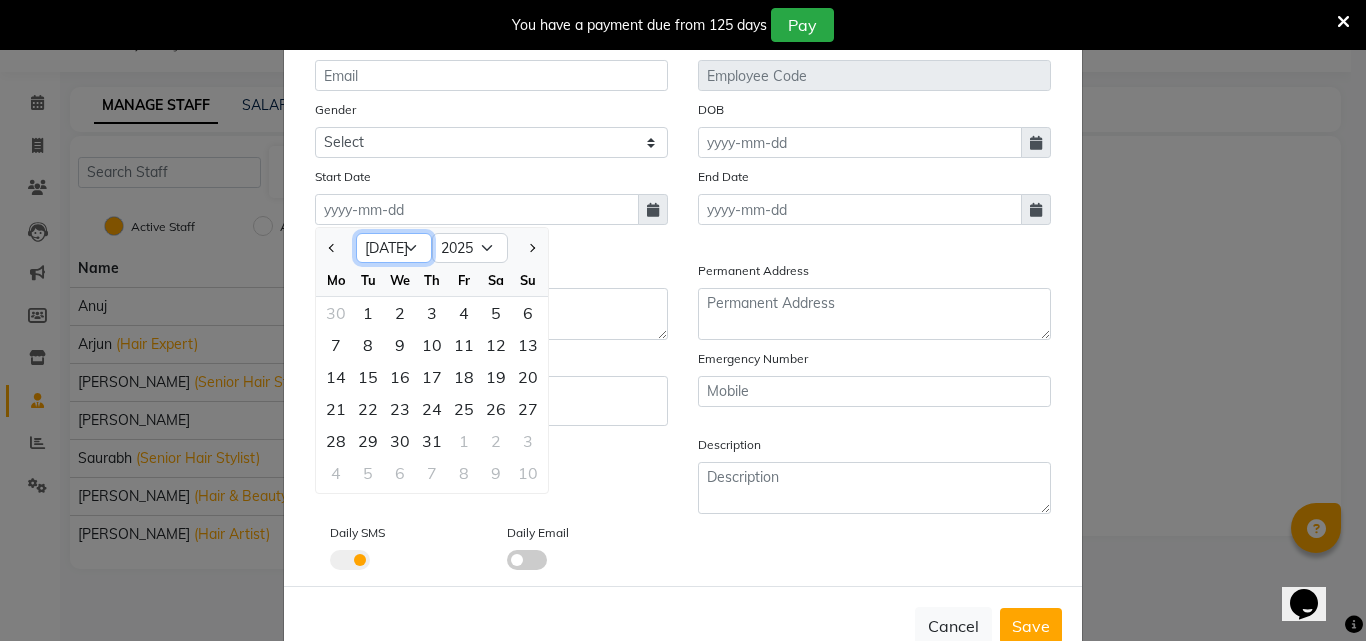 scroll, scrollTop: 214, scrollLeft: 0, axis: vertical 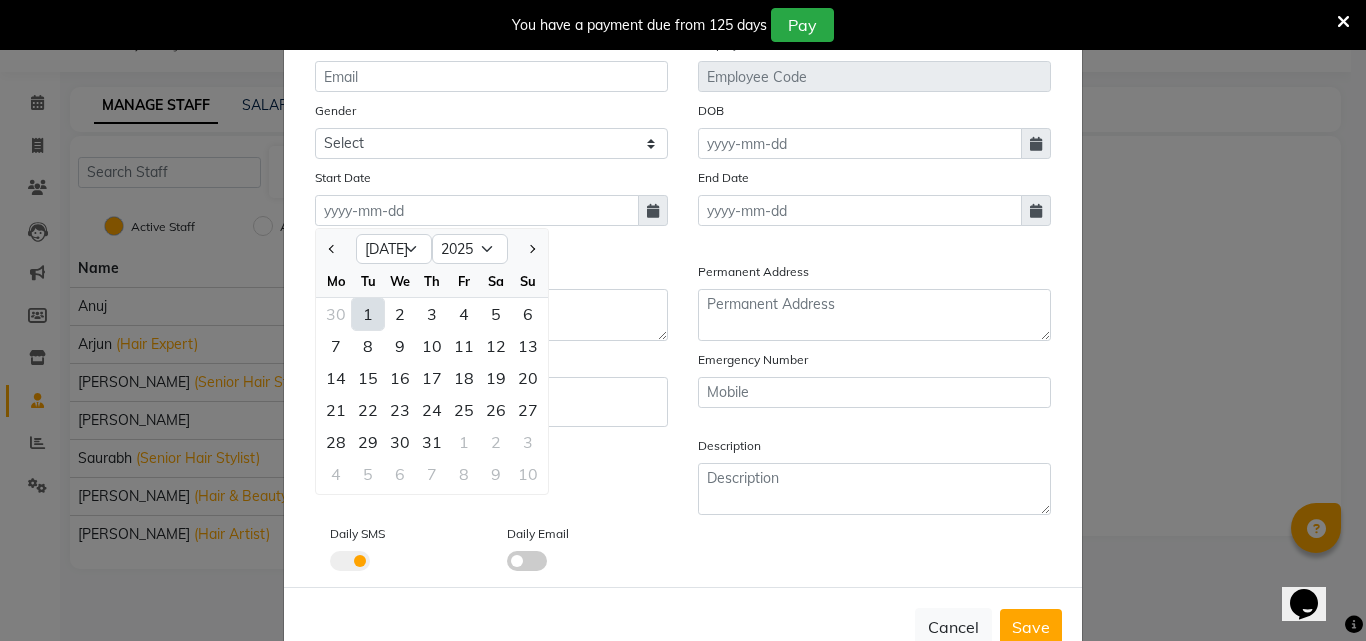 click on "1" 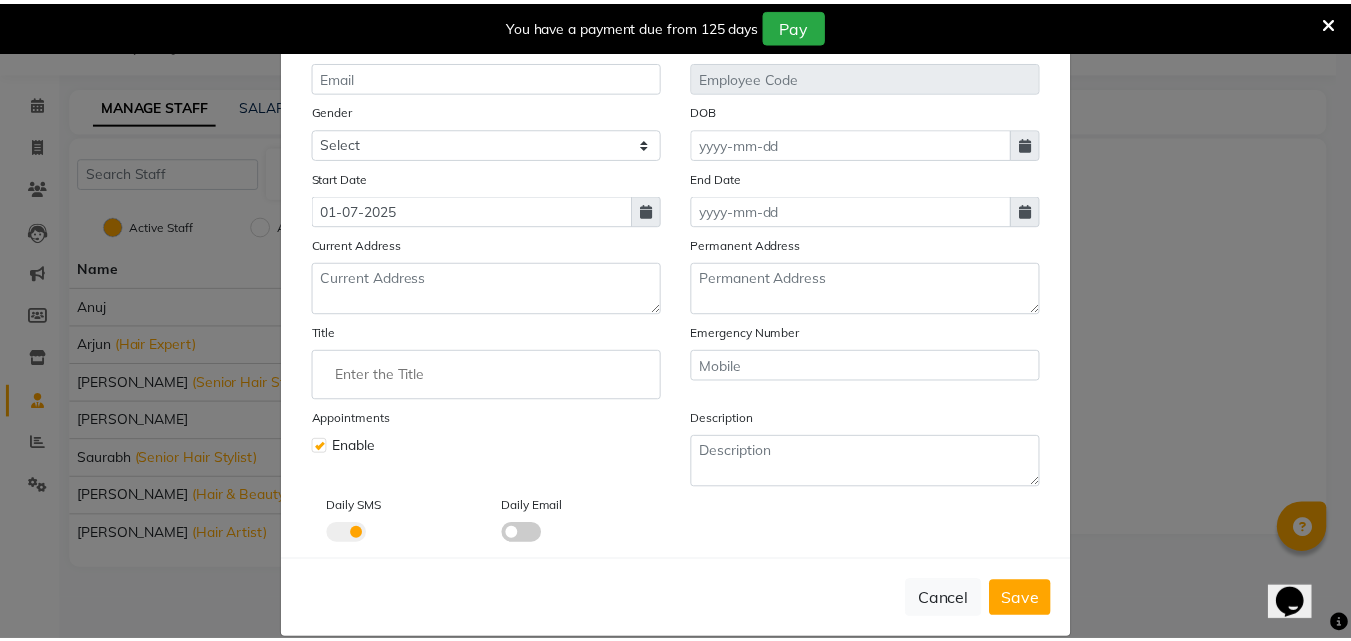 scroll, scrollTop: 241, scrollLeft: 0, axis: vertical 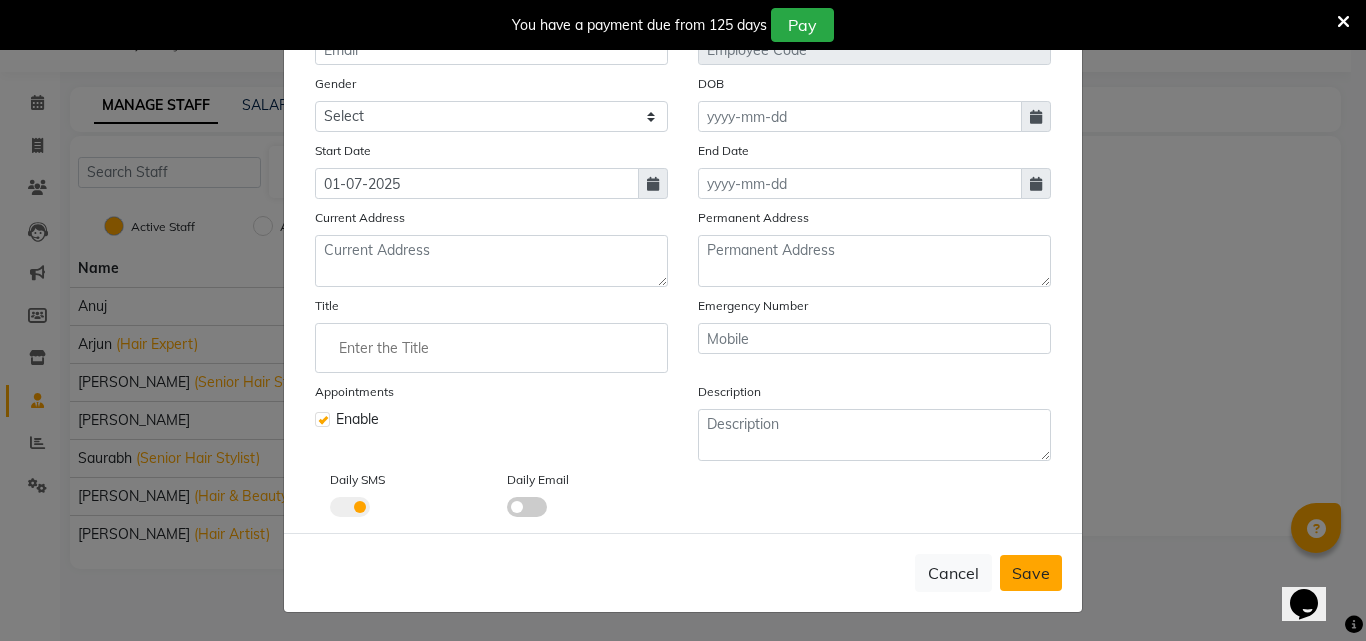 click on "Save" at bounding box center [1031, 573] 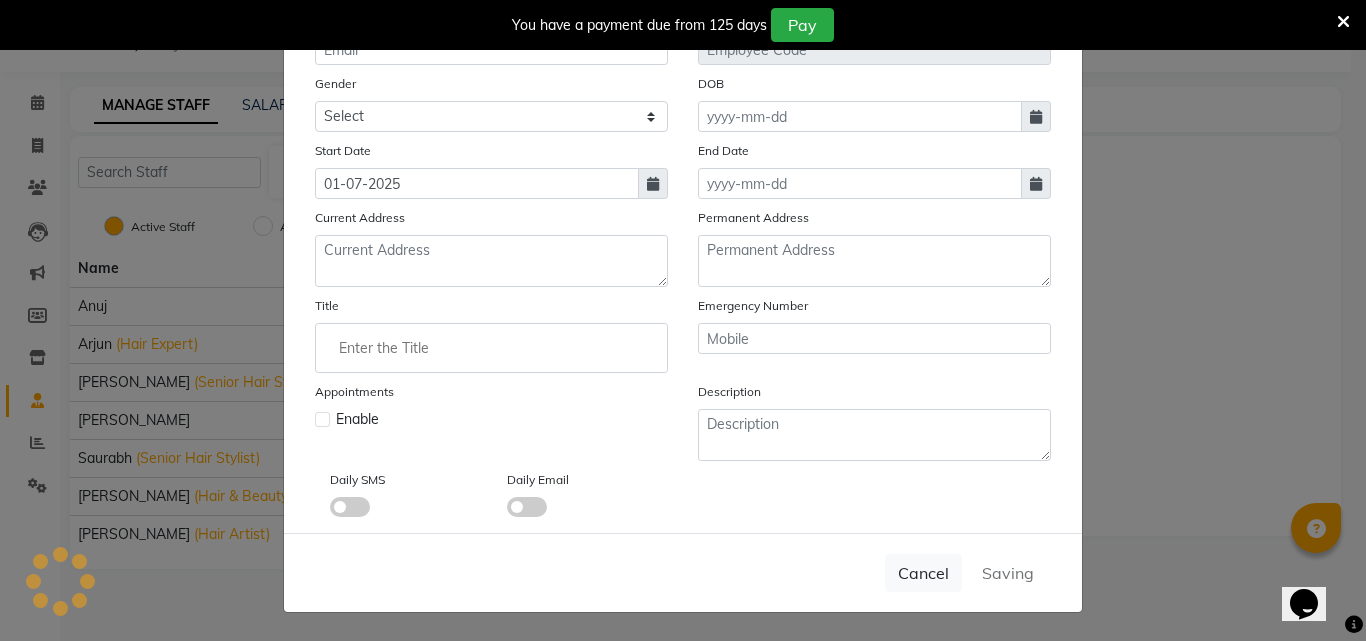 type 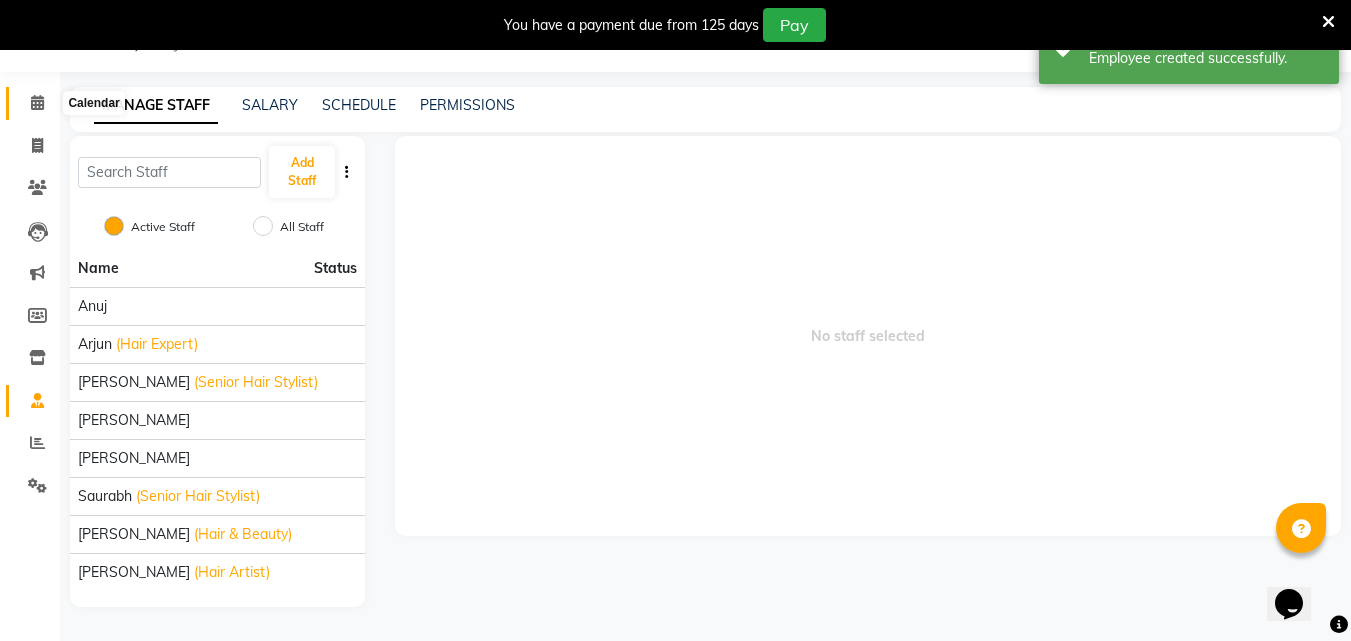 click 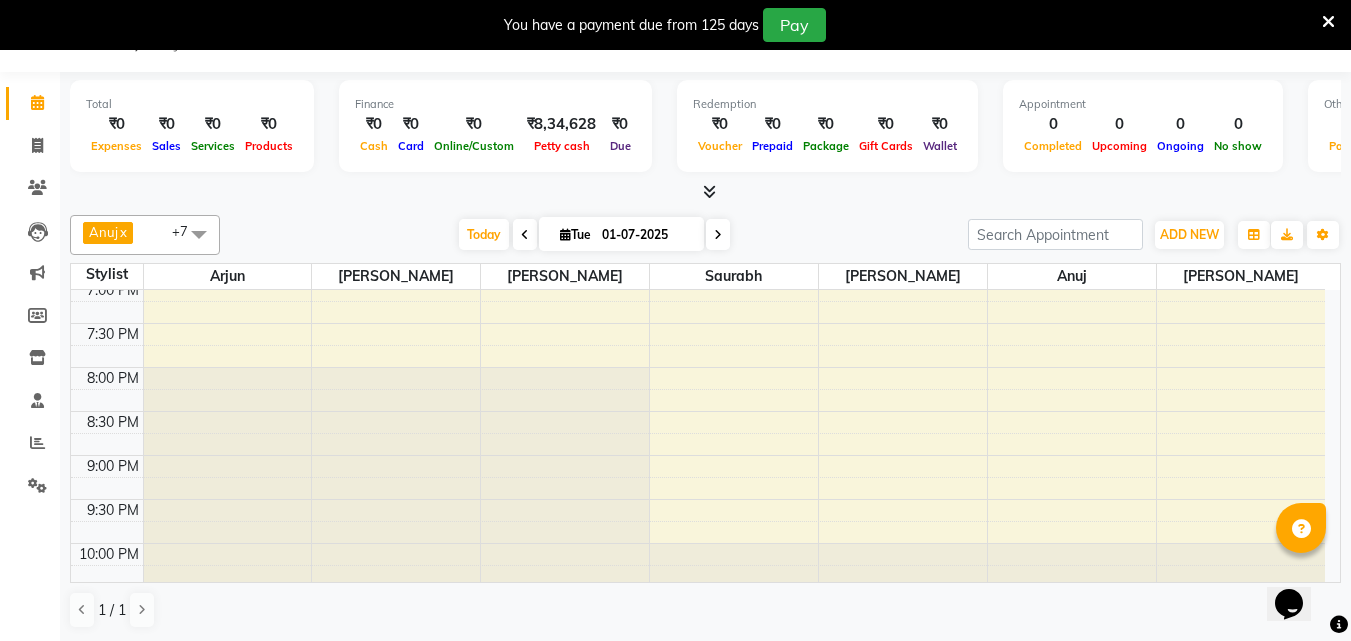 scroll, scrollTop: 1224, scrollLeft: 0, axis: vertical 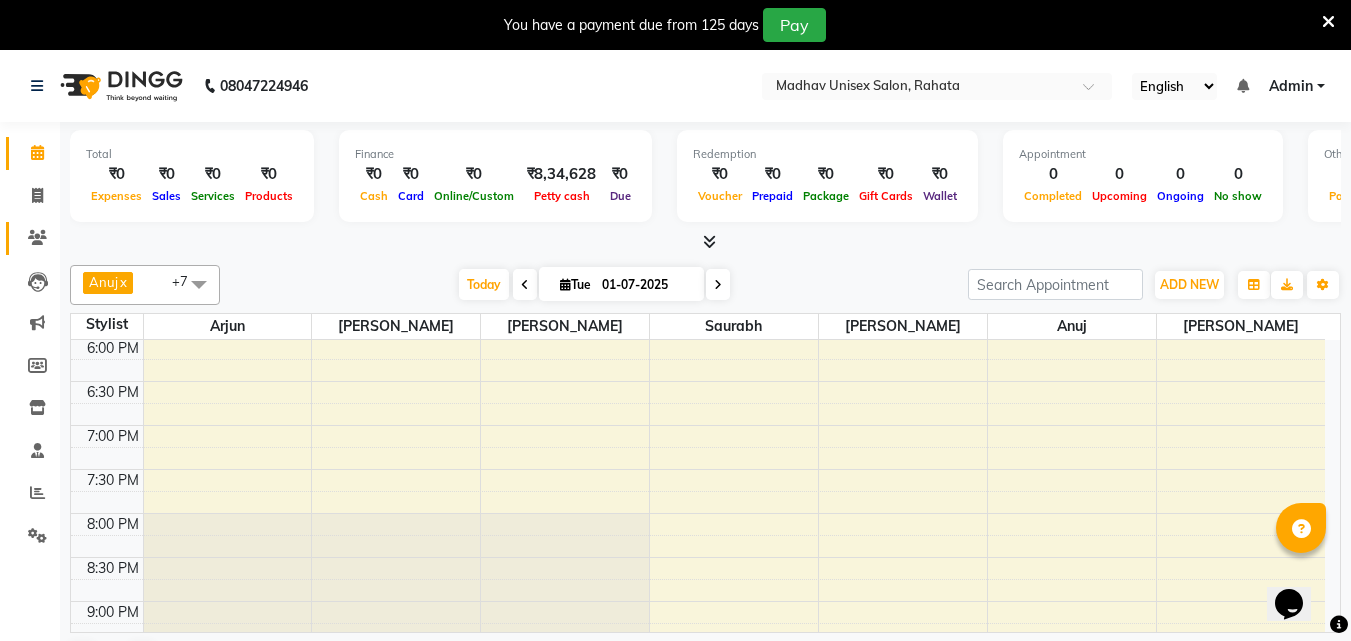 click on "Clients" 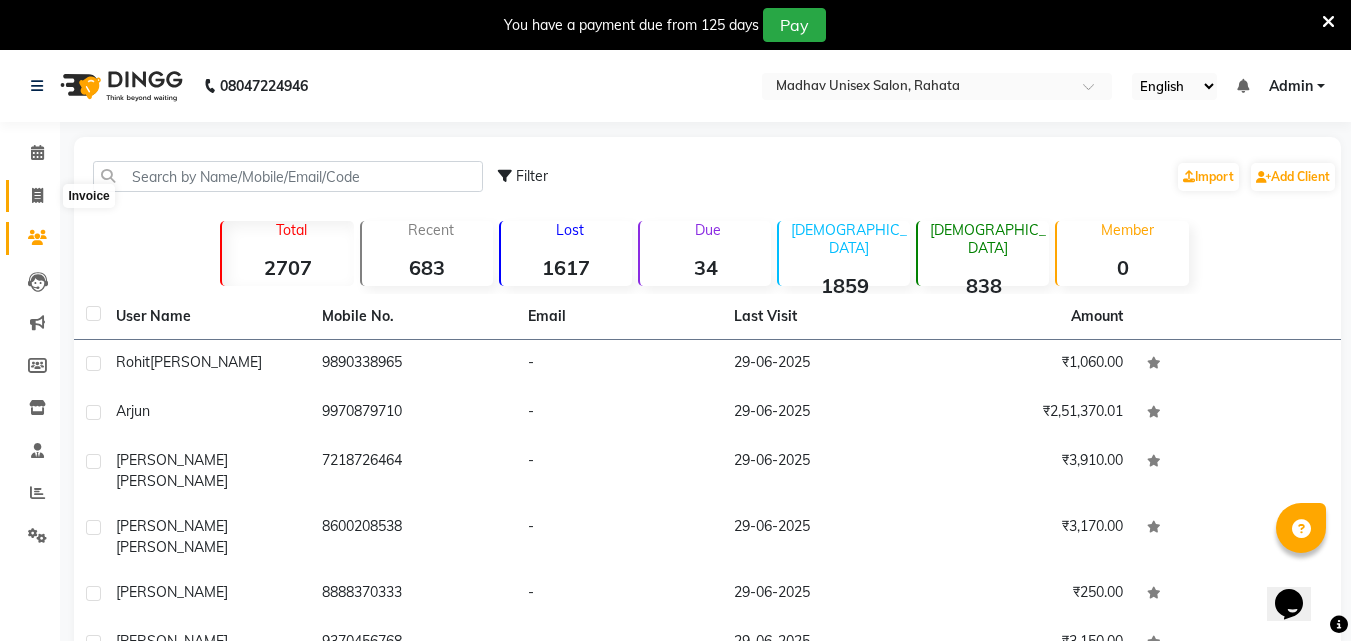 click 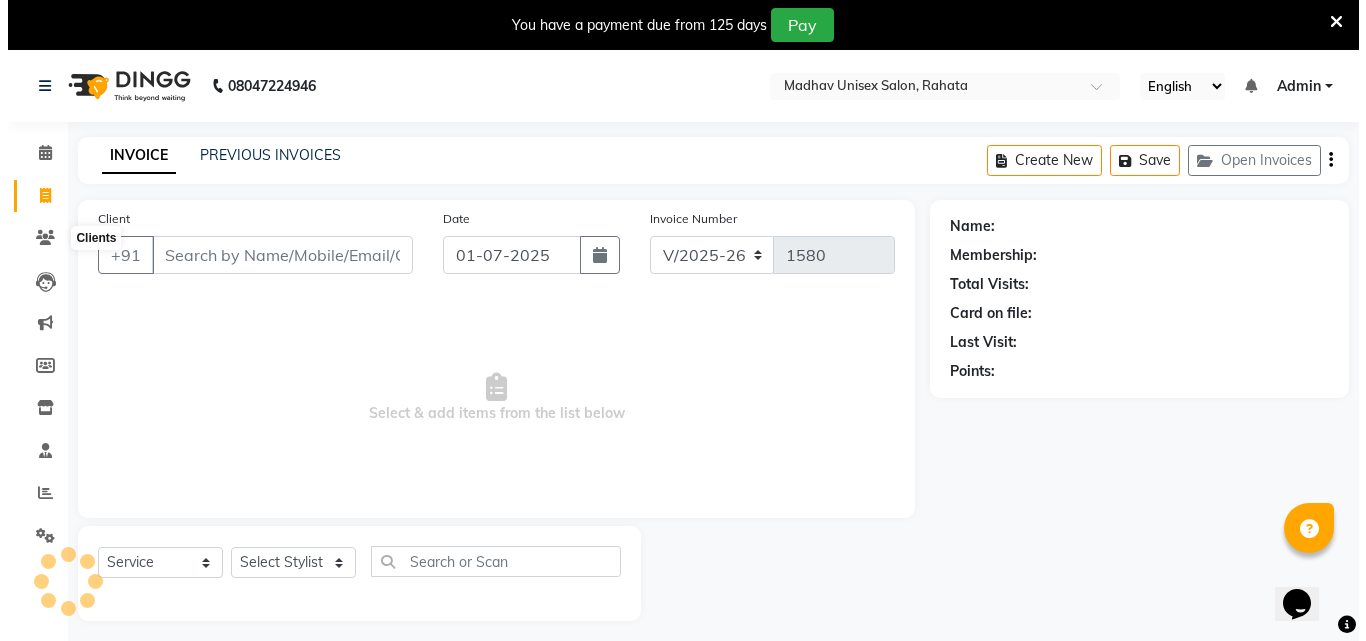 scroll, scrollTop: 50, scrollLeft: 0, axis: vertical 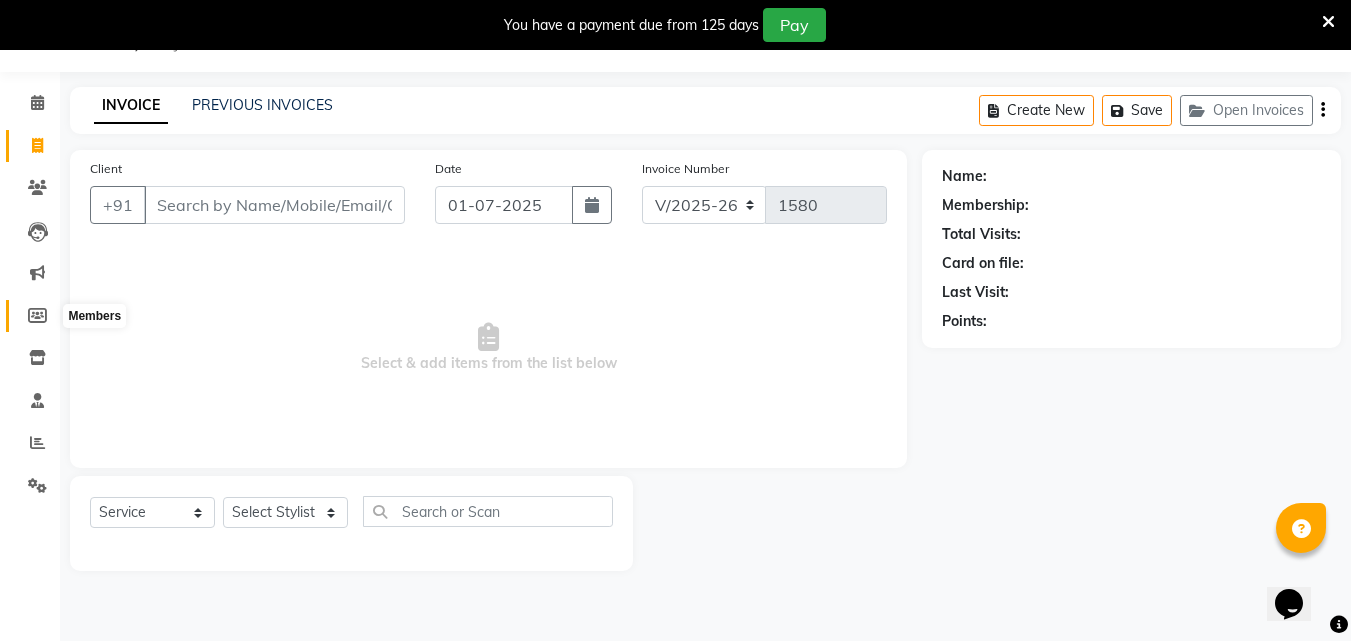 click 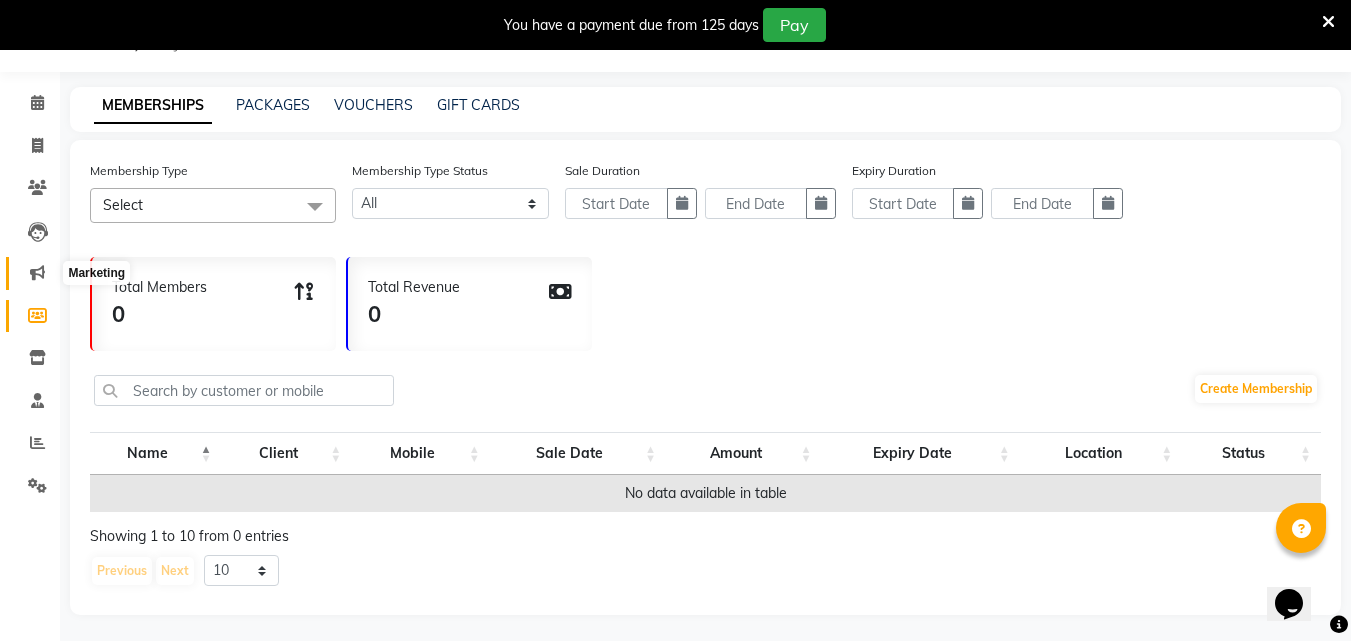 click 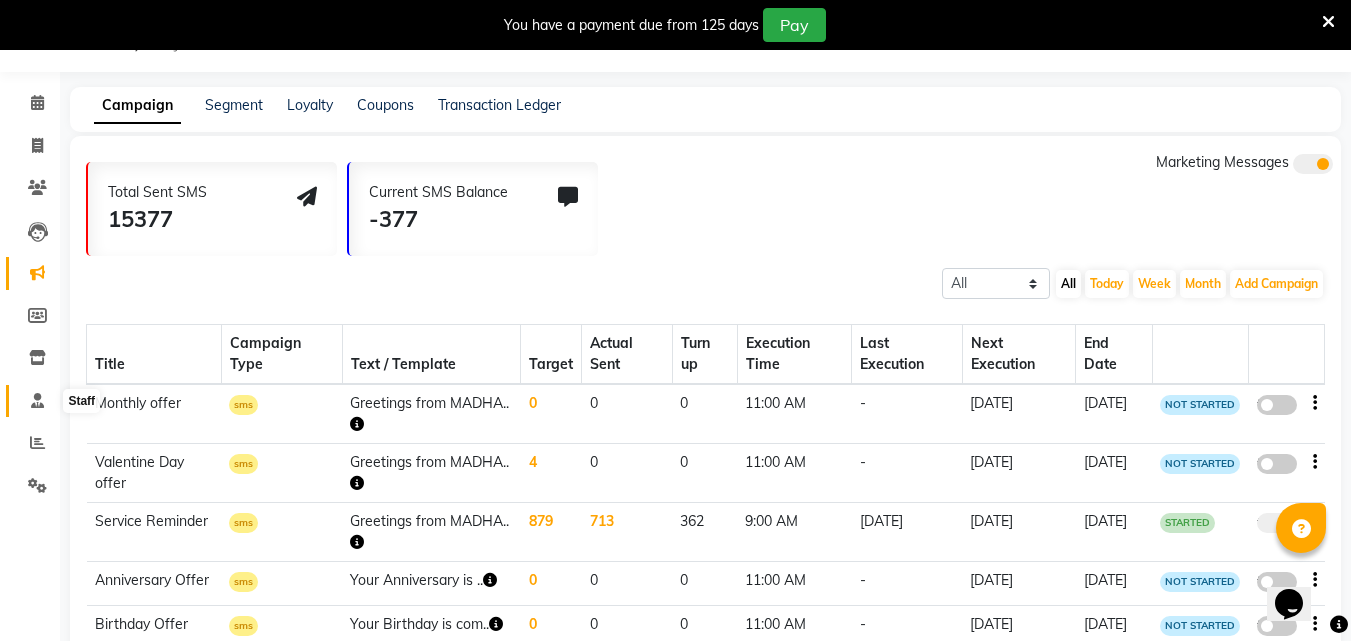 click 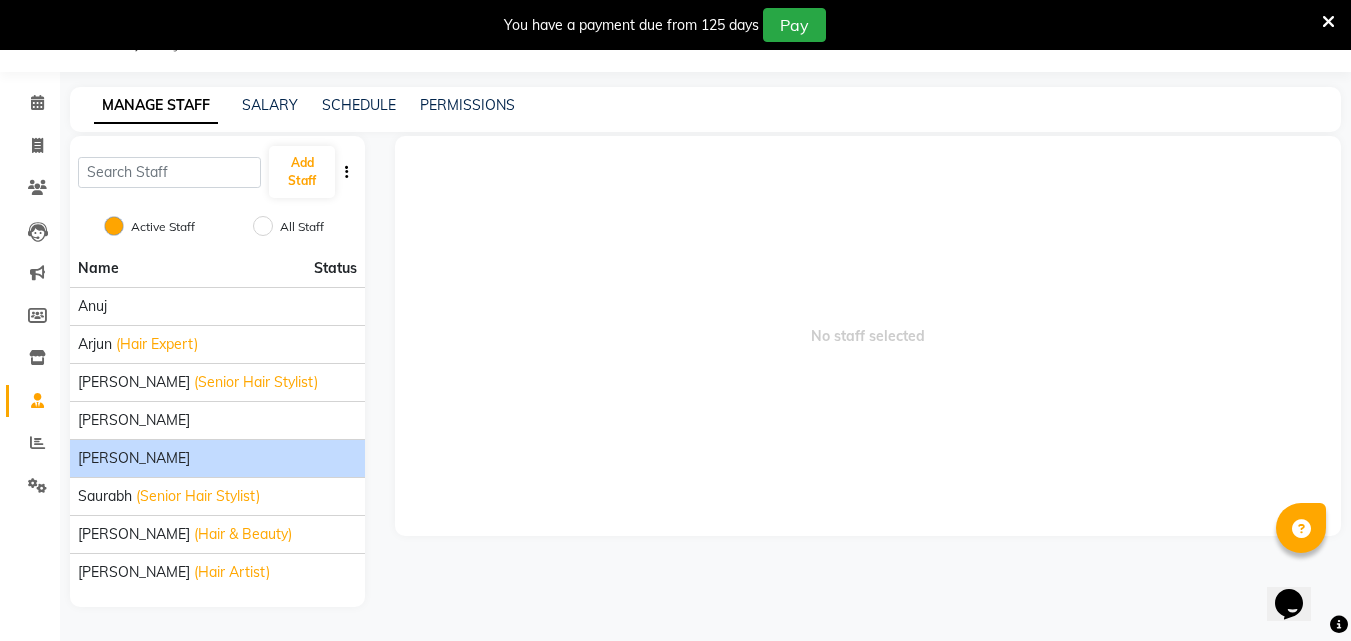 click on "[PERSON_NAME]" 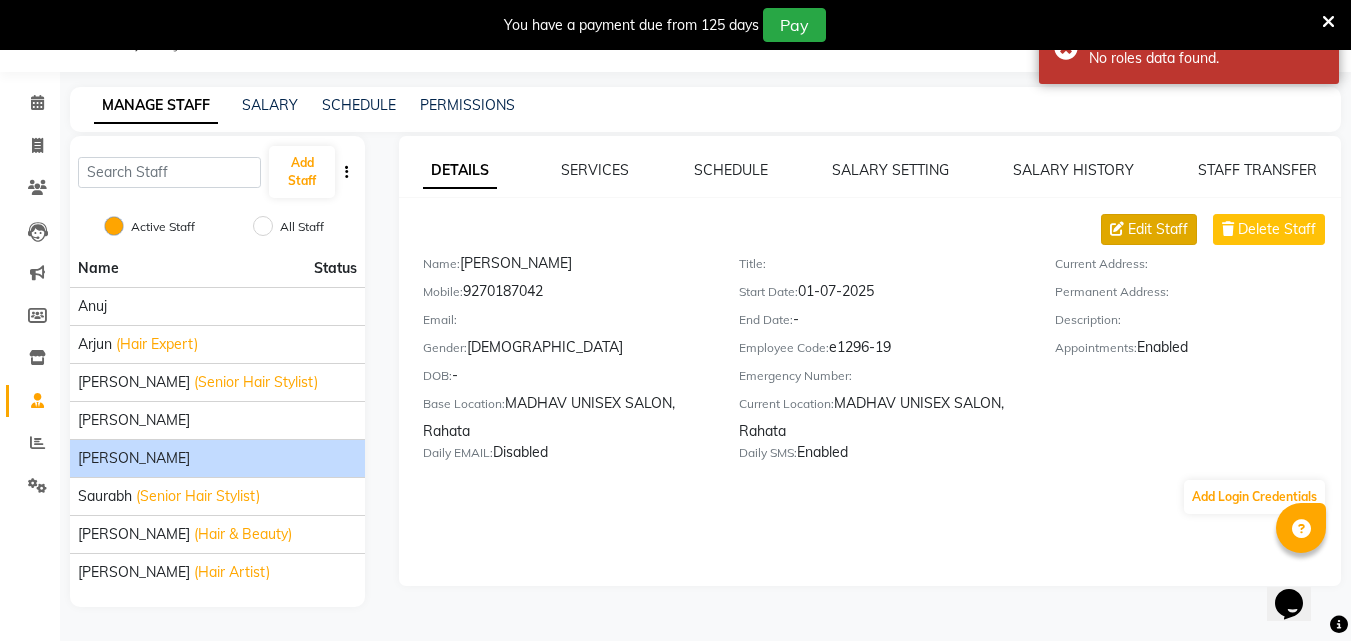 click on "Edit Staff" 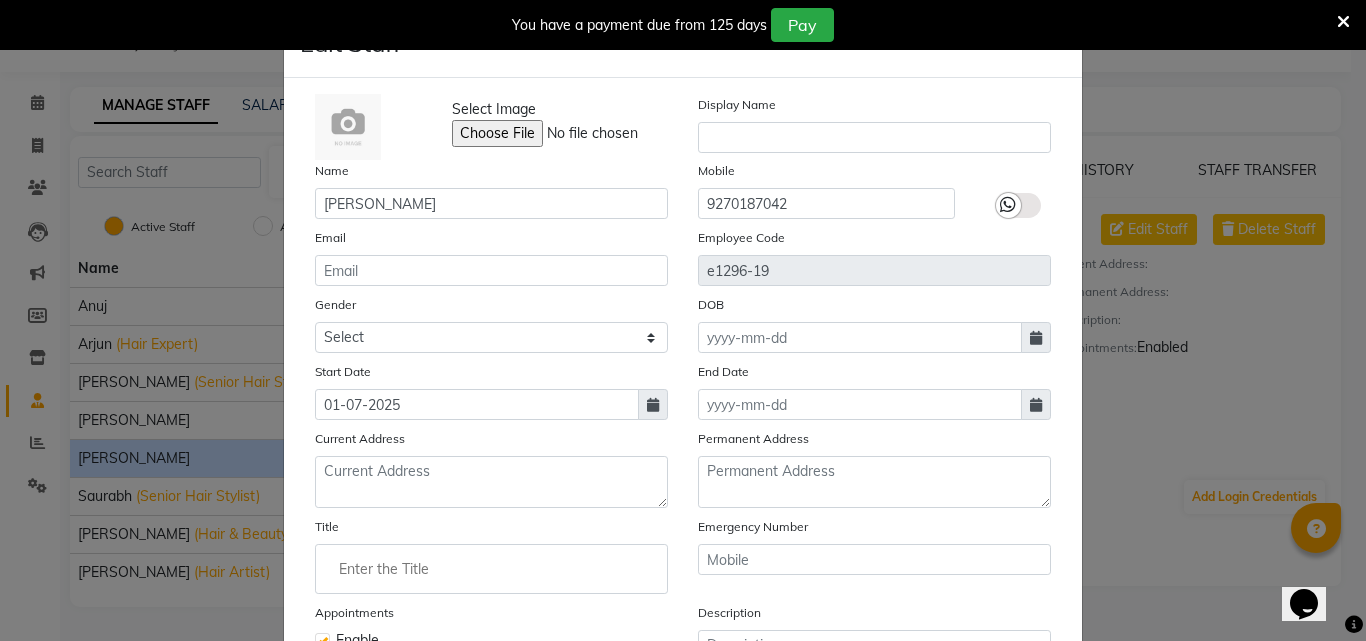 scroll, scrollTop: 21, scrollLeft: 0, axis: vertical 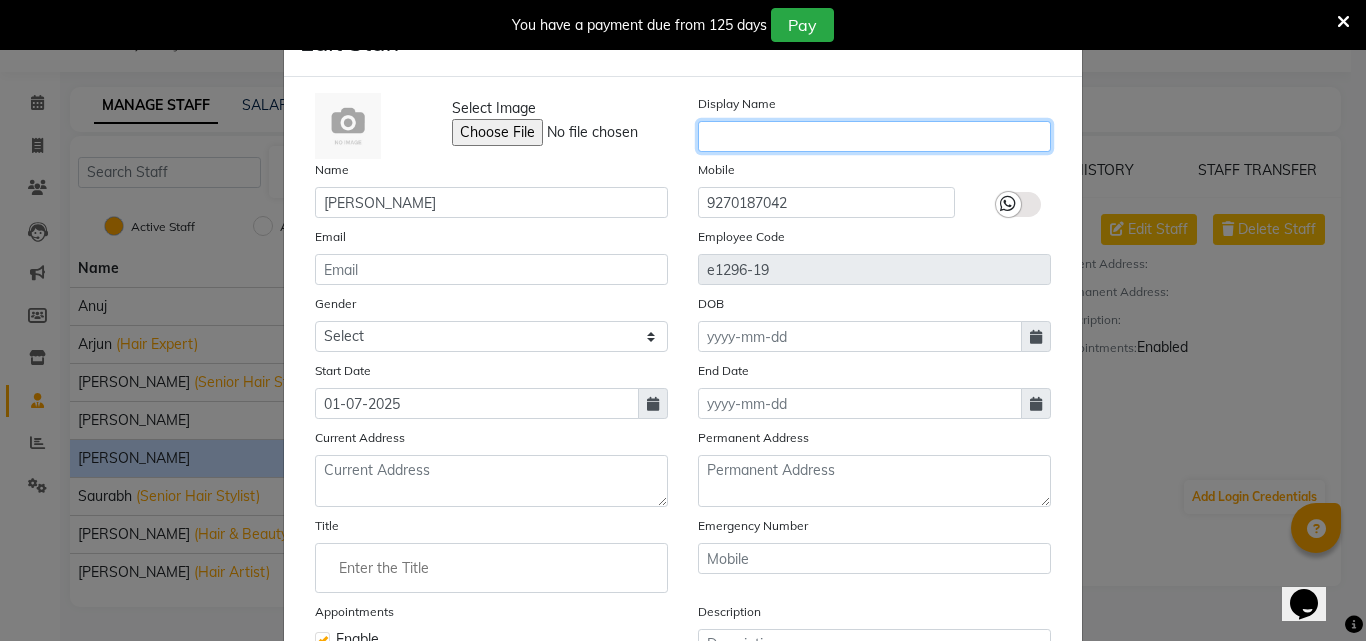 click 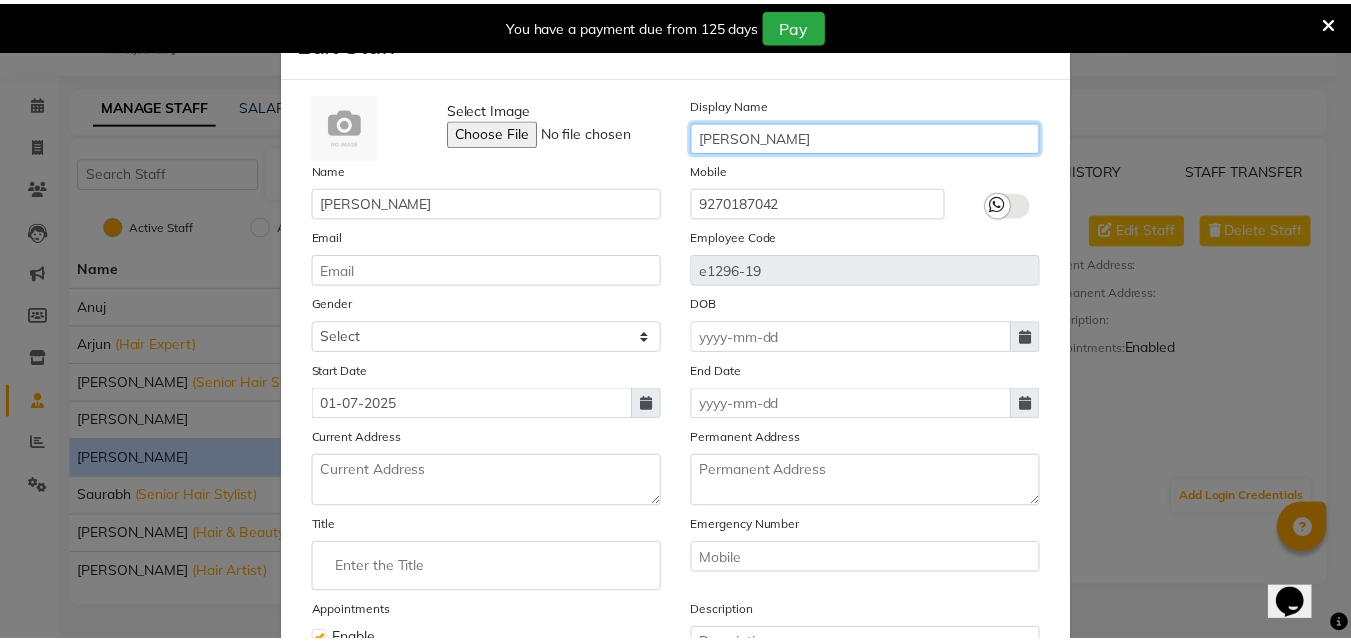scroll, scrollTop: 241, scrollLeft: 0, axis: vertical 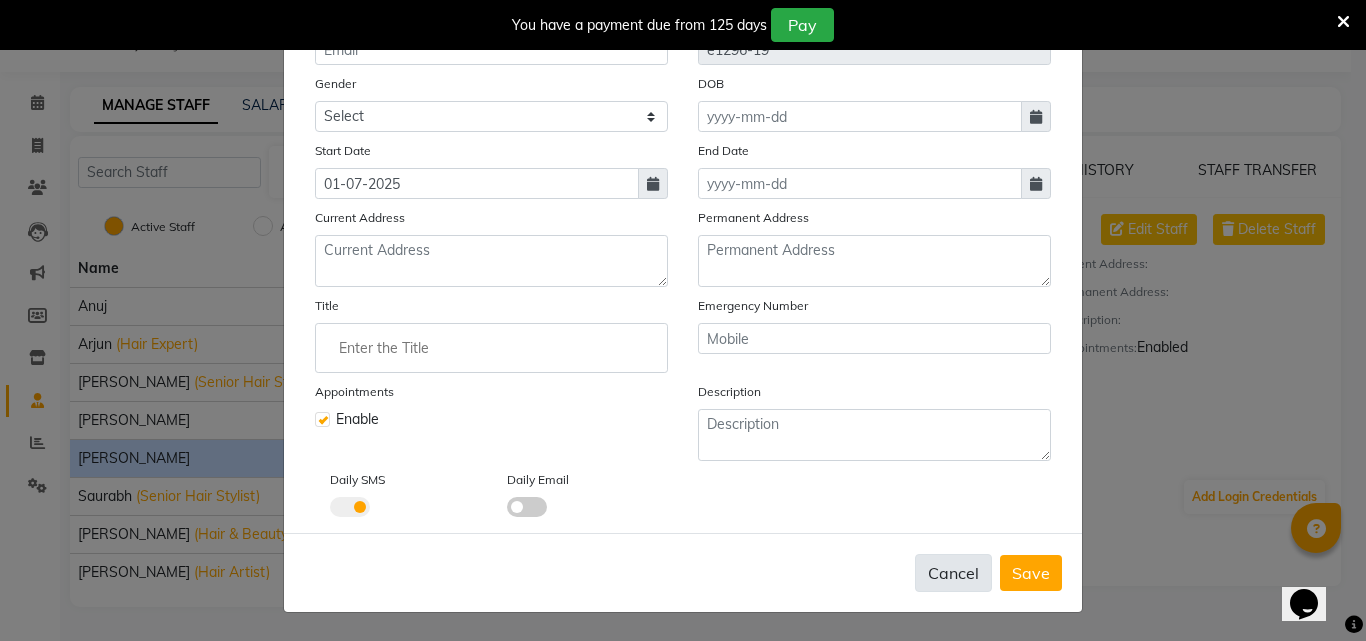type on "[PERSON_NAME]" 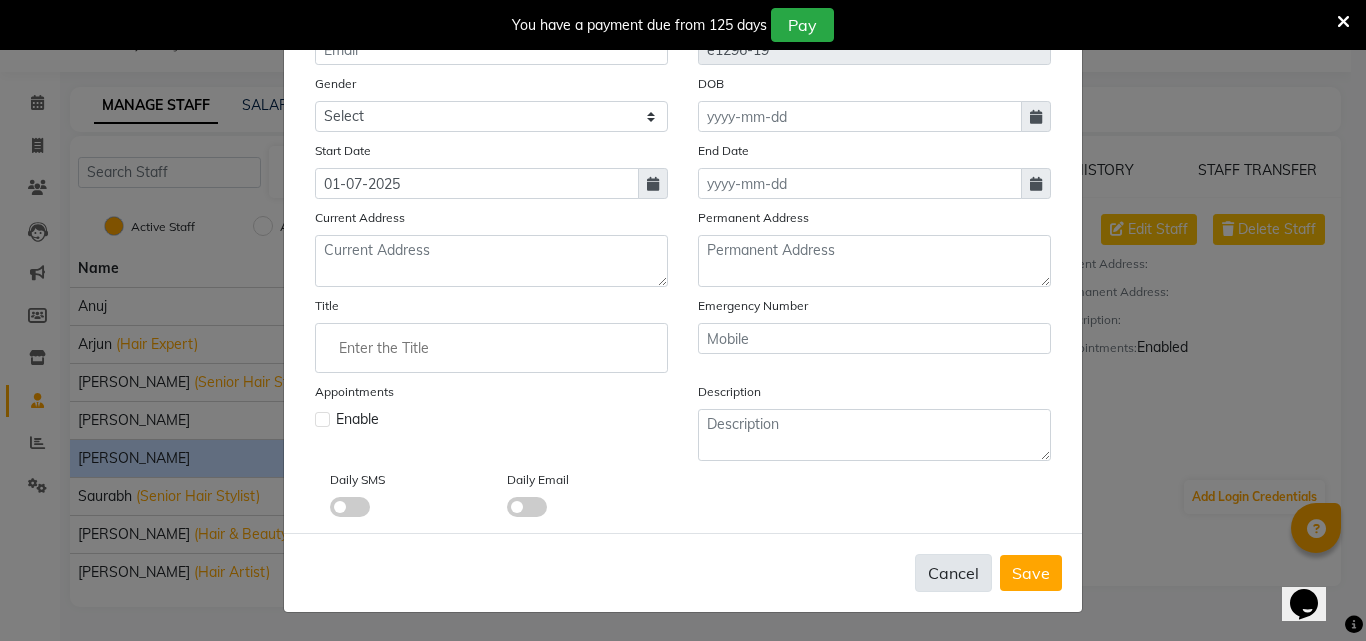 type 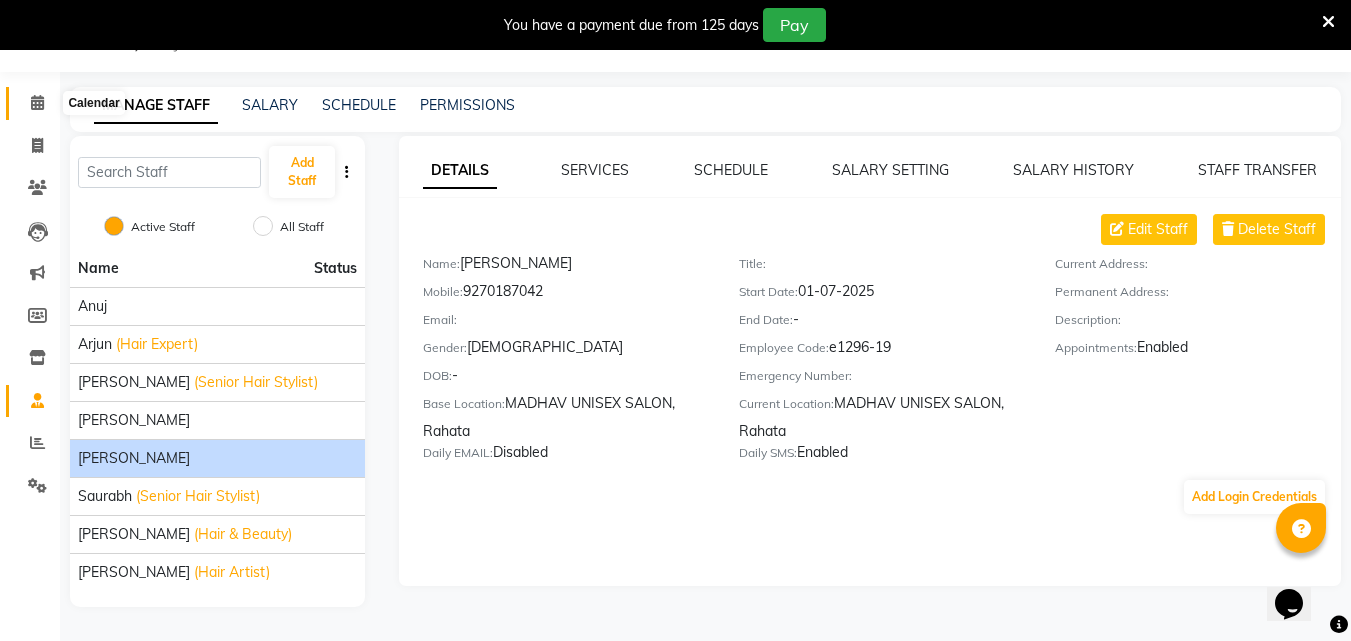 click 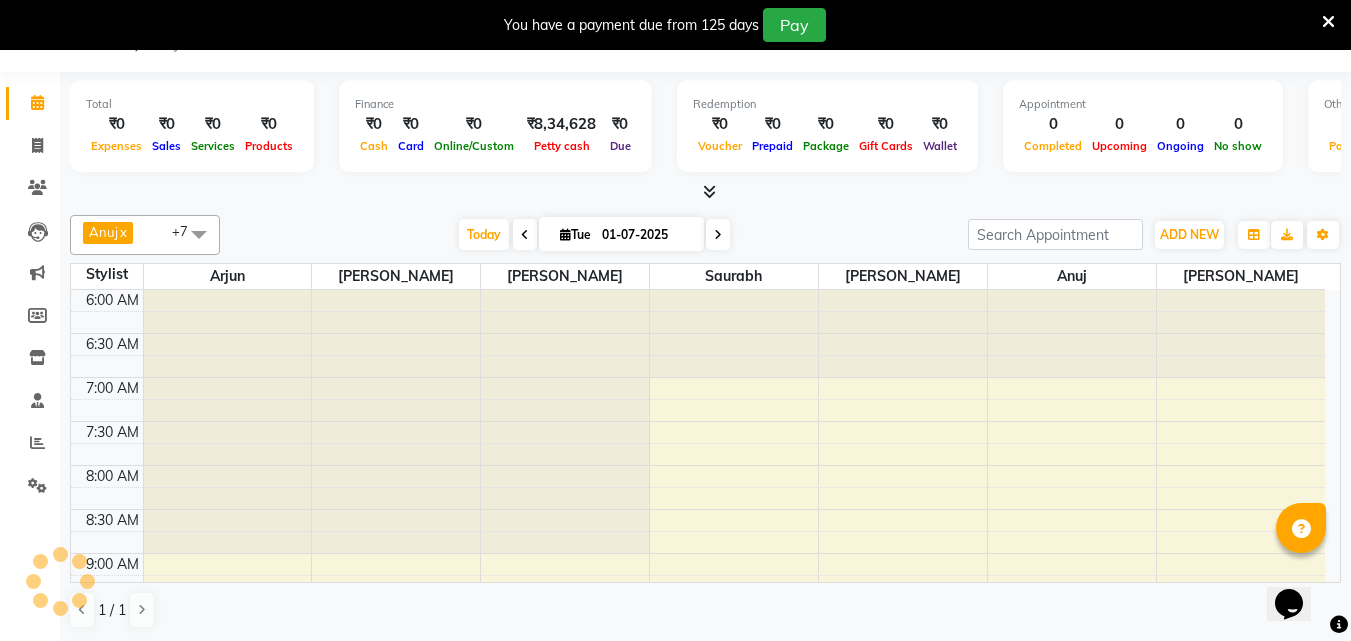 scroll, scrollTop: 0, scrollLeft: 0, axis: both 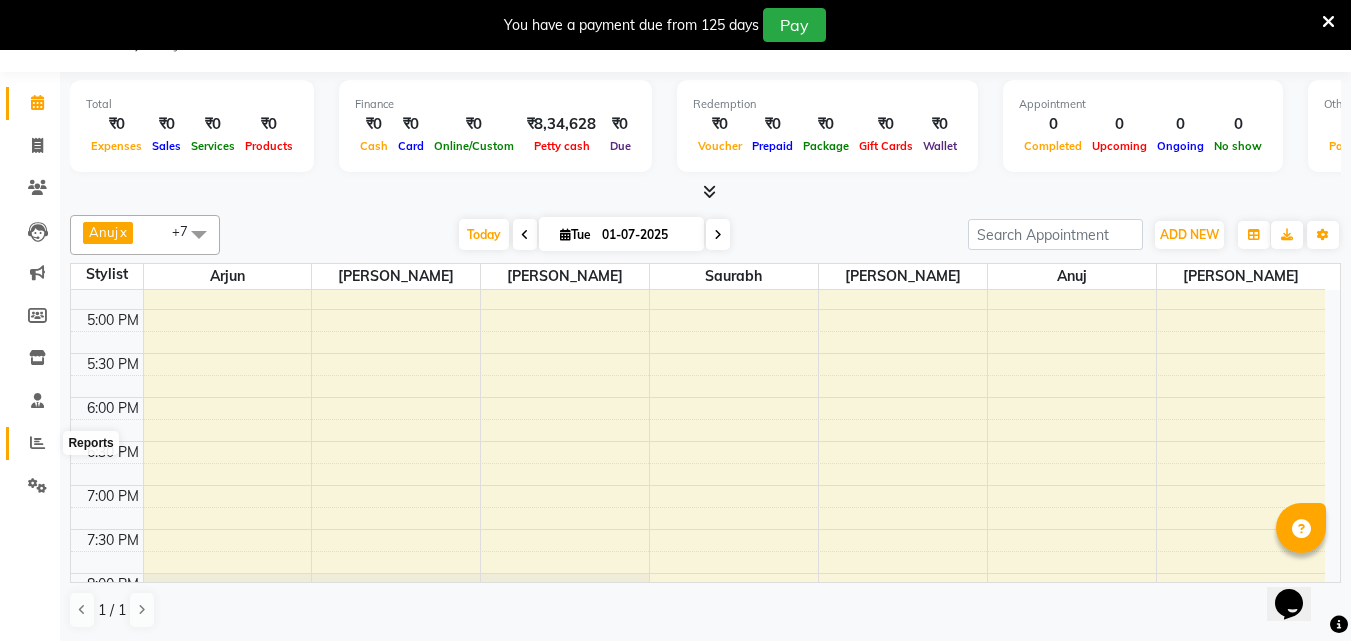 click 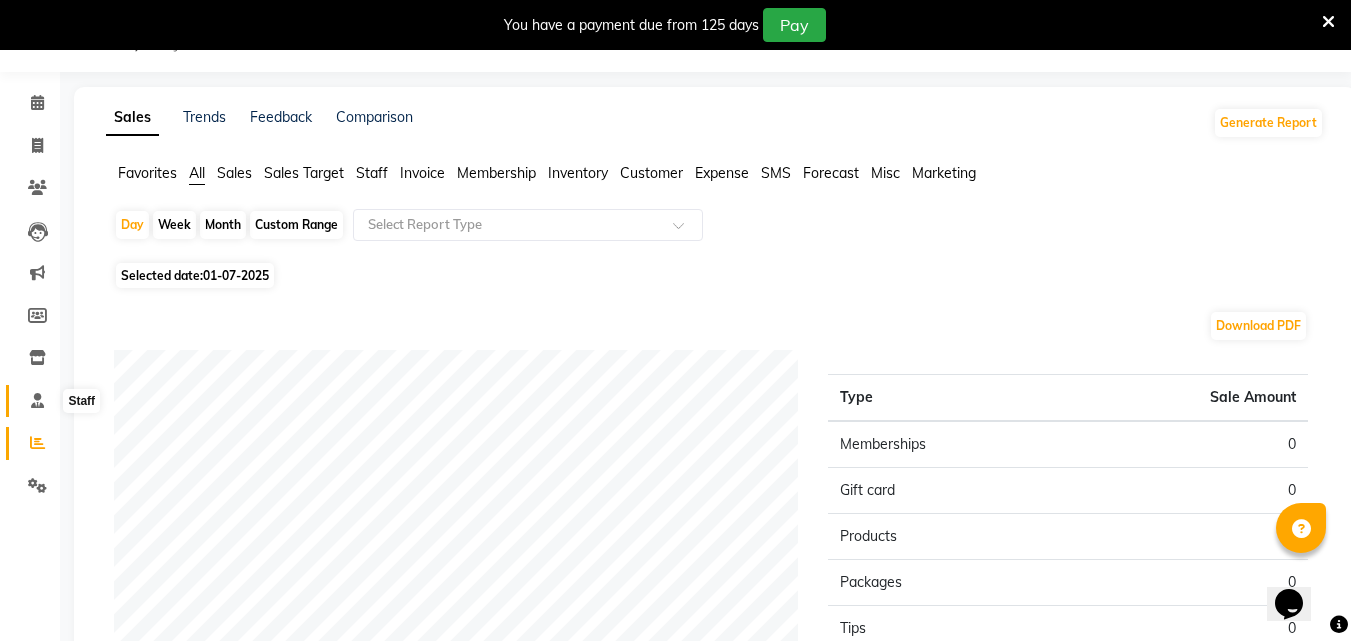 click 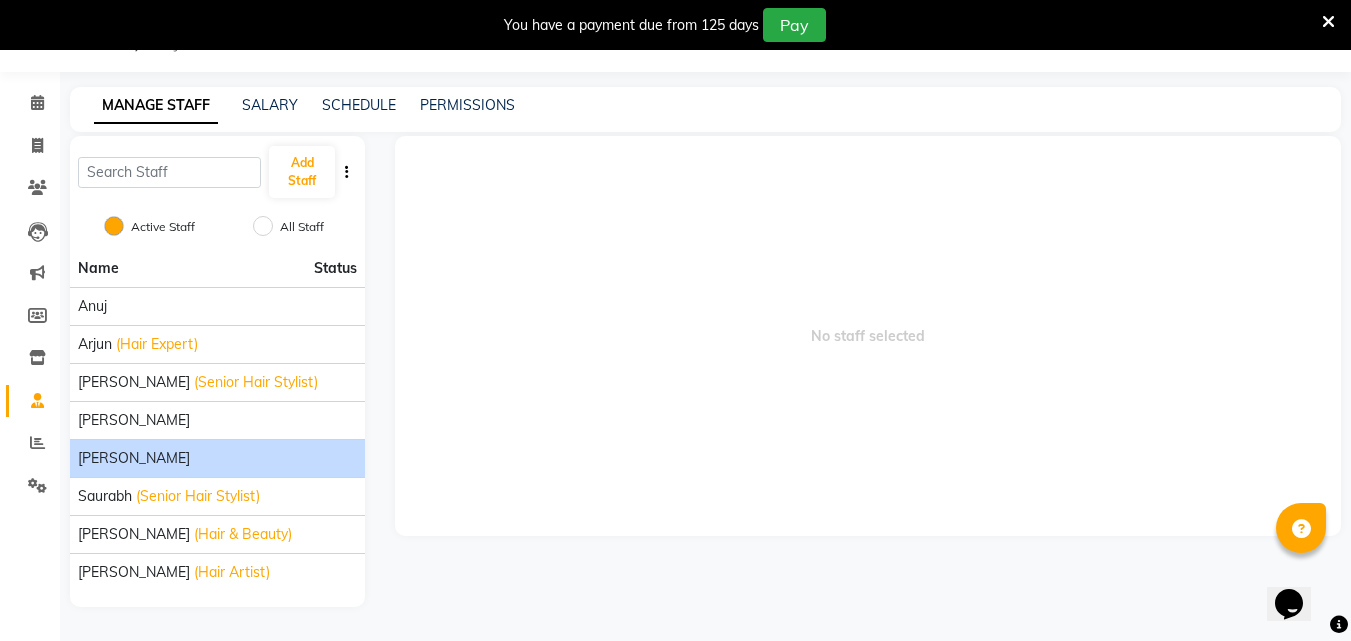 click on "[PERSON_NAME]" 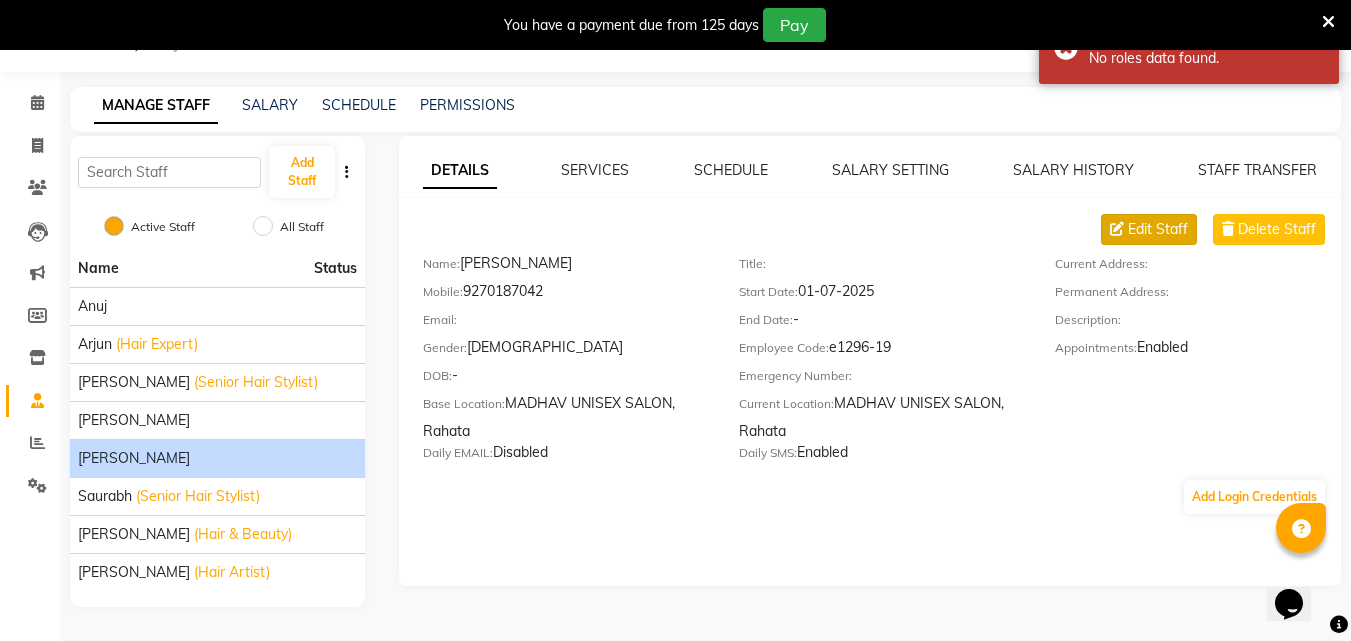 click on "Edit Staff" 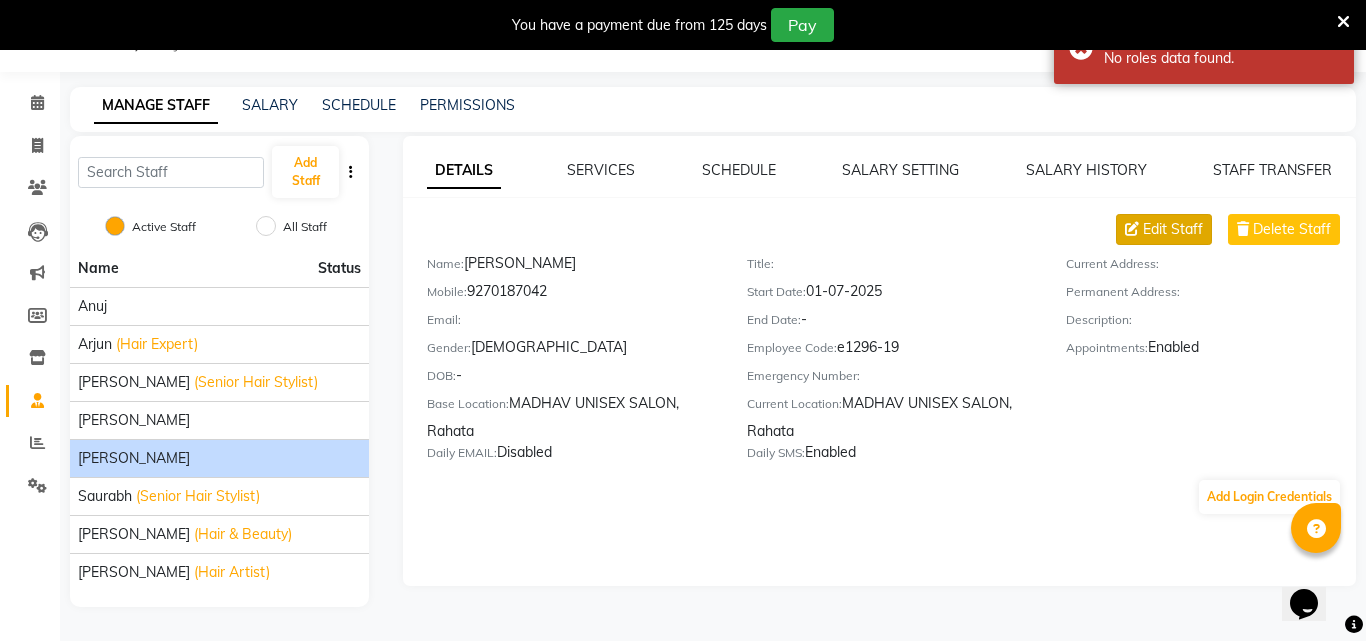 select on "[DEMOGRAPHIC_DATA]" 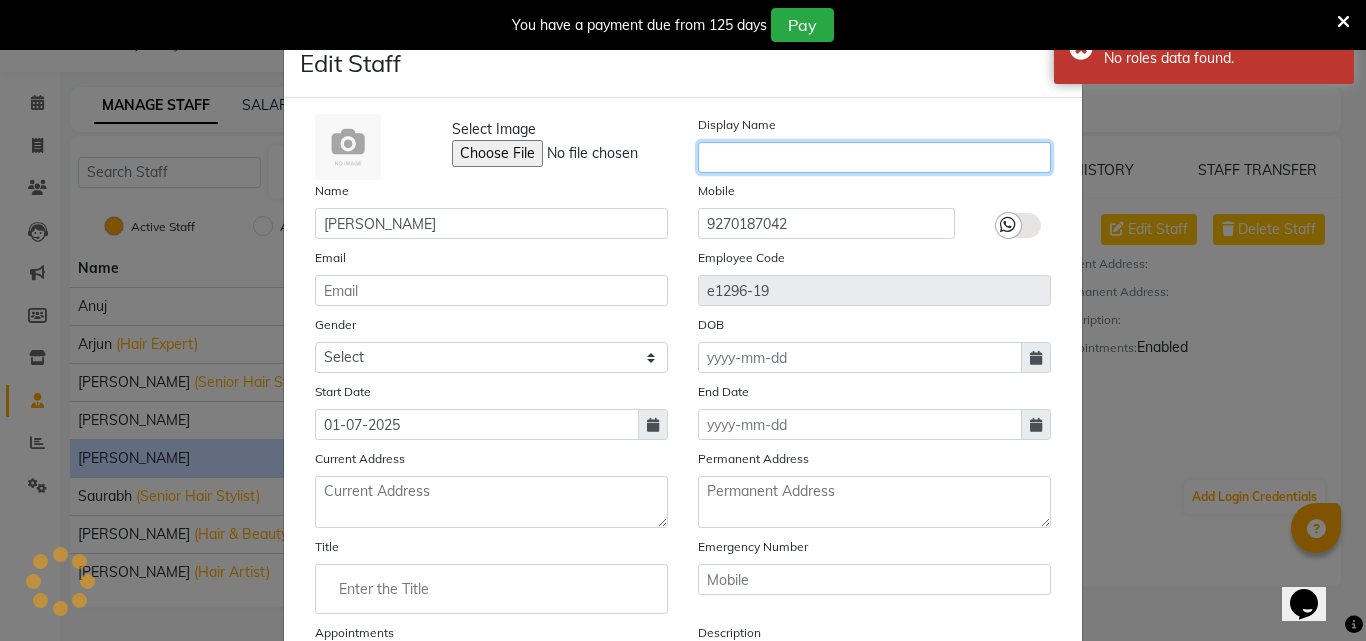 click 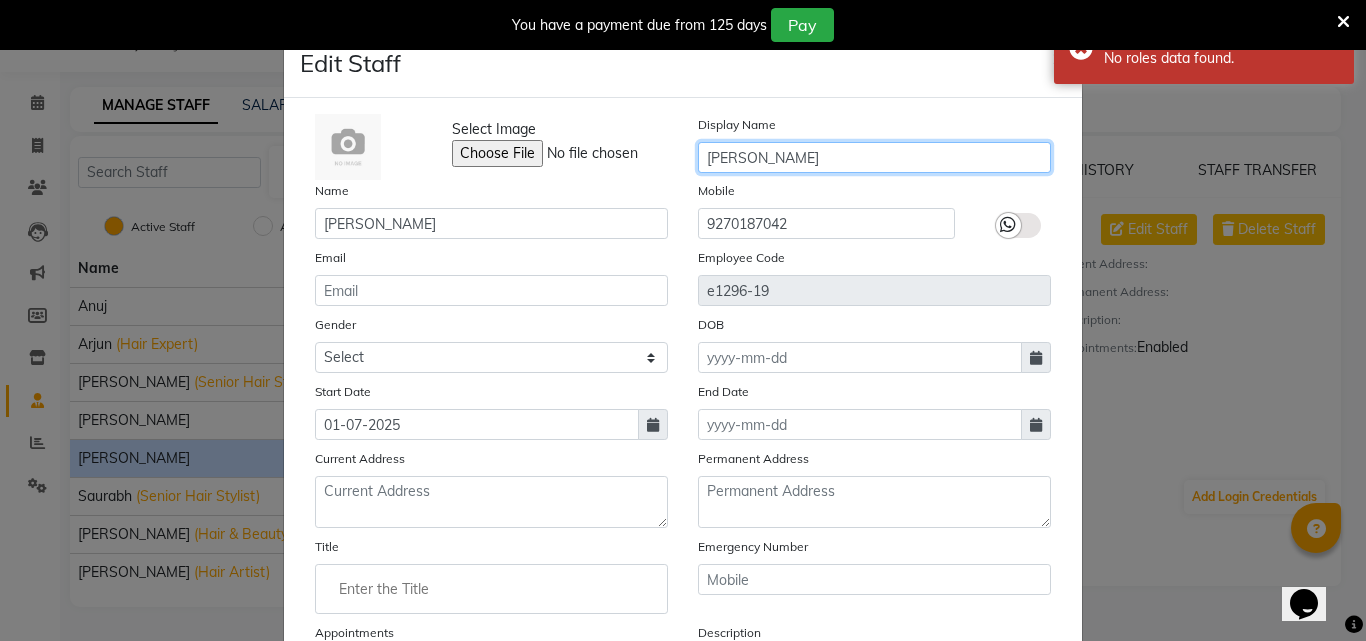 type on "[PERSON_NAME]" 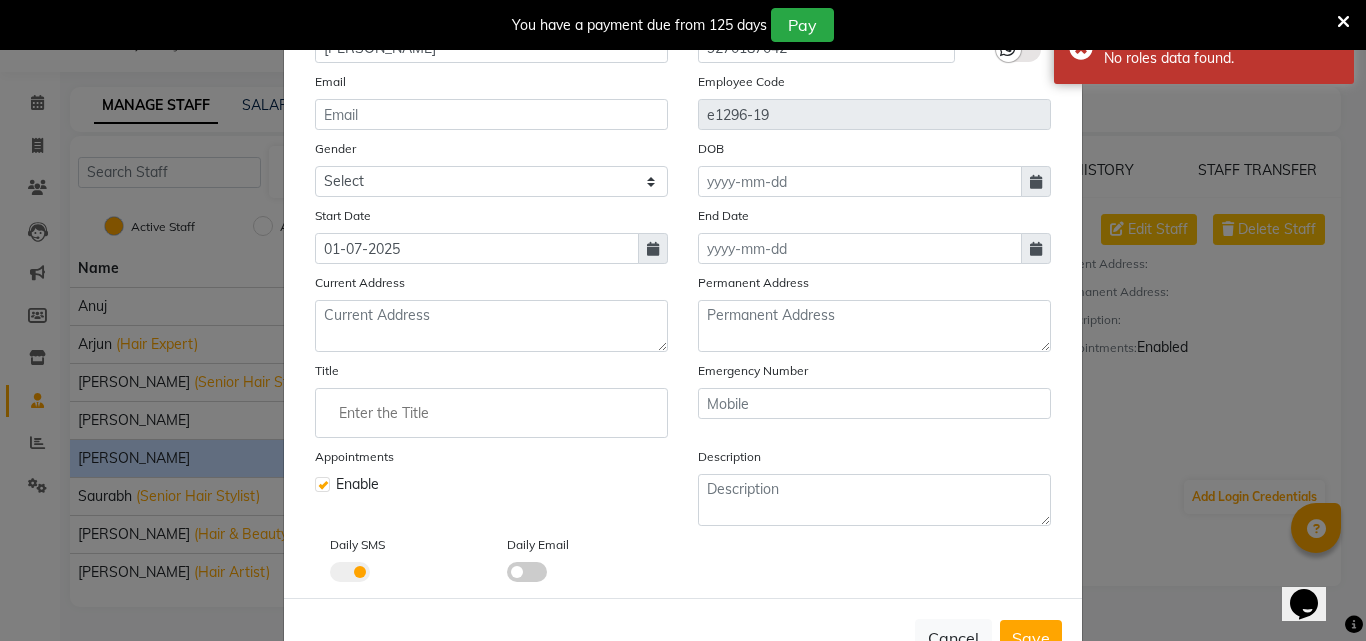 scroll, scrollTop: 241, scrollLeft: 0, axis: vertical 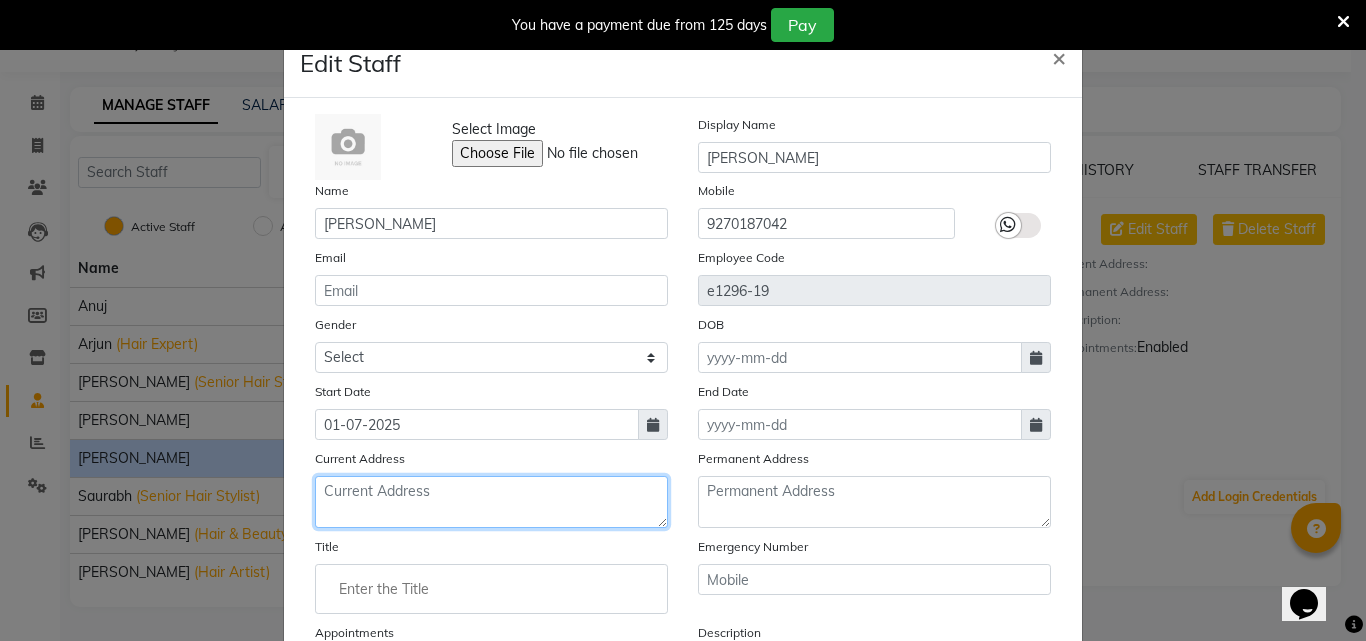 click 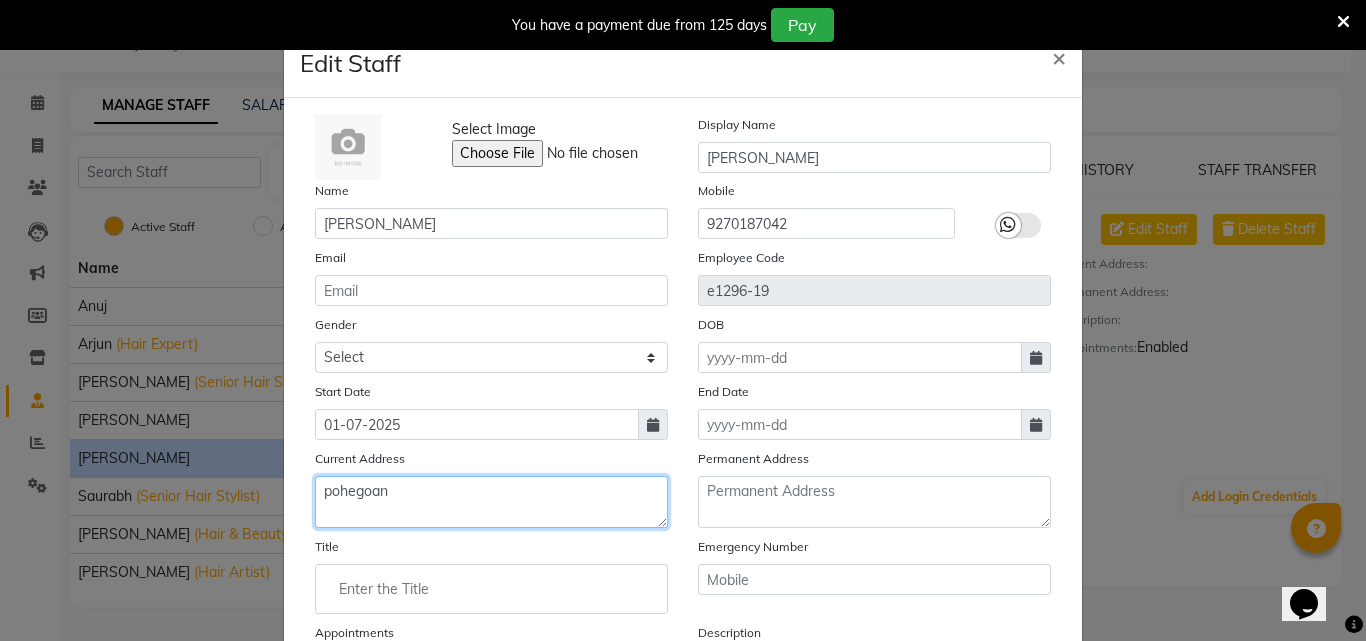 type on "pohegoan" 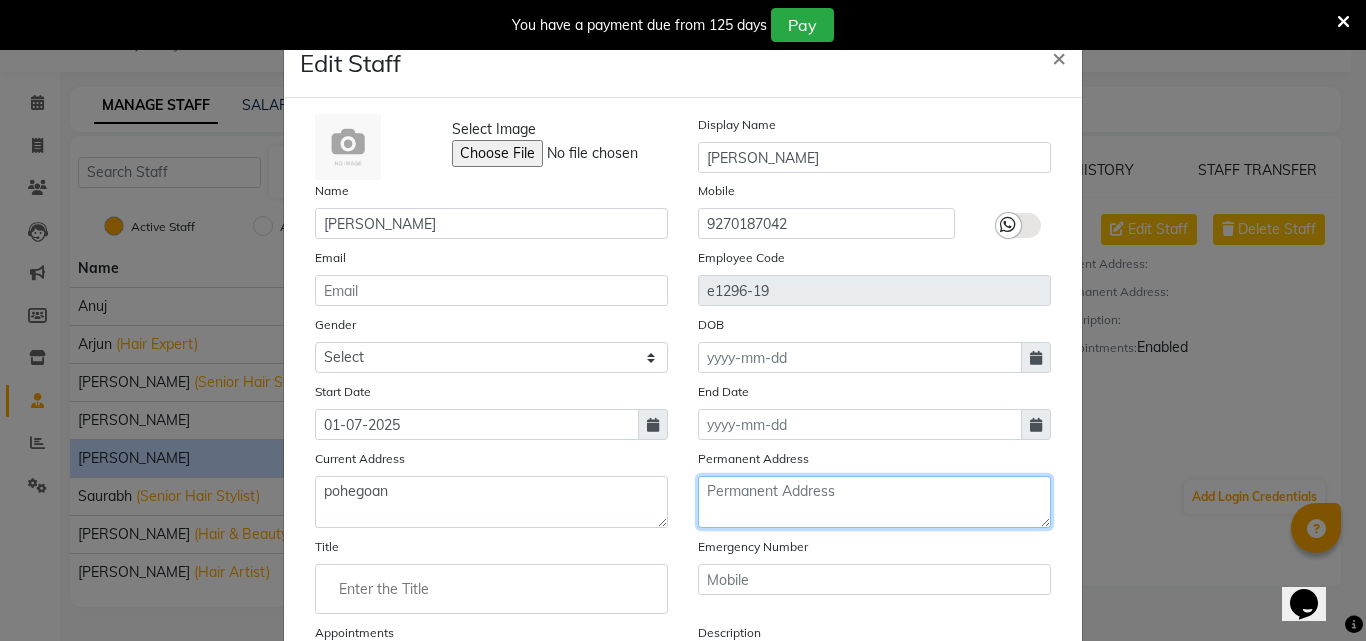 click 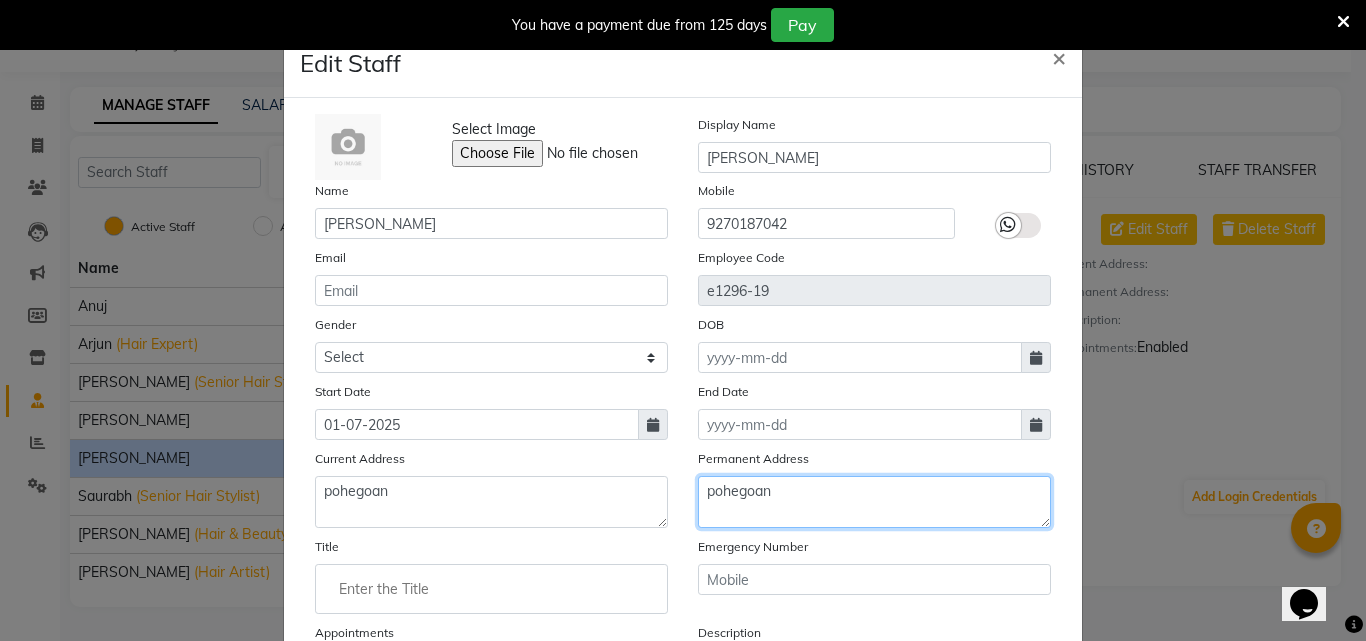 type on "pohegoan" 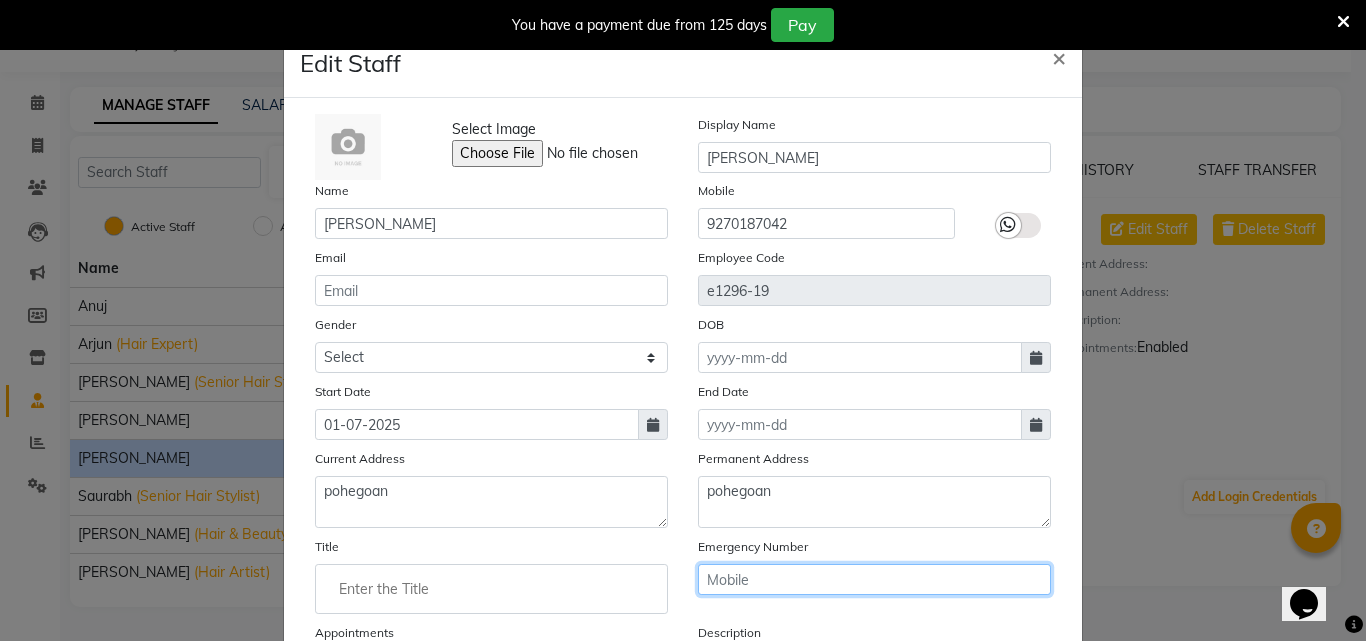 click 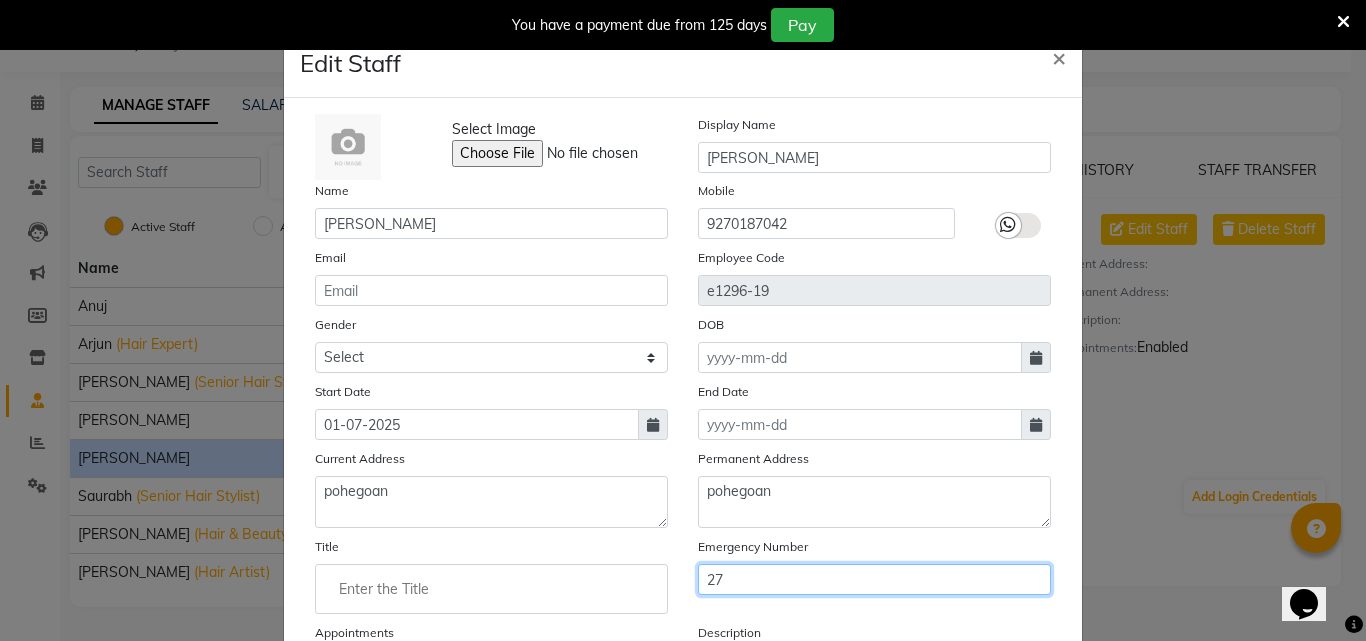 type on "2" 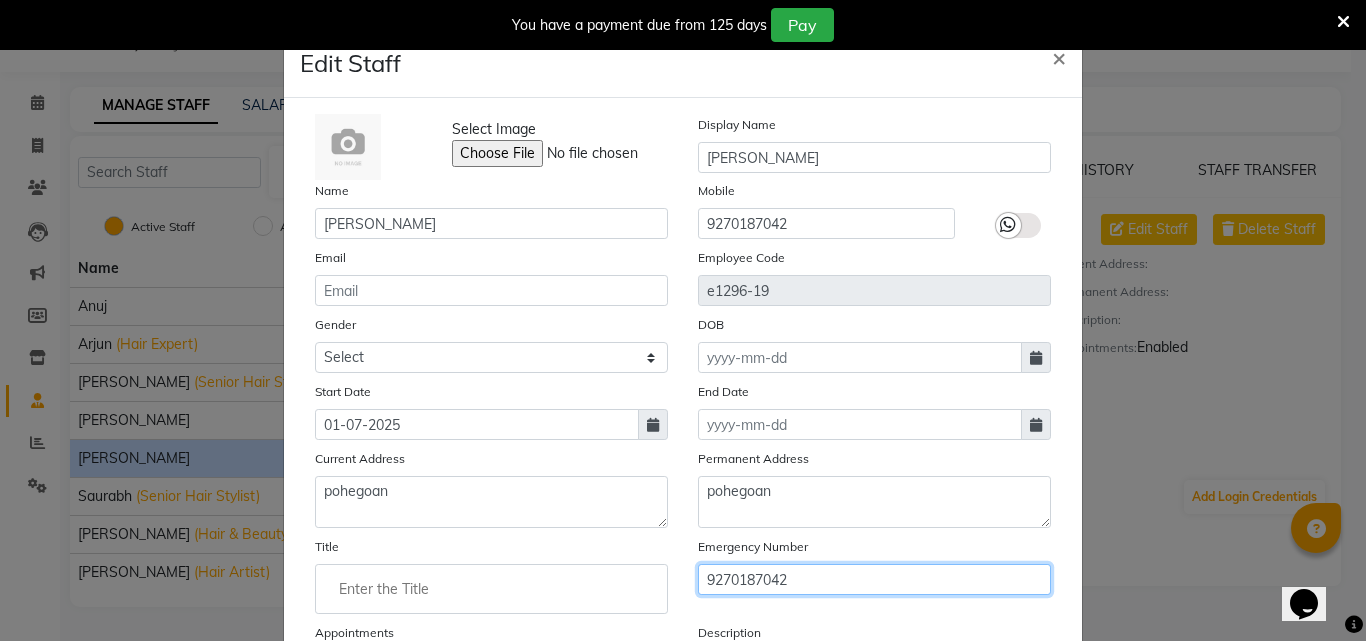 type on "9270187042" 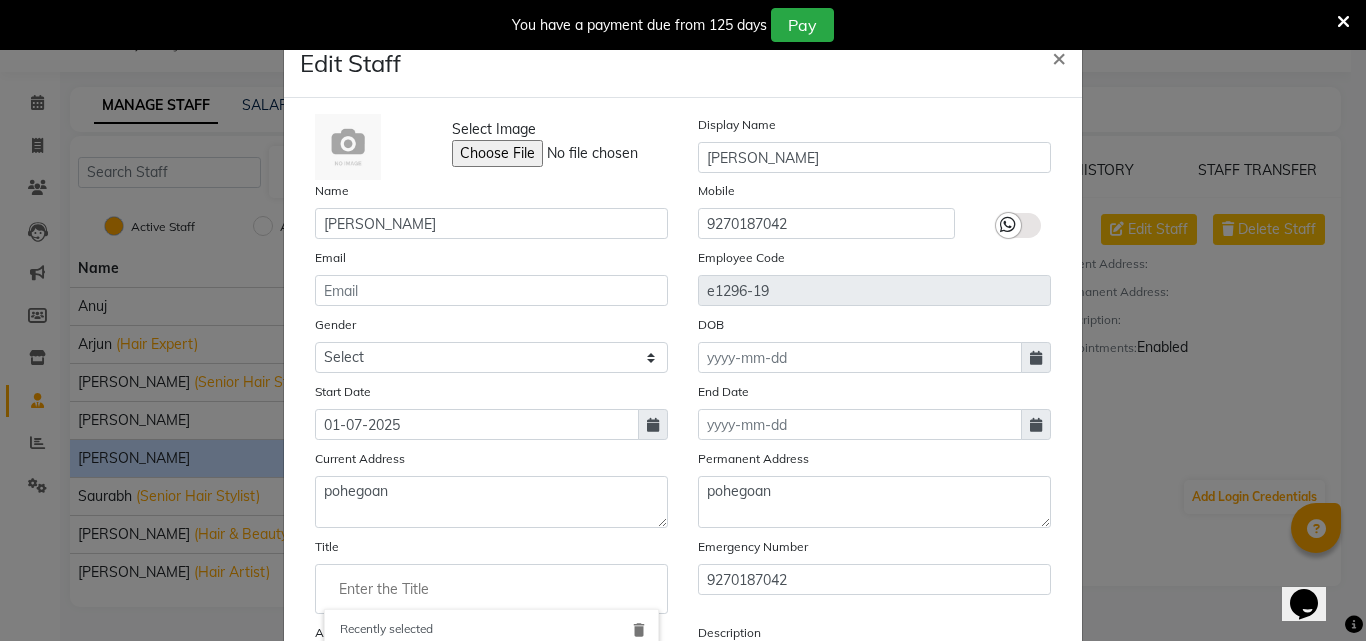 click 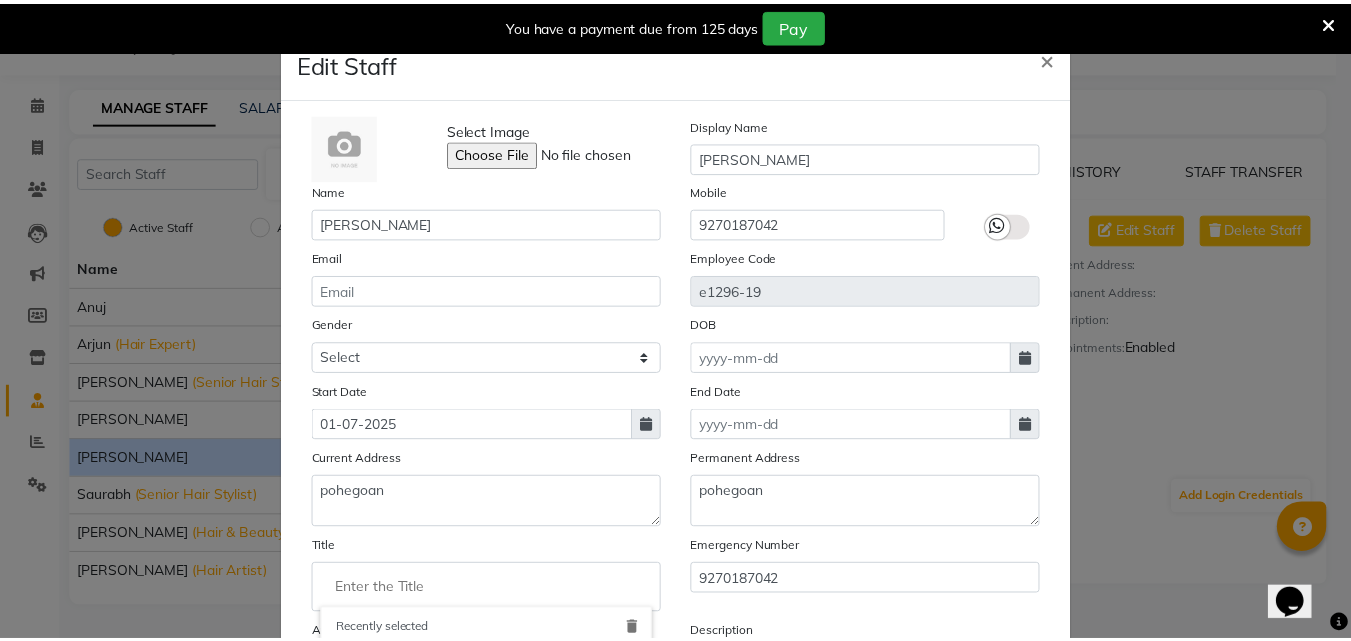 scroll, scrollTop: 241, scrollLeft: 0, axis: vertical 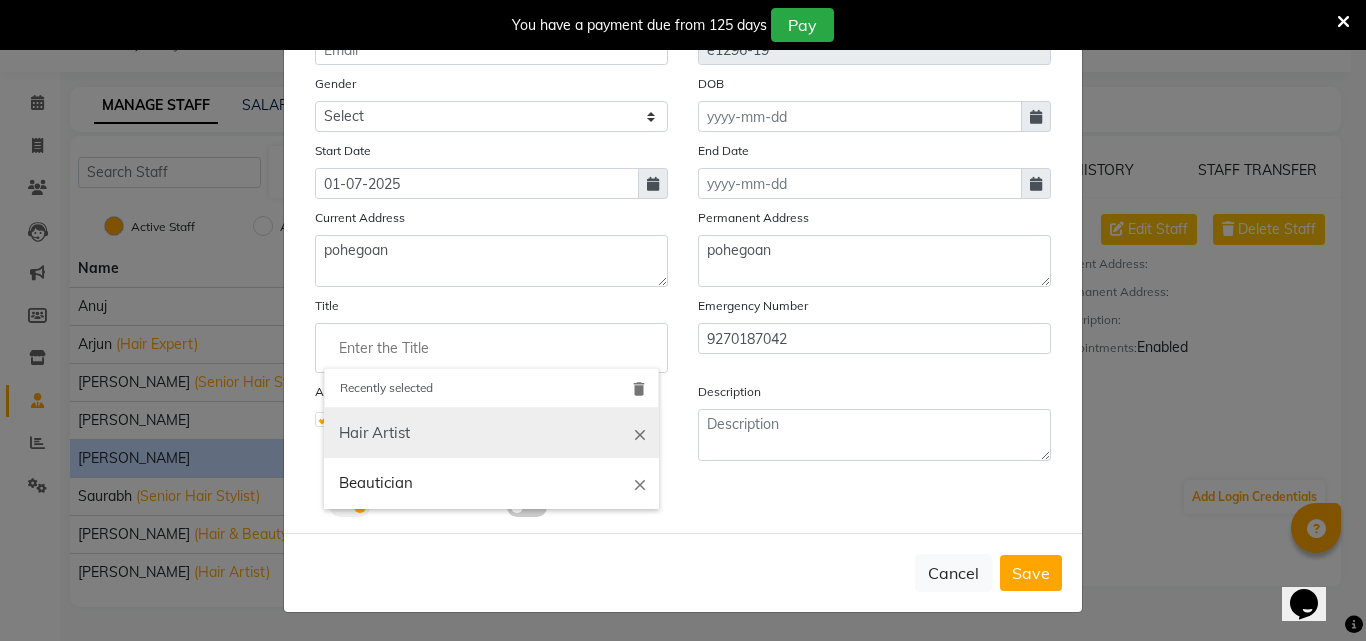 click on "Hair Artist" at bounding box center (491, 433) 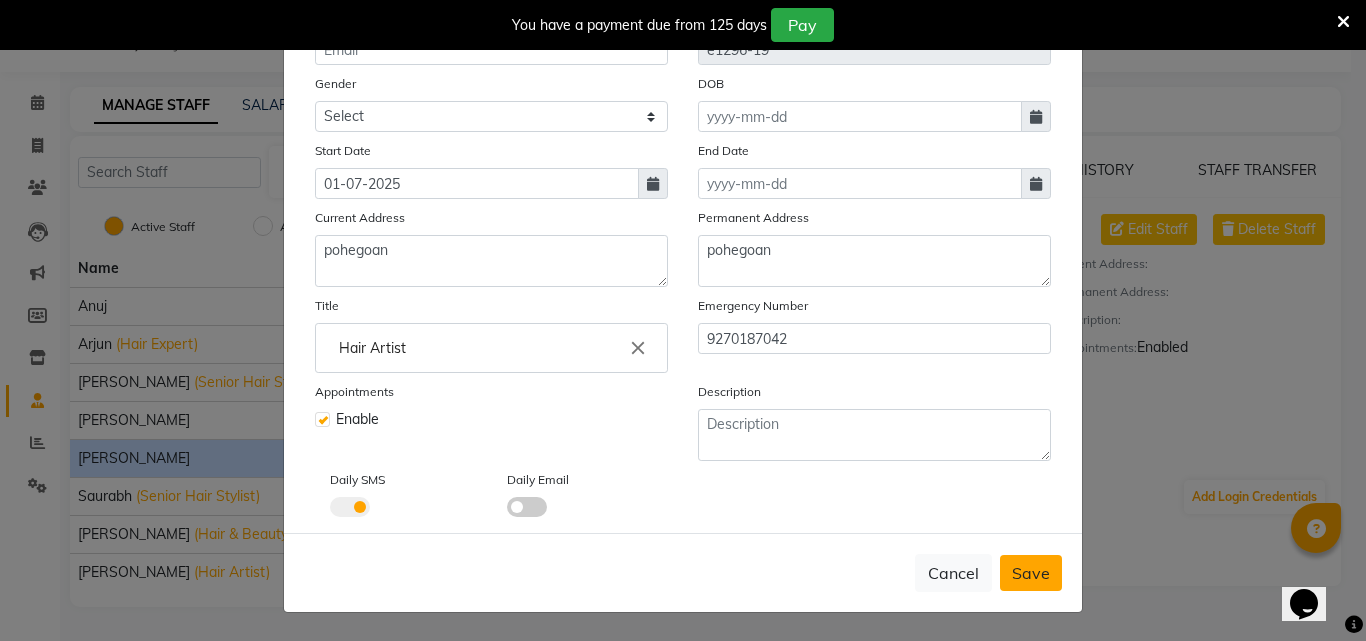 click on "Save" at bounding box center [1031, 573] 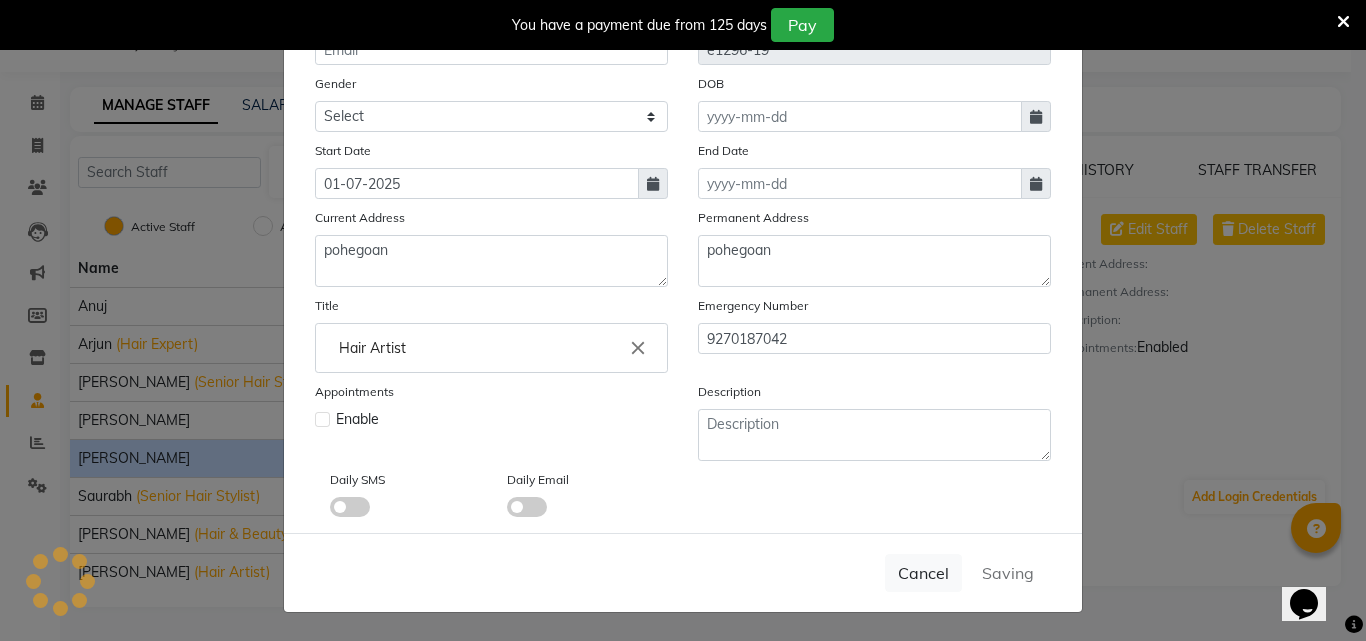 type 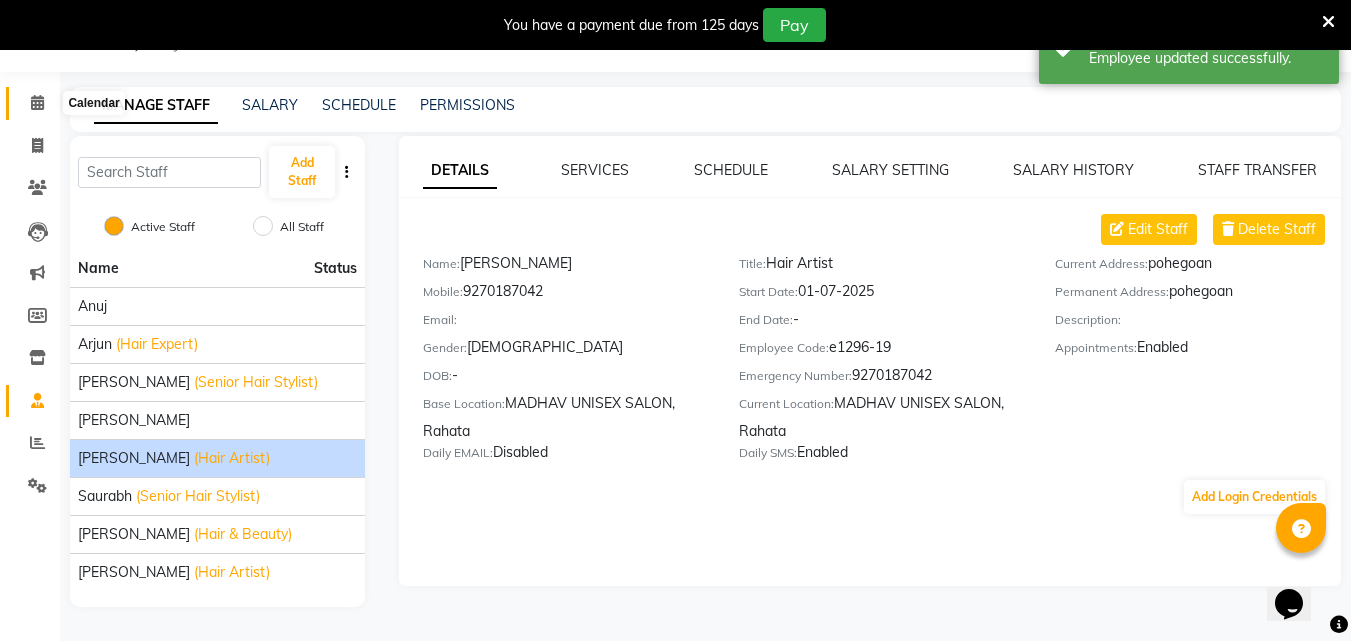 click 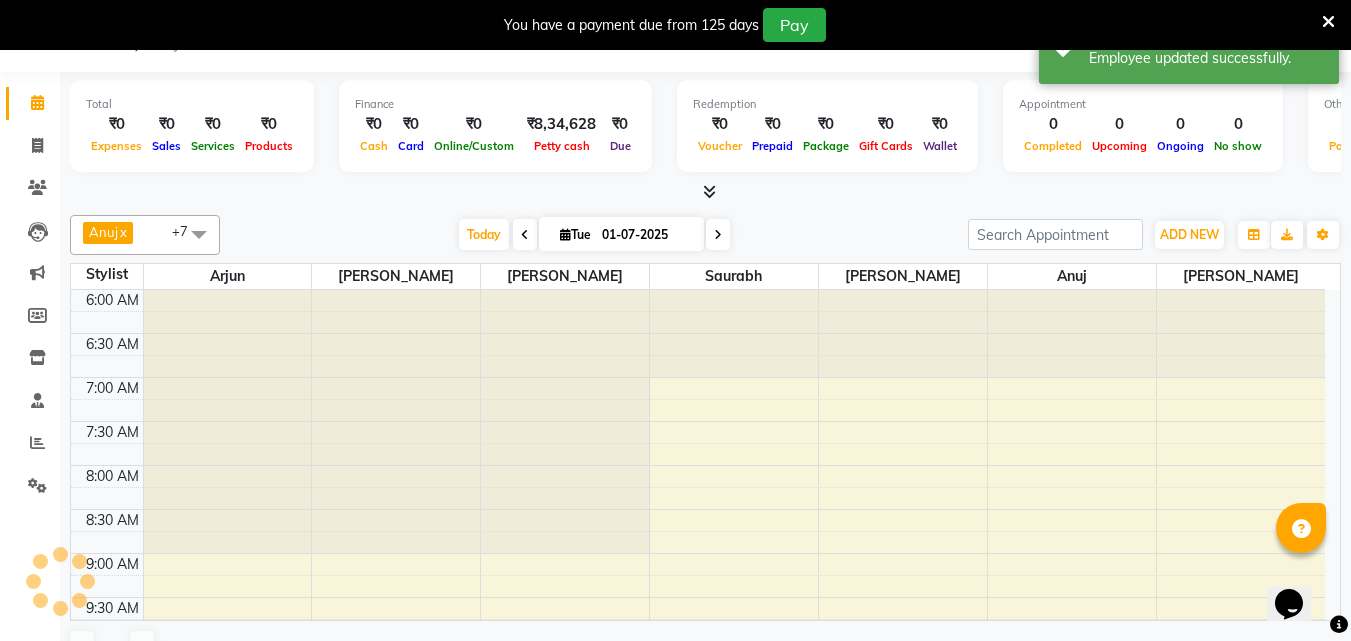 scroll, scrollTop: 0, scrollLeft: 0, axis: both 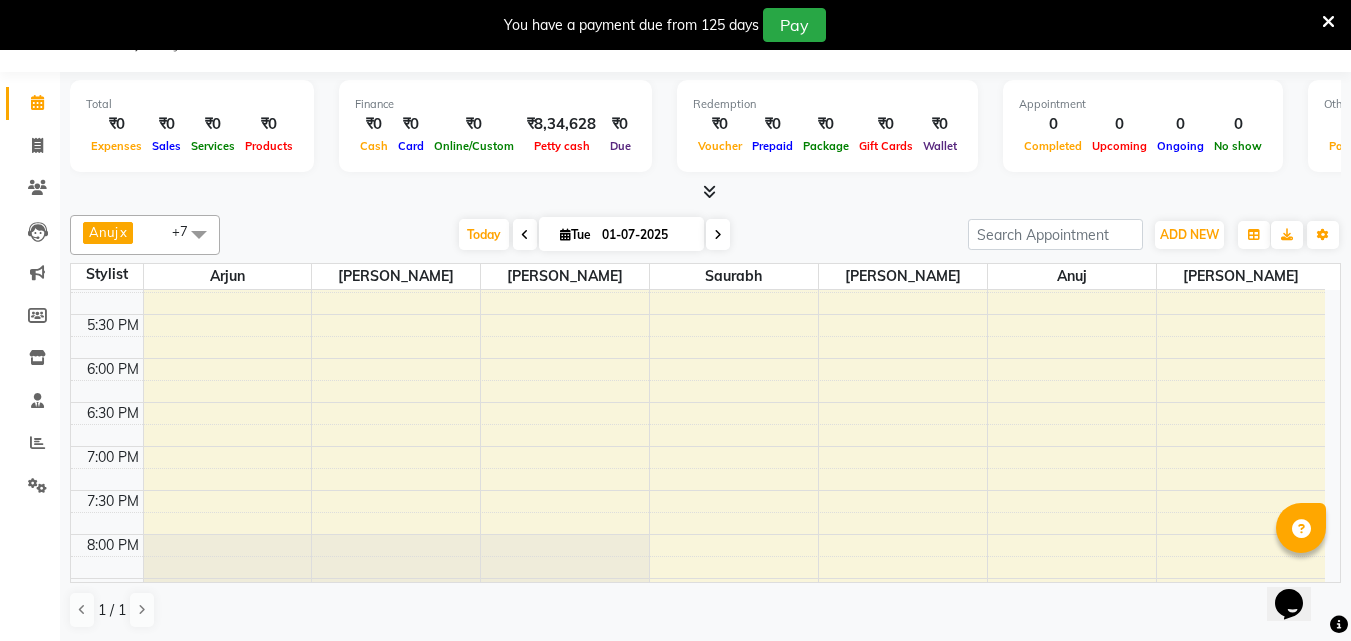 click at bounding box center (199, 234) 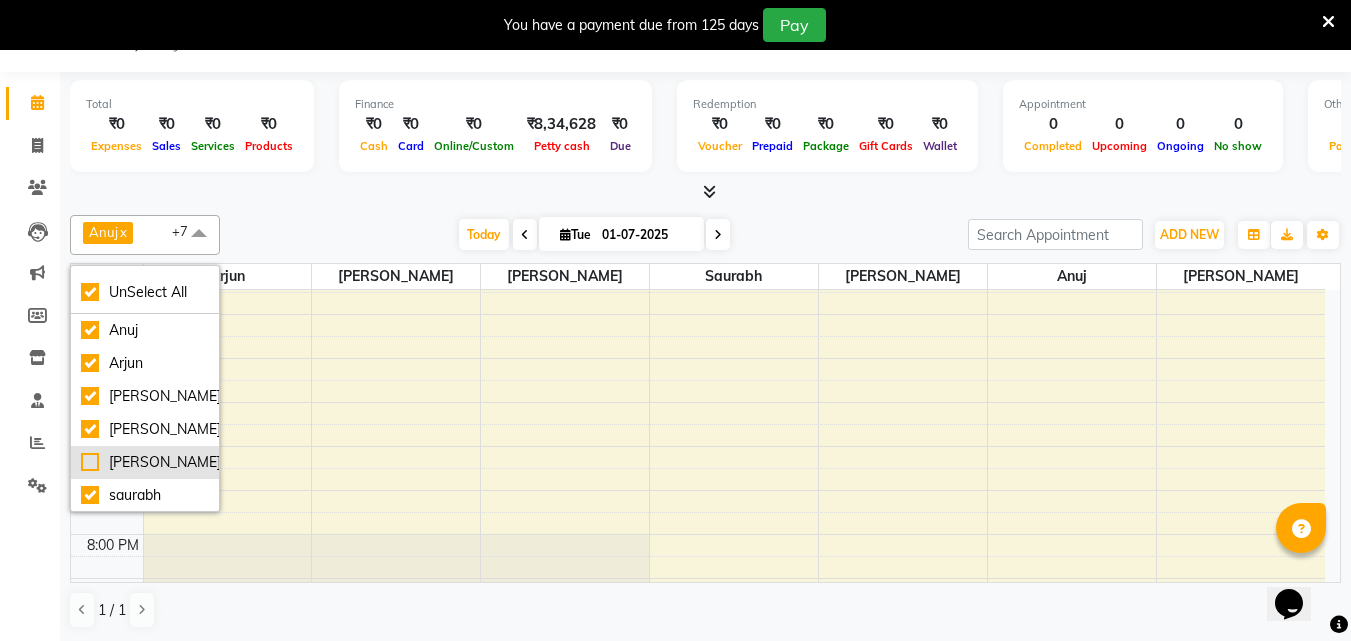 click on "[PERSON_NAME]" at bounding box center (145, 462) 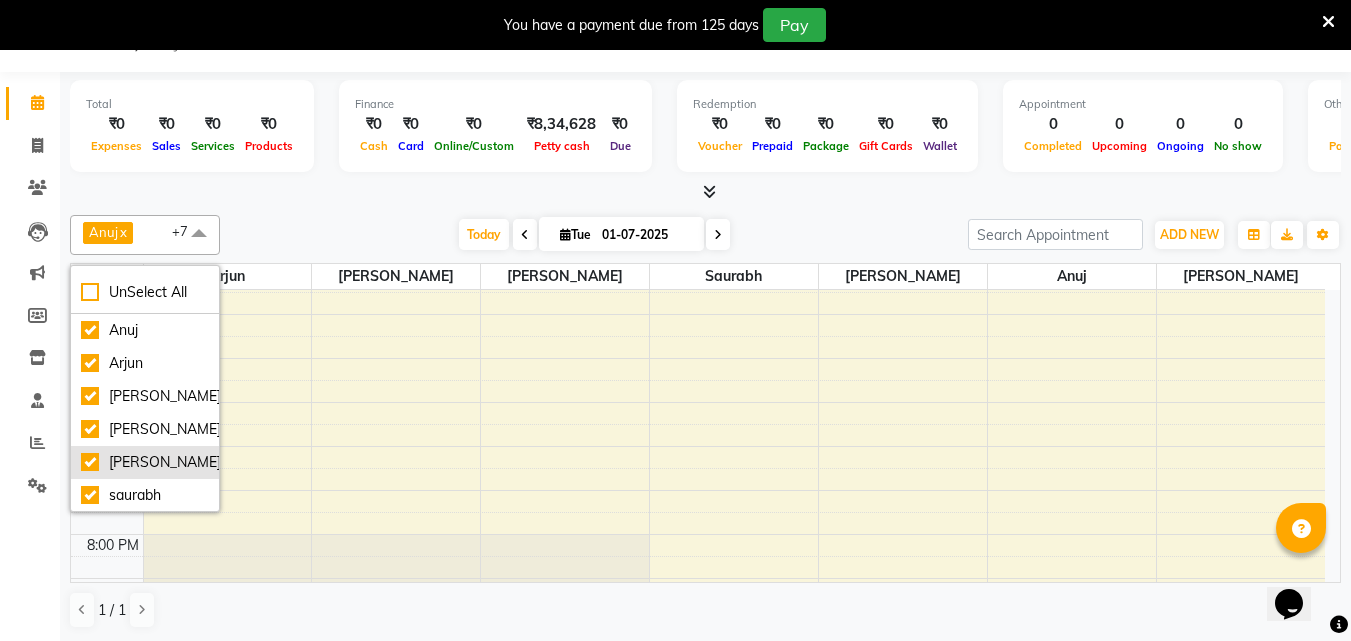 checkbox on "false" 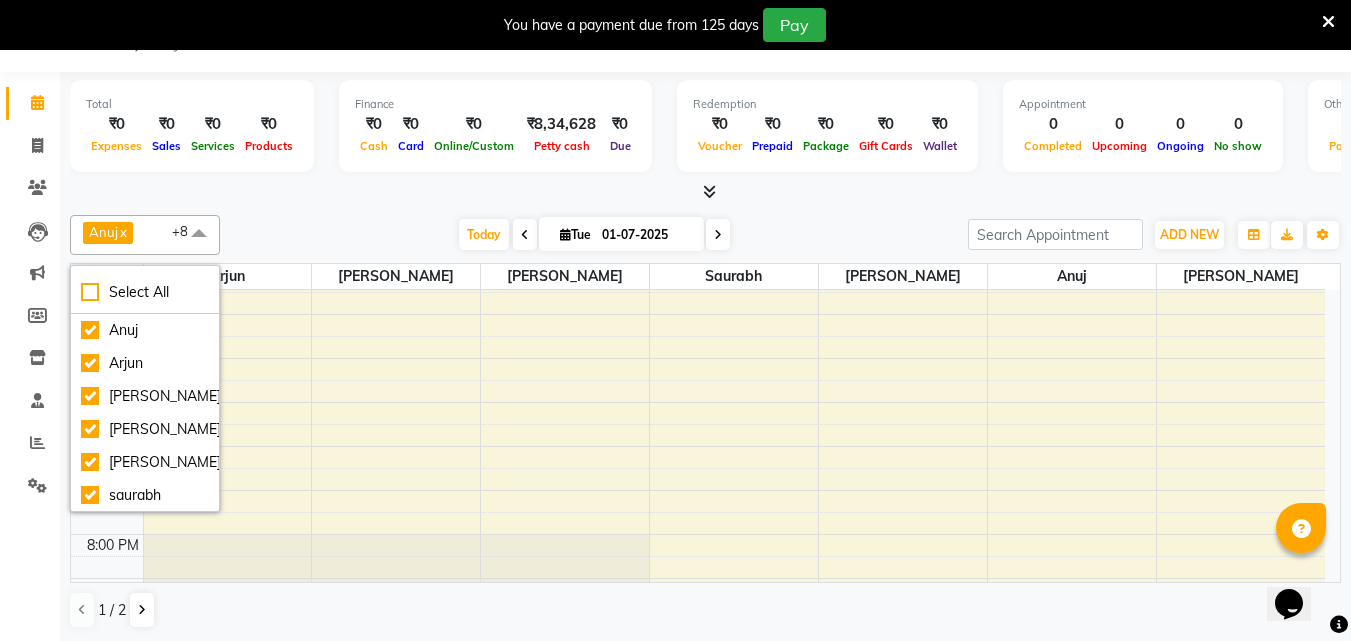 scroll, scrollTop: 130, scrollLeft: 0, axis: vertical 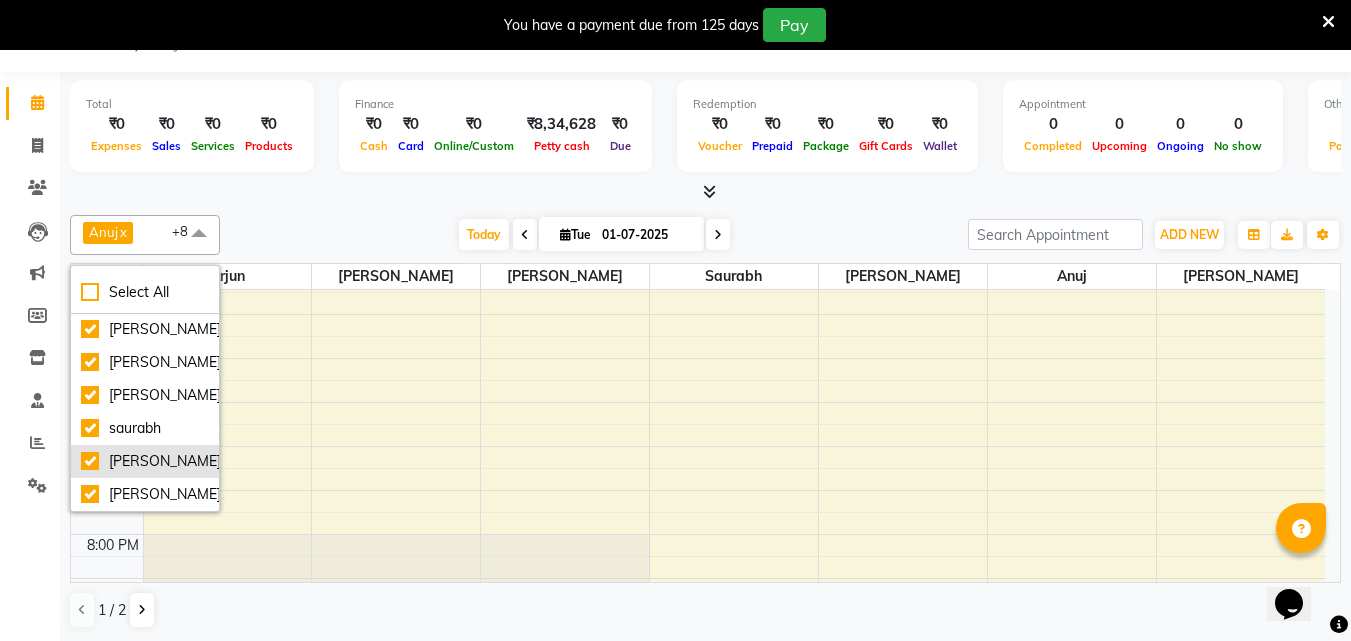 click on "[PERSON_NAME]" at bounding box center (145, 461) 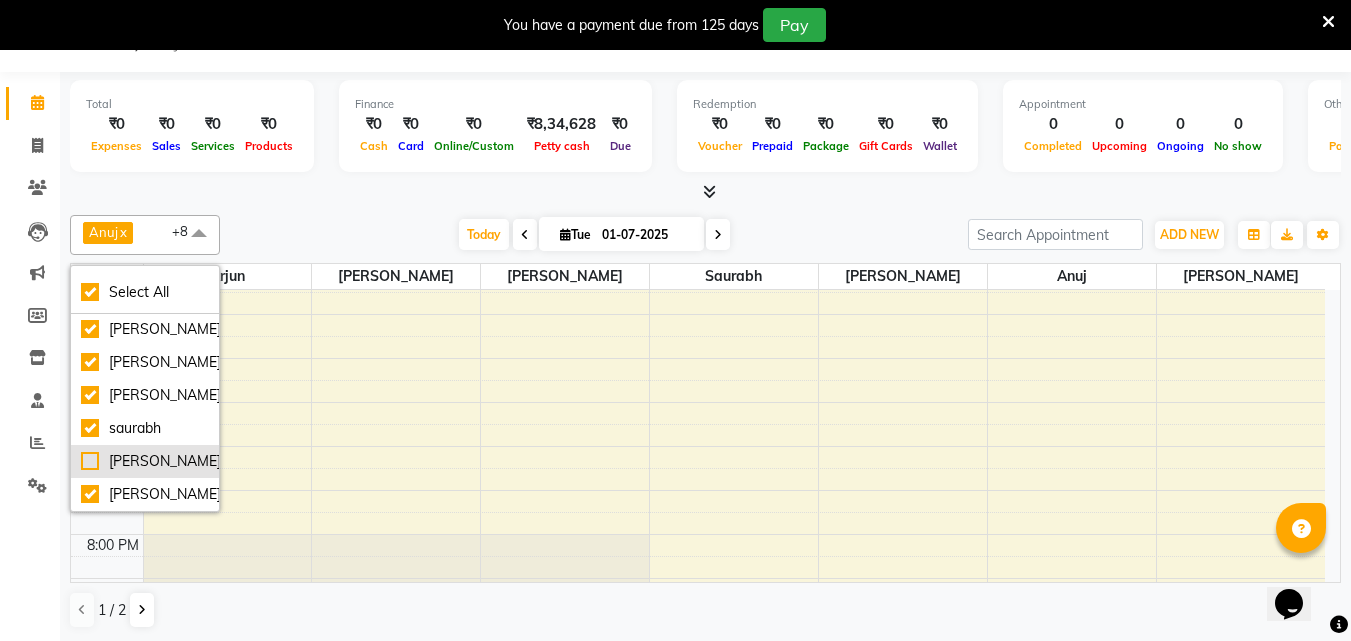 checkbox on "true" 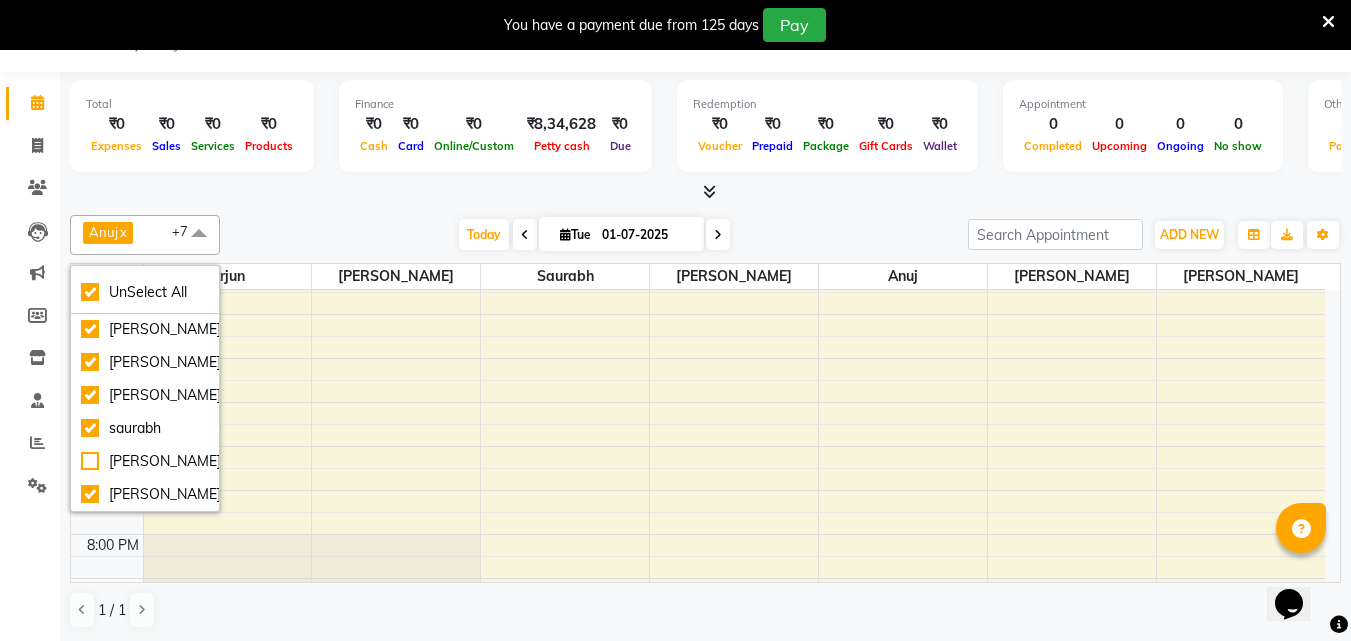 click on "Total  ₹0  Expenses ₹0  Sales ₹0  Services ₹0  Products Finance  ₹0  Cash ₹0  Card ₹0  Online/Custom ₹8,34,628 [PERSON_NAME] cash ₹0 Due  Redemption  ₹0 Voucher ₹0 Prepaid ₹0 Package ₹0  Gift Cards ₹0  Wallet  Appointment  0 Completed 0 Upcoming 0 Ongoing 0 No show  Other sales  ₹0  Packages ₹0  Memberships ₹0  Vouchers ₹0  Prepaids ₹0  Gift Cards Anuj  x Arjun  x ashawini  x [PERSON_NAME]  x [PERSON_NAME]  x [PERSON_NAME] [PERSON_NAME]  x [PERSON_NAME]  x +7 UnSelect All Anuj Arjun [PERSON_NAME] [PERSON_NAME] [PERSON_NAME] saurabh [PERSON_NAME] [PERSON_NAME] [DATE]  [DATE] Toggle Dropdown Add Appointment Add Invoice Add Expense Add Attendance Add Client Add Transaction Toggle Dropdown Add Appointment Add Invoice Add Expense Add Attendance Add Client ADD NEW Toggle Dropdown Add Appointment Add Invoice Add Expense Add Attendance Add Client Add Transaction Anuj  x Arjun  x ashawini  x [PERSON_NAME]  x [PERSON_NAME]  x [PERSON_NAME] [PERSON_NAME]  x [PERSON_NAME]  x" 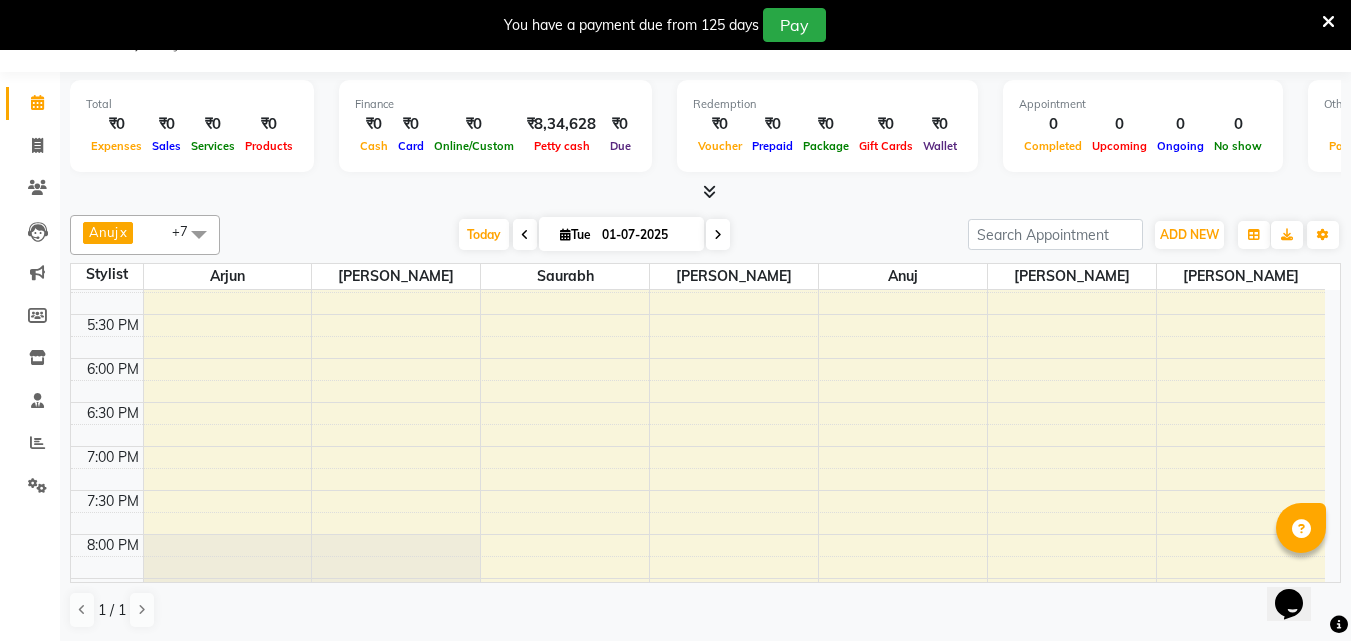 click at bounding box center (199, 234) 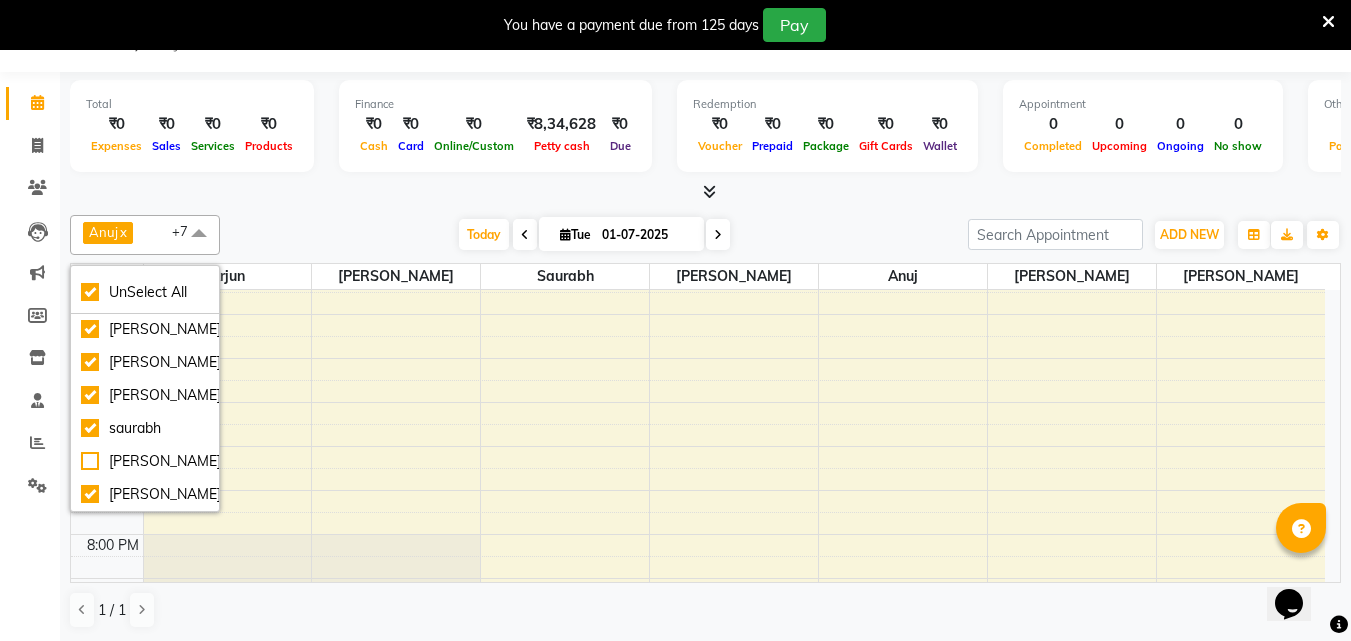 scroll, scrollTop: 0, scrollLeft: 0, axis: both 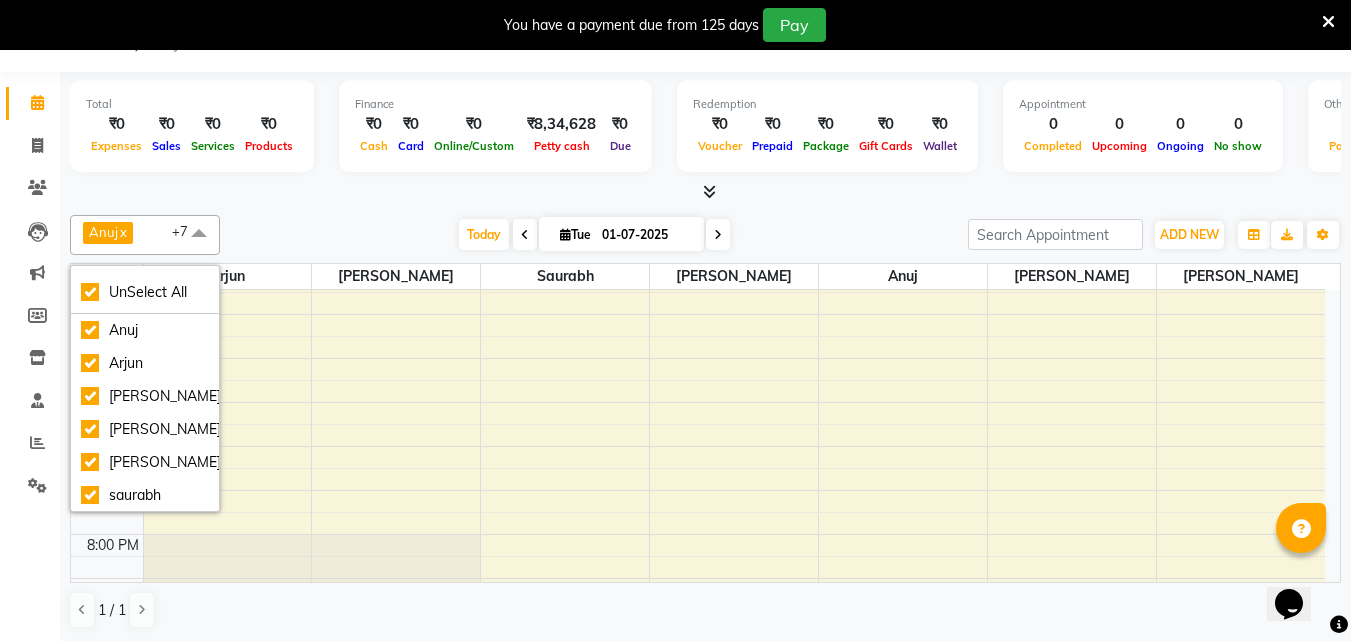 click on "Anuj  x Arjun  x ashawini  x [PERSON_NAME]  x [PERSON_NAME]  x [PERSON_NAME] [PERSON_NAME]  x [PERSON_NAME]  x +7 UnSelect All Anuj Arjun [PERSON_NAME] [PERSON_NAME] [PERSON_NAME] saurabh [PERSON_NAME] [PERSON_NAME] [DATE]  [DATE] Toggle Dropdown Add Appointment Add Invoice Add Expense Add Attendance Add Client Add Transaction Toggle Dropdown Add Appointment Add Invoice Add Expense Add Attendance Add Client ADD NEW Toggle Dropdown Add Appointment Add Invoice Add Expense Add Attendance Add Client Add Transaction Anuj  x Arjun  x ashawini  x [PERSON_NAME]  x [PERSON_NAME]  x [PERSON_NAME] [PERSON_NAME]  x [PERSON_NAME]  x +7 UnSelect All Anuj Arjun [PERSON_NAME] [PERSON_NAME] [PERSON_NAME] saurabh [PERSON_NAME] [PERSON_NAME] Group By  Staff View   Room View  View as Vertical  Vertical - Week View  Horizontal  Horizontal - Week View  List  Toggle Dropdown Calendar Settings Manage Tags   Arrange Stylists   Reset Stylists  Full Screen Appointment Form Zoom 100% Staff/Room Display Count 7" at bounding box center [705, 235] 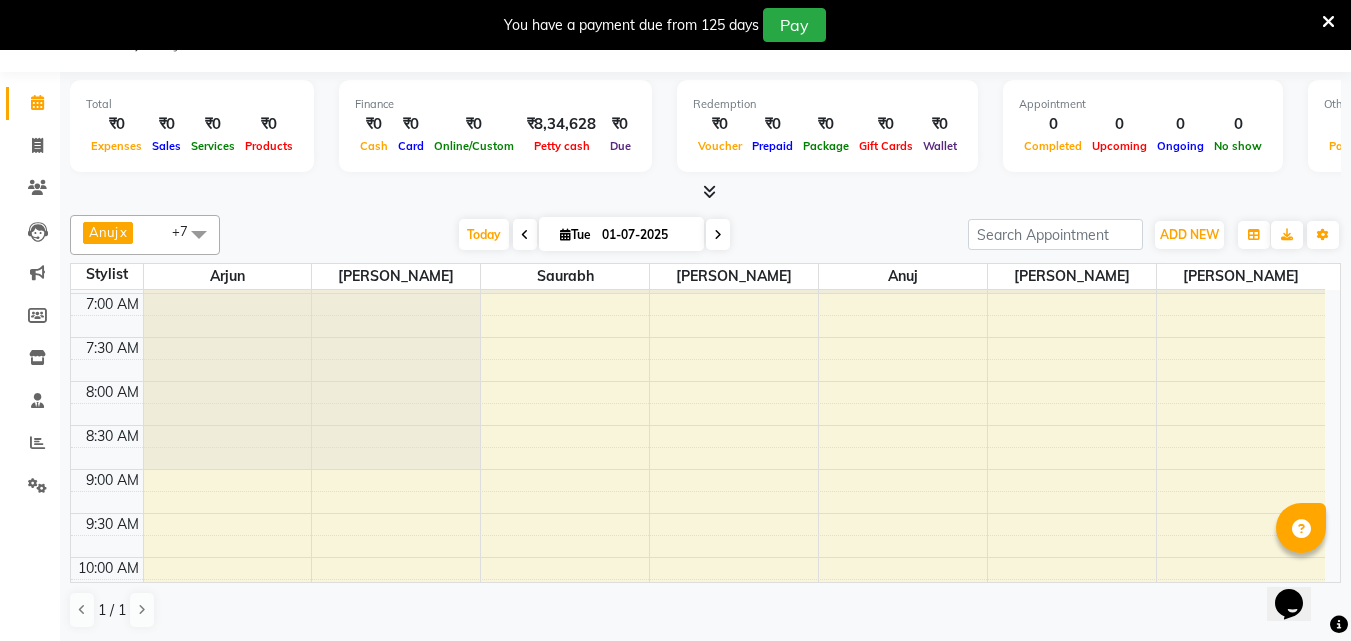 scroll, scrollTop: 39, scrollLeft: 0, axis: vertical 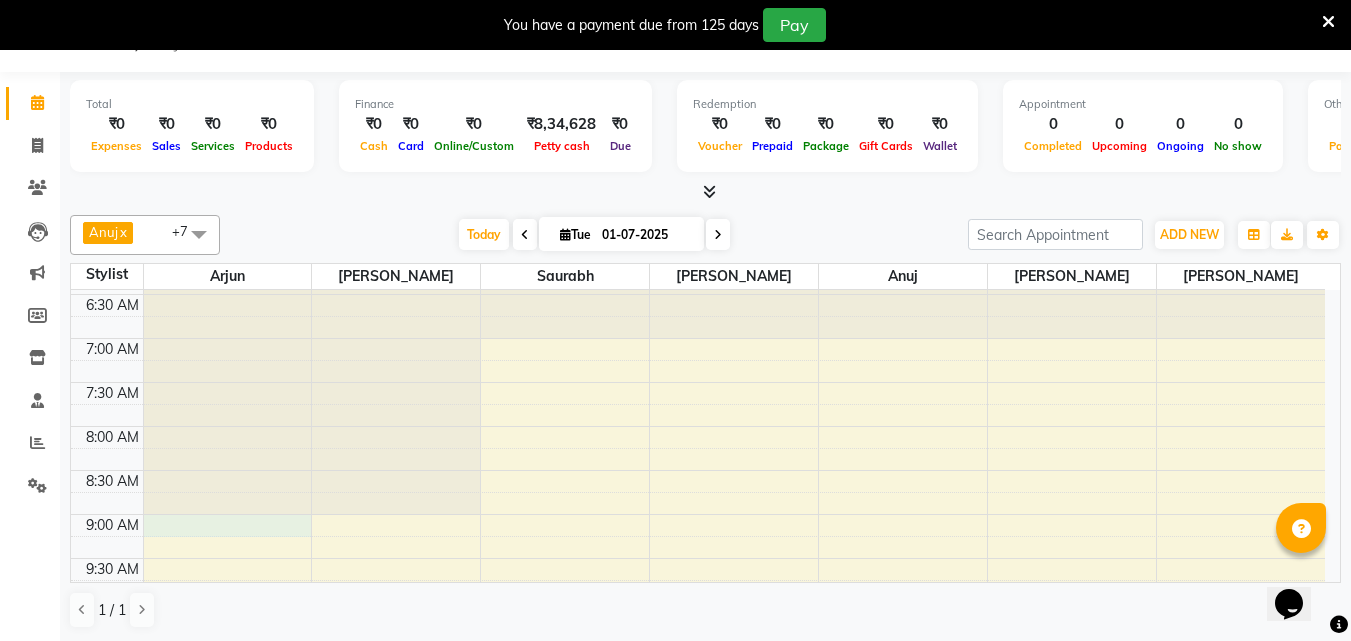 click on "6:00 AM 6:30 AM 7:00 AM 7:30 AM 8:00 AM 8:30 AM 9:00 AM 9:30 AM 10:00 AM 10:30 AM 11:00 AM 11:30 AM 12:00 PM 12:30 PM 1:00 PM 1:30 PM 2:00 PM 2:30 PM 3:00 PM 3:30 PM 4:00 PM 4:30 PM 5:00 PM 5:30 PM 6:00 PM 6:30 PM 7:00 PM 7:30 PM 8:00 PM 8:30 PM 9:00 PM 9:30 PM 10:00 PM 10:30 PM" at bounding box center [698, 998] 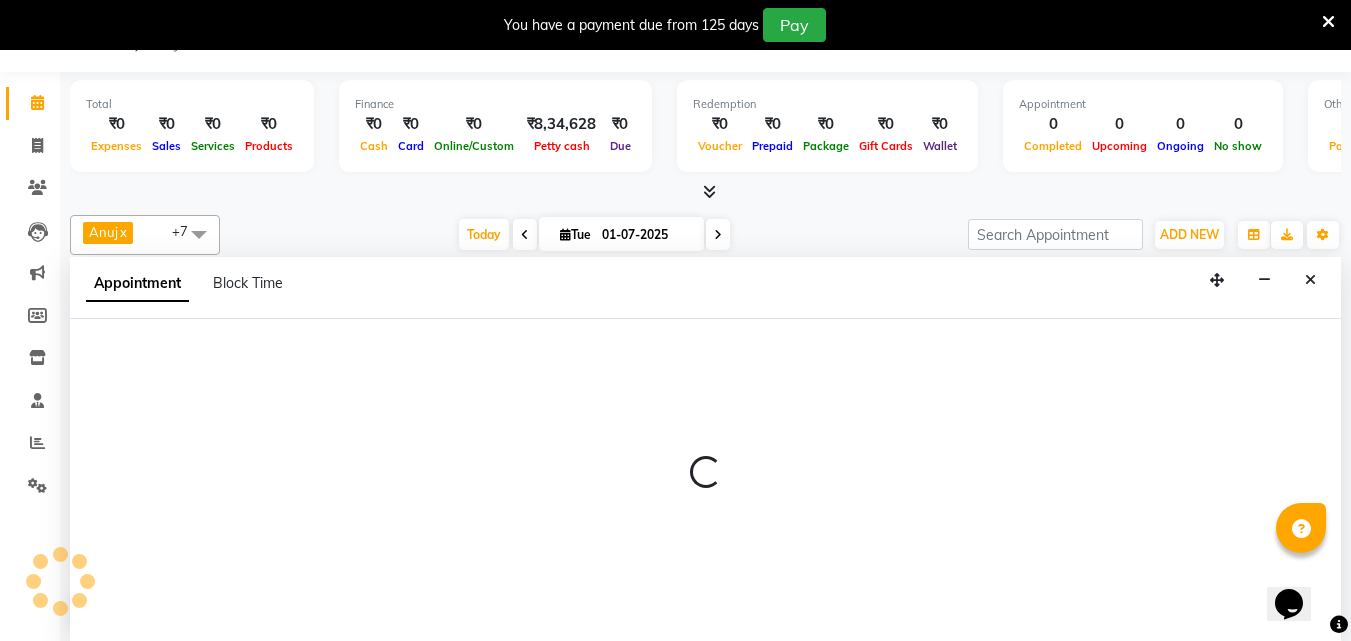 scroll, scrollTop: 51, scrollLeft: 0, axis: vertical 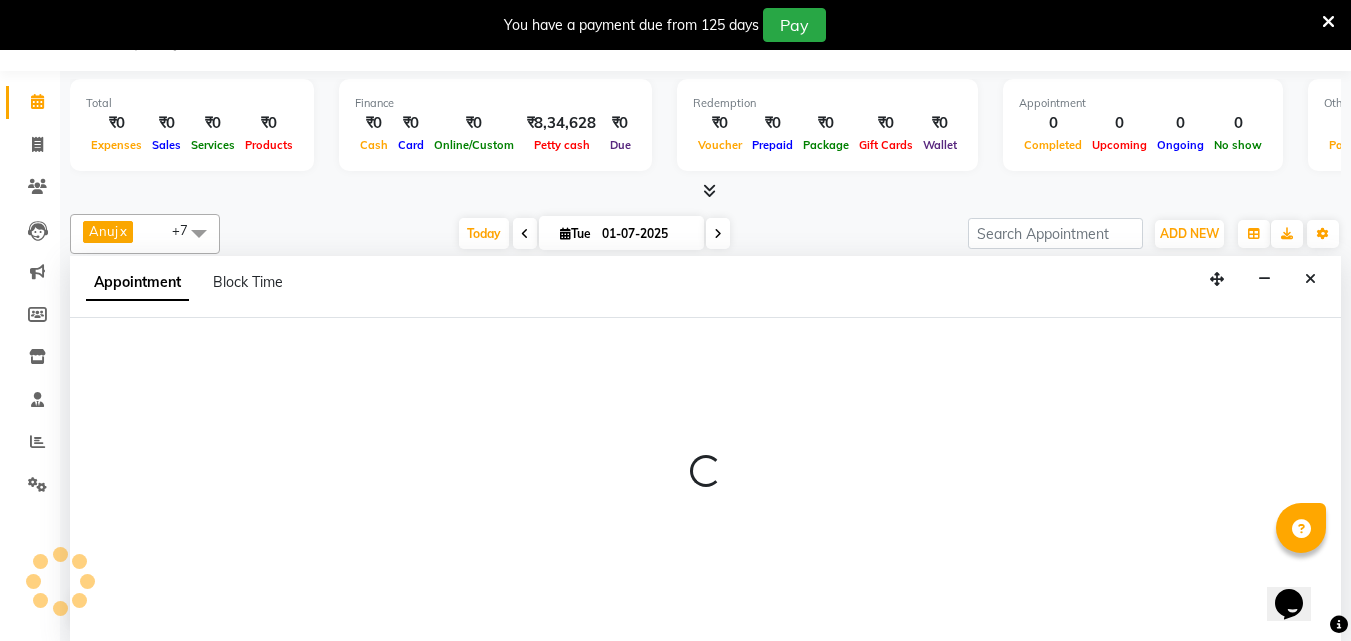 select on "14046" 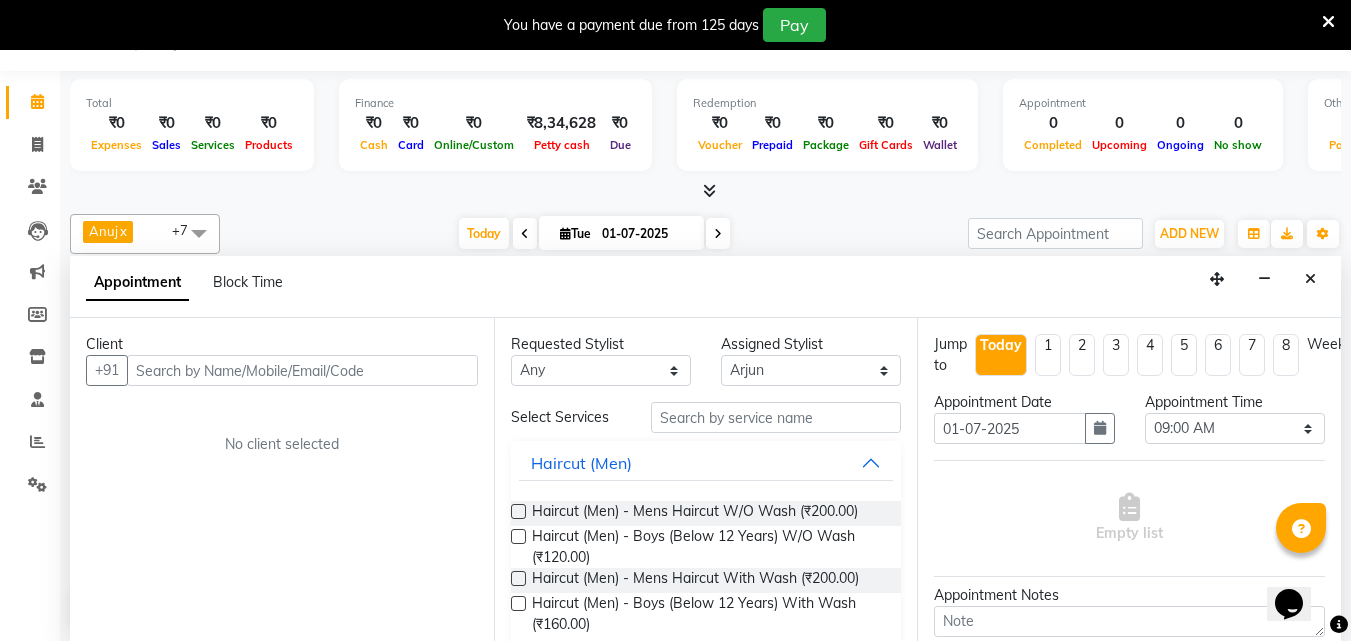 click at bounding box center (1328, 22) 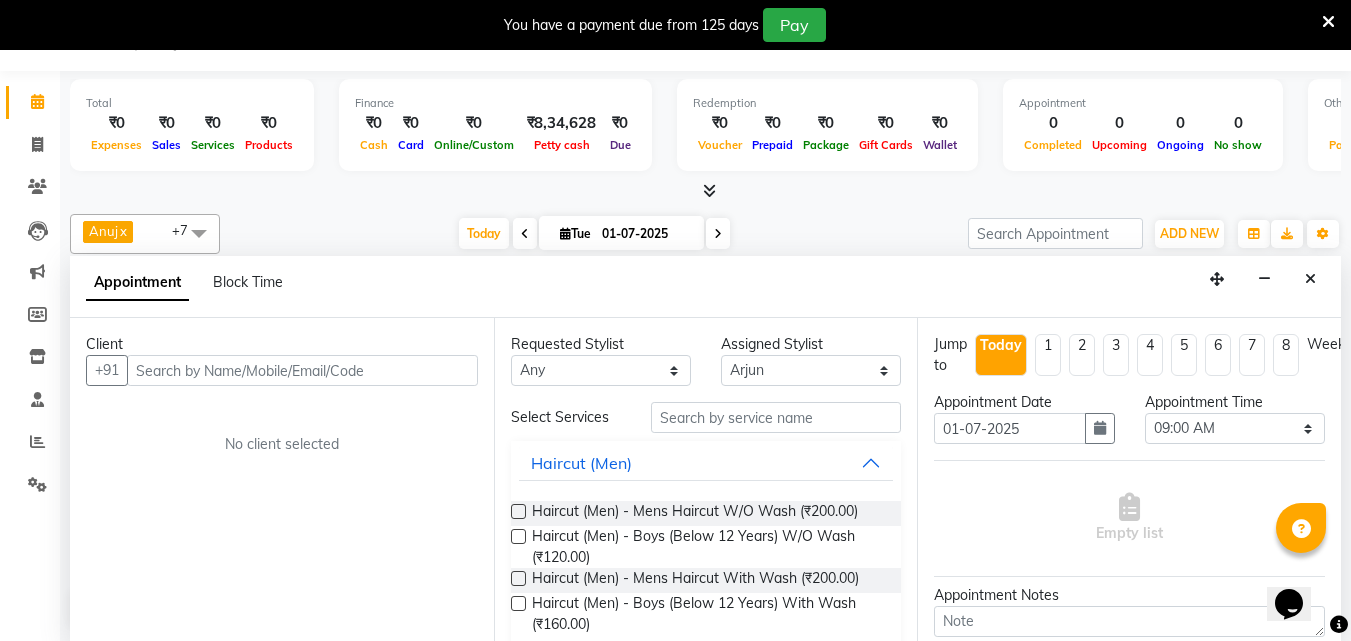 scroll, scrollTop: 1, scrollLeft: 0, axis: vertical 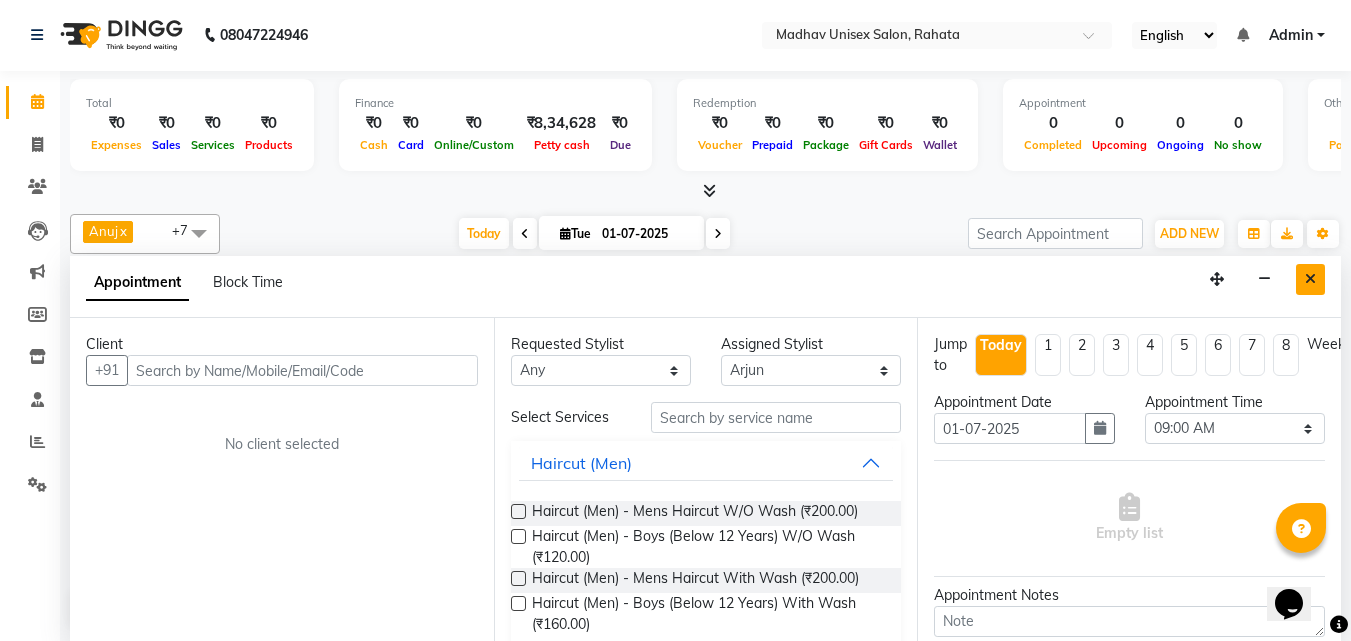 click at bounding box center [1310, 279] 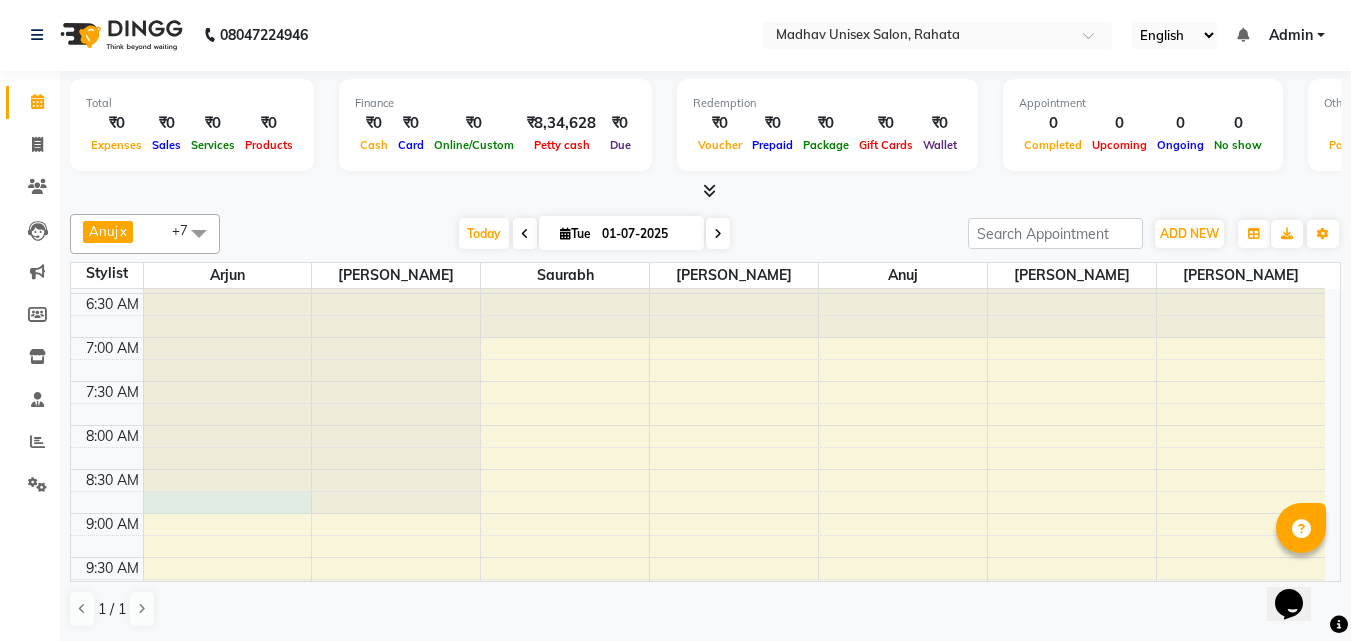 click at bounding box center (228, 250) 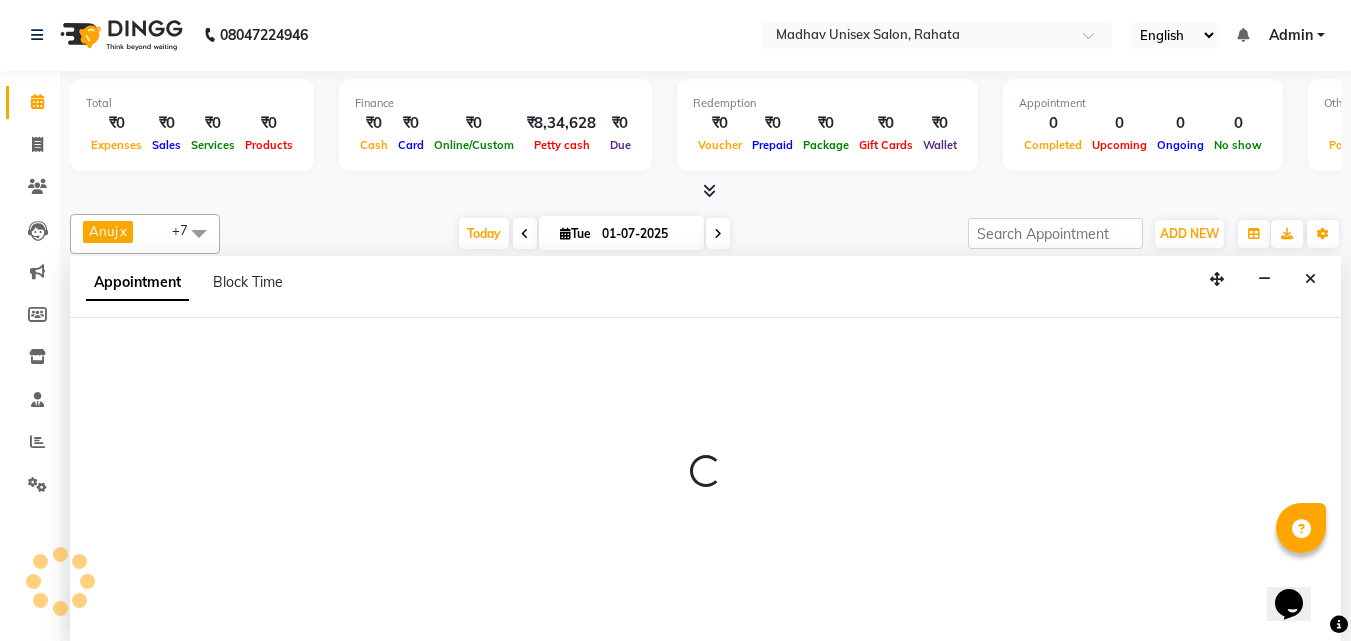 select on "14046" 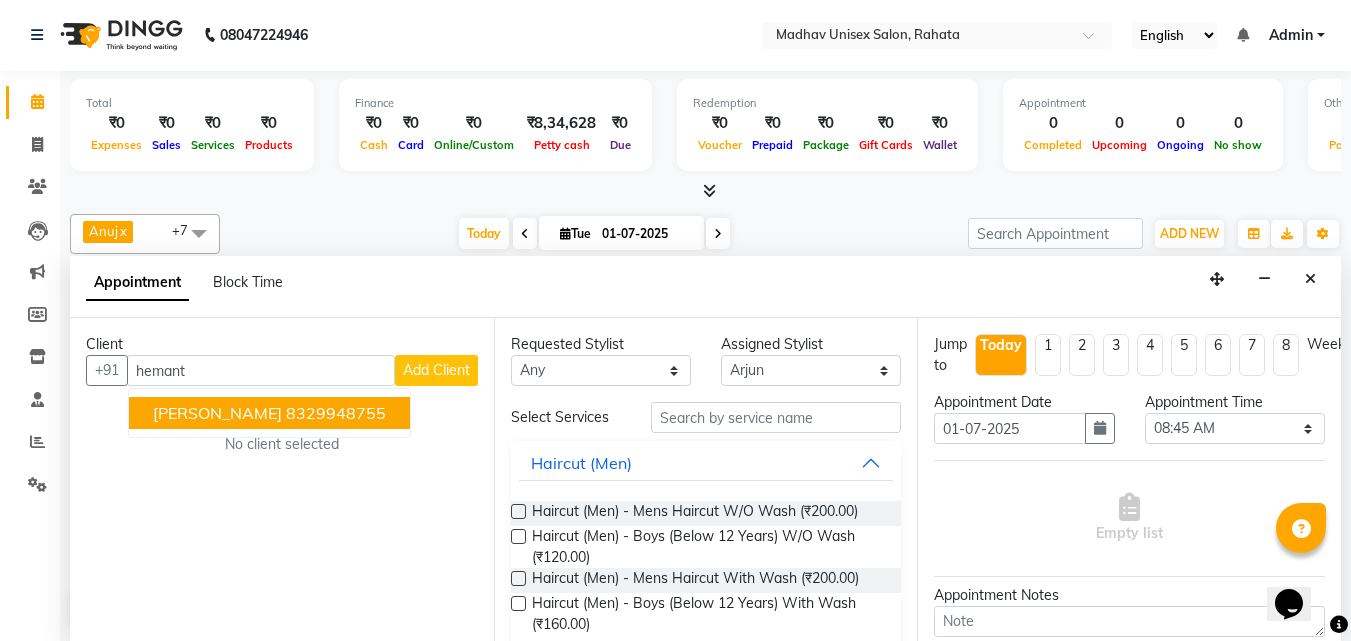 click on "[PERSON_NAME]" at bounding box center [217, 413] 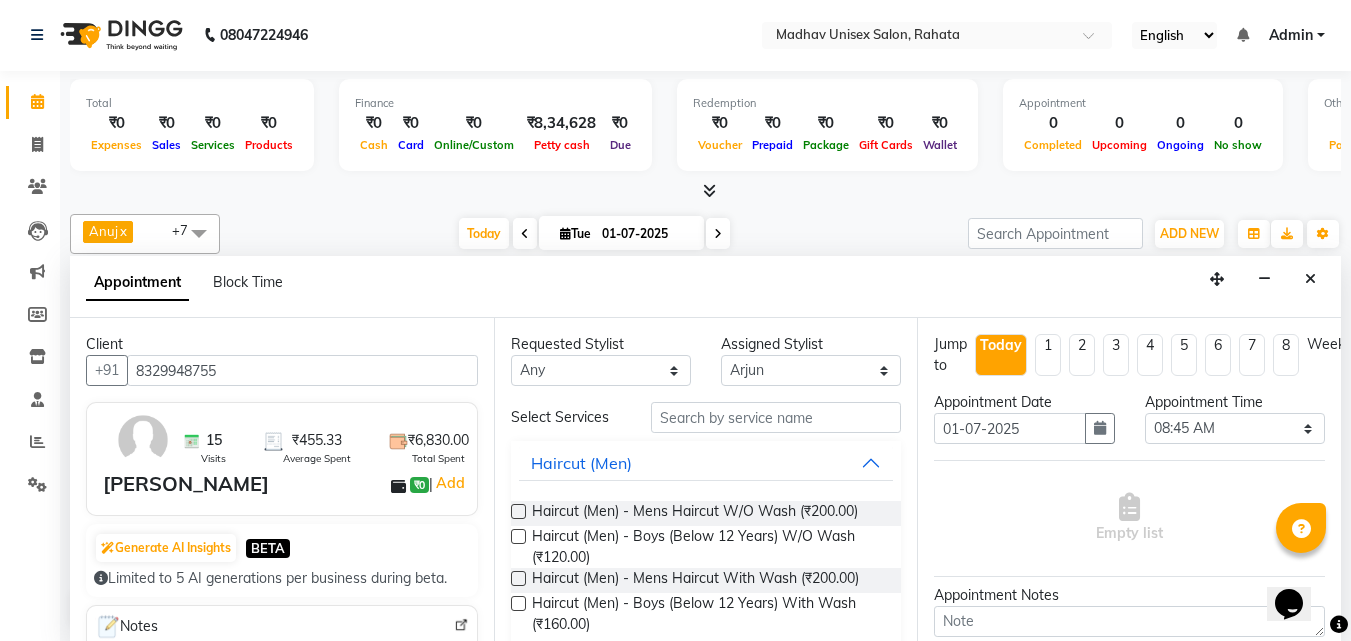type on "8329948755" 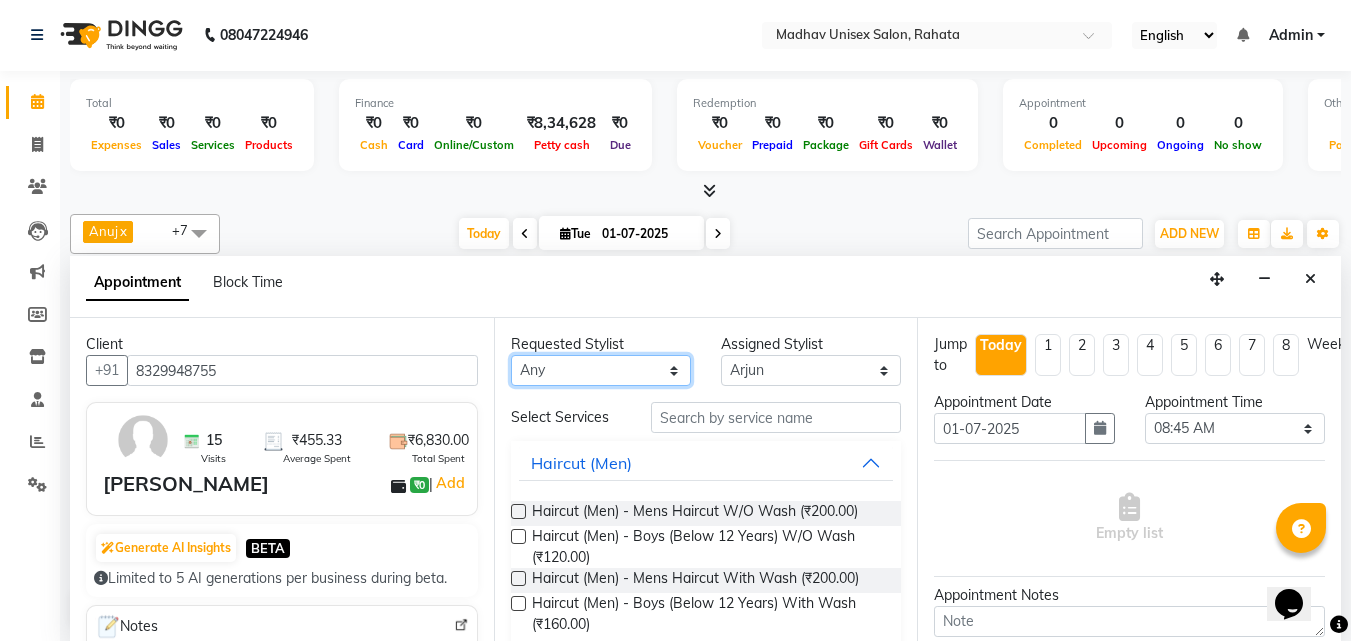 click on "Any [PERSON_NAME] [PERSON_NAME] [PERSON_NAME] saurabh [PERSON_NAME] [PERSON_NAME]" at bounding box center [601, 370] 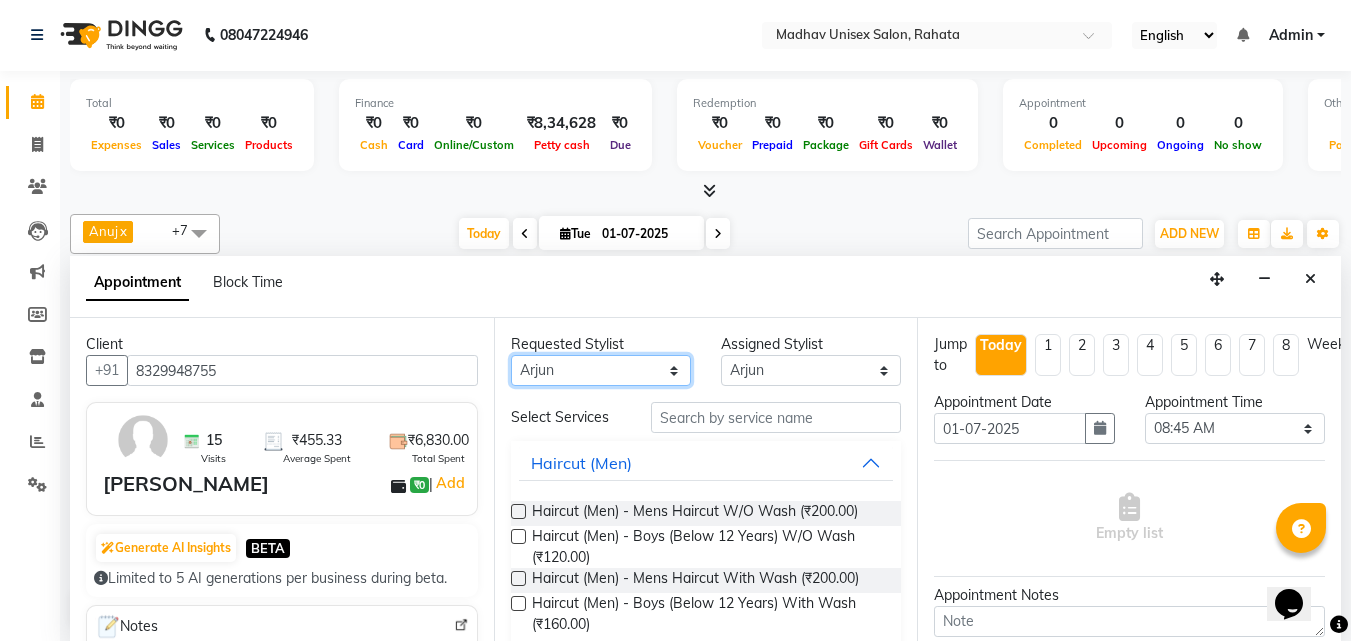 click on "Any [PERSON_NAME] [PERSON_NAME] [PERSON_NAME] saurabh [PERSON_NAME] [PERSON_NAME]" at bounding box center (601, 370) 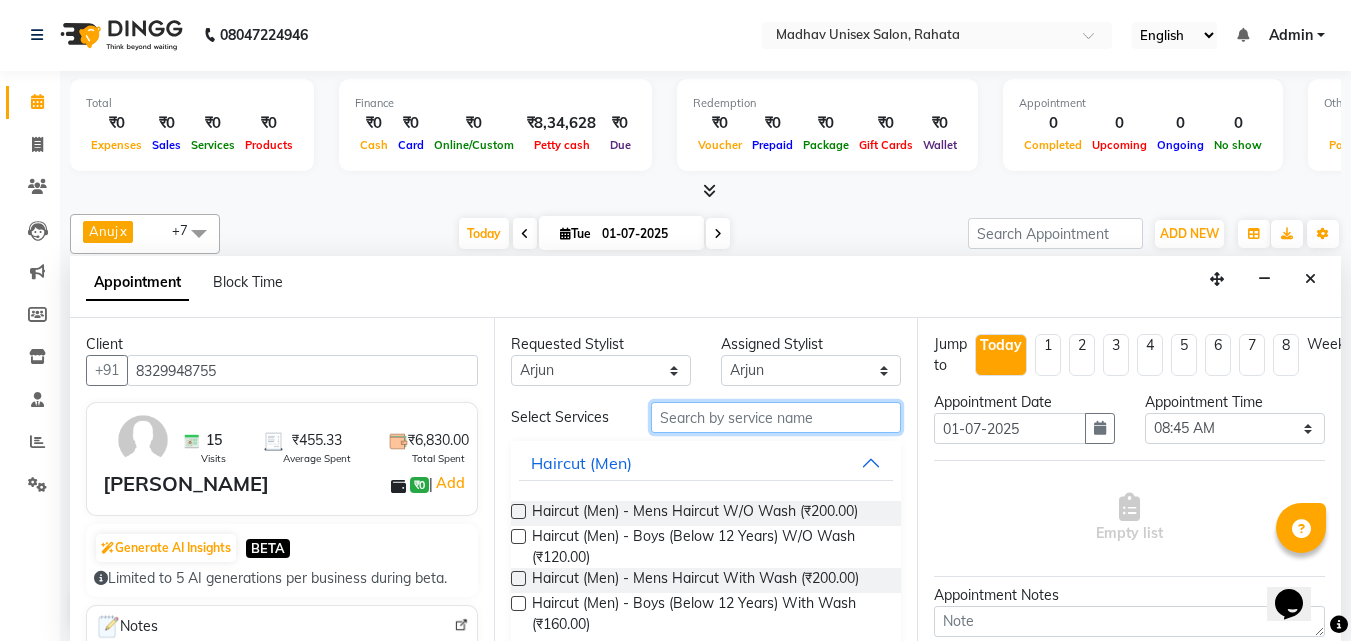 click at bounding box center (776, 417) 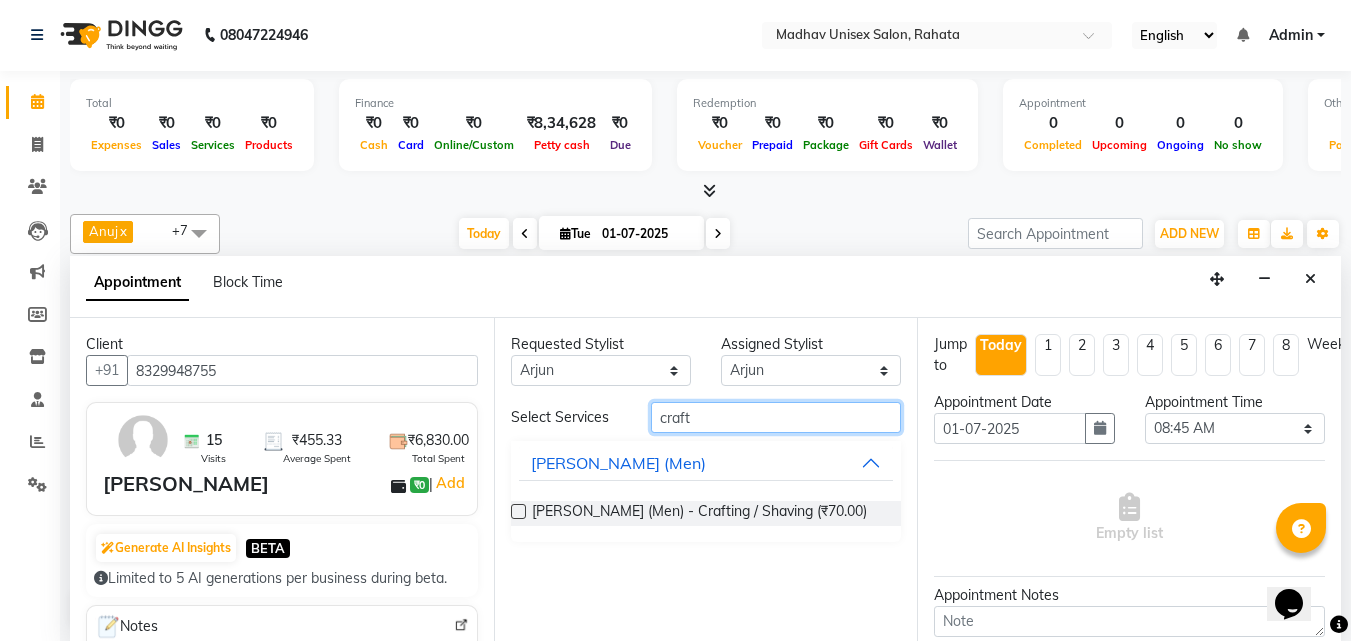 type on "craft" 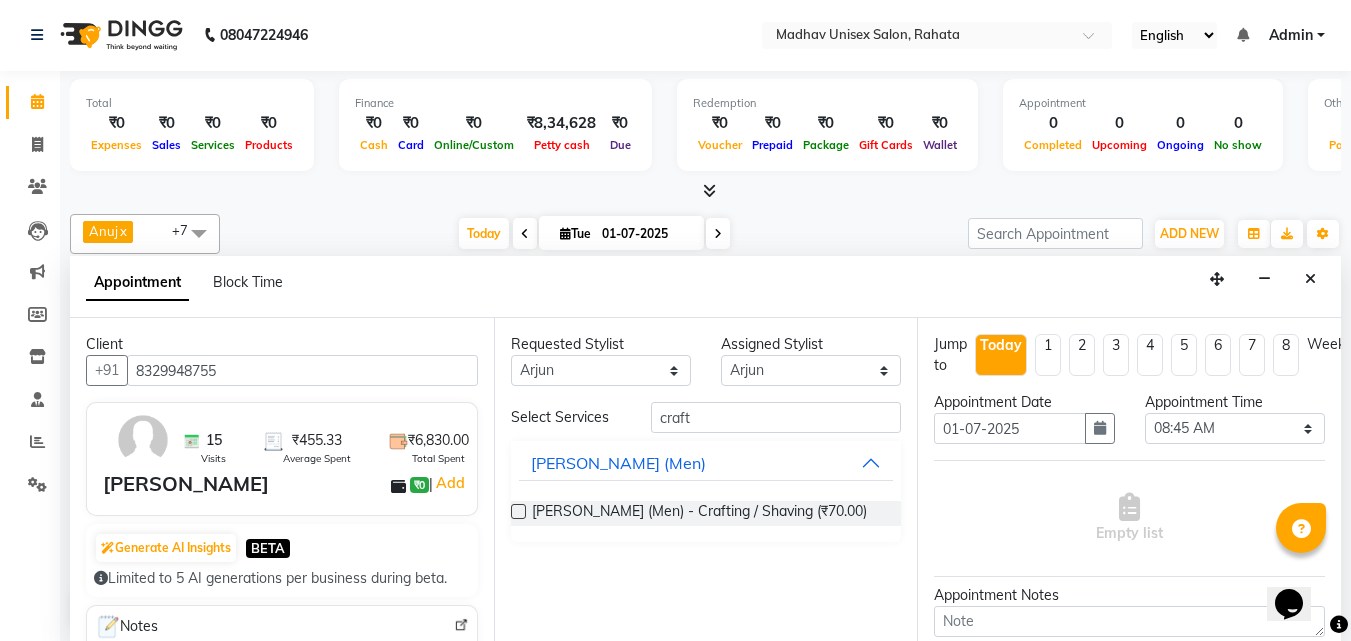 click at bounding box center [518, 511] 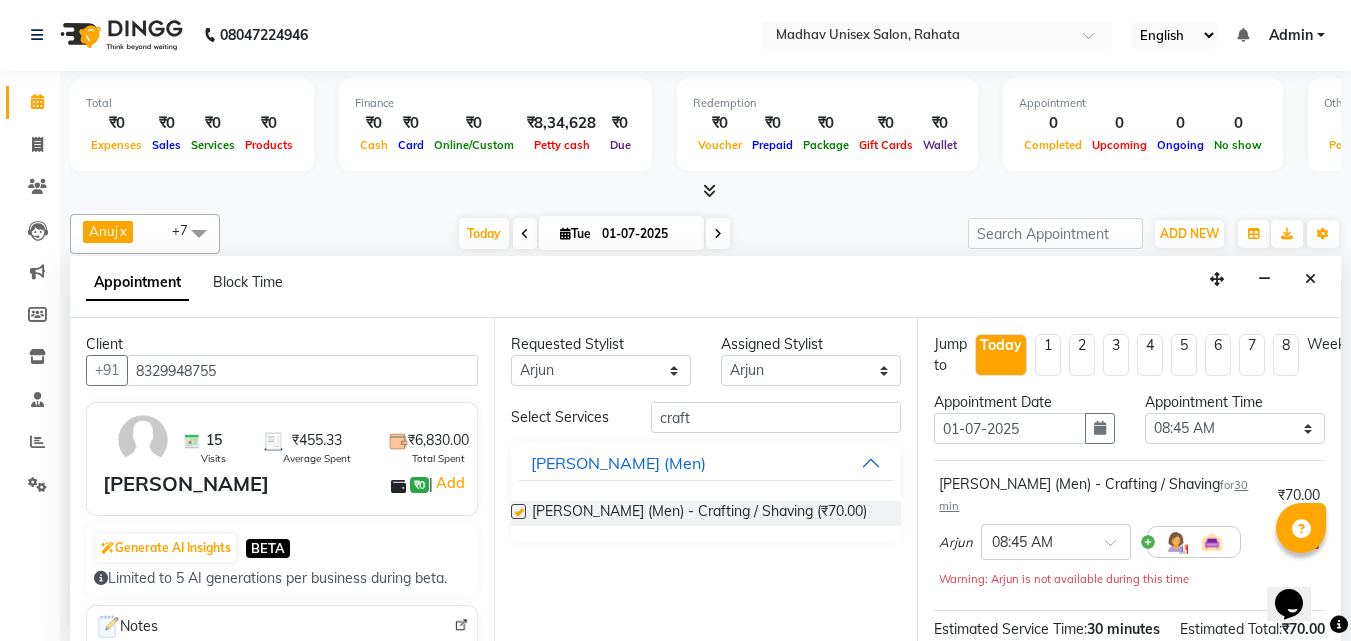 checkbox on "false" 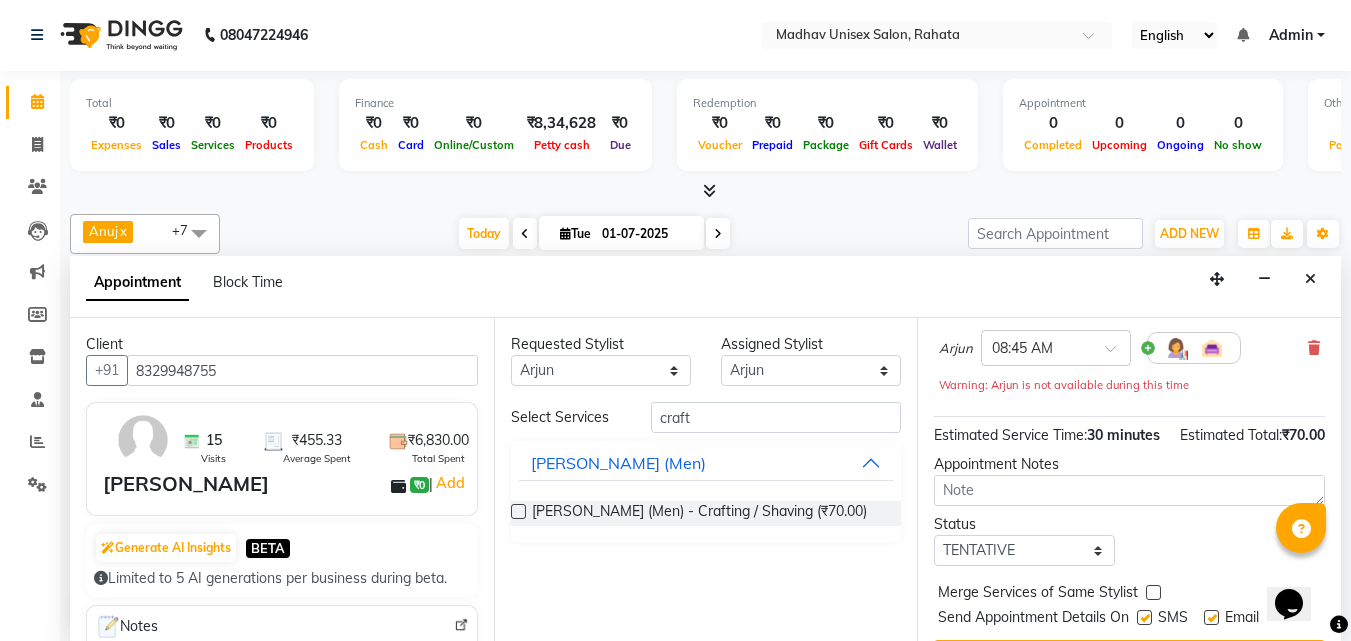 scroll, scrollTop: 260, scrollLeft: 0, axis: vertical 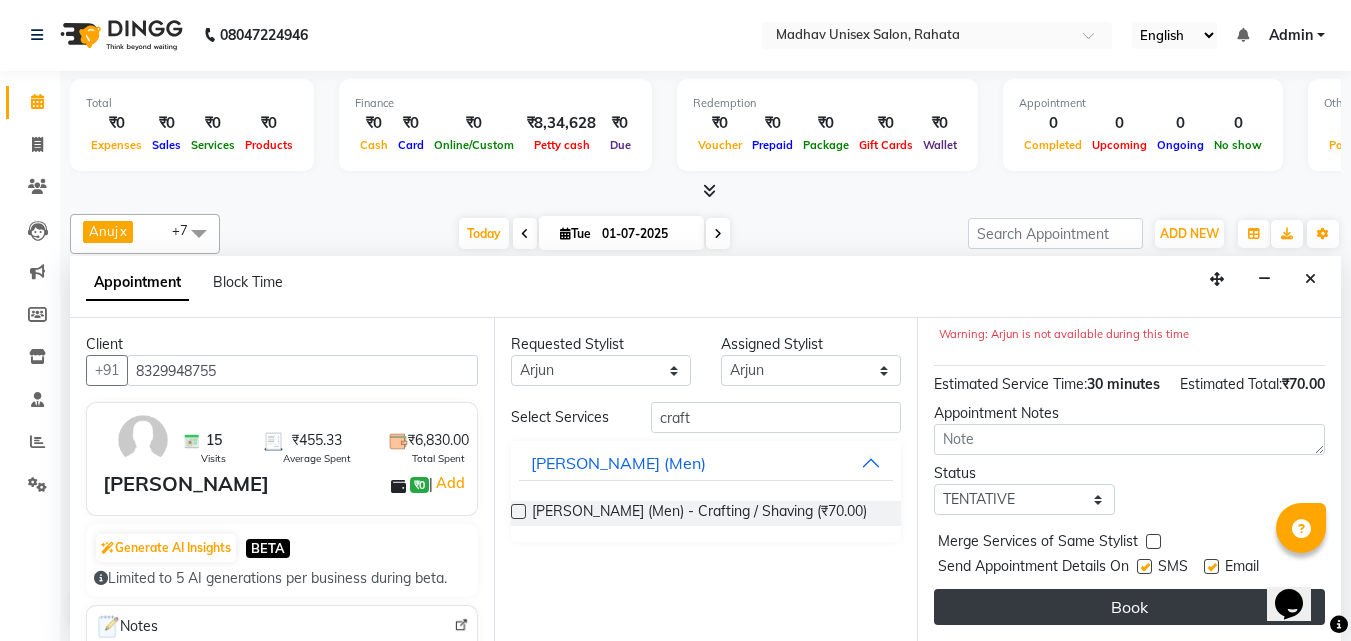 click on "Book" at bounding box center [1129, 607] 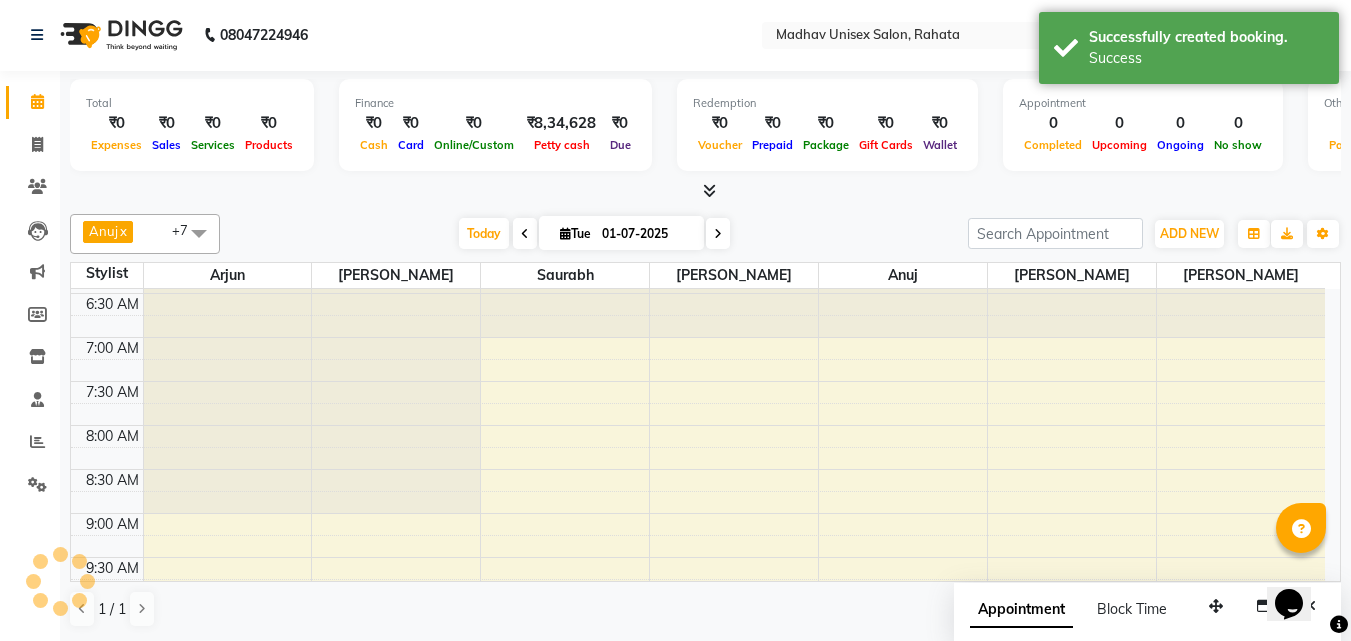 scroll, scrollTop: 0, scrollLeft: 0, axis: both 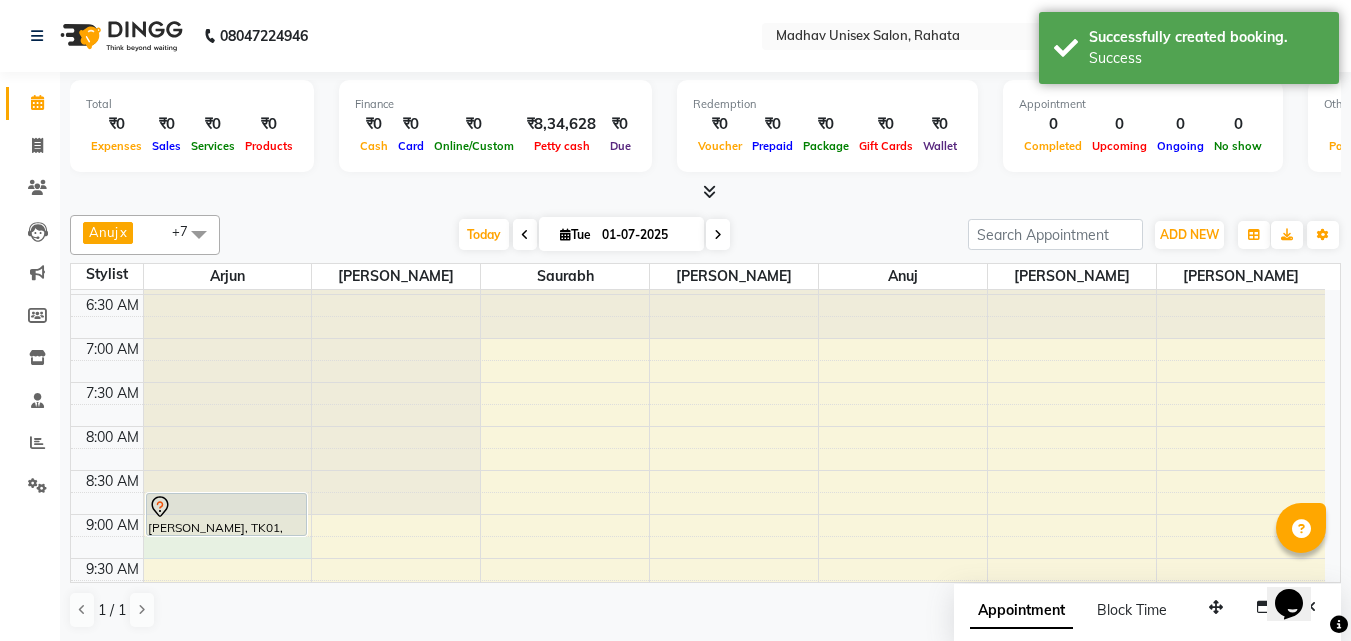 click on "6:00 AM 6:30 AM 7:00 AM 7:30 AM 8:00 AM 8:30 AM 9:00 AM 9:30 AM 10:00 AM 10:30 AM 11:00 AM 11:30 AM 12:00 PM 12:30 PM 1:00 PM 1:30 PM 2:00 PM 2:30 PM 3:00 PM 3:30 PM 4:00 PM 4:30 PM 5:00 PM 5:30 PM 6:00 PM 6:30 PM 7:00 PM 7:30 PM 8:00 PM 8:30 PM 9:00 PM 9:30 PM 10:00 PM 10:30 PM             [PERSON_NAME], TK01, 08:45 AM-09:15 AM, [PERSON_NAME] (Men)  - Crafting / Shaving" at bounding box center [698, 998] 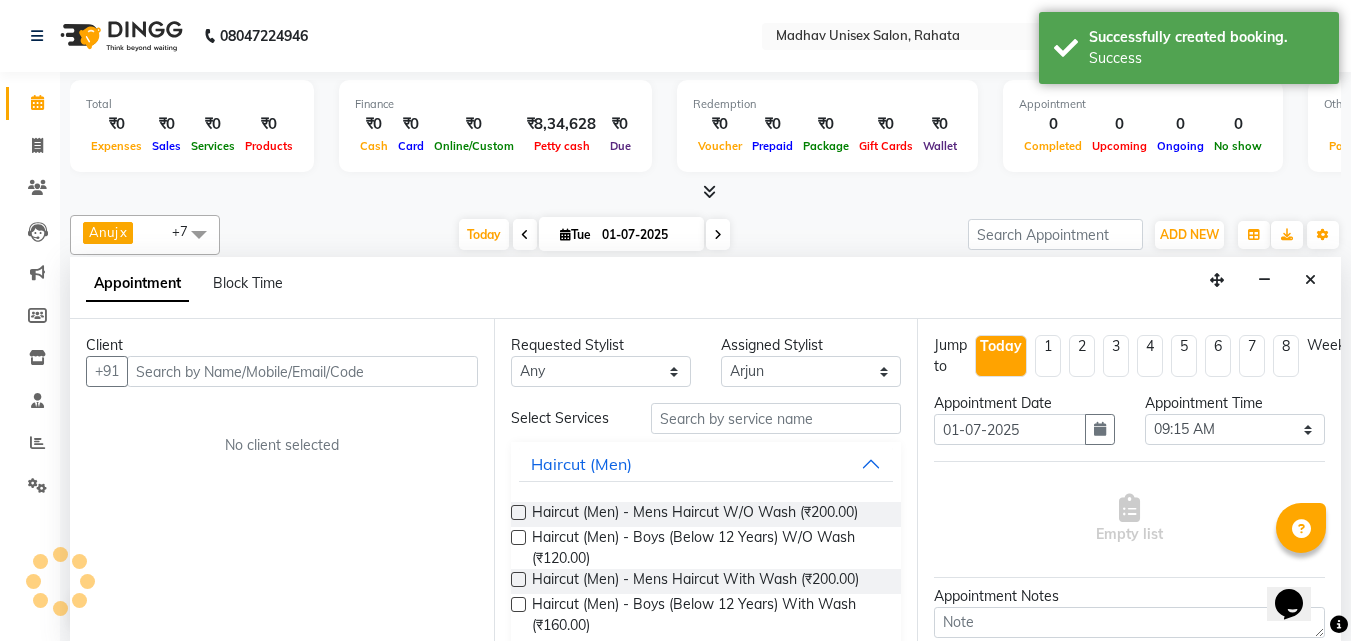scroll, scrollTop: 1, scrollLeft: 0, axis: vertical 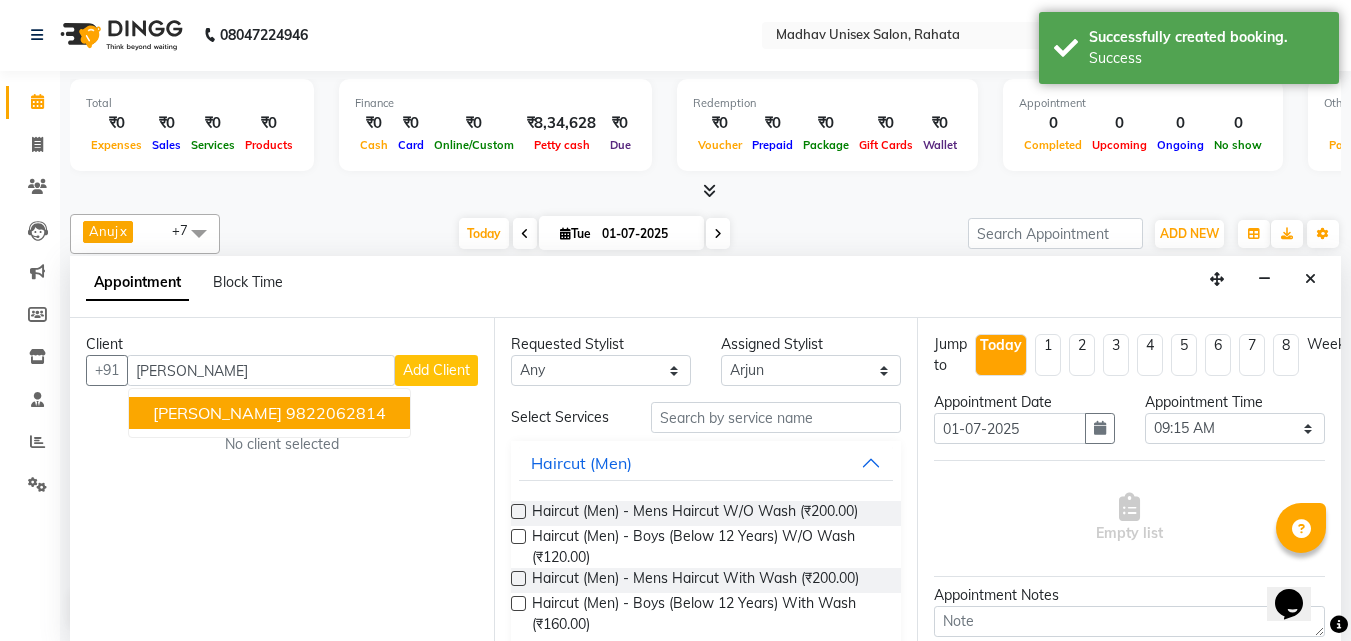 click on "9822062814" at bounding box center (336, 413) 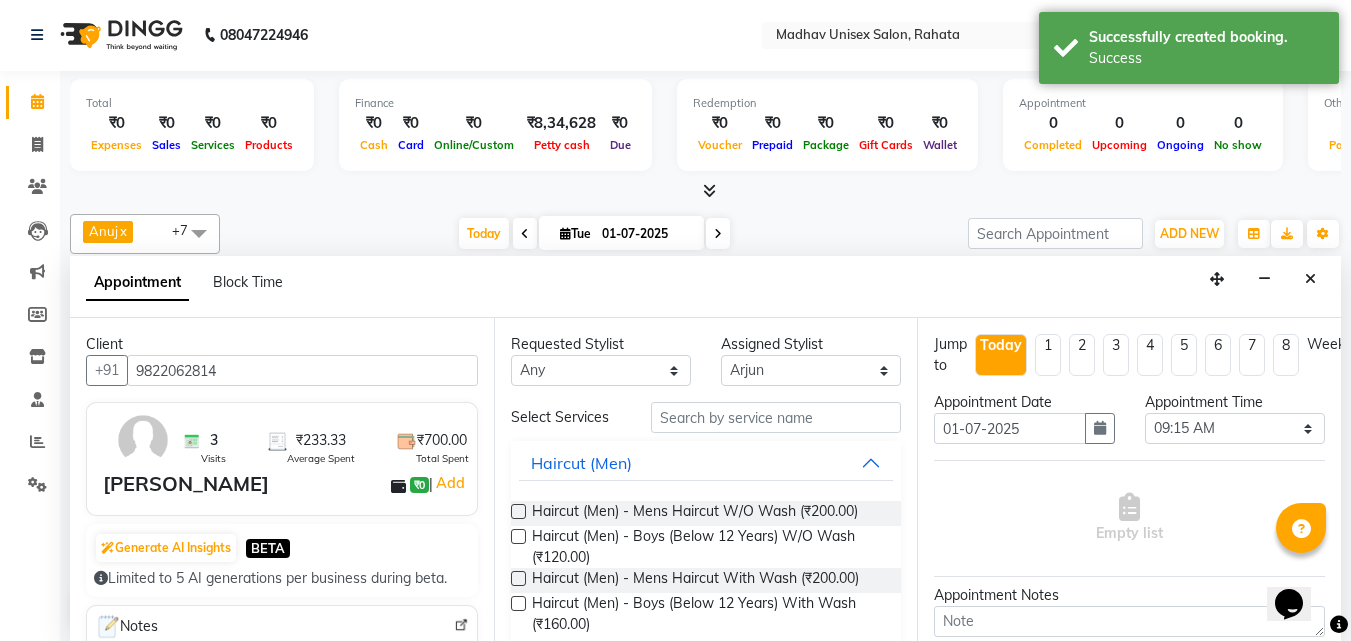 type on "9822062814" 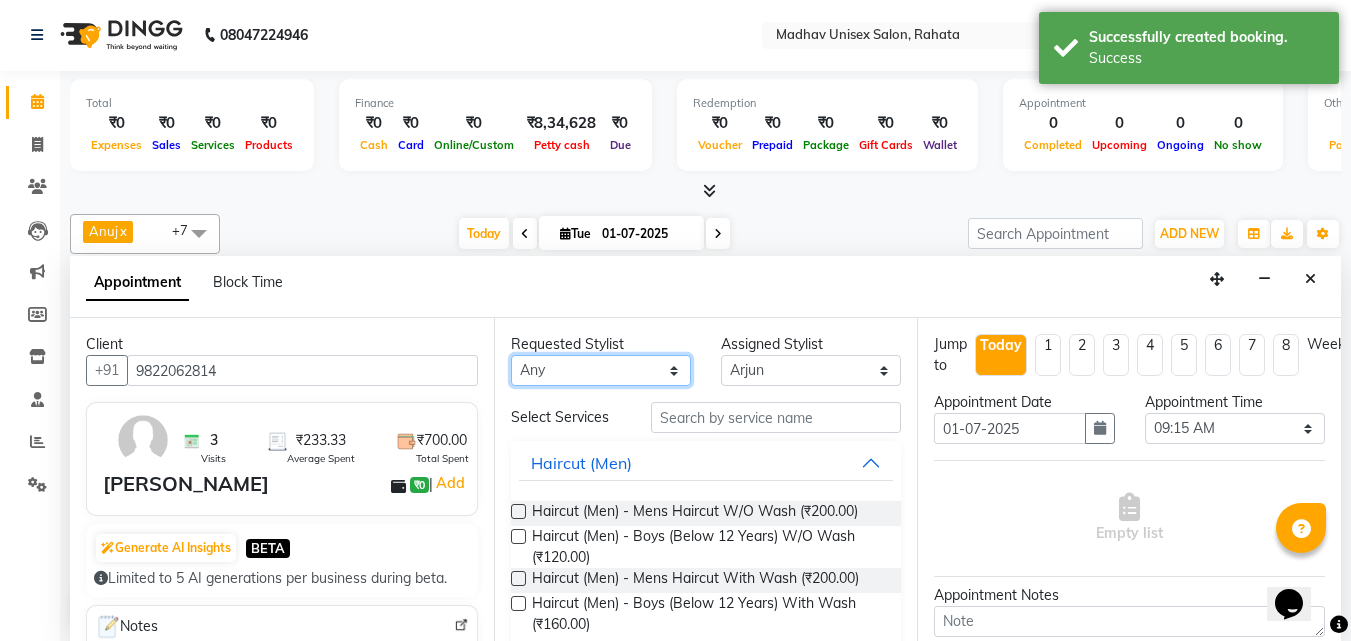 click on "Any [PERSON_NAME] [PERSON_NAME] [PERSON_NAME] saurabh [PERSON_NAME] [PERSON_NAME]" at bounding box center (601, 370) 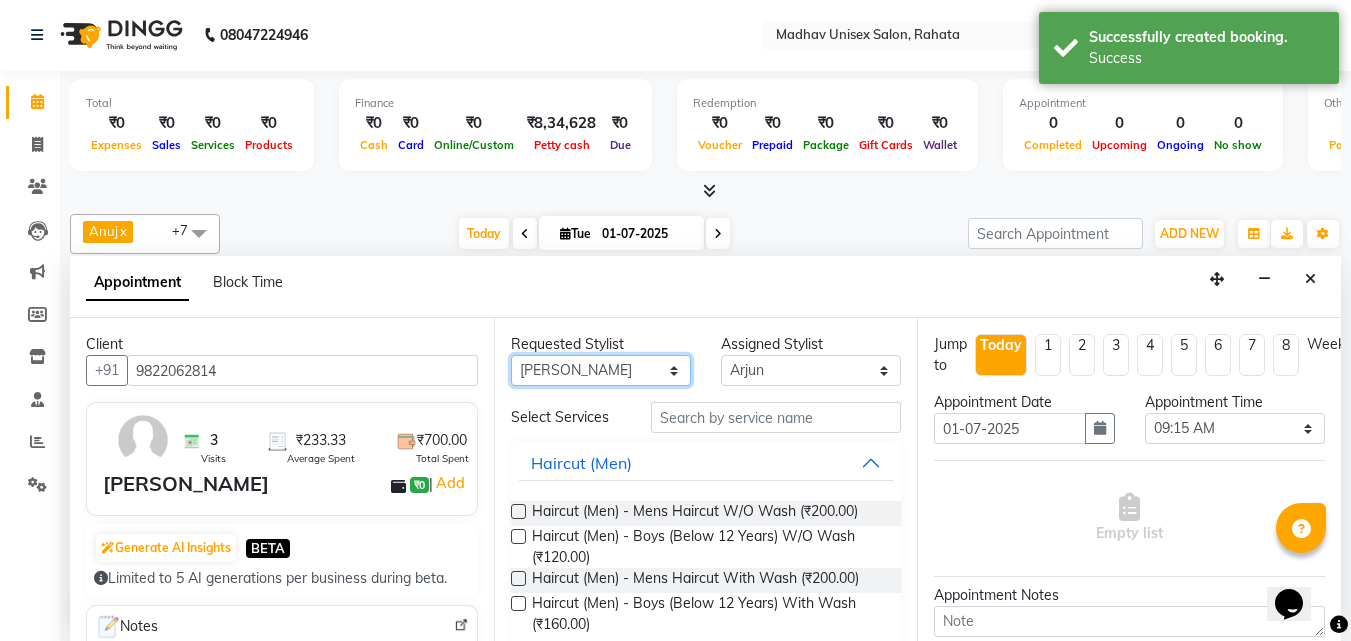 click on "Any [PERSON_NAME] [PERSON_NAME] [PERSON_NAME] saurabh [PERSON_NAME] [PERSON_NAME]" at bounding box center (601, 370) 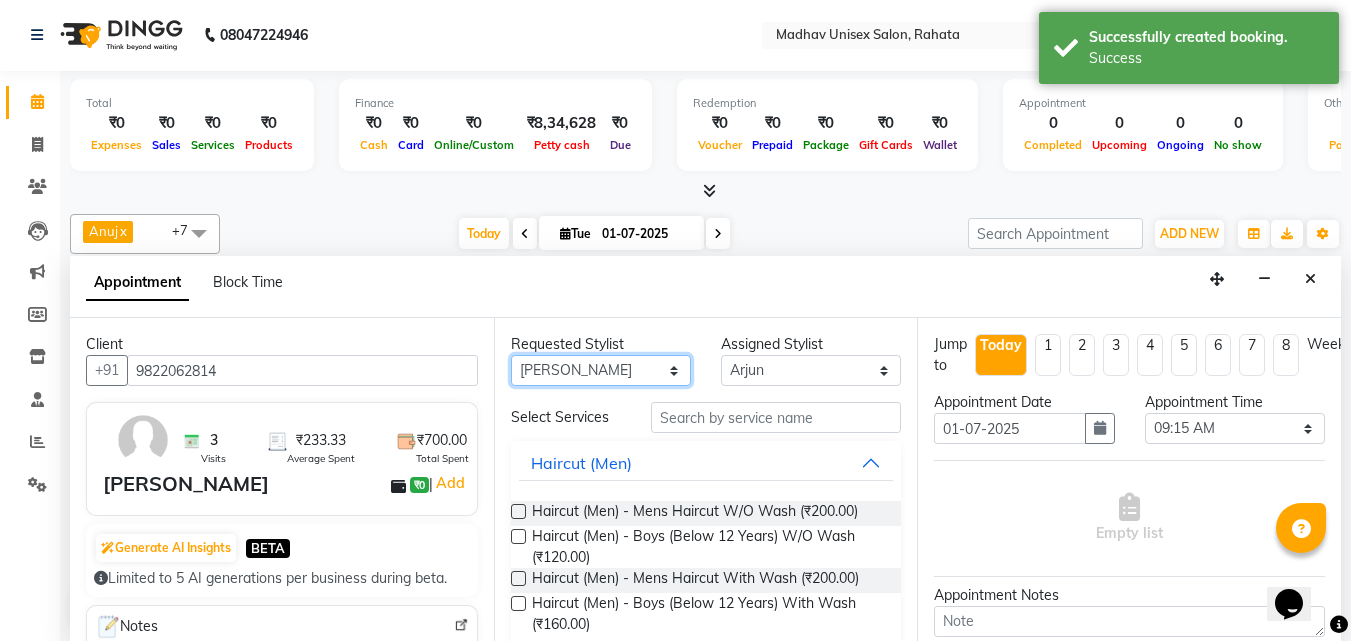 select on "14048" 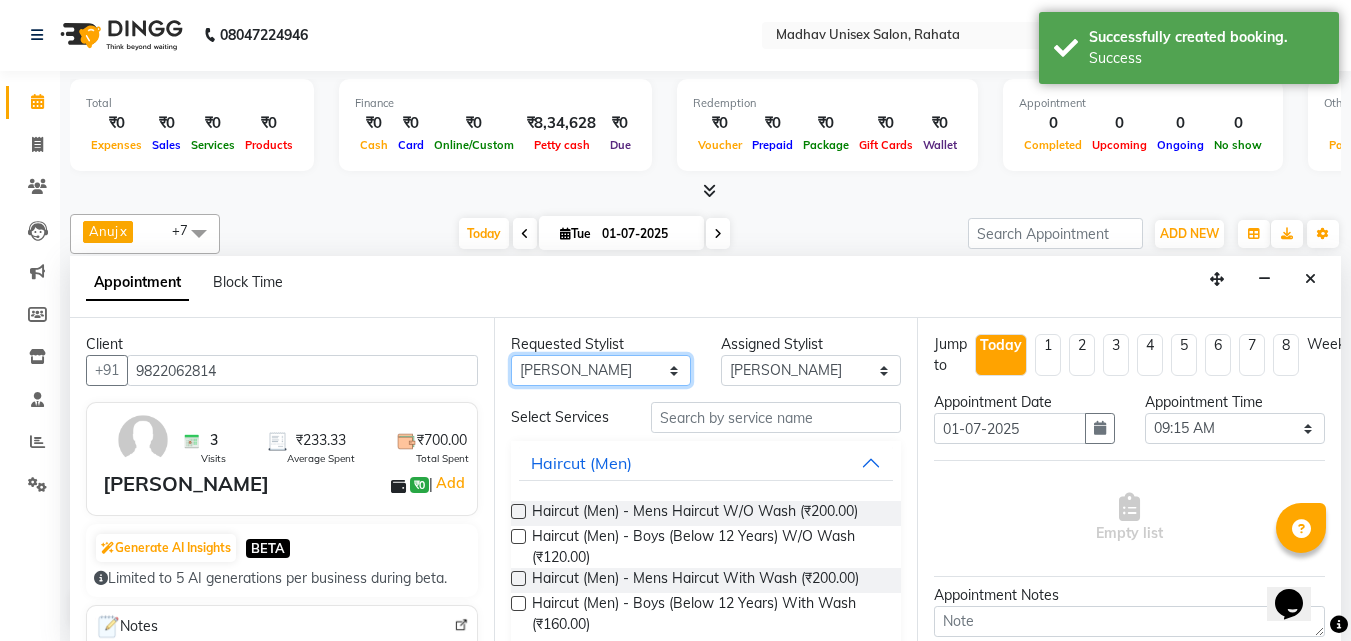 click on "Any [PERSON_NAME] [PERSON_NAME] [PERSON_NAME] saurabh [PERSON_NAME] [PERSON_NAME]" at bounding box center (601, 370) 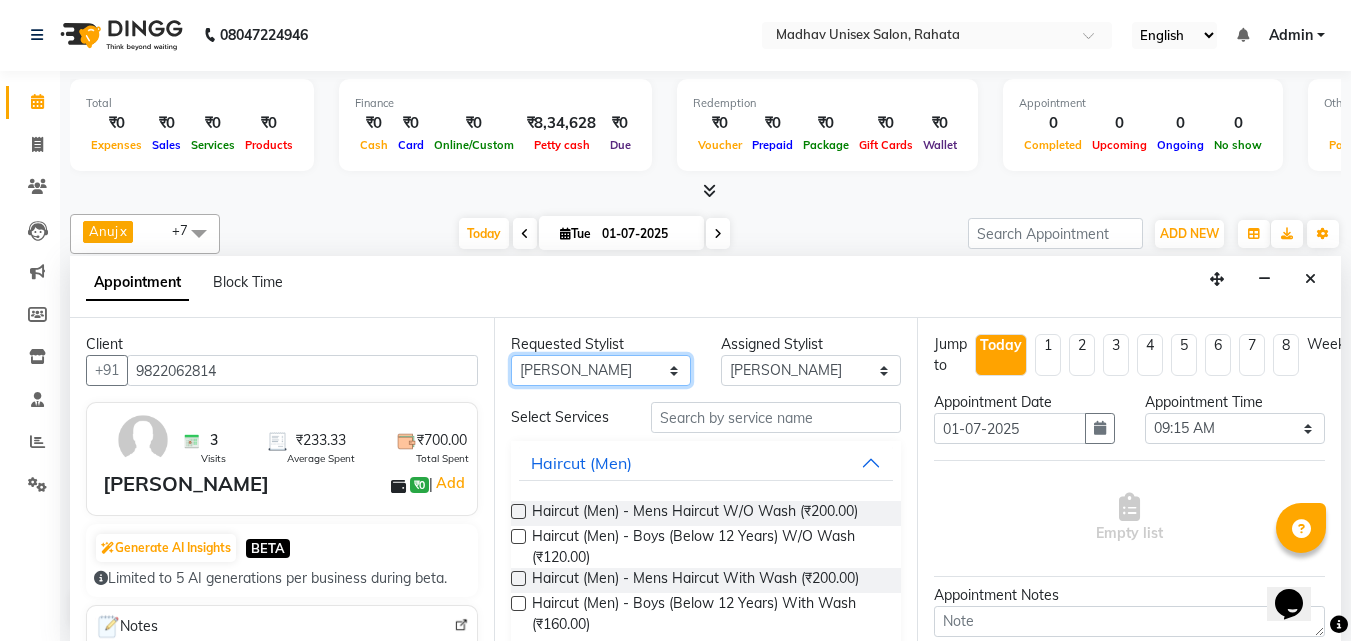 select on "14046" 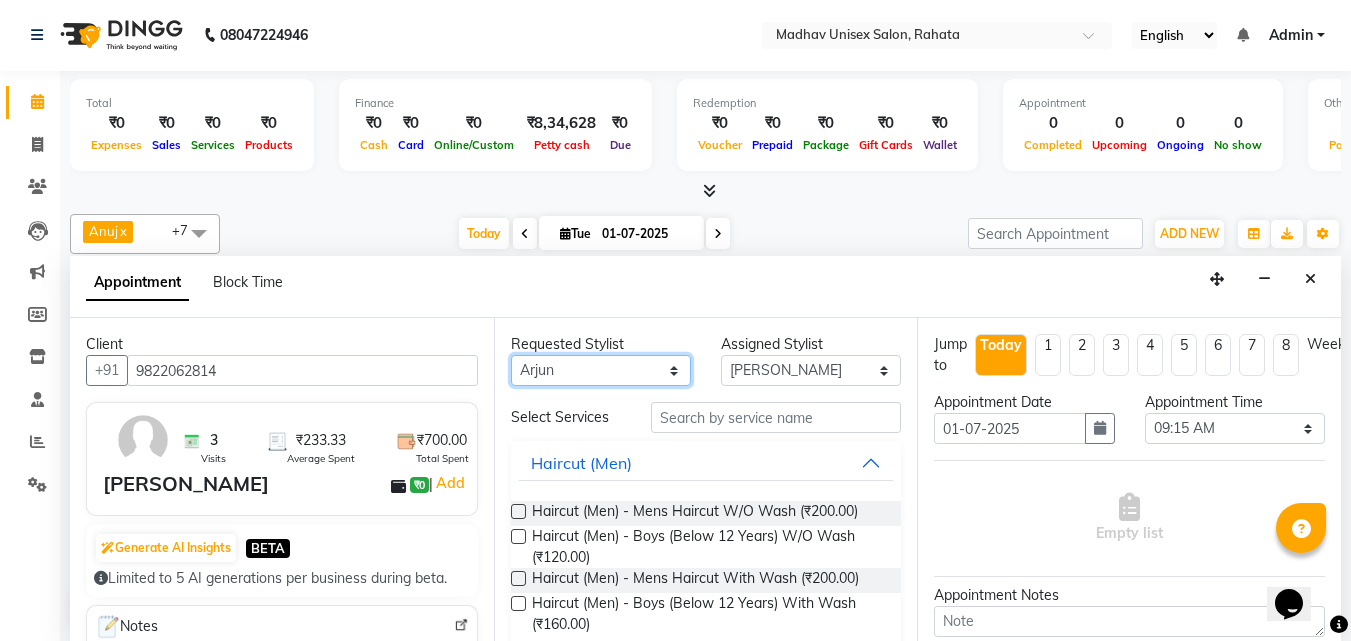 click on "Any [PERSON_NAME] [PERSON_NAME] [PERSON_NAME] saurabh [PERSON_NAME] [PERSON_NAME]" at bounding box center [601, 370] 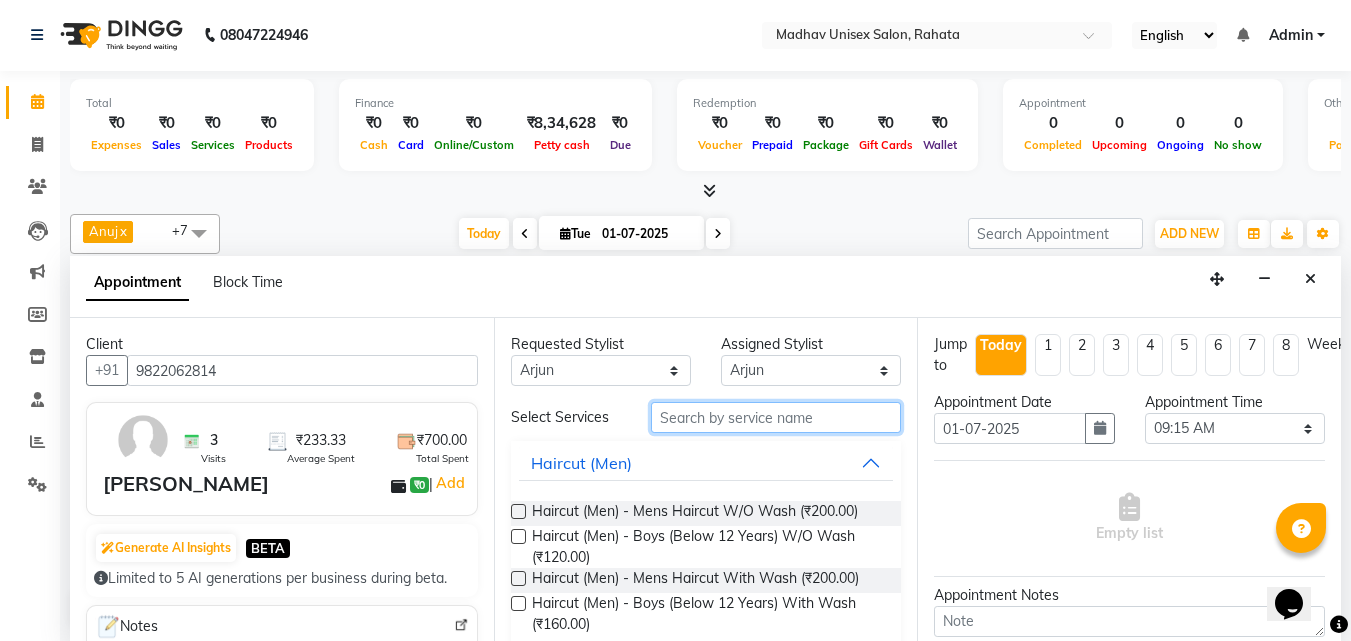 click at bounding box center (776, 417) 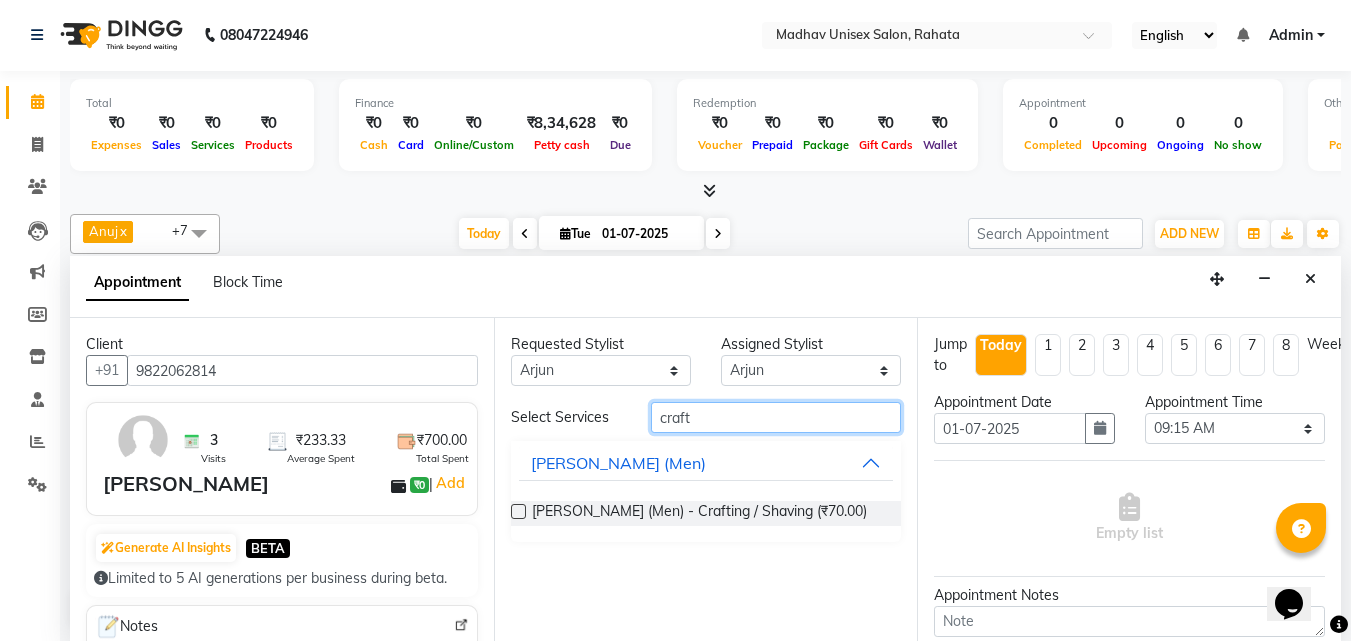 type on "craft" 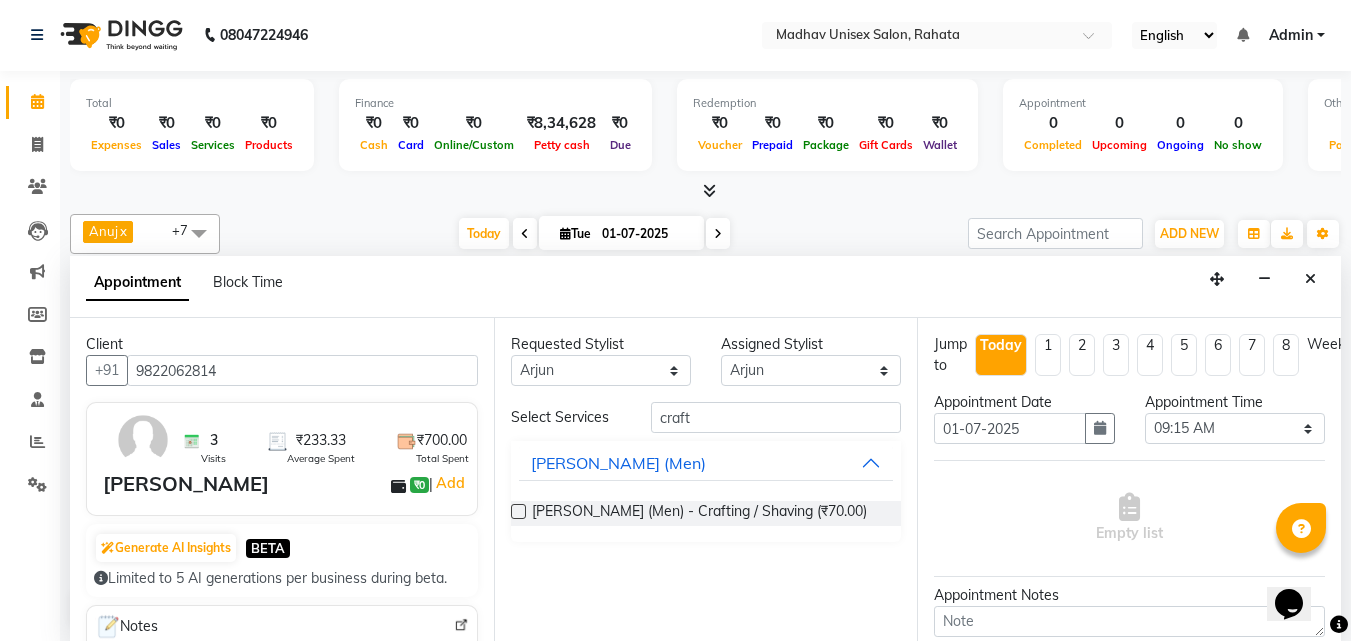 click at bounding box center [518, 511] 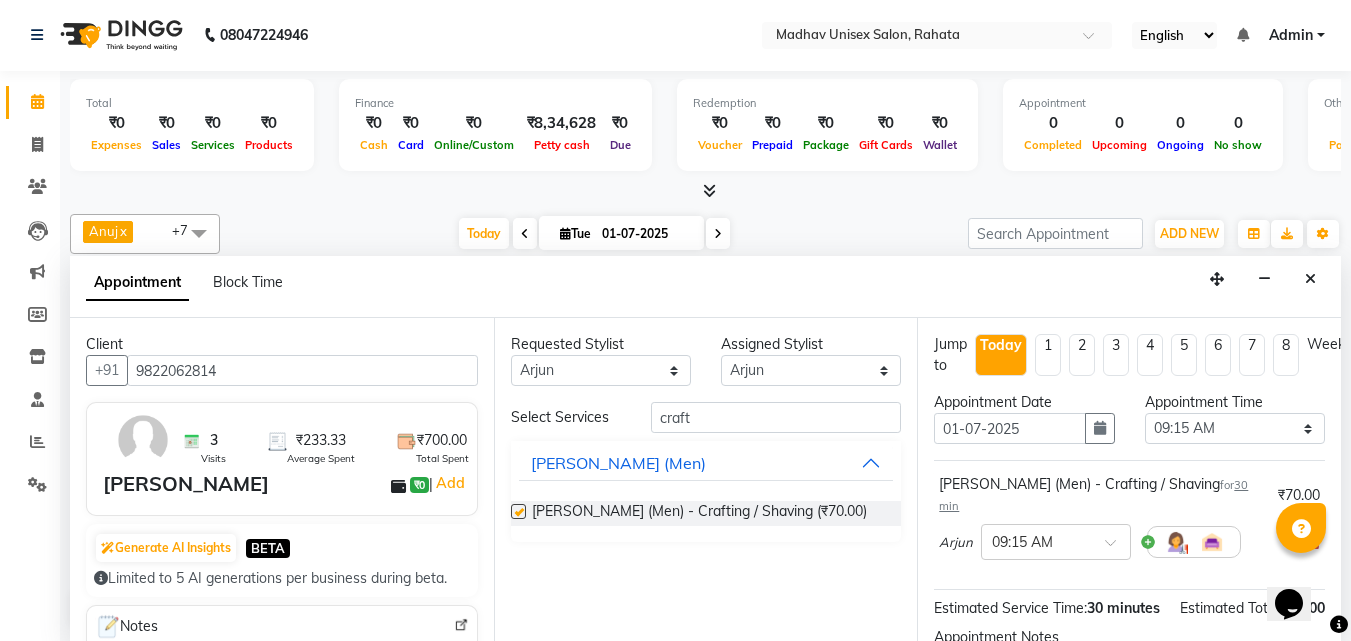 checkbox on "false" 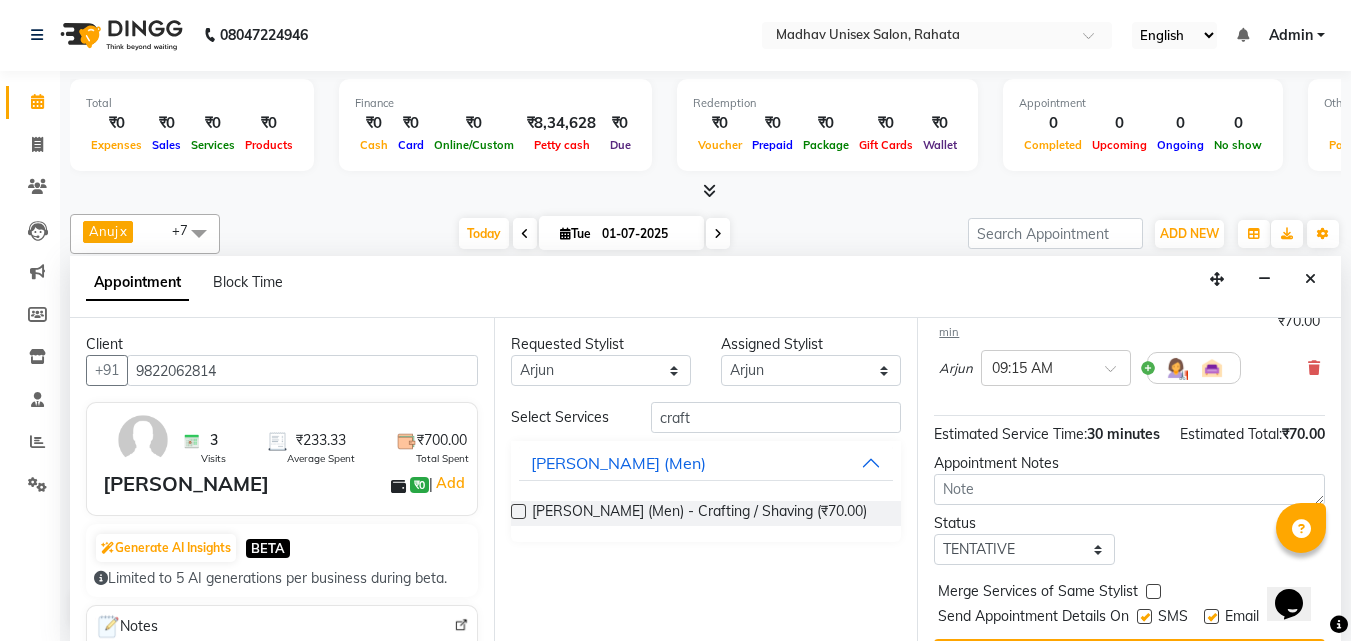 scroll, scrollTop: 239, scrollLeft: 0, axis: vertical 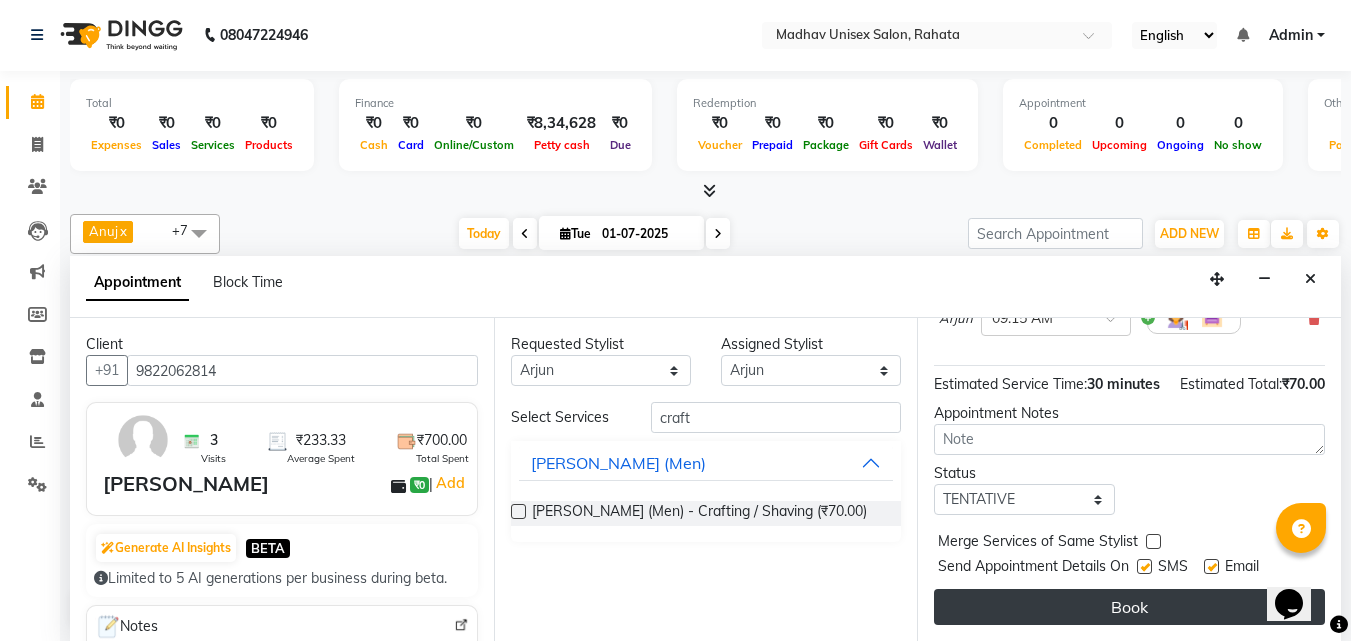 click on "Book" at bounding box center (1129, 607) 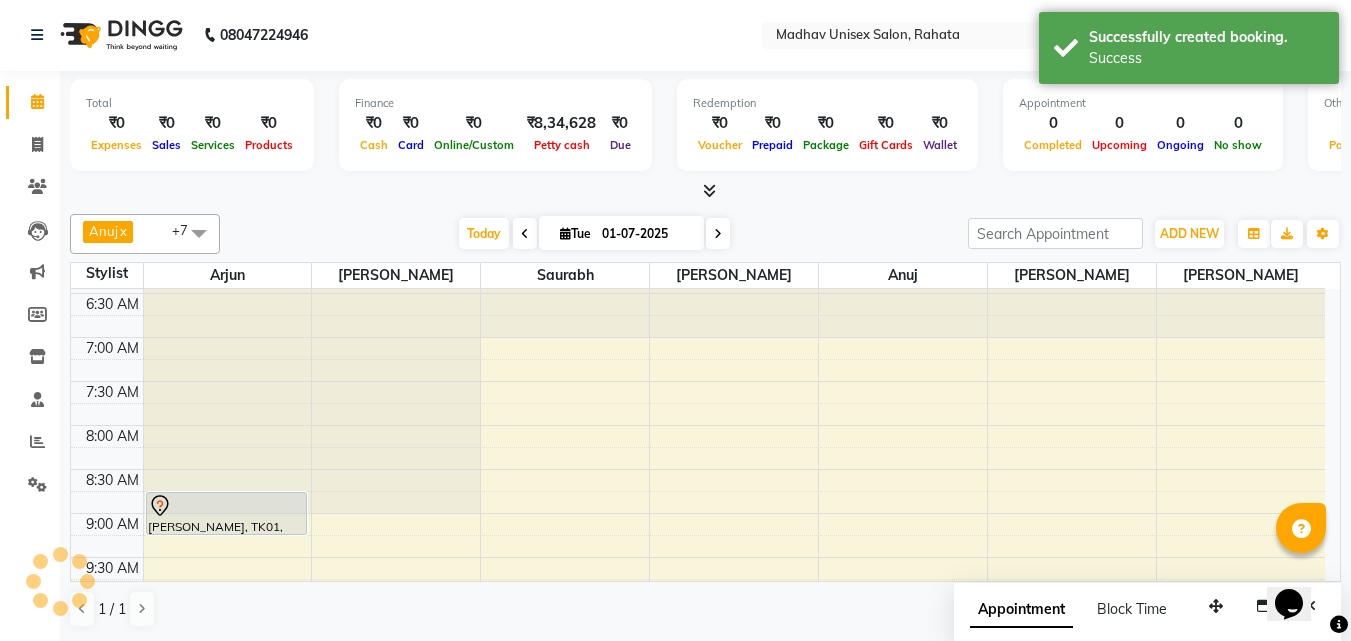scroll, scrollTop: 0, scrollLeft: 0, axis: both 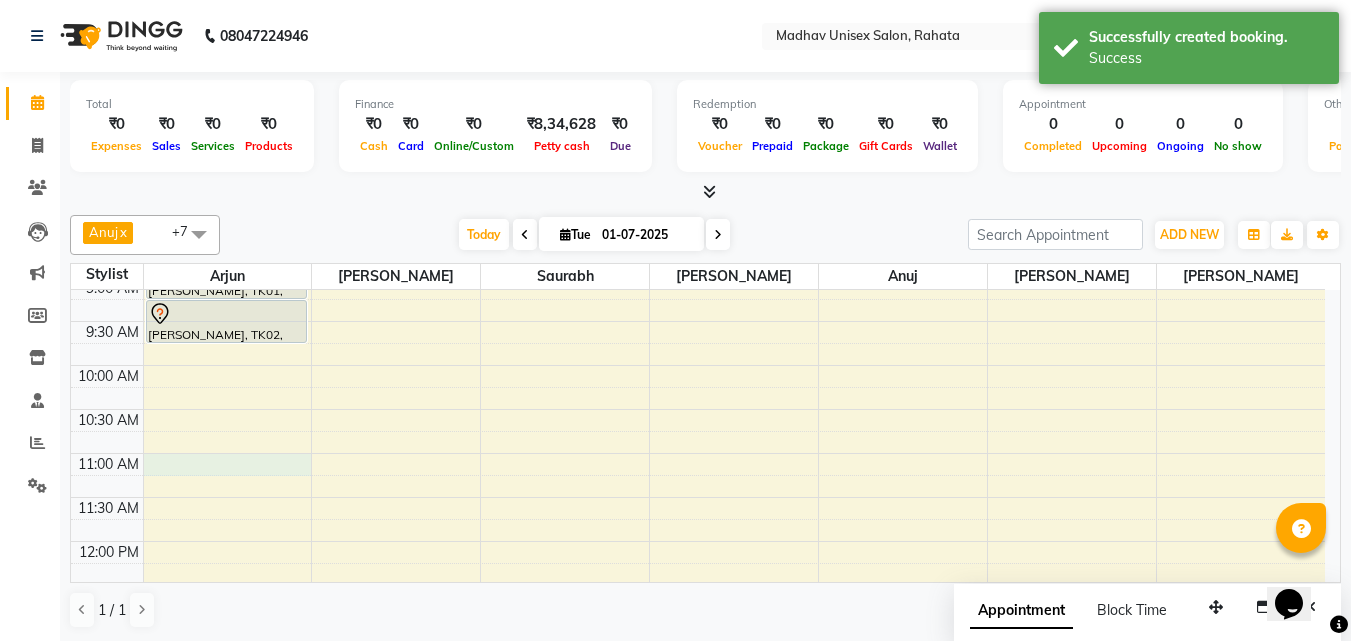 click on "6:00 AM 6:30 AM 7:00 AM 7:30 AM 8:00 AM 8:30 AM 9:00 AM 9:30 AM 10:00 AM 10:30 AM 11:00 AM 11:30 AM 12:00 PM 12:30 PM 1:00 PM 1:30 PM 2:00 PM 2:30 PM 3:00 PM 3:30 PM 4:00 PM 4:30 PM 5:00 PM 5:30 PM 6:00 PM 6:30 PM 7:00 PM 7:30 PM 8:00 PM 8:30 PM 9:00 PM 9:30 PM 10:00 PM 10:30 PM             [PERSON_NAME], TK01, 08:45 AM-09:15 AM, [PERSON_NAME] (Men)  - Crafting / Shaving             ganesh maid, TK02, 09:15 AM-09:45 AM, [PERSON_NAME] (Men)  - Crafting / Shaving" at bounding box center (698, 761) 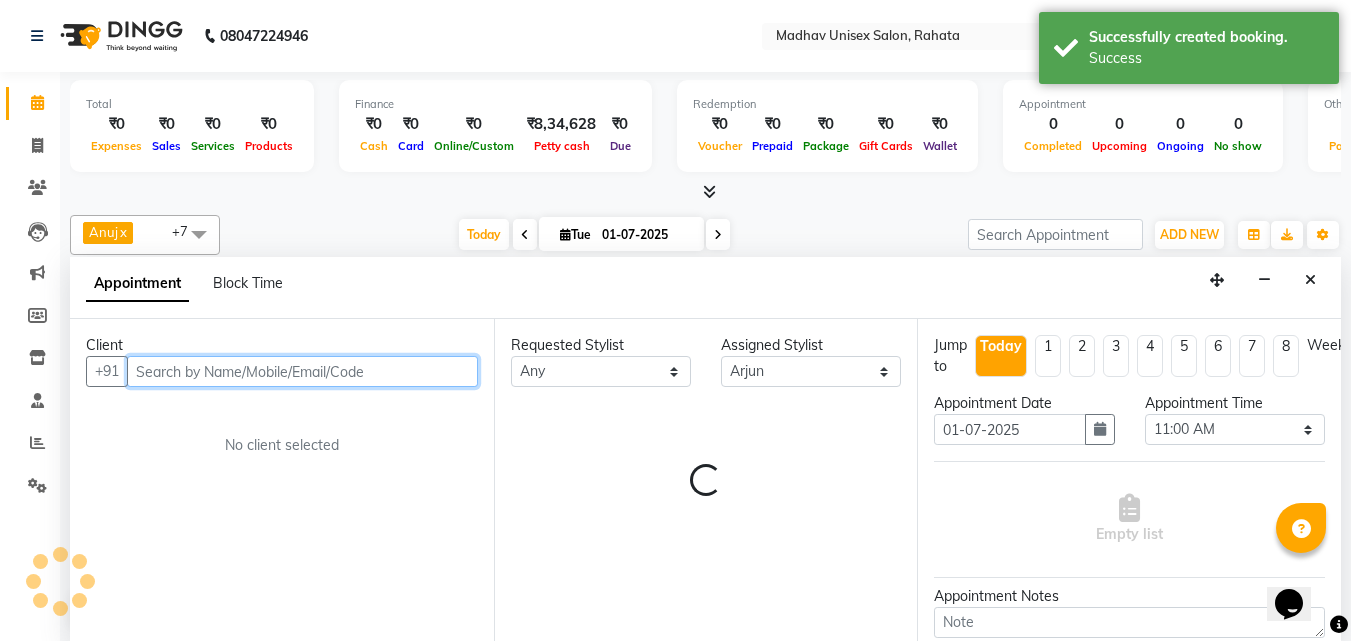 scroll, scrollTop: 1, scrollLeft: 0, axis: vertical 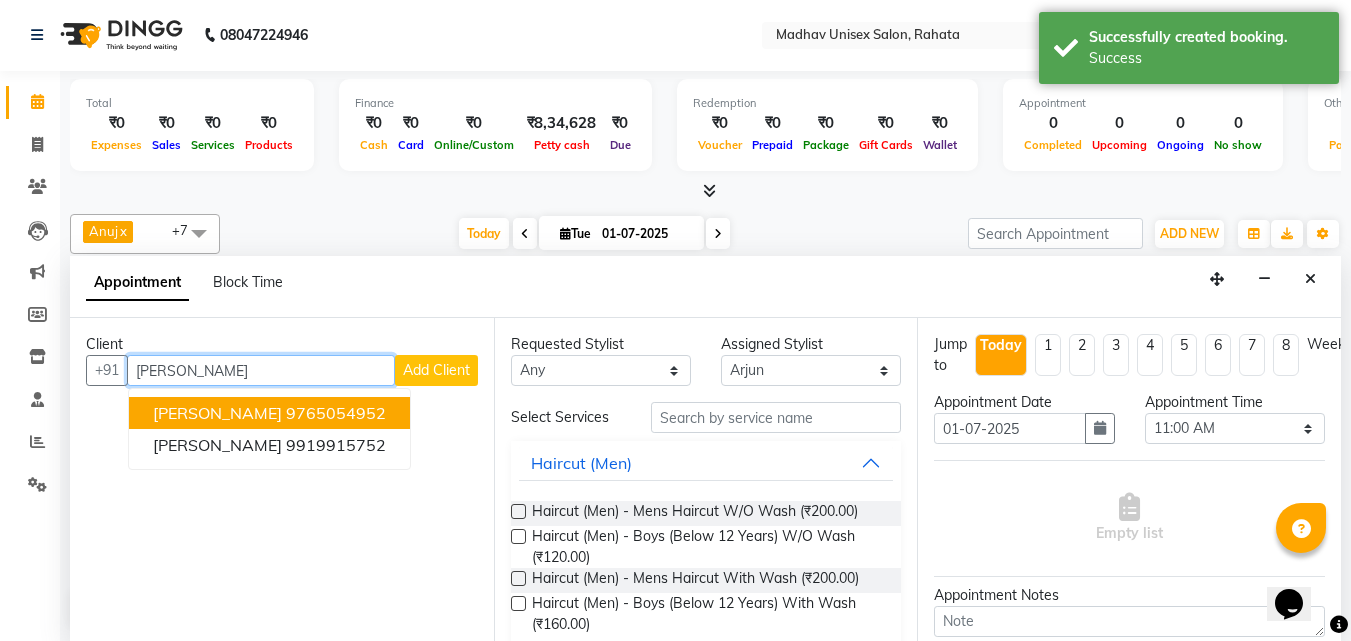 click on "[PERSON_NAME]" at bounding box center [217, 413] 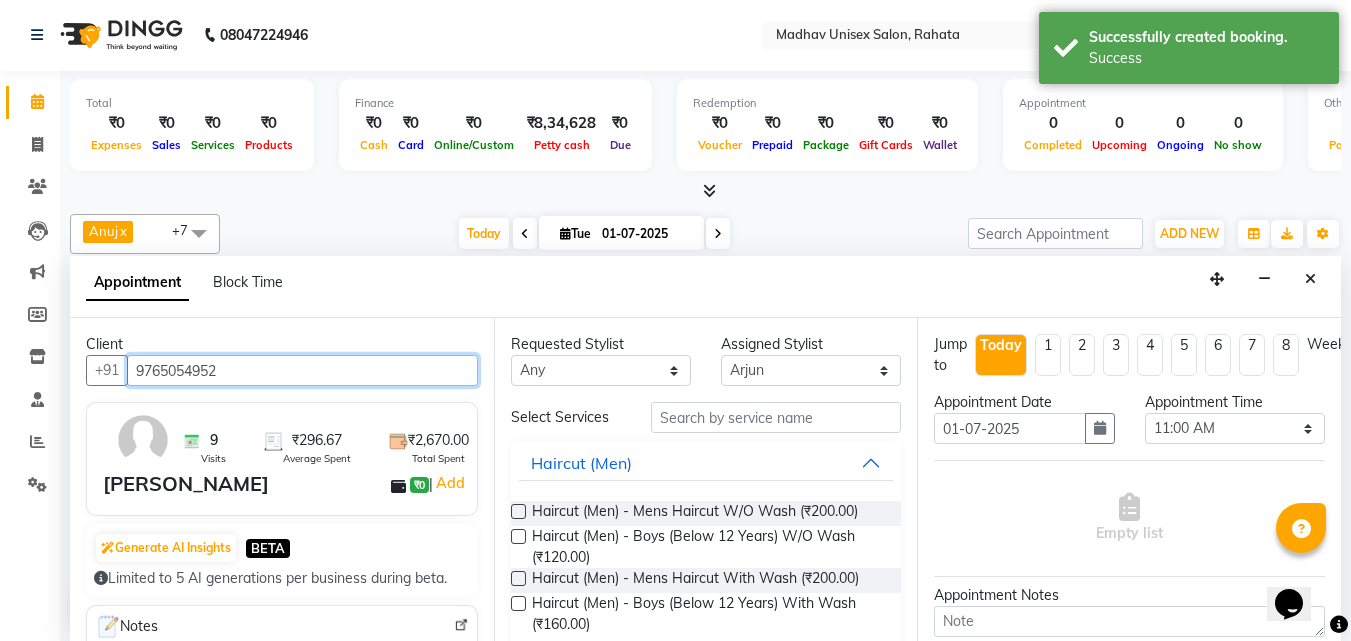 type on "9765054952" 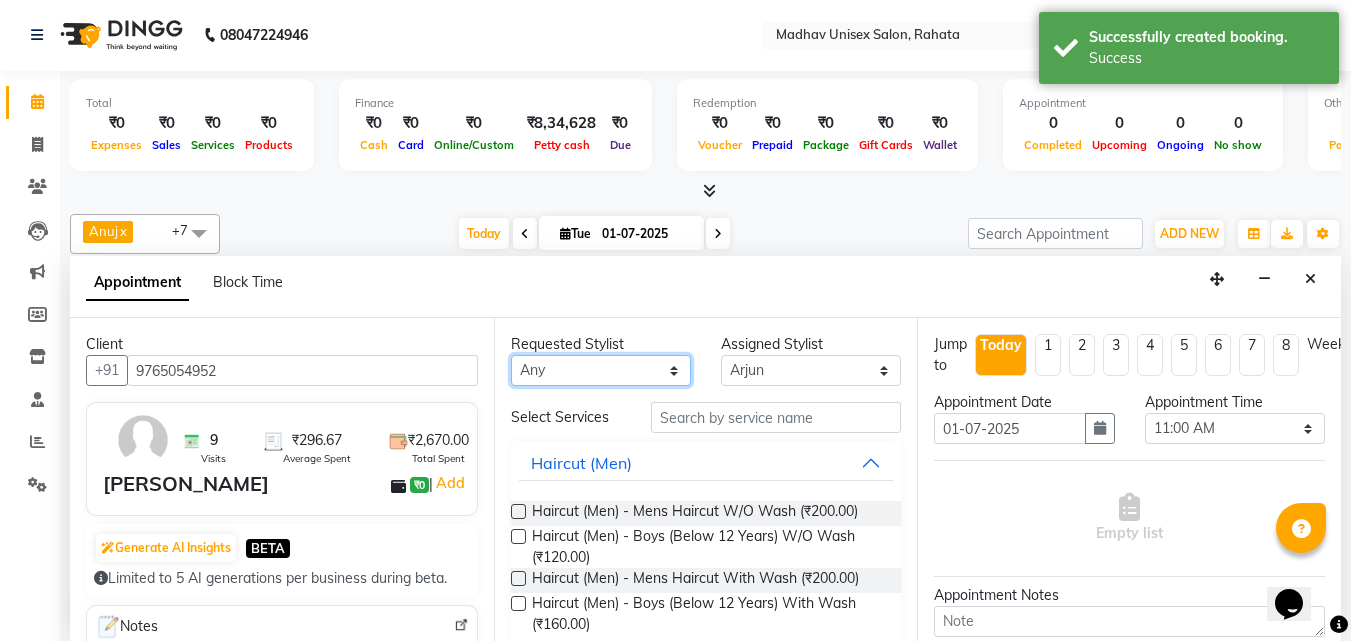 click on "Any [PERSON_NAME] [PERSON_NAME] [PERSON_NAME] saurabh [PERSON_NAME] [PERSON_NAME]" at bounding box center (601, 370) 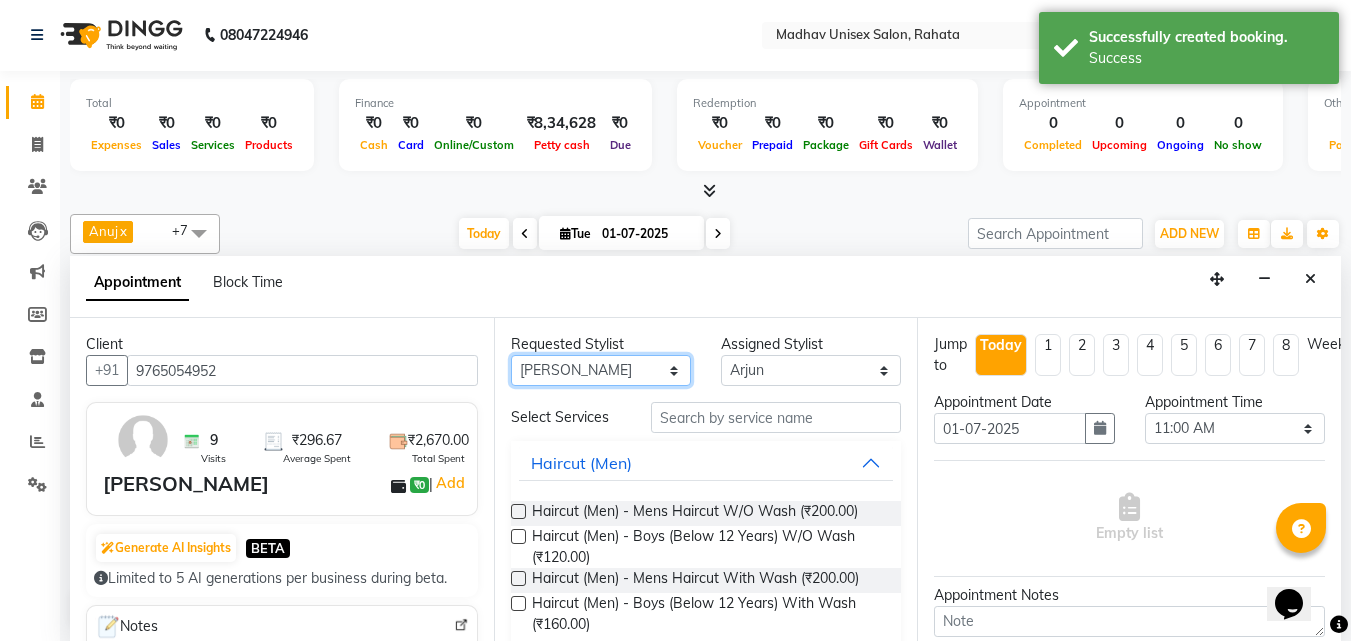 click on "Any [PERSON_NAME] [PERSON_NAME] [PERSON_NAME] saurabh [PERSON_NAME] [PERSON_NAME]" at bounding box center [601, 370] 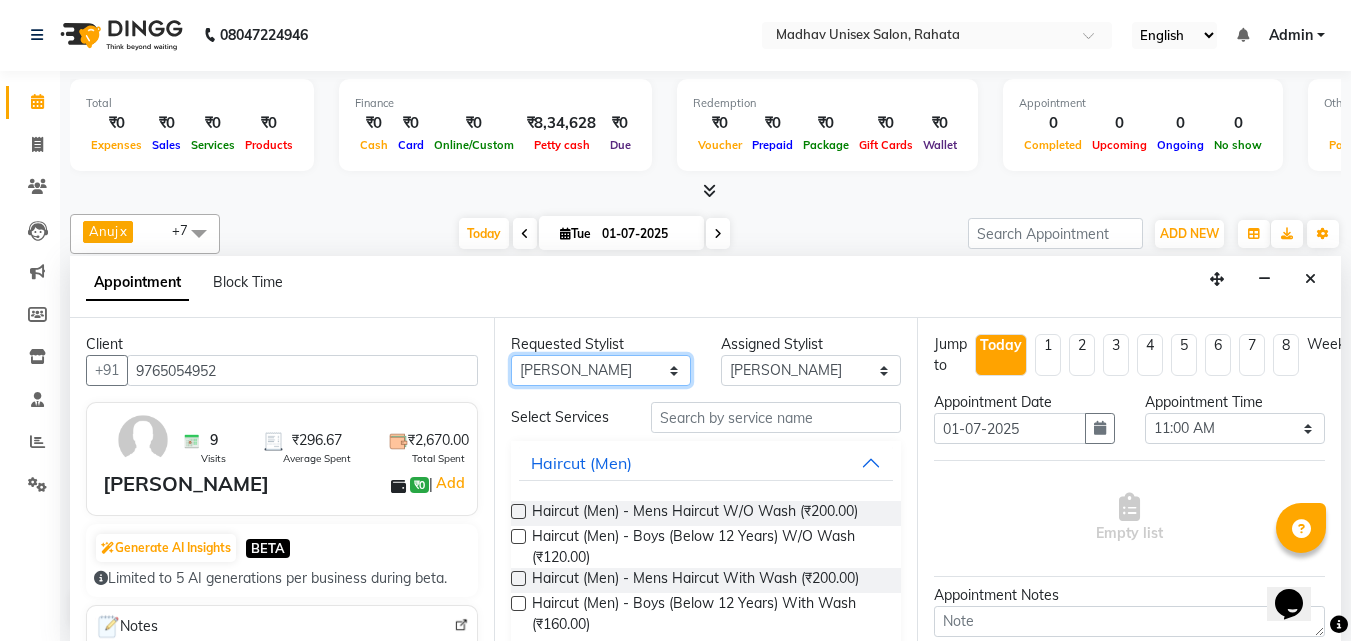 drag, startPoint x: 578, startPoint y: 374, endPoint x: 557, endPoint y: 448, distance: 76.922035 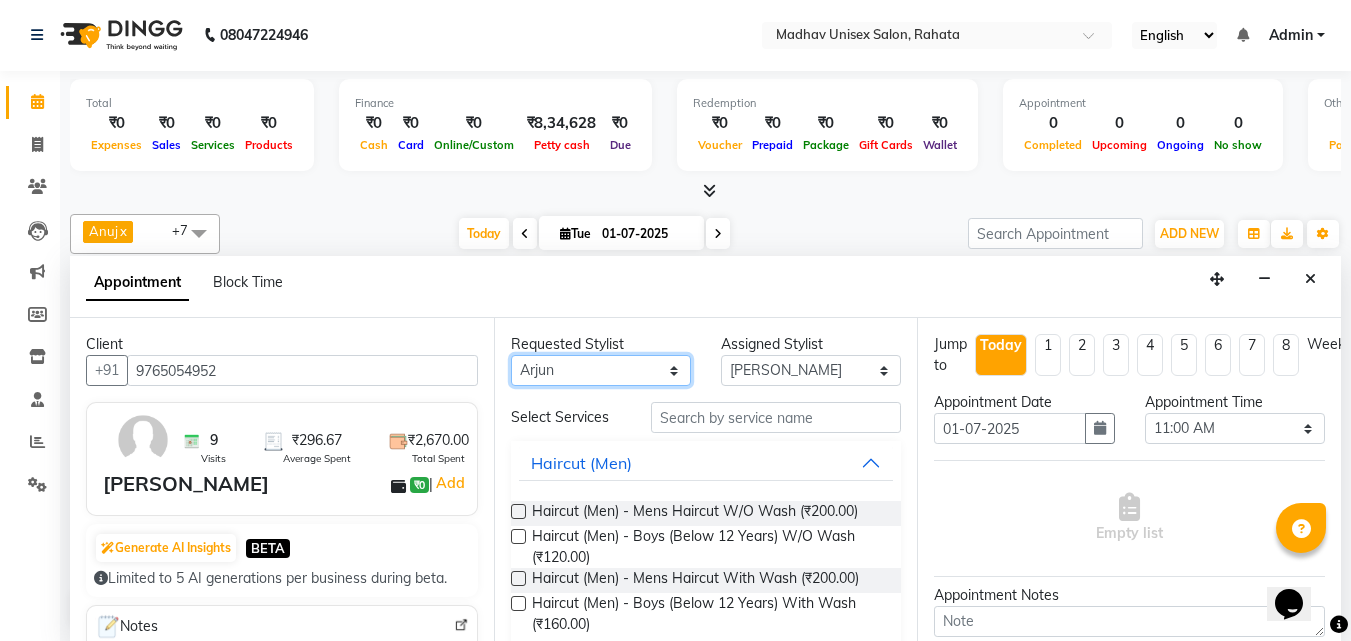 click on "Any [PERSON_NAME] [PERSON_NAME] [PERSON_NAME] saurabh [PERSON_NAME] [PERSON_NAME]" at bounding box center (601, 370) 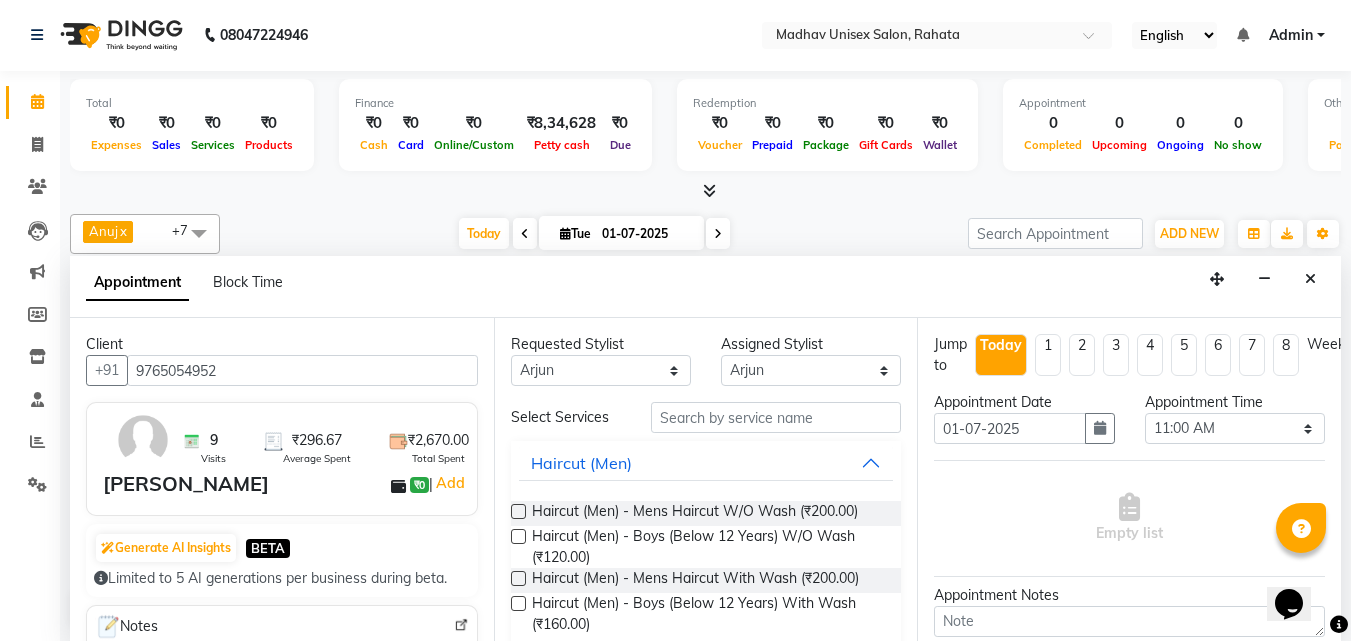 click at bounding box center (518, 578) 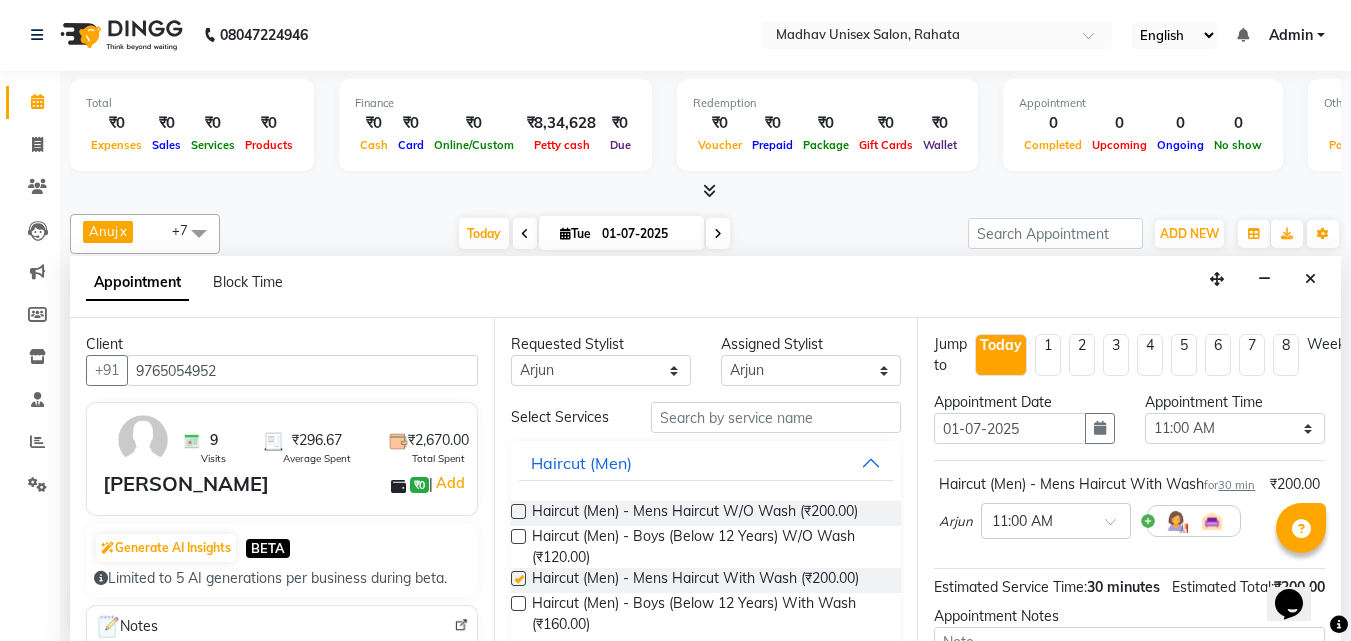 checkbox on "false" 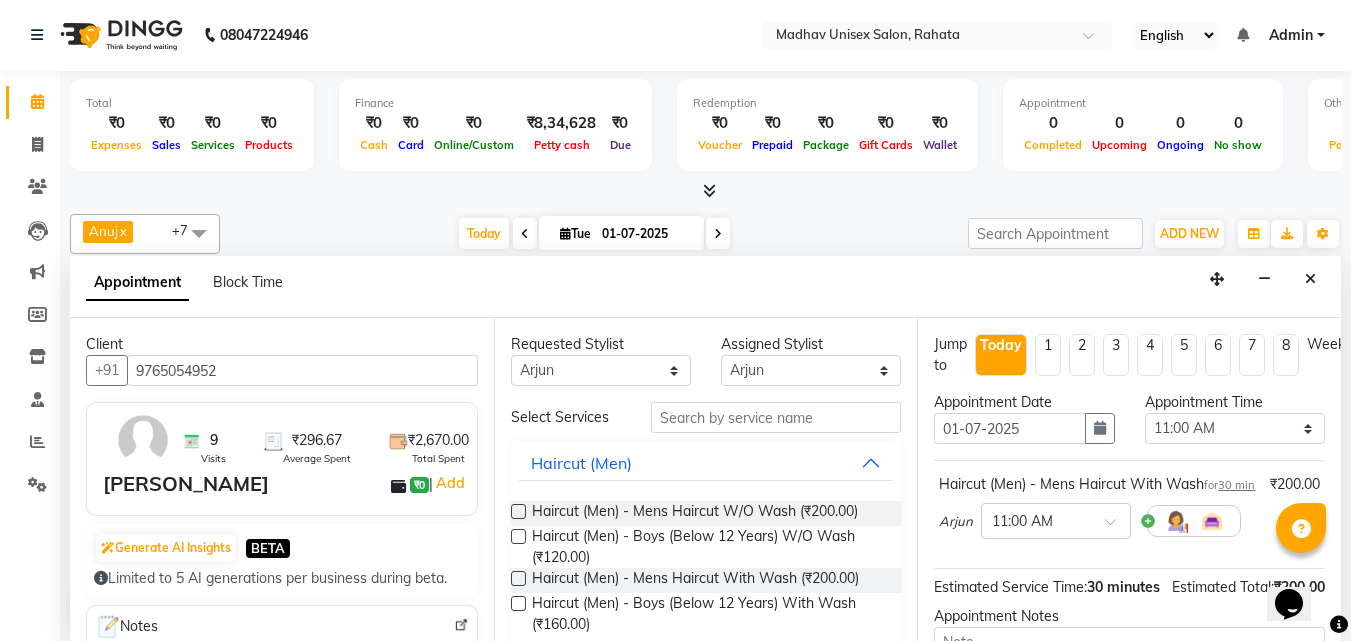 scroll, scrollTop: 260, scrollLeft: 0, axis: vertical 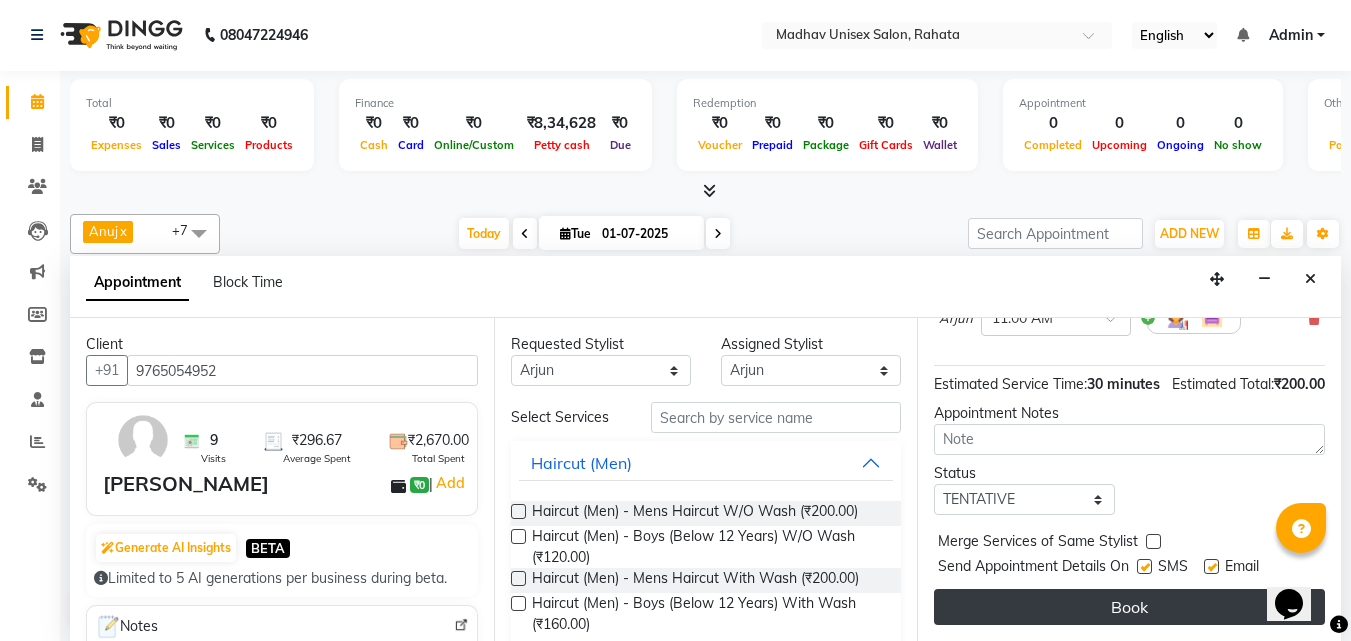 drag, startPoint x: 1047, startPoint y: 618, endPoint x: 1045, endPoint y: 599, distance: 19.104973 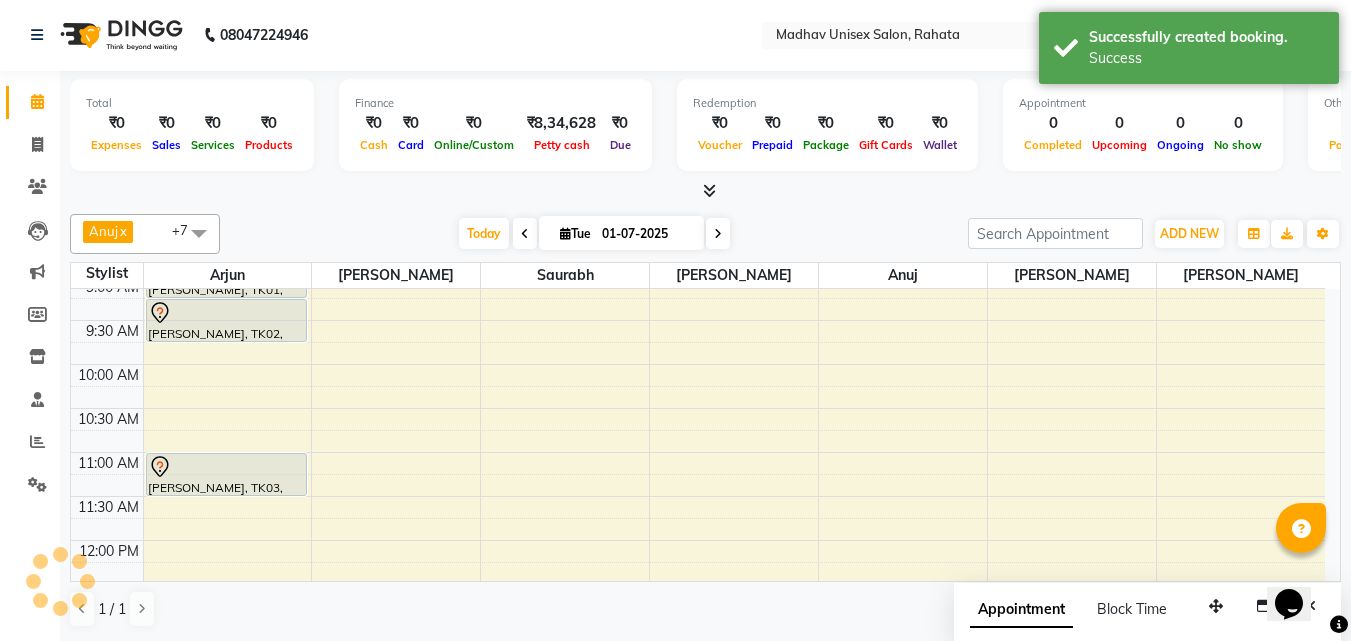 scroll, scrollTop: 0, scrollLeft: 0, axis: both 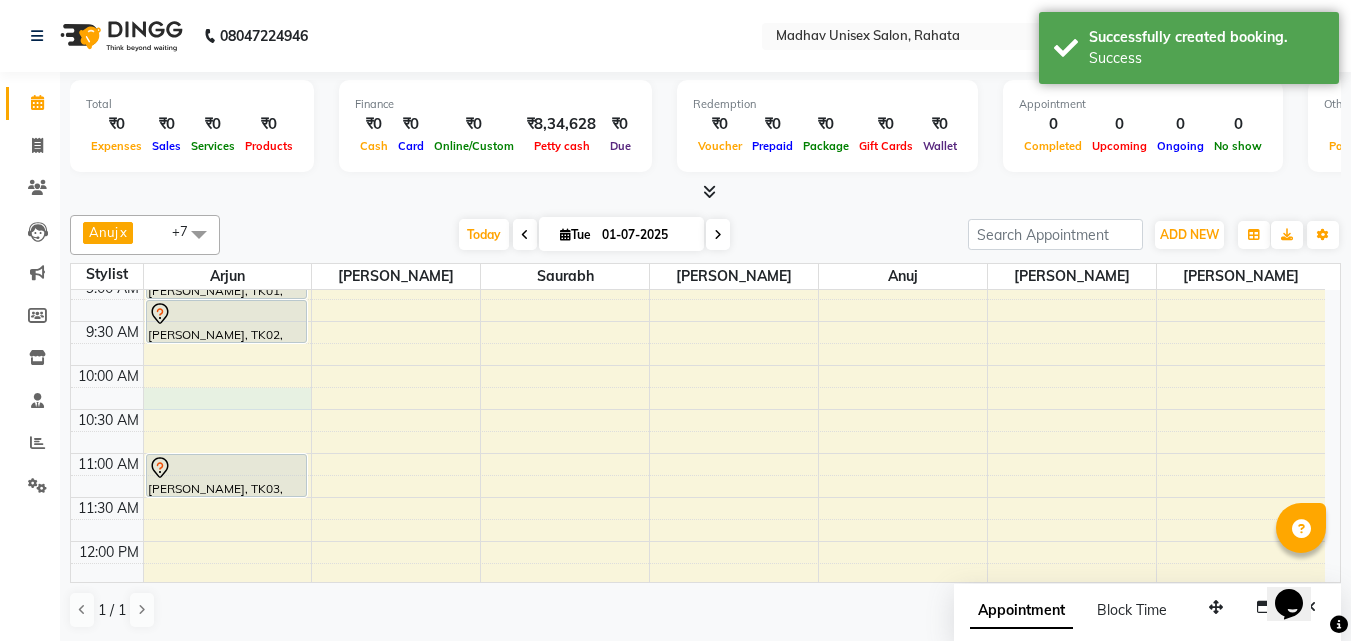 click on "6:00 AM 6:30 AM 7:00 AM 7:30 AM 8:00 AM 8:30 AM 9:00 AM 9:30 AM 10:00 AM 10:30 AM 11:00 AM 11:30 AM 12:00 PM 12:30 PM 1:00 PM 1:30 PM 2:00 PM 2:30 PM 3:00 PM 3:30 PM 4:00 PM 4:30 PM 5:00 PM 5:30 PM 6:00 PM 6:30 PM 7:00 PM 7:30 PM 8:00 PM 8:30 PM 9:00 PM 9:30 PM 10:00 PM 10:30 PM             [PERSON_NAME], TK01, 08:45 AM-09:15 AM, [PERSON_NAME] (Men)  - Crafting / Shaving             ganesh maid, TK02, 09:15 AM-09:45 AM, [PERSON_NAME] (Men)  - Crafting / Shaving             [PERSON_NAME], TK03, 11:00 AM-11:30 AM, Haircut (Men)  - Mens Haircut With Wash" at bounding box center (698, 761) 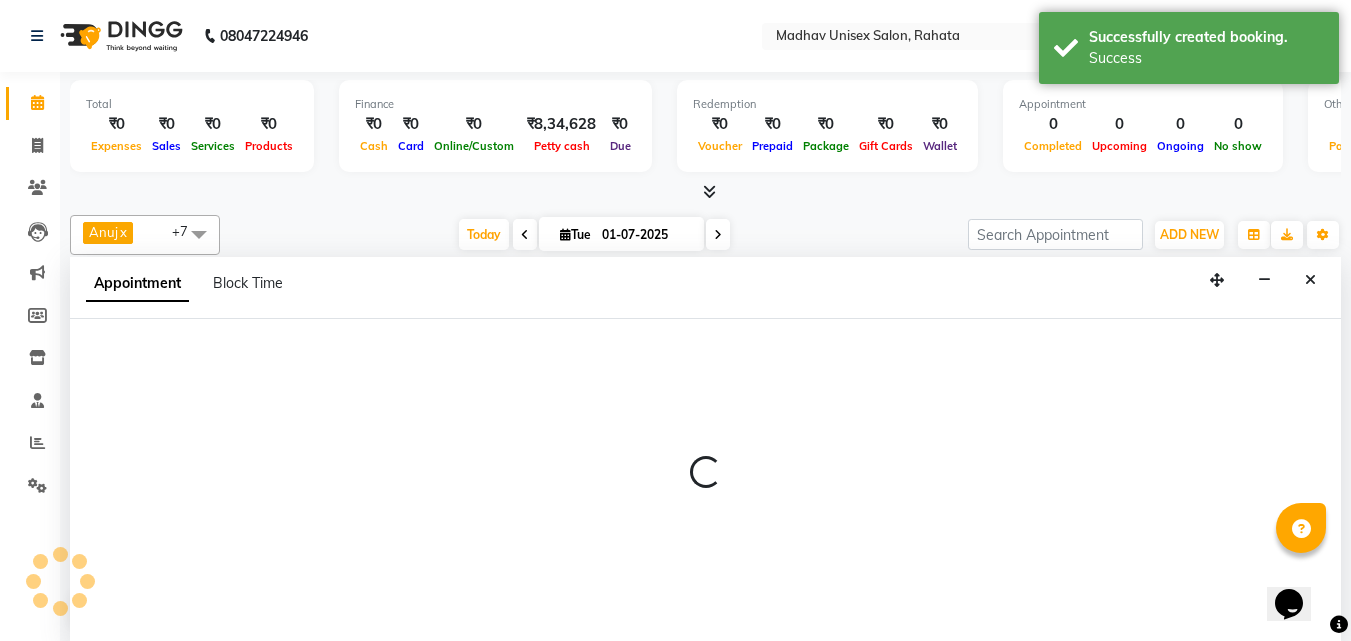 scroll, scrollTop: 1, scrollLeft: 0, axis: vertical 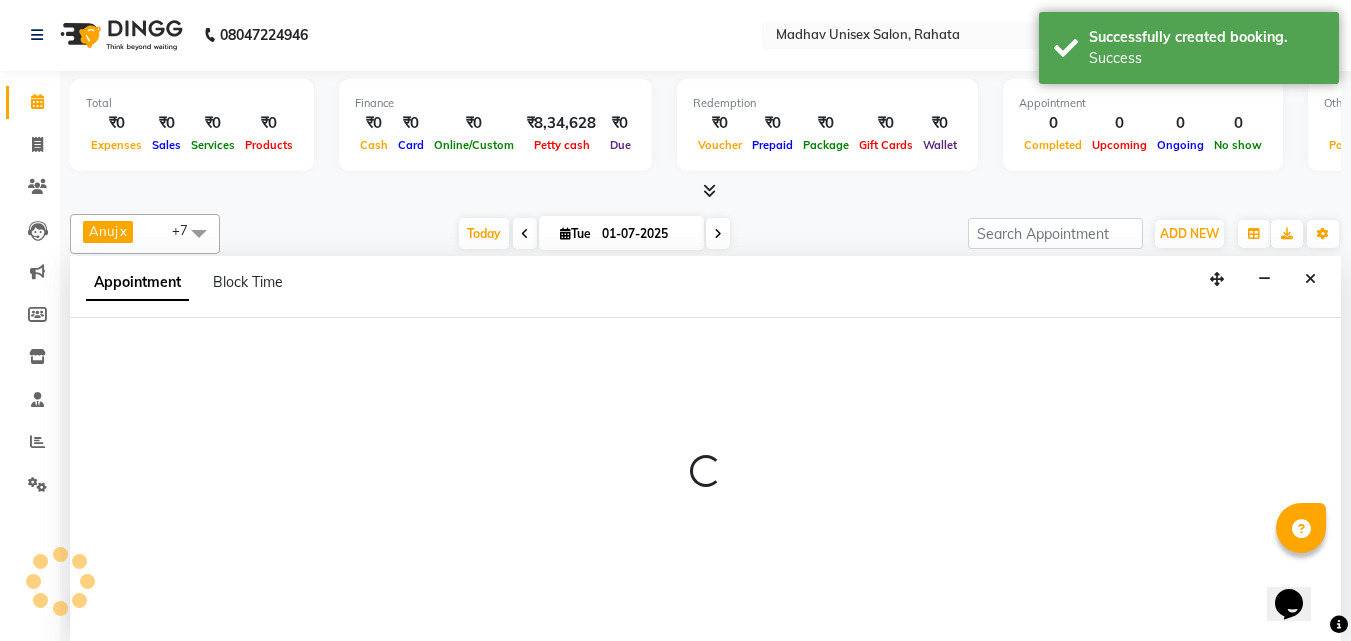 select on "14046" 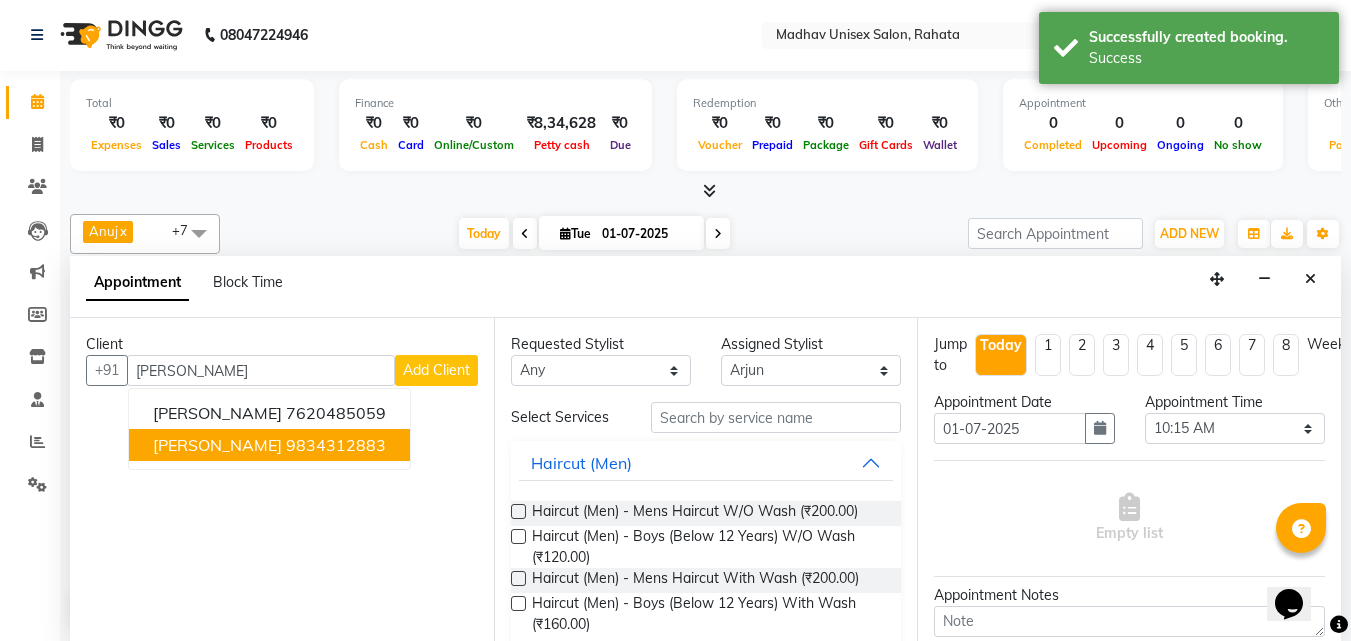 click on "9834312883" at bounding box center [336, 445] 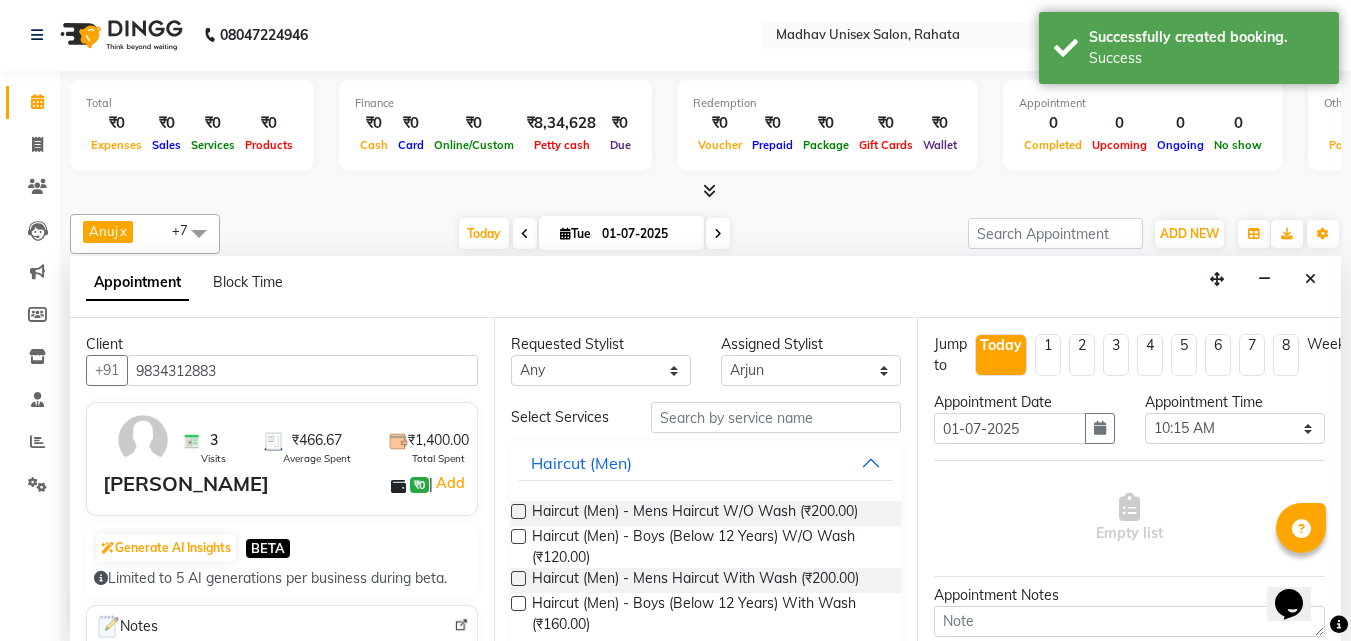 type on "9834312883" 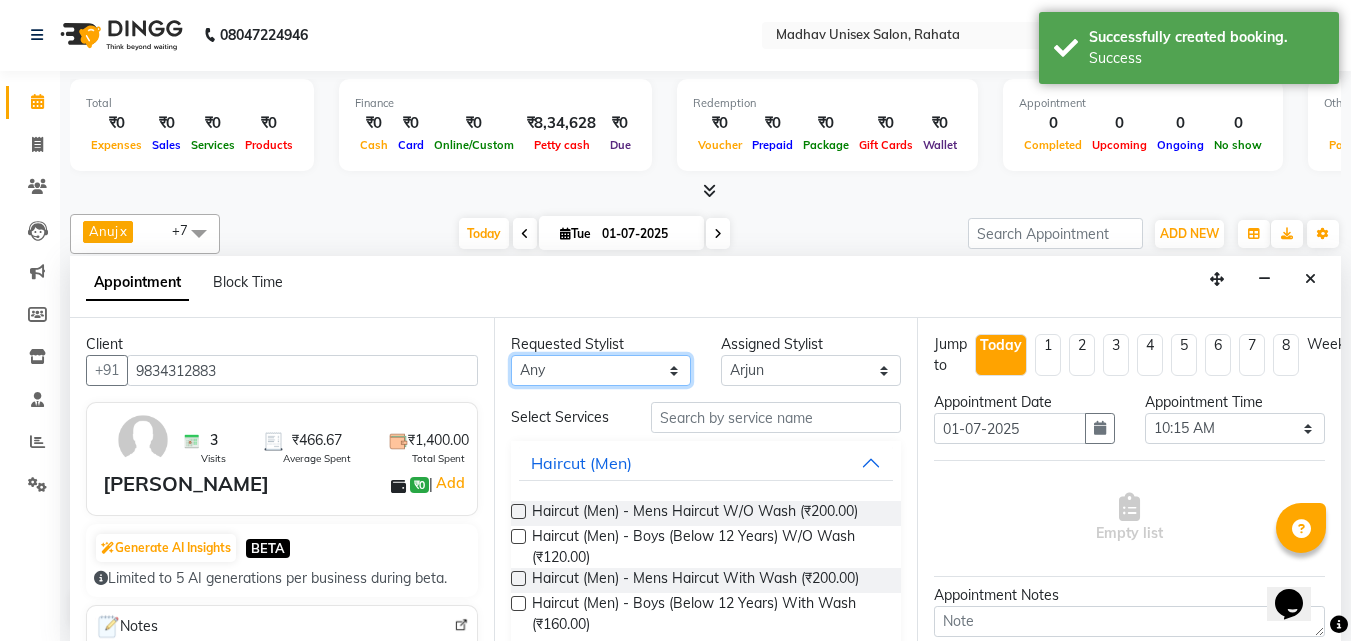 click on "Any [PERSON_NAME] [PERSON_NAME] [PERSON_NAME] saurabh [PERSON_NAME] [PERSON_NAME]" at bounding box center [601, 370] 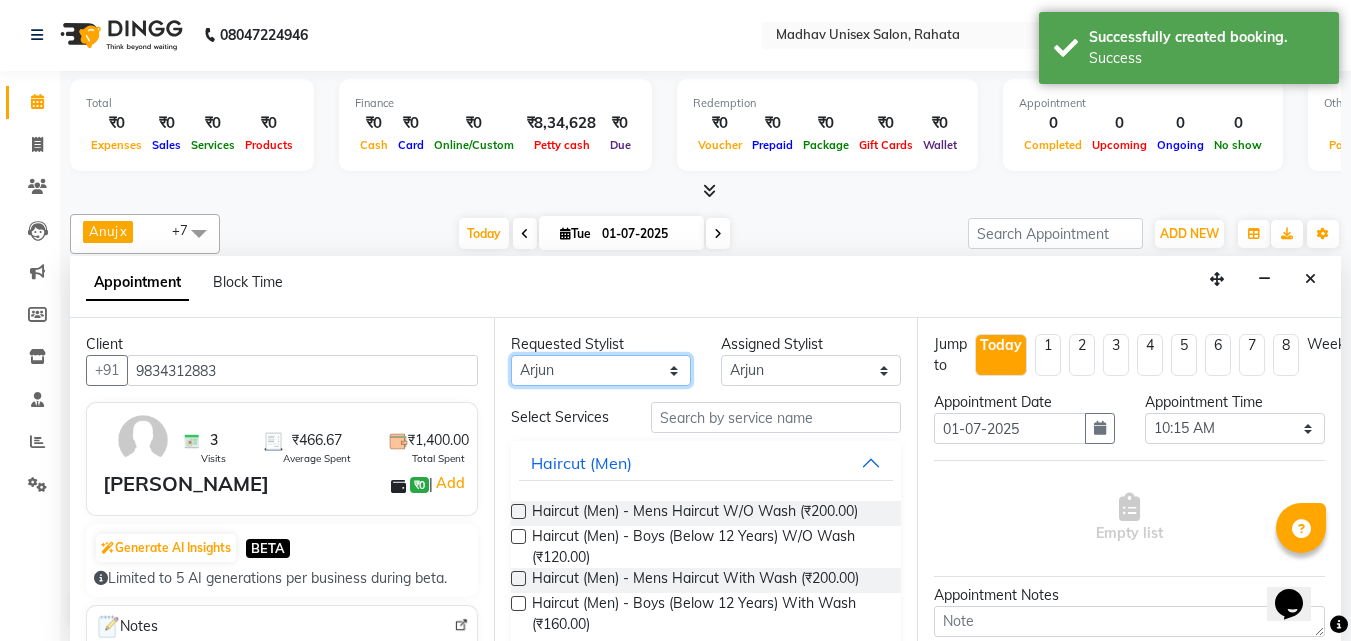 click on "Any [PERSON_NAME] [PERSON_NAME] [PERSON_NAME] saurabh [PERSON_NAME] [PERSON_NAME]" at bounding box center [601, 370] 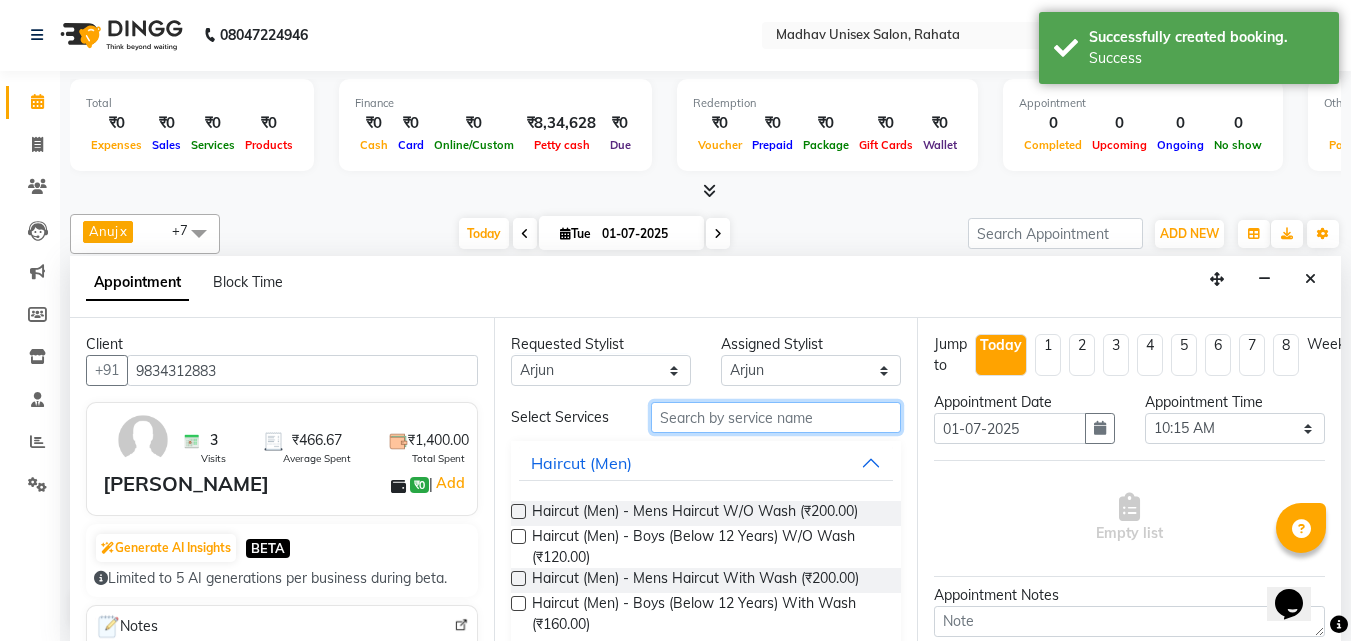 click at bounding box center (776, 417) 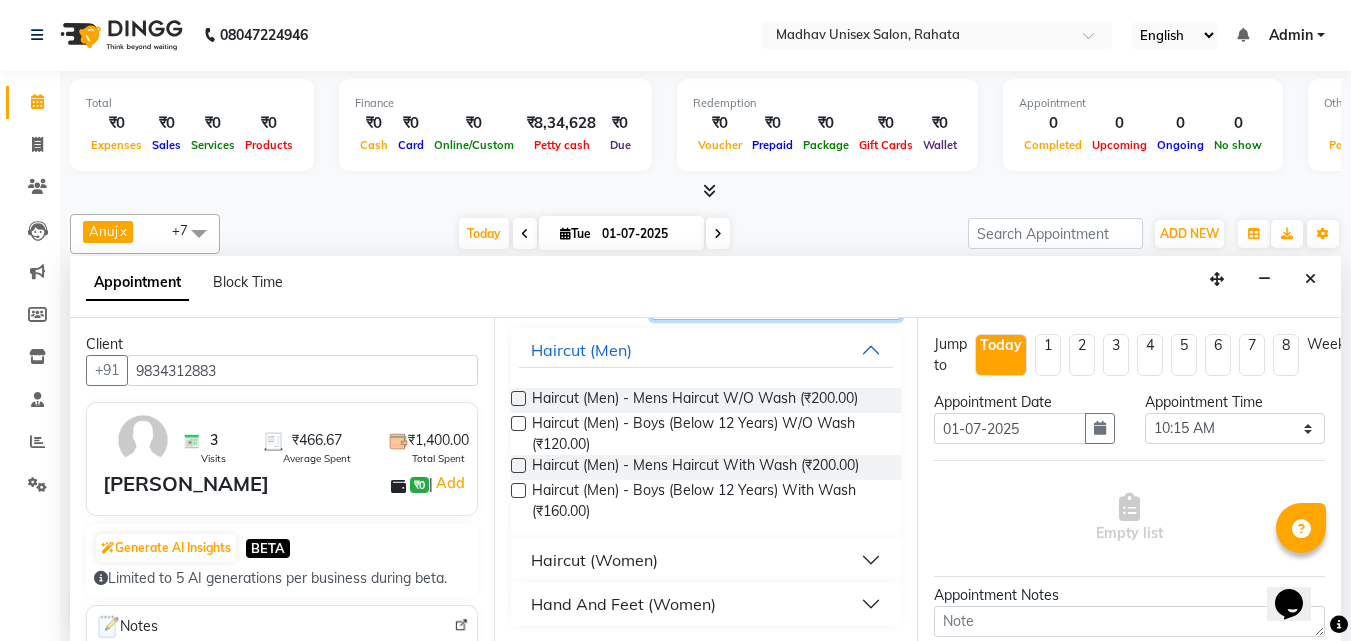 scroll, scrollTop: 114, scrollLeft: 0, axis: vertical 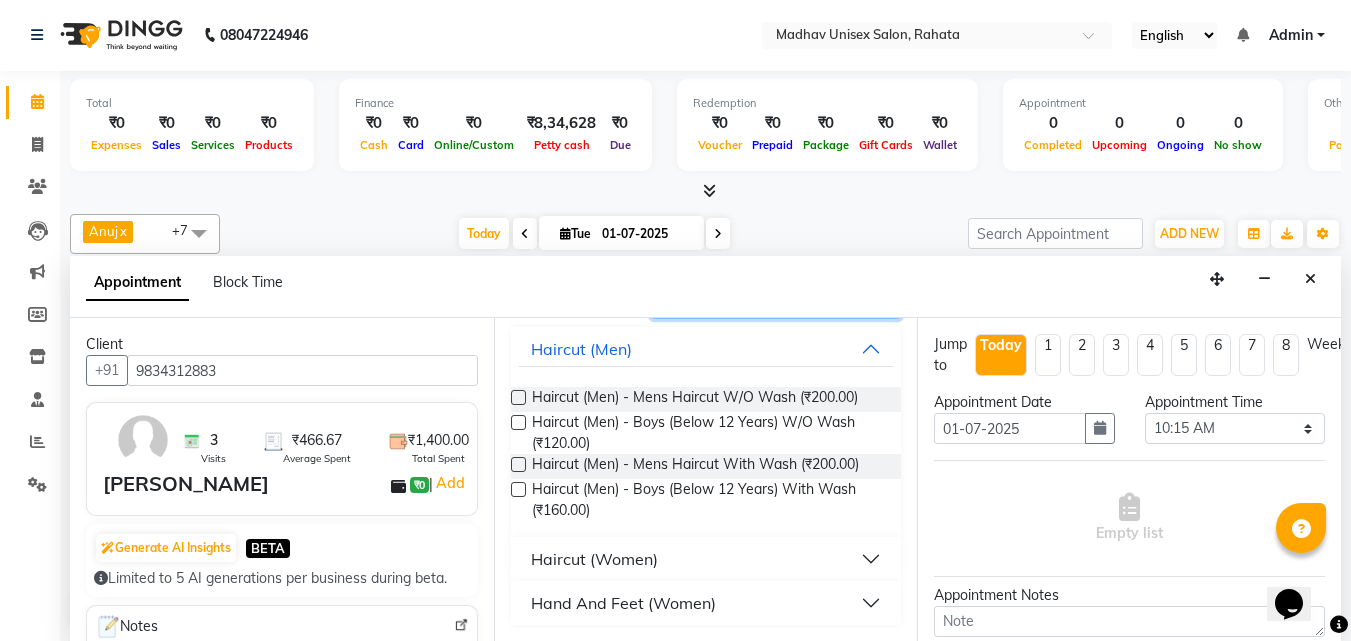 type on "cut" 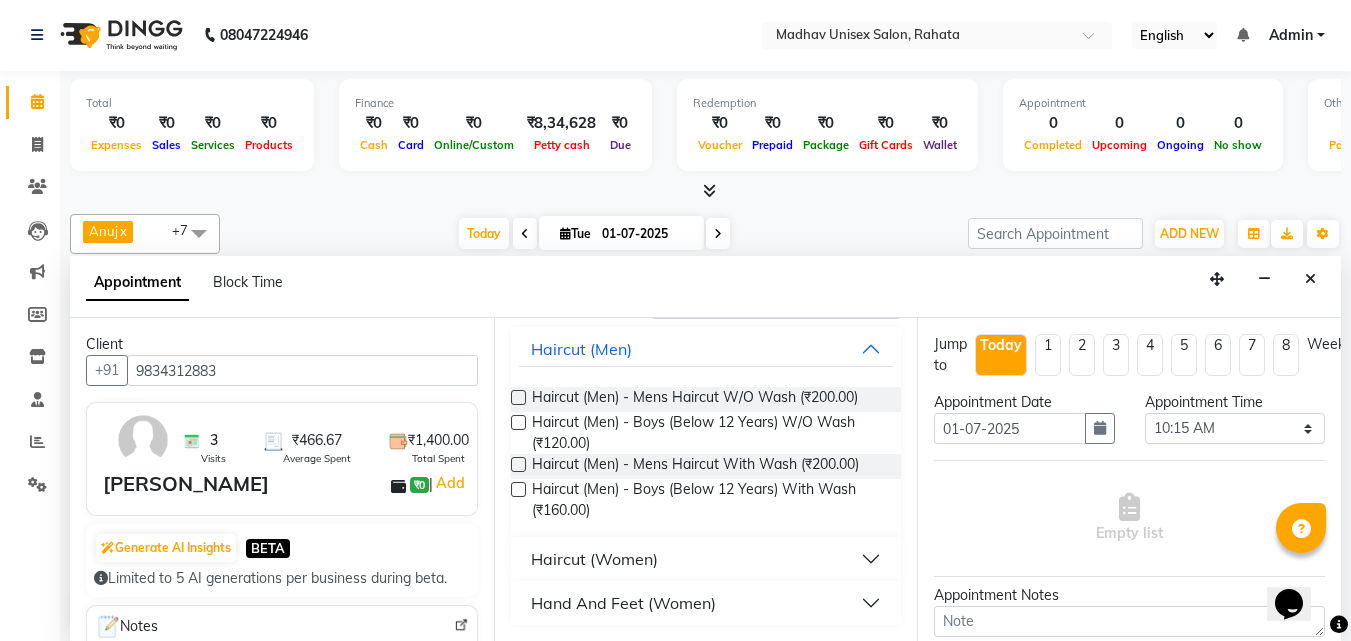 click on "Haircut (Women)" at bounding box center (706, 559) 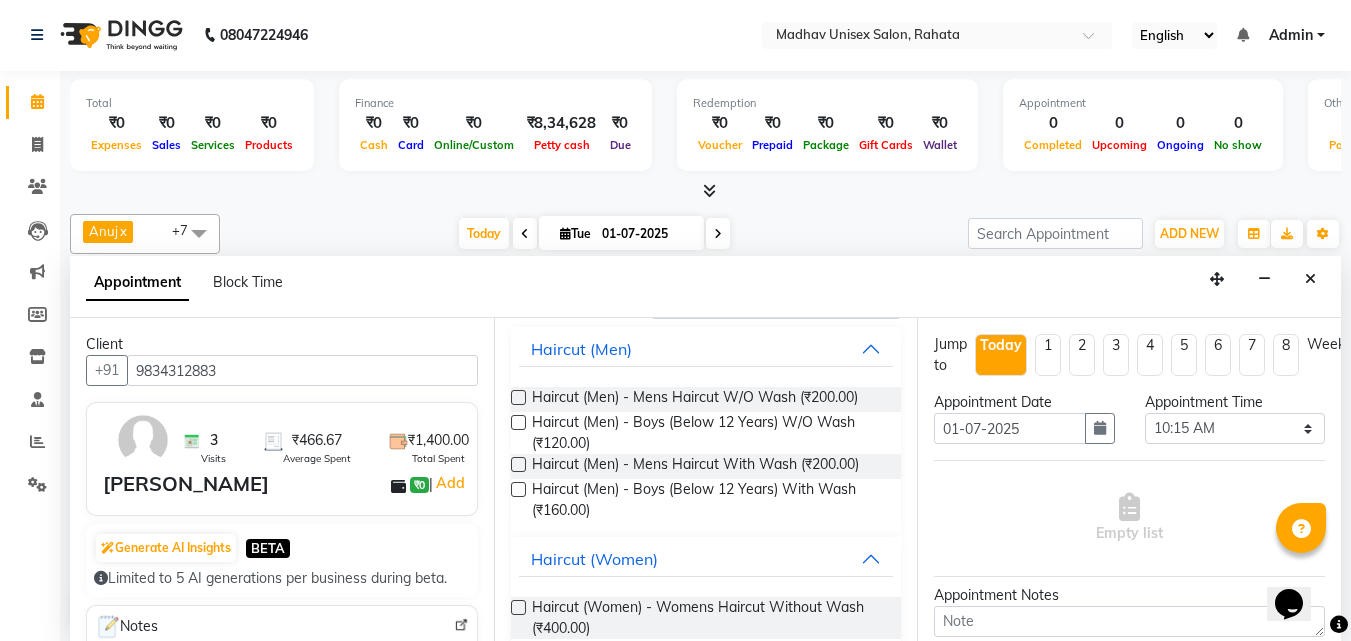 click at bounding box center [518, 607] 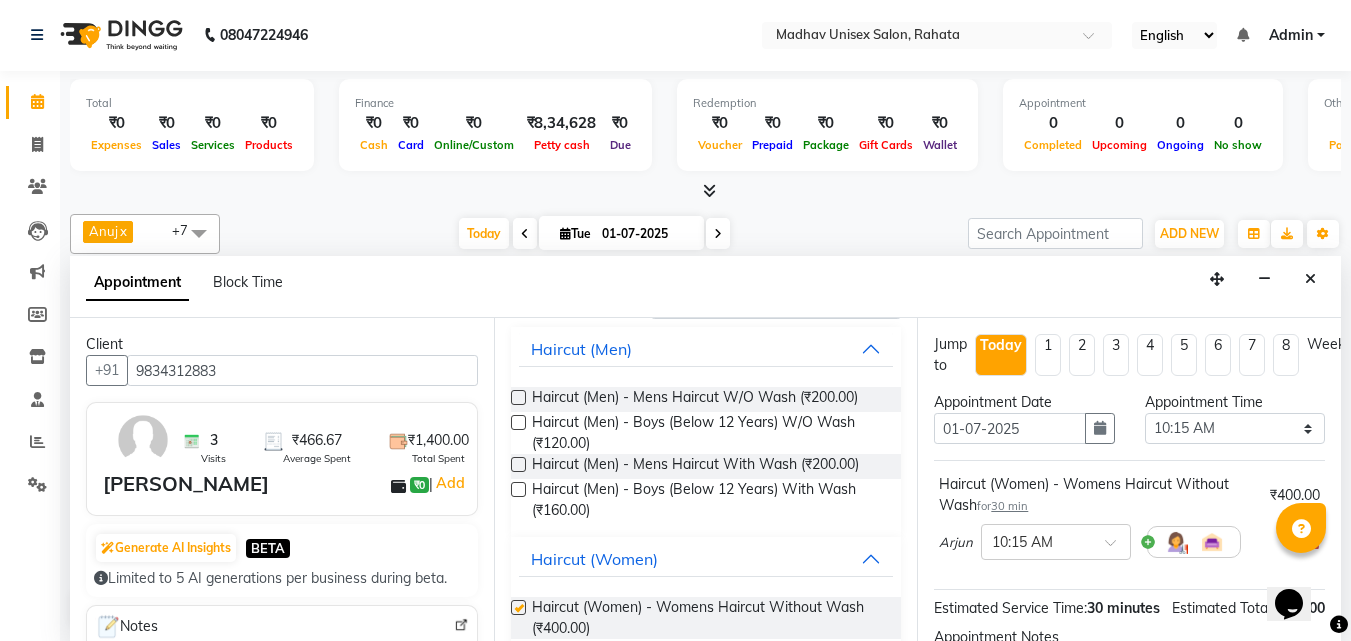 checkbox on "false" 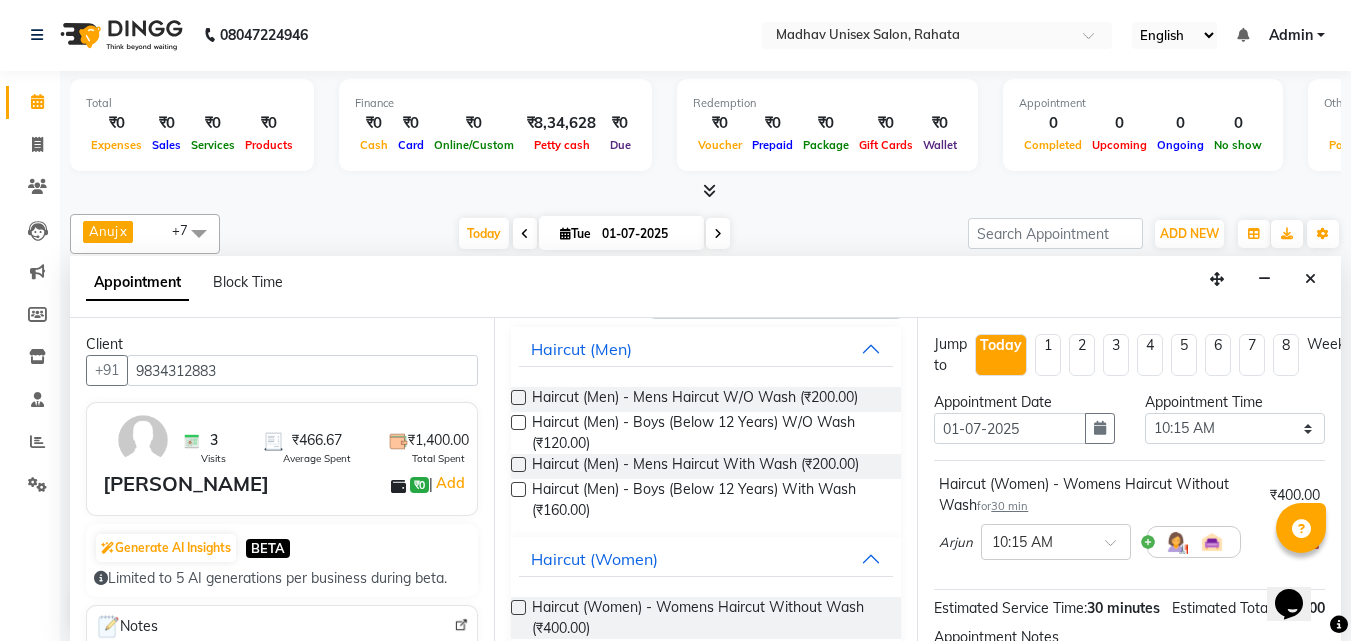 scroll, scrollTop: 260, scrollLeft: 0, axis: vertical 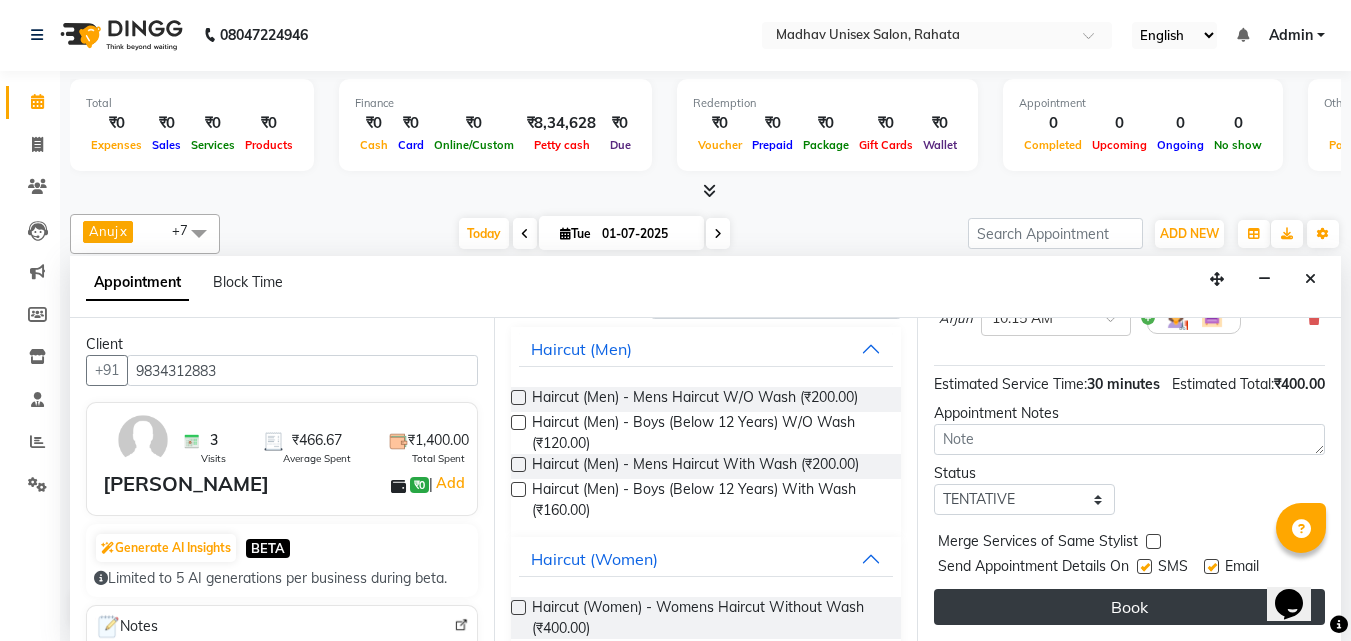 click on "Book" at bounding box center (1129, 607) 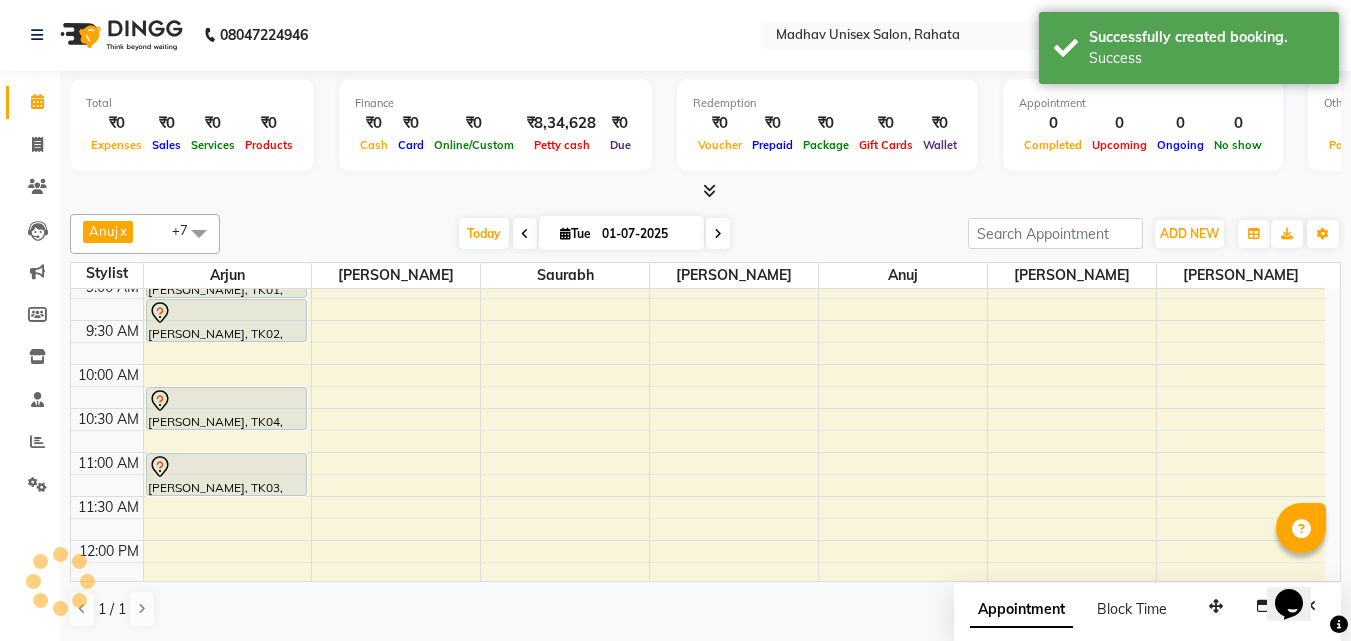 scroll, scrollTop: 0, scrollLeft: 0, axis: both 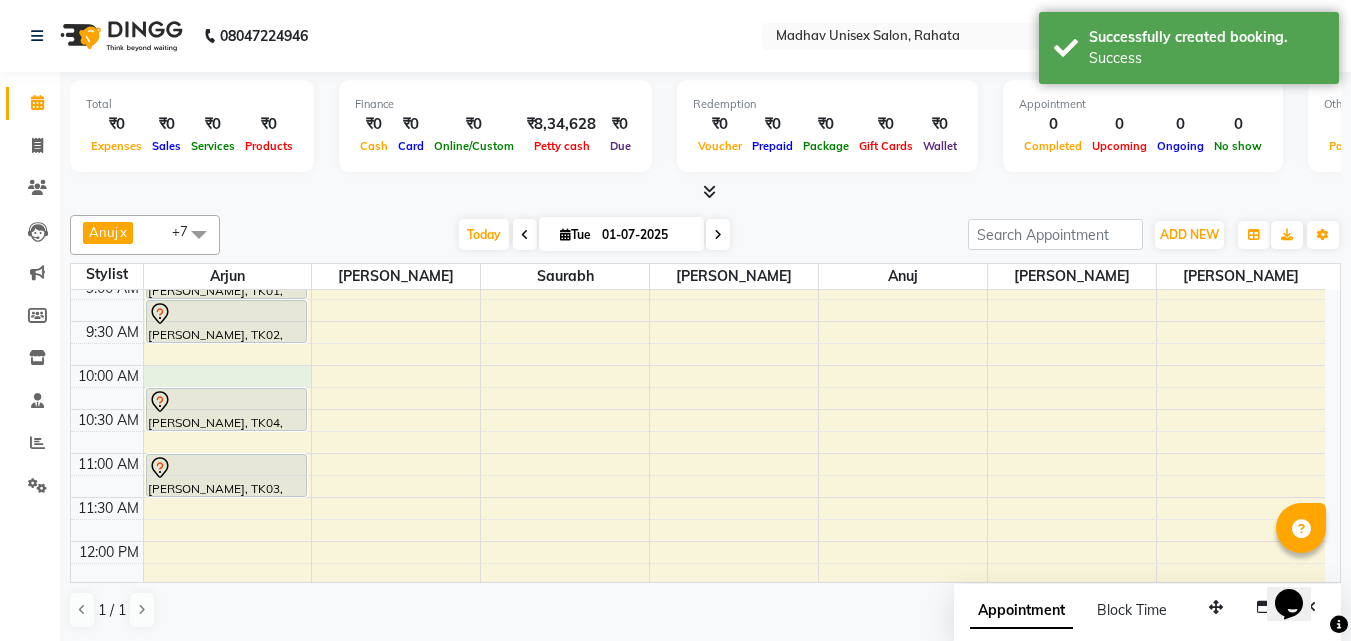 click on "6:00 AM 6:30 AM 7:00 AM 7:30 AM 8:00 AM 8:30 AM 9:00 AM 9:30 AM 10:00 AM 10:30 AM 11:00 AM 11:30 AM 12:00 PM 12:30 PM 1:00 PM 1:30 PM 2:00 PM 2:30 PM 3:00 PM 3:30 PM 4:00 PM 4:30 PM 5:00 PM 5:30 PM 6:00 PM 6:30 PM 7:00 PM 7:30 PM 8:00 PM 8:30 PM 9:00 PM 9:30 PM 10:00 PM 10:30 PM             [PERSON_NAME], TK01, 08:45 AM-09:15 AM, [PERSON_NAME] (Men)  - Crafting / Shaving             ganesh maid, TK02, 09:15 AM-09:45 AM, [PERSON_NAME] (Men)  - Crafting / Shaving             [PERSON_NAME], TK04, 10:15 AM-10:45 AM, Haircut (Women)  - Womens Haircut Without Wash             [PERSON_NAME], TK03, 11:00 AM-11:30 AM, Haircut (Men)  - Mens Haircut With Wash" at bounding box center [698, 761] 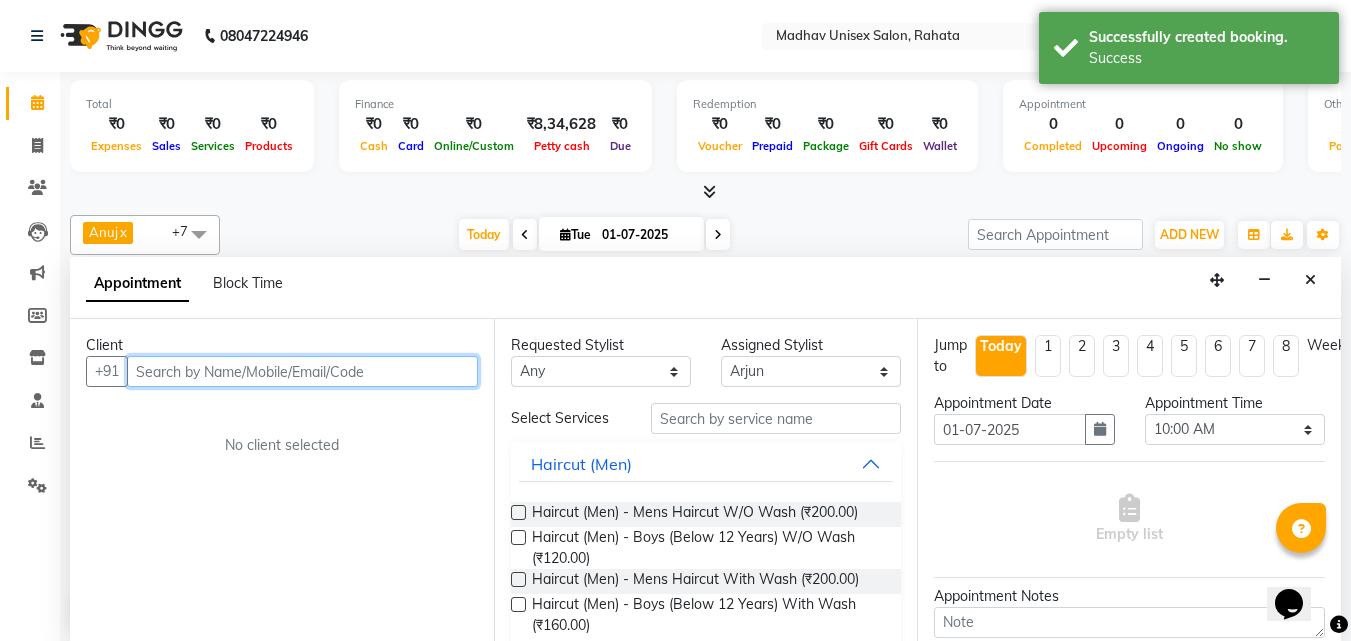 scroll, scrollTop: 1, scrollLeft: 0, axis: vertical 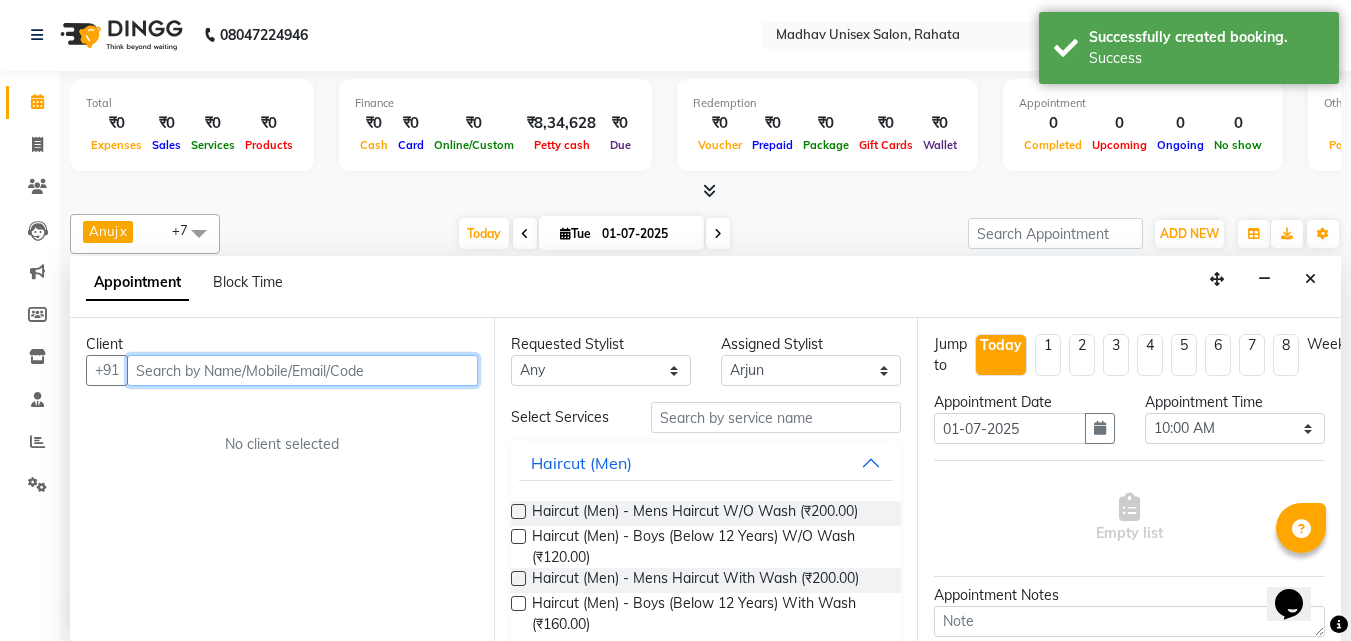 click at bounding box center (302, 370) 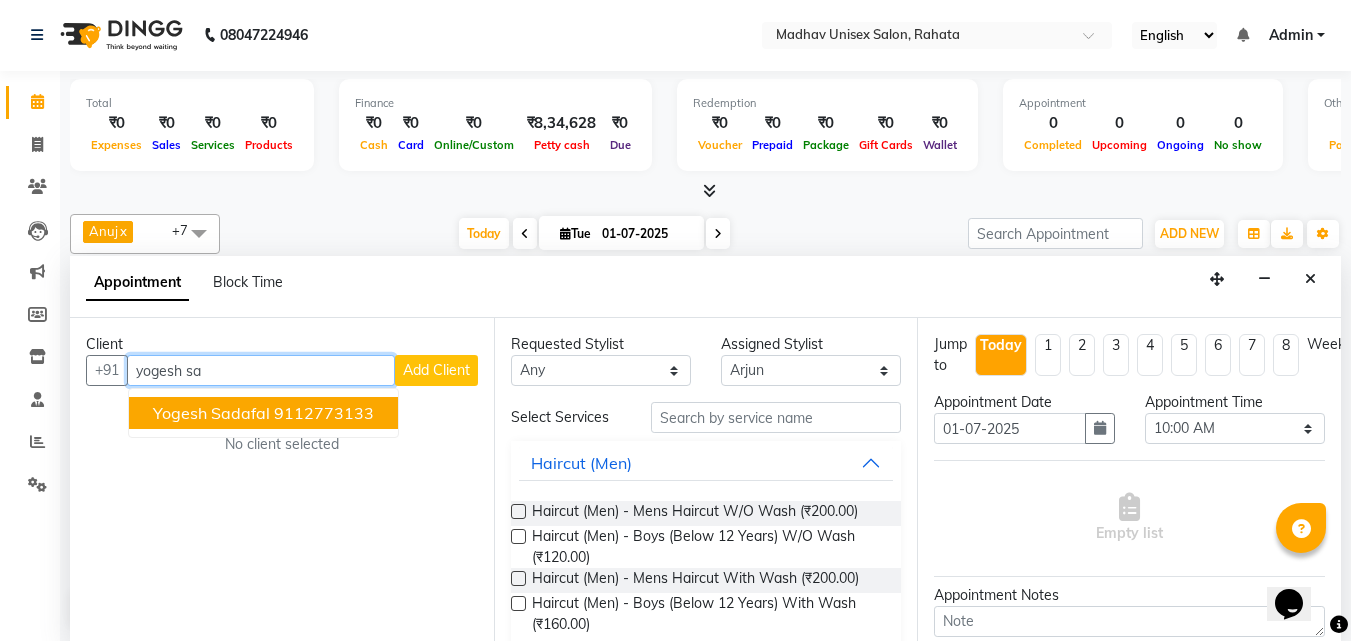click on "yogesh sadafal  9112773133" at bounding box center (263, 413) 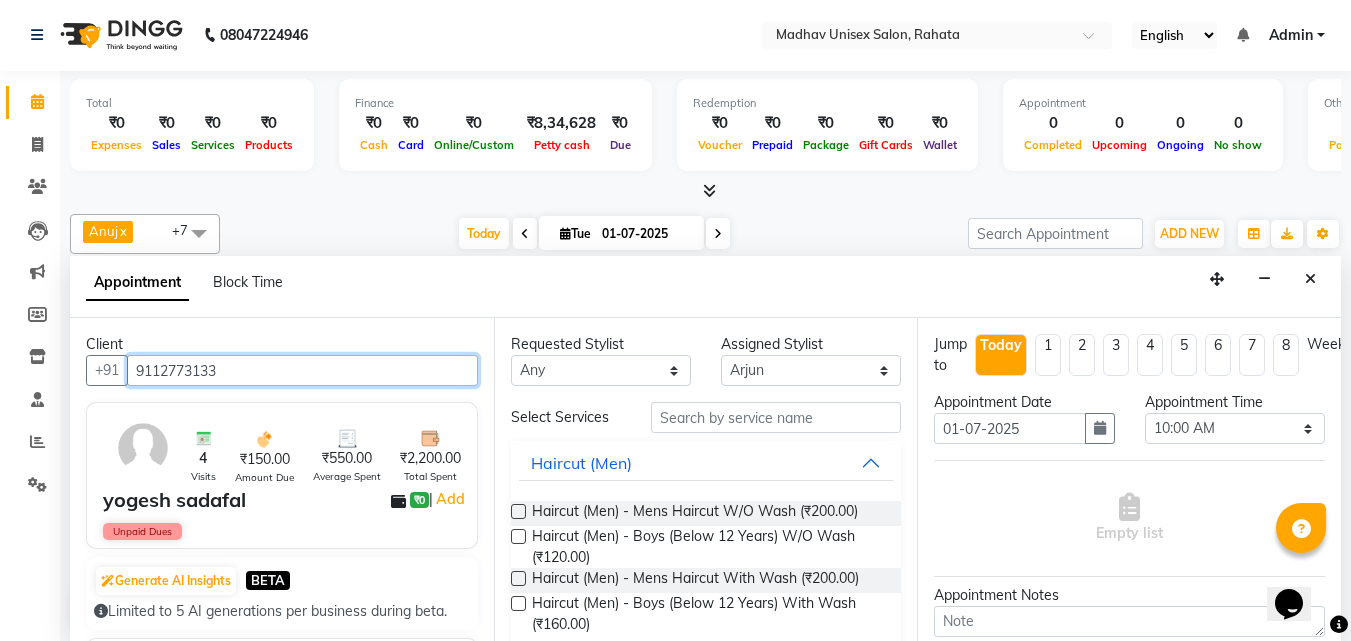 type on "9112773133" 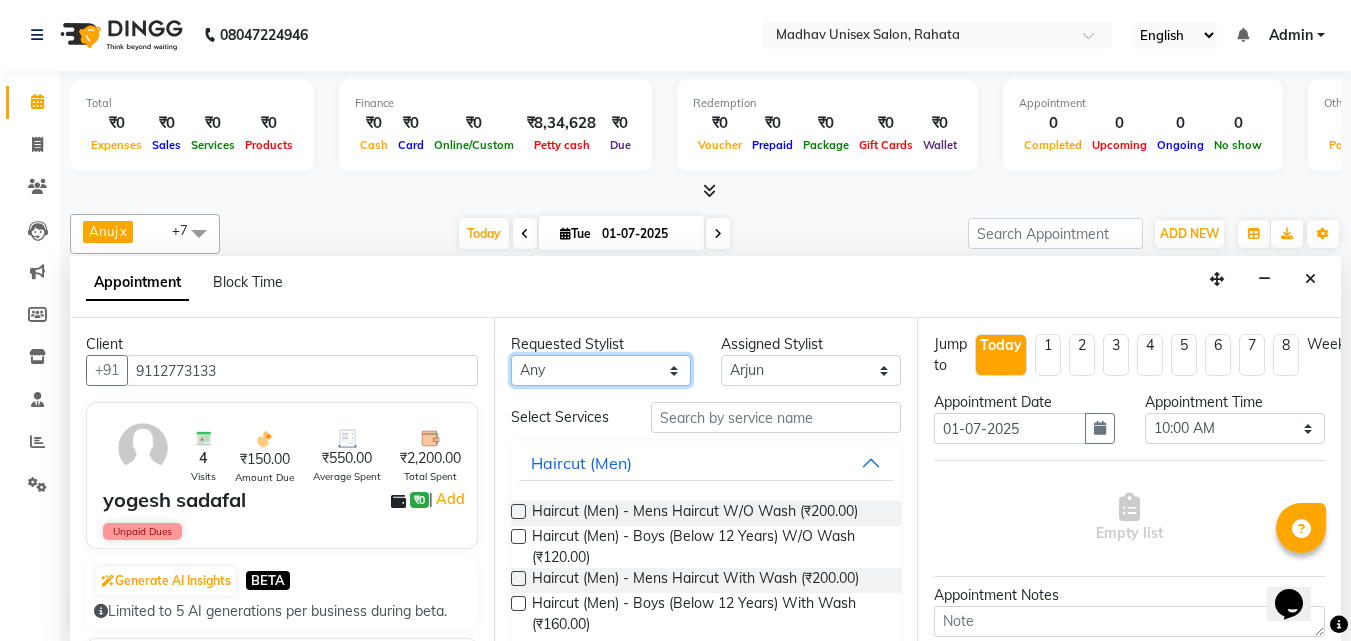 drag, startPoint x: 561, startPoint y: 376, endPoint x: 563, endPoint y: 452, distance: 76.02631 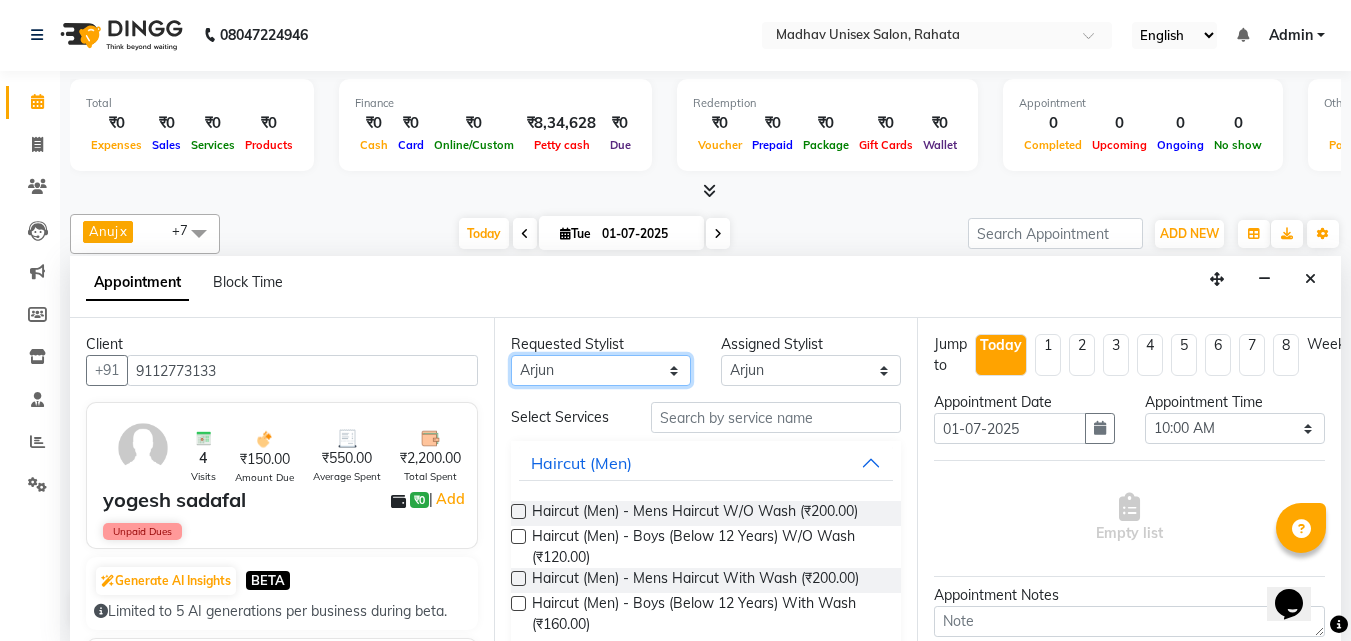 click on "Any [PERSON_NAME] [PERSON_NAME] [PERSON_NAME] saurabh [PERSON_NAME] [PERSON_NAME]" at bounding box center [601, 370] 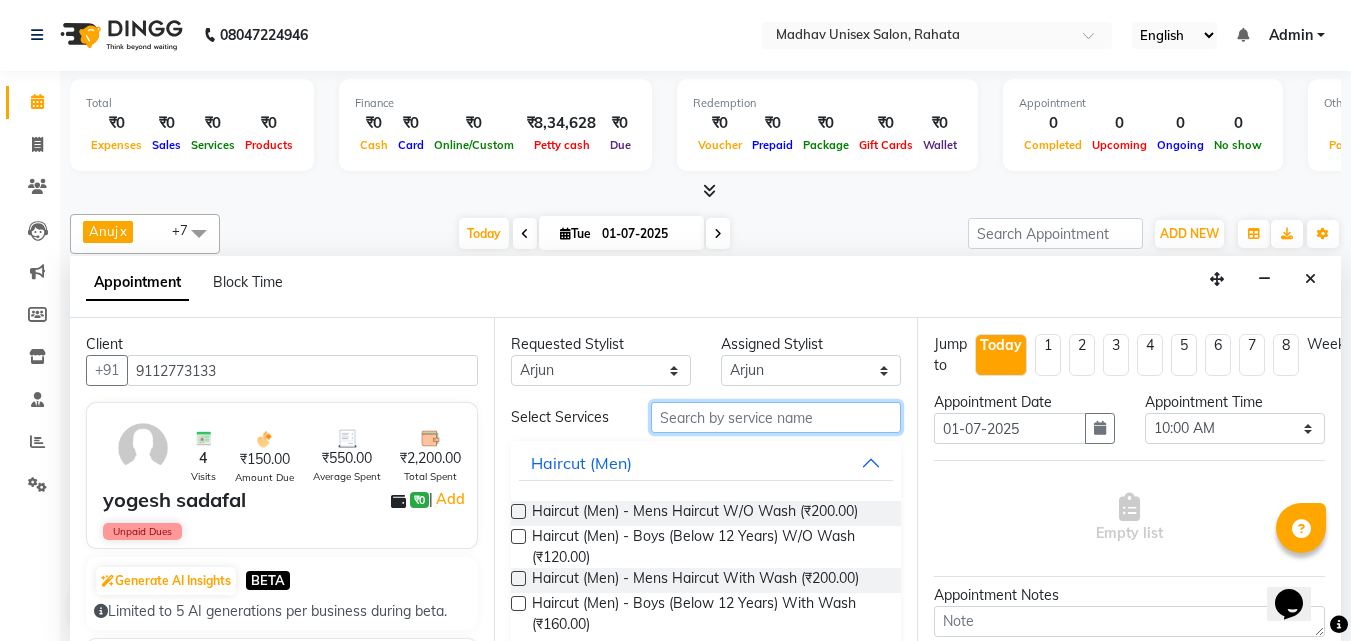click at bounding box center (776, 417) 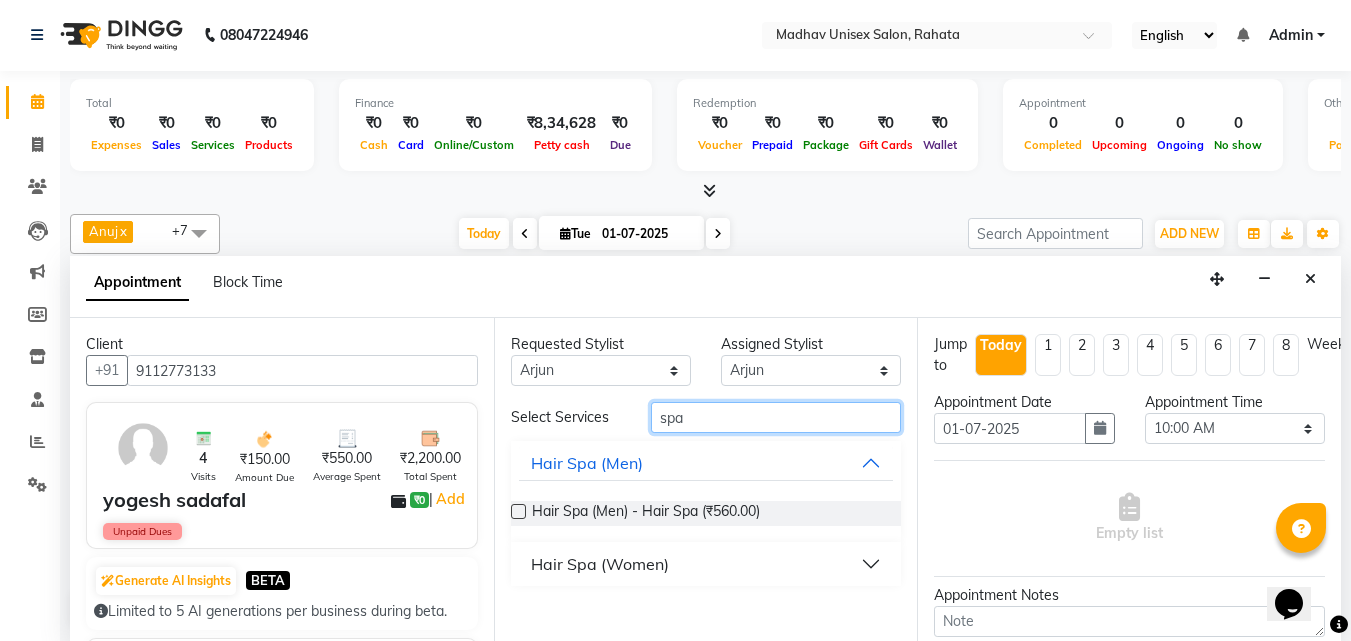 type on "spa" 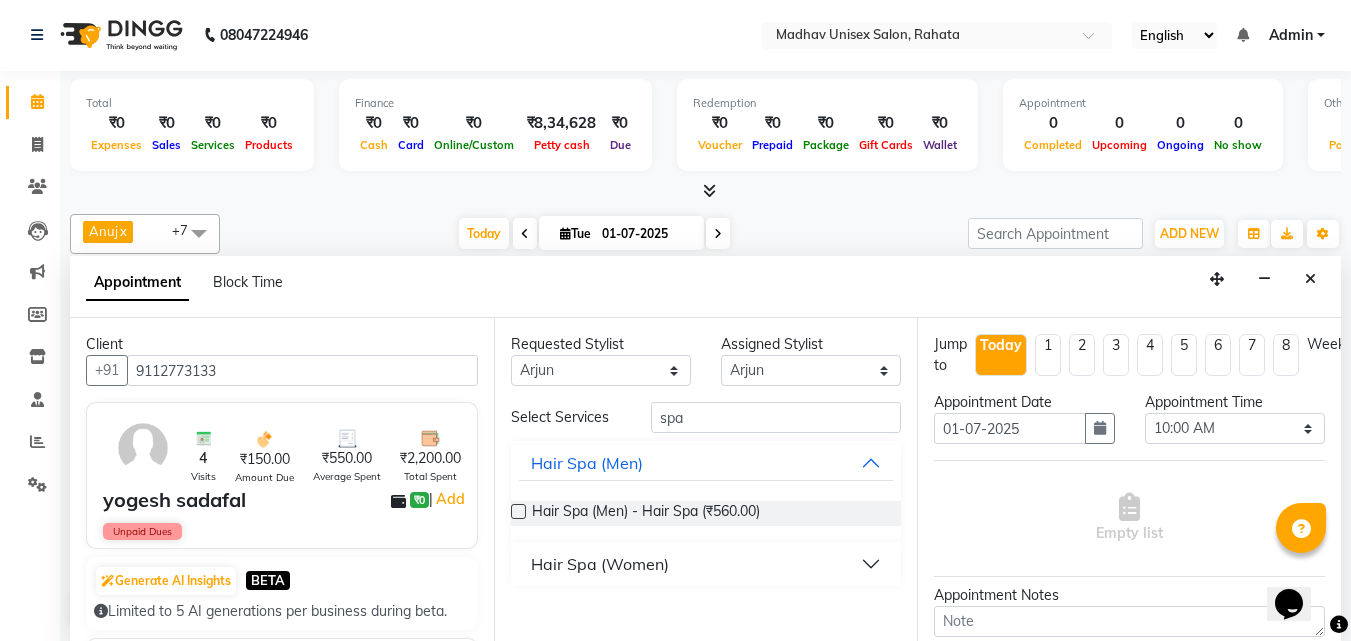 click on "Hair Spa (Women)" at bounding box center [600, 564] 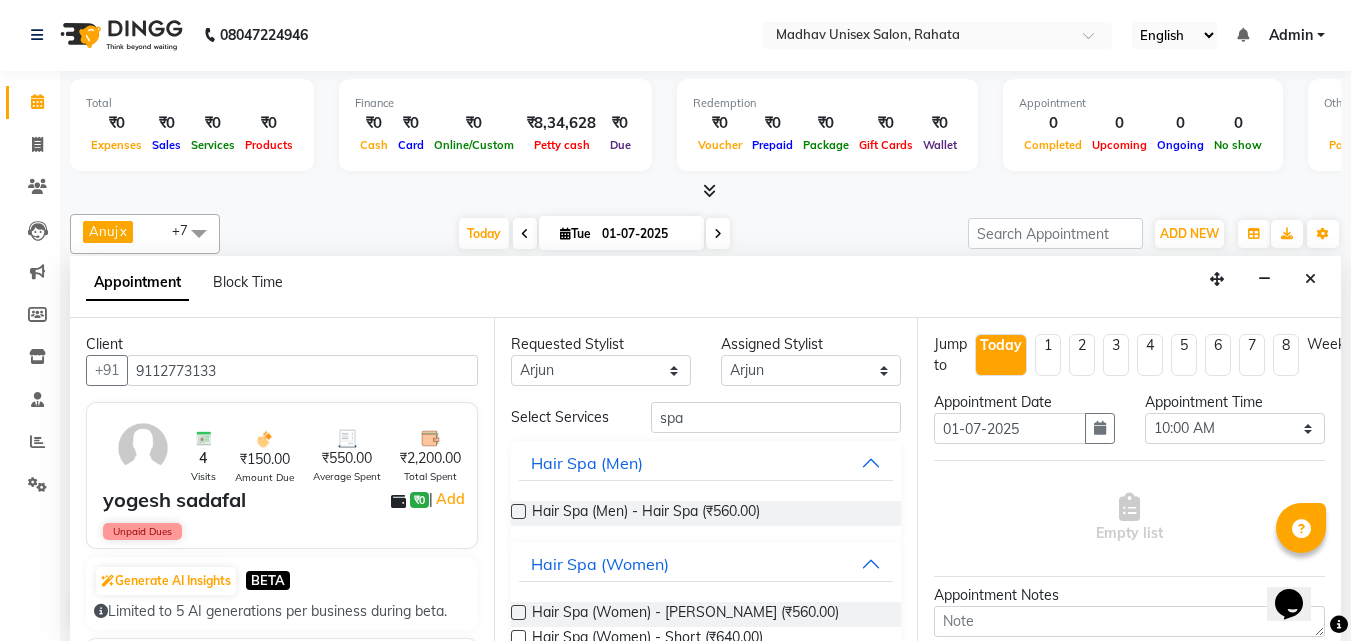 click at bounding box center [518, 612] 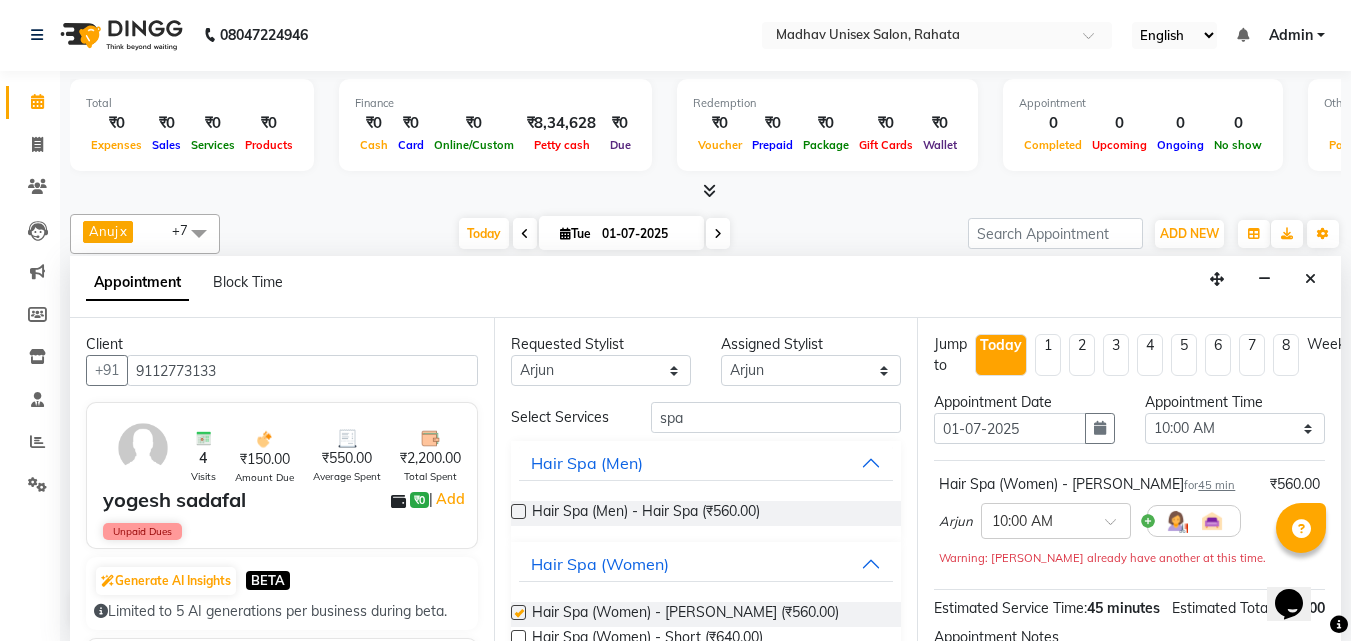 checkbox on "false" 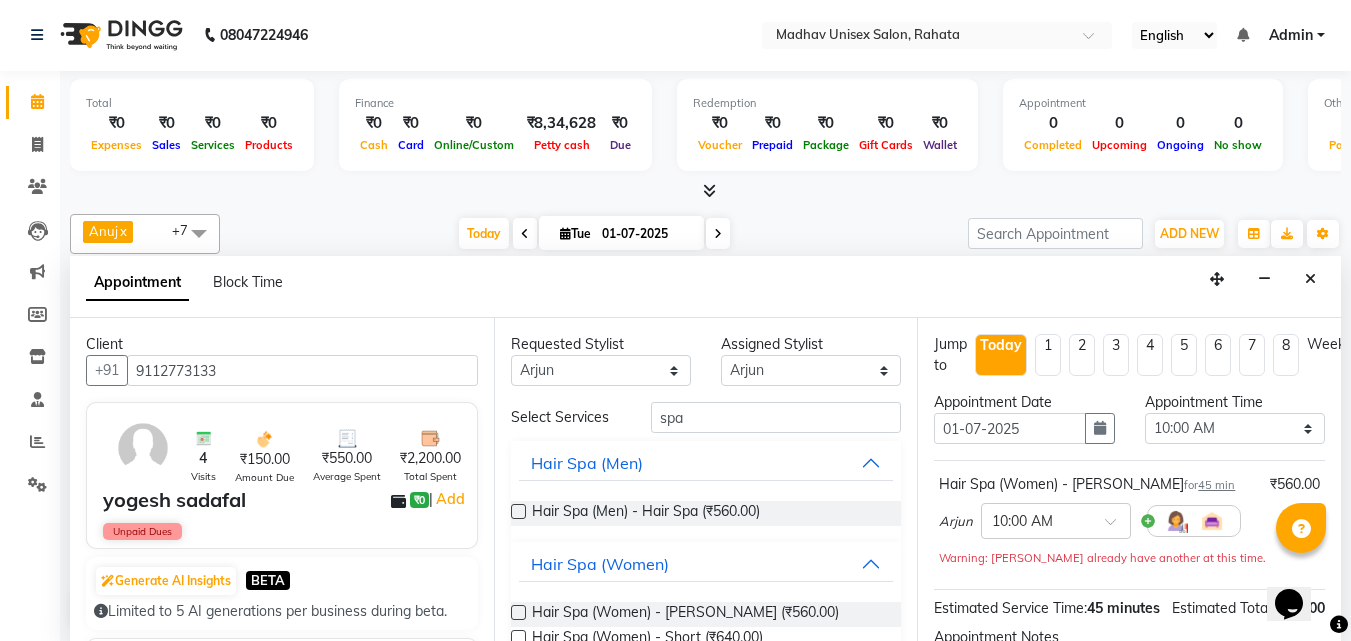 scroll, scrollTop: 260, scrollLeft: 0, axis: vertical 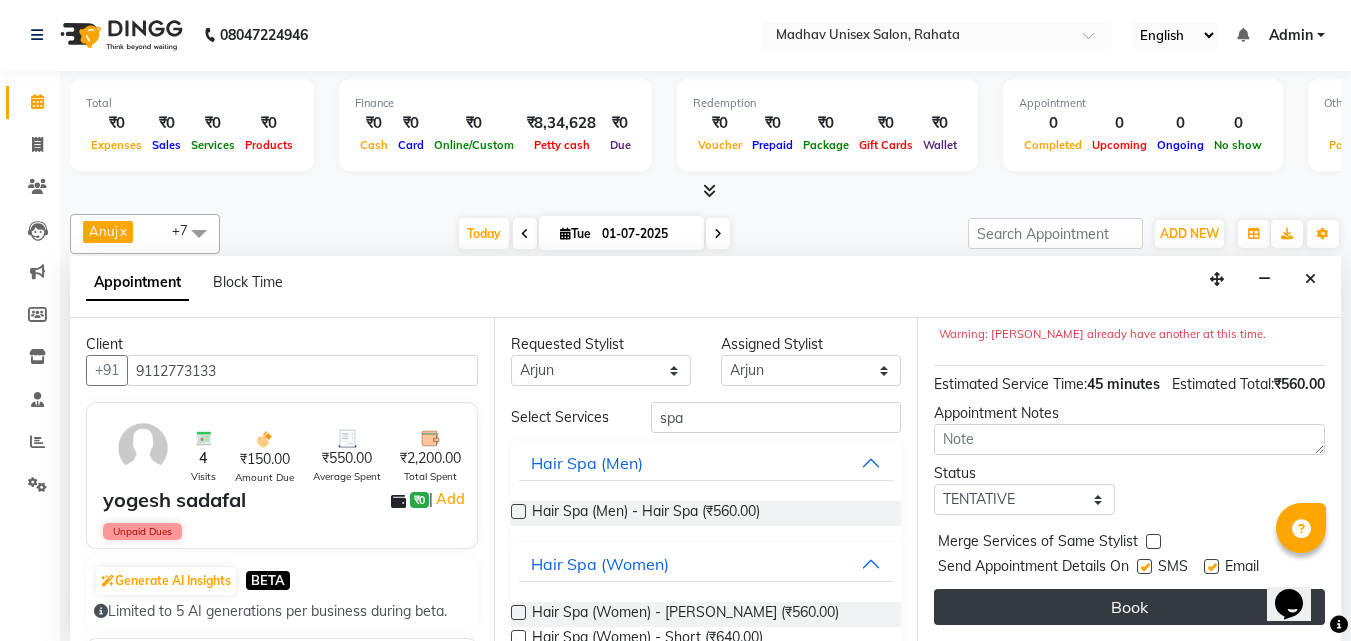 click on "Book" at bounding box center [1129, 607] 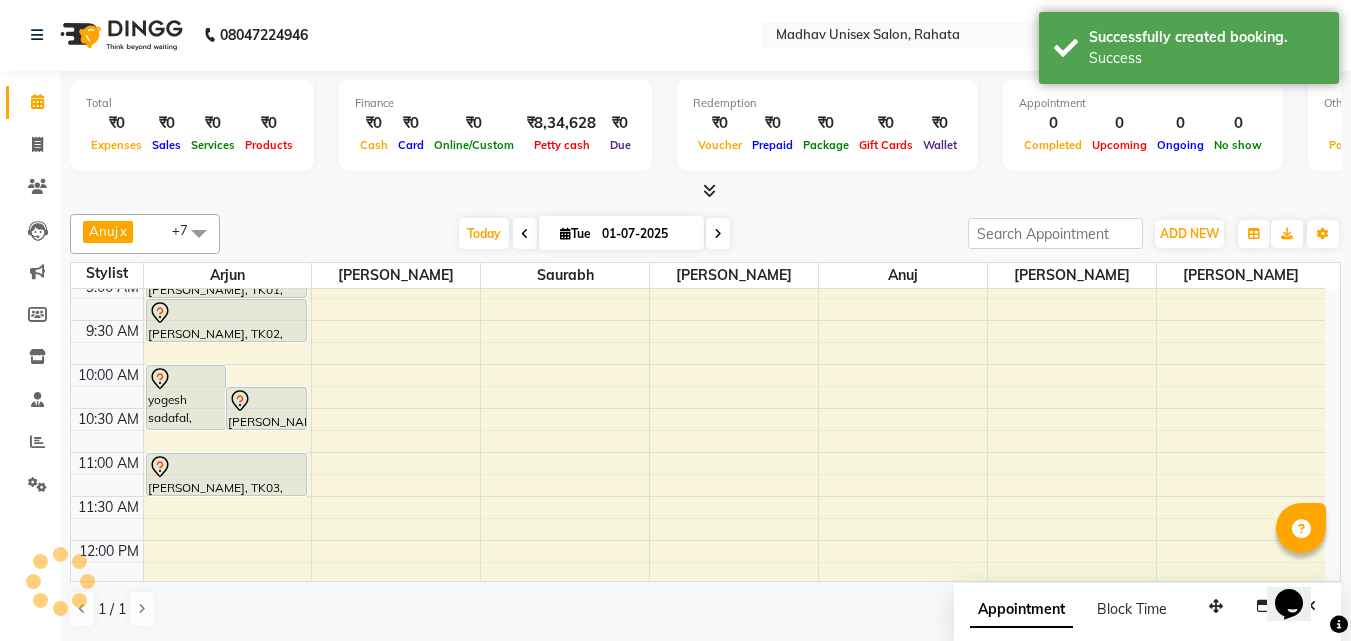 scroll, scrollTop: 0, scrollLeft: 0, axis: both 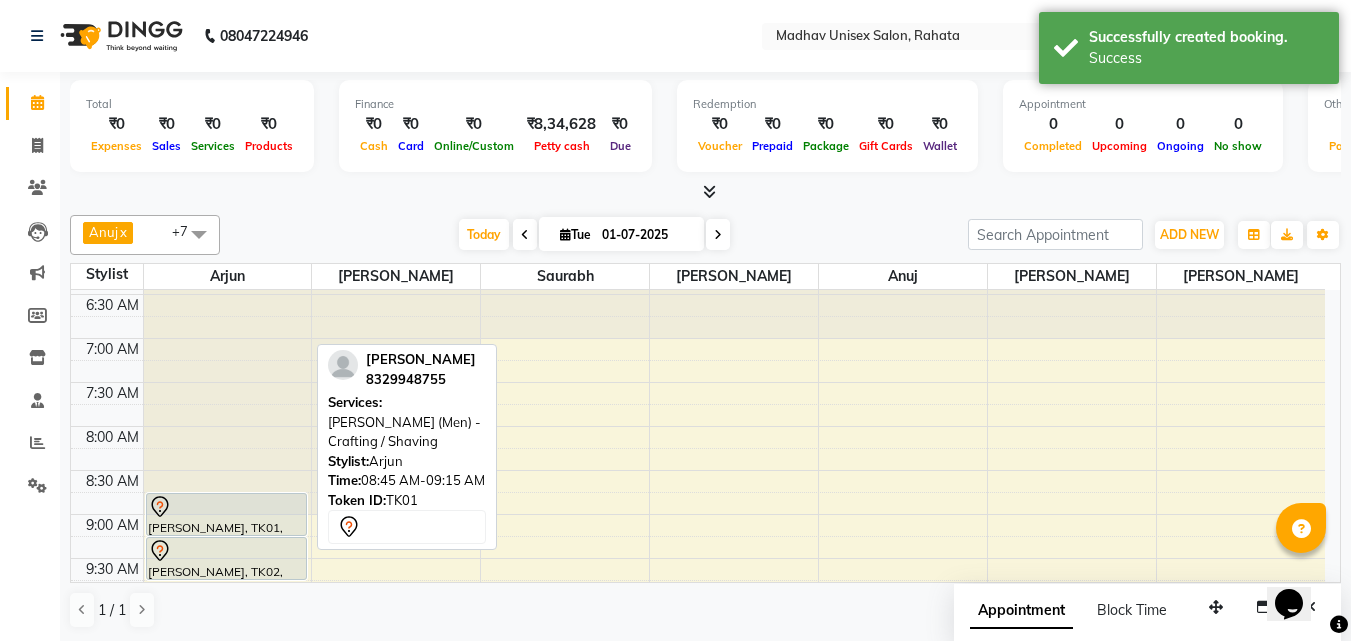 click on "[PERSON_NAME], TK01, 08:45 AM-09:15 AM, [PERSON_NAME] (Men)  - Crafting / Shaving" at bounding box center (227, 514) 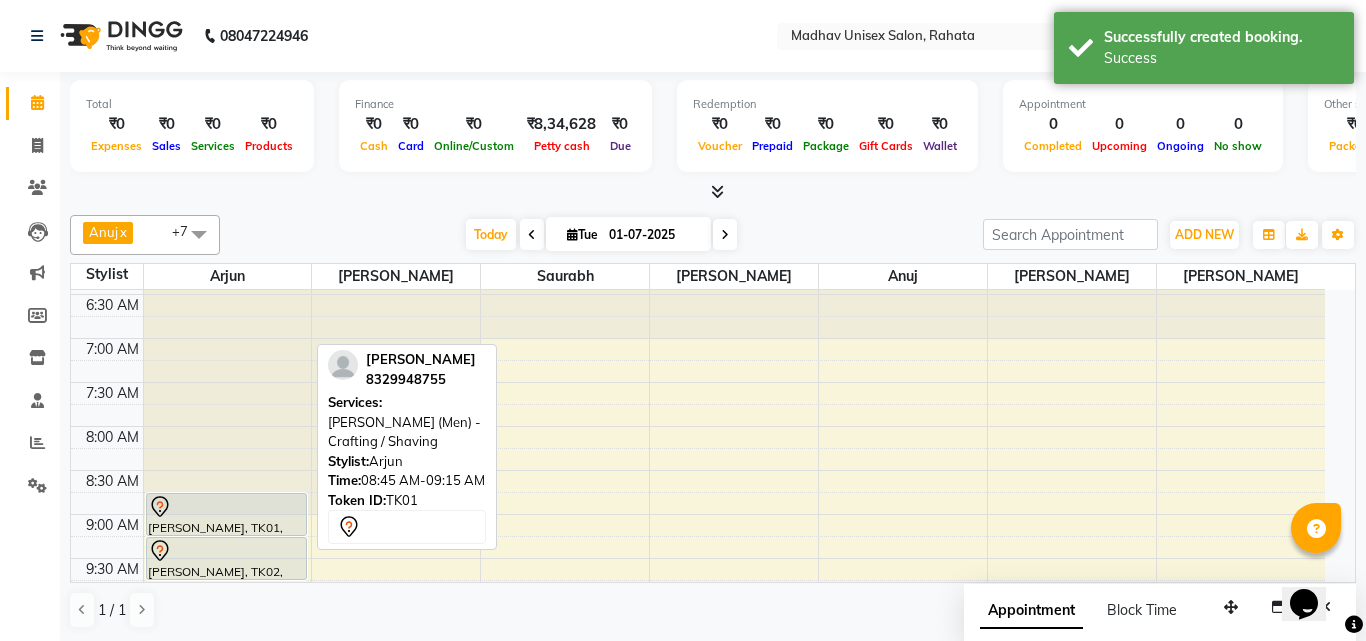select on "7" 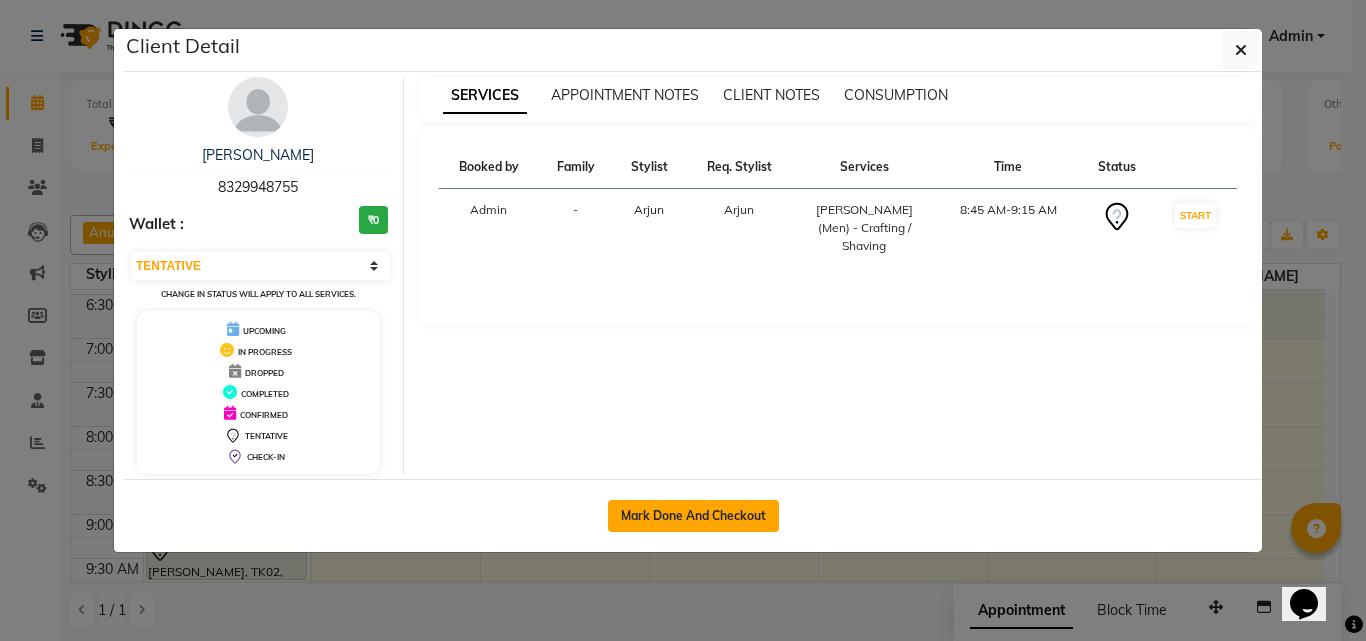 click on "Mark Done And Checkout" 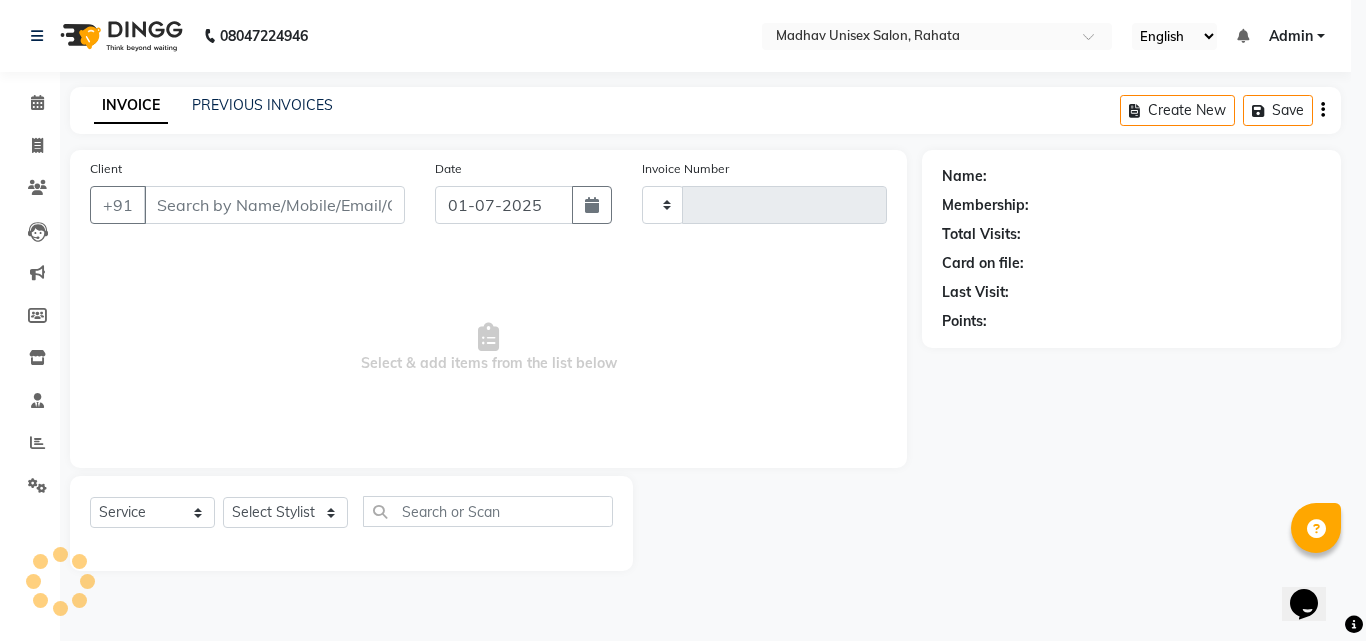 type on "1580" 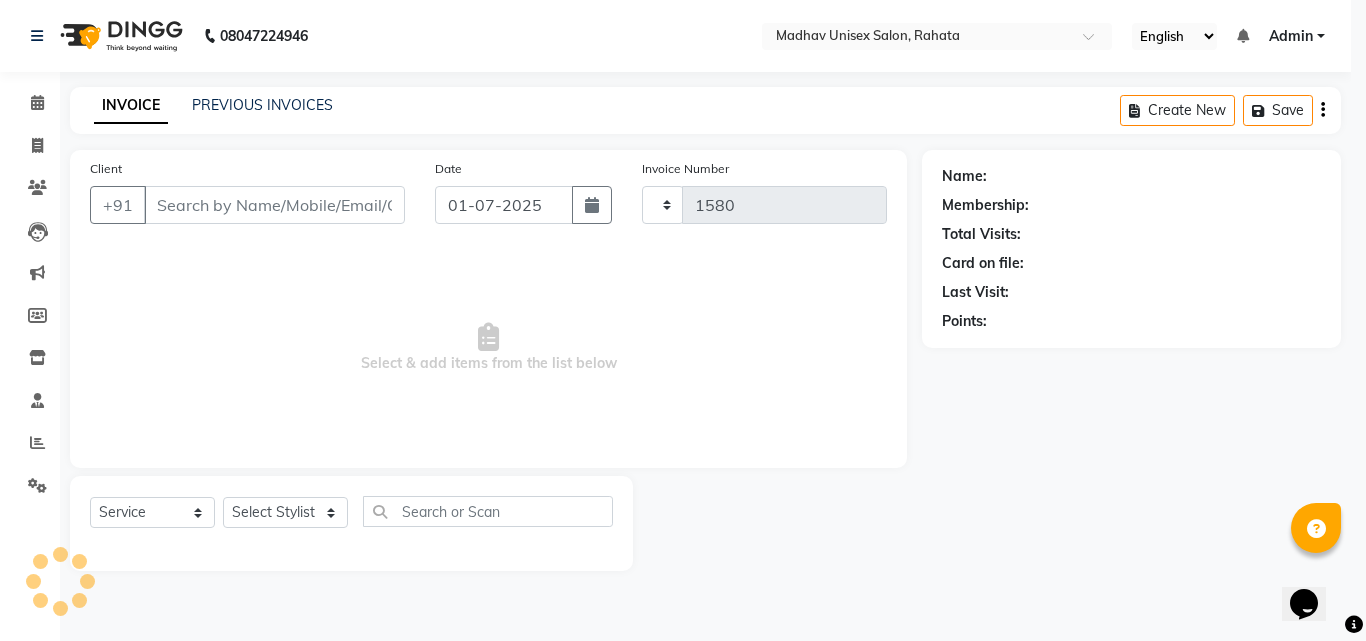 select on "870" 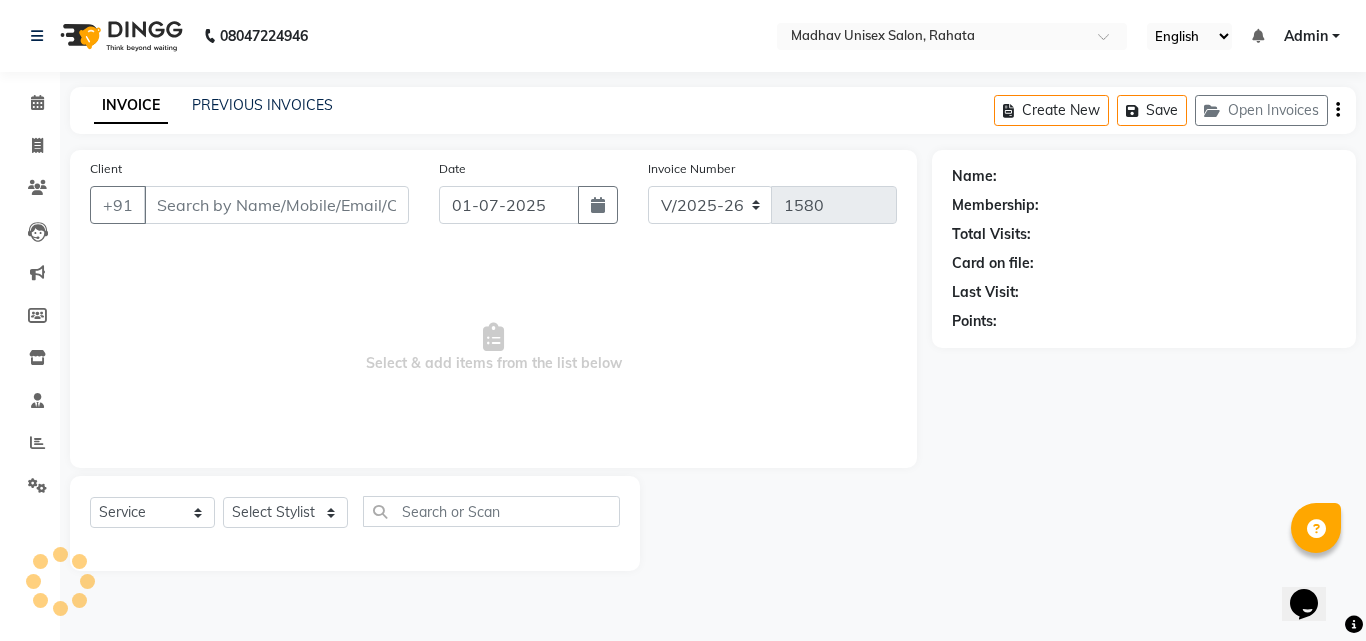type on "8329948755" 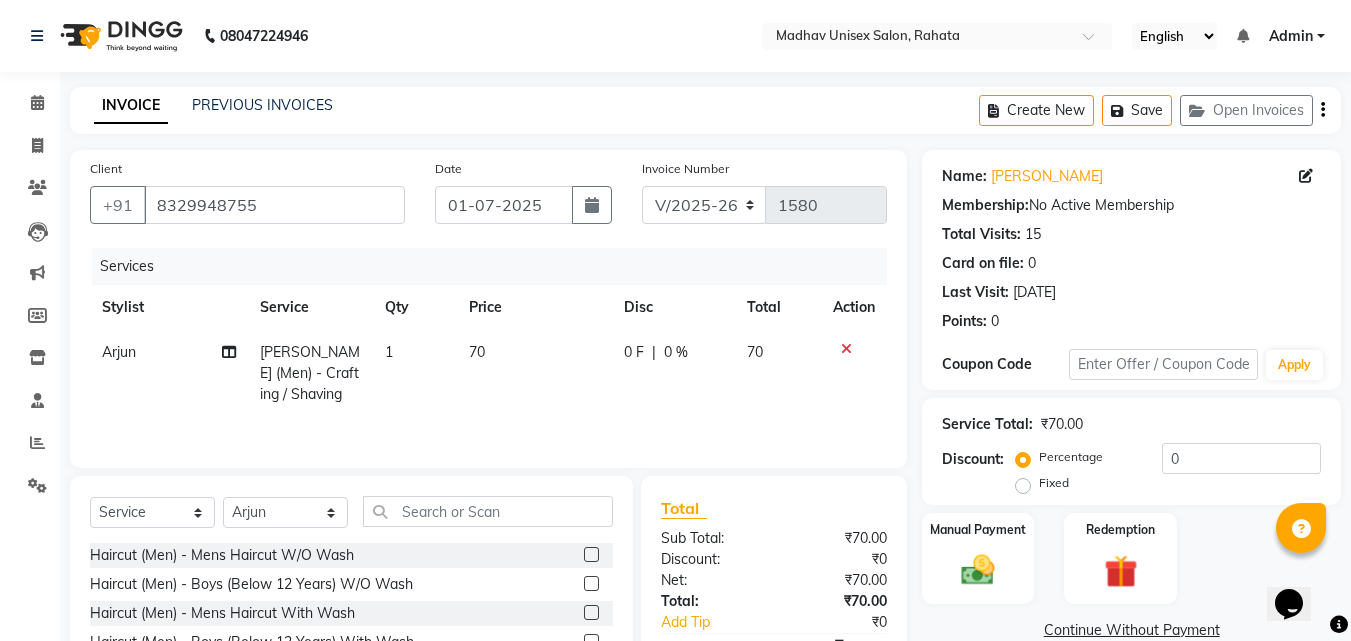 click on "70" 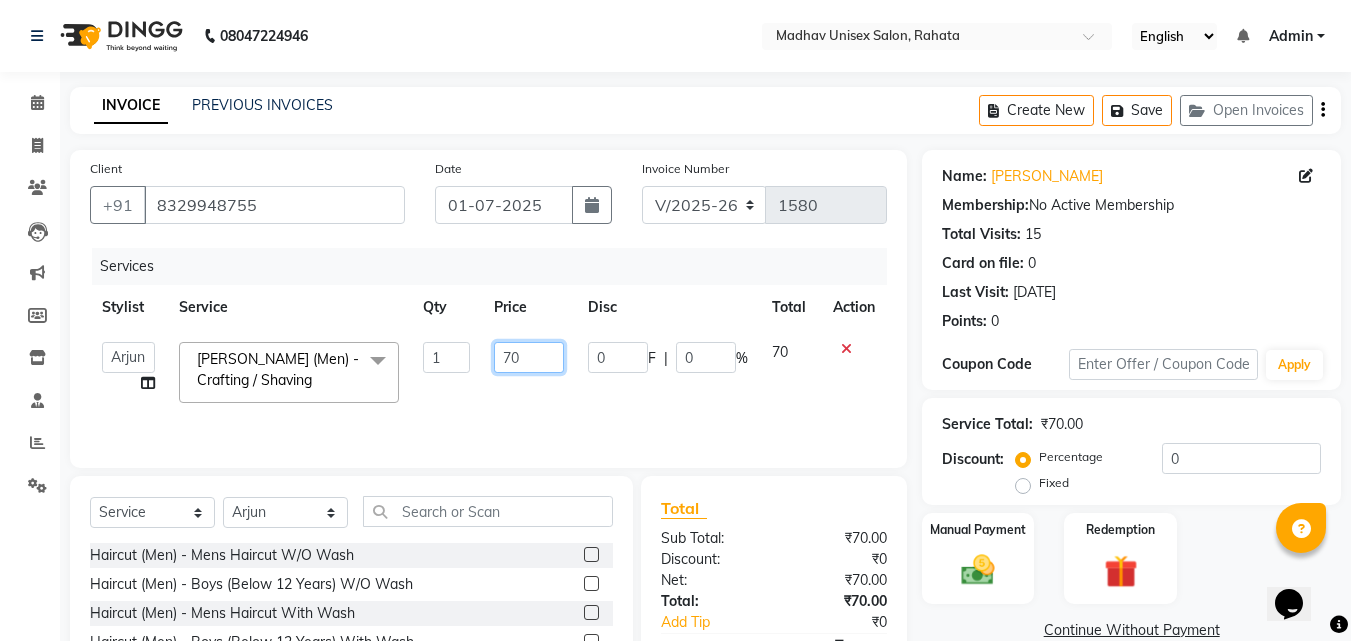 click on "70" 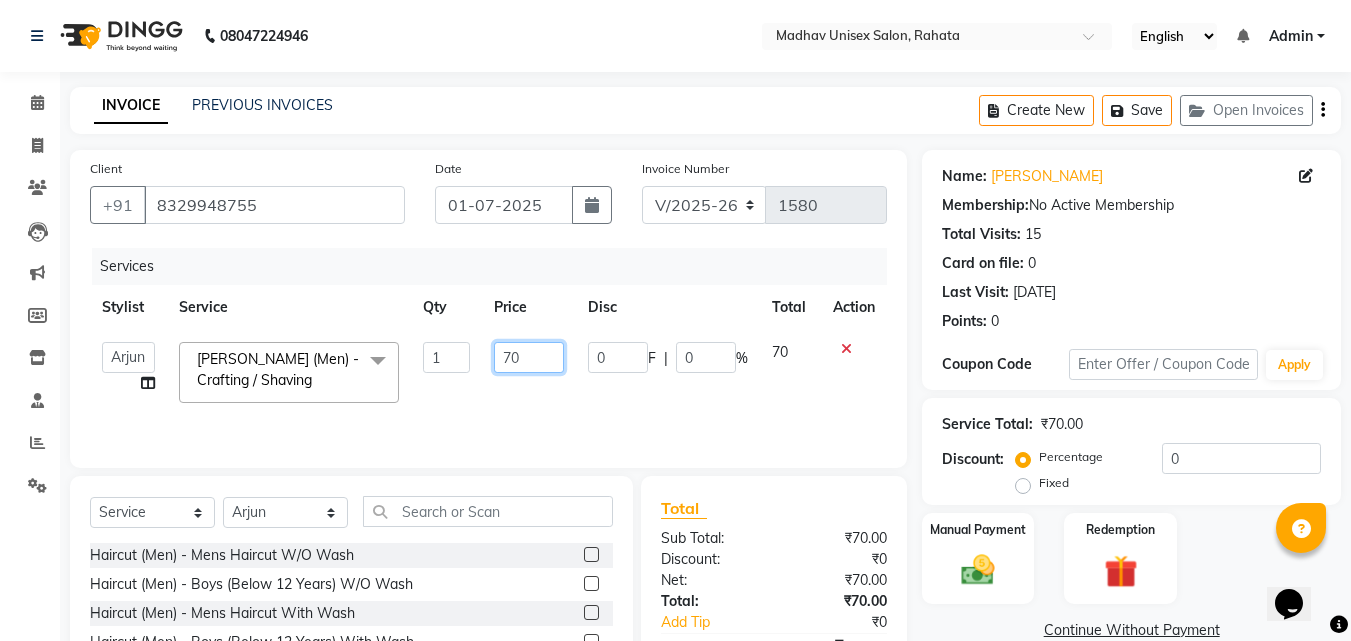 type on "7" 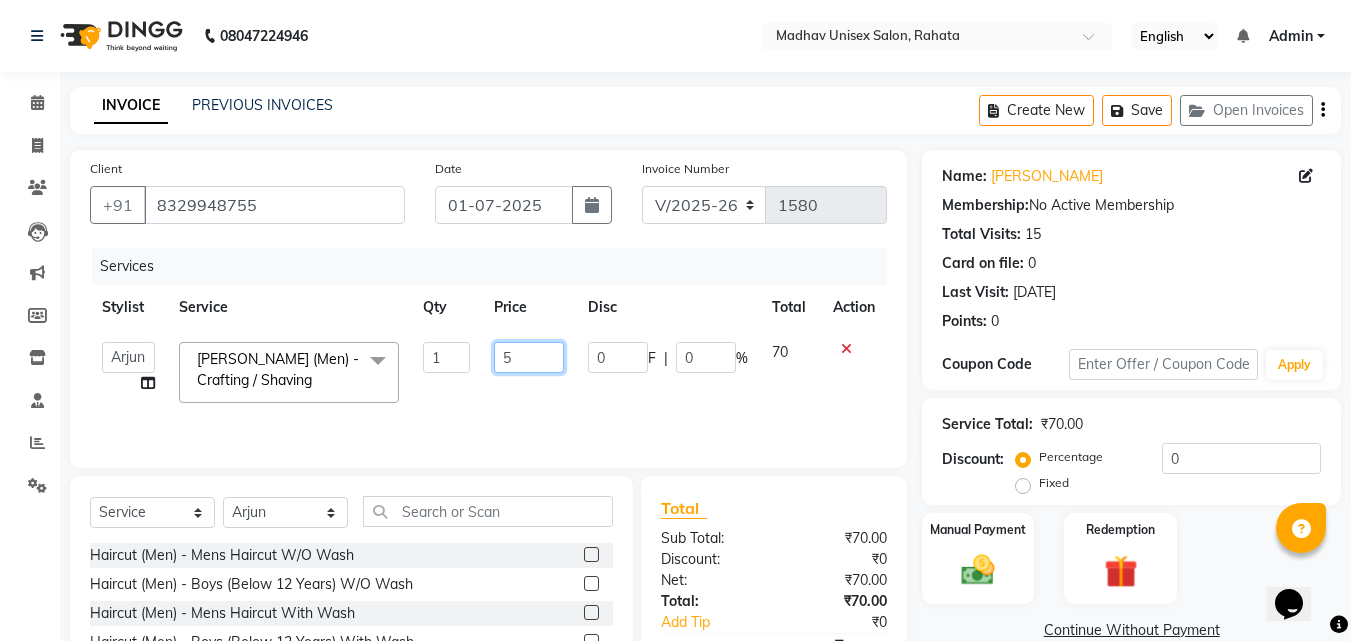 type on "50" 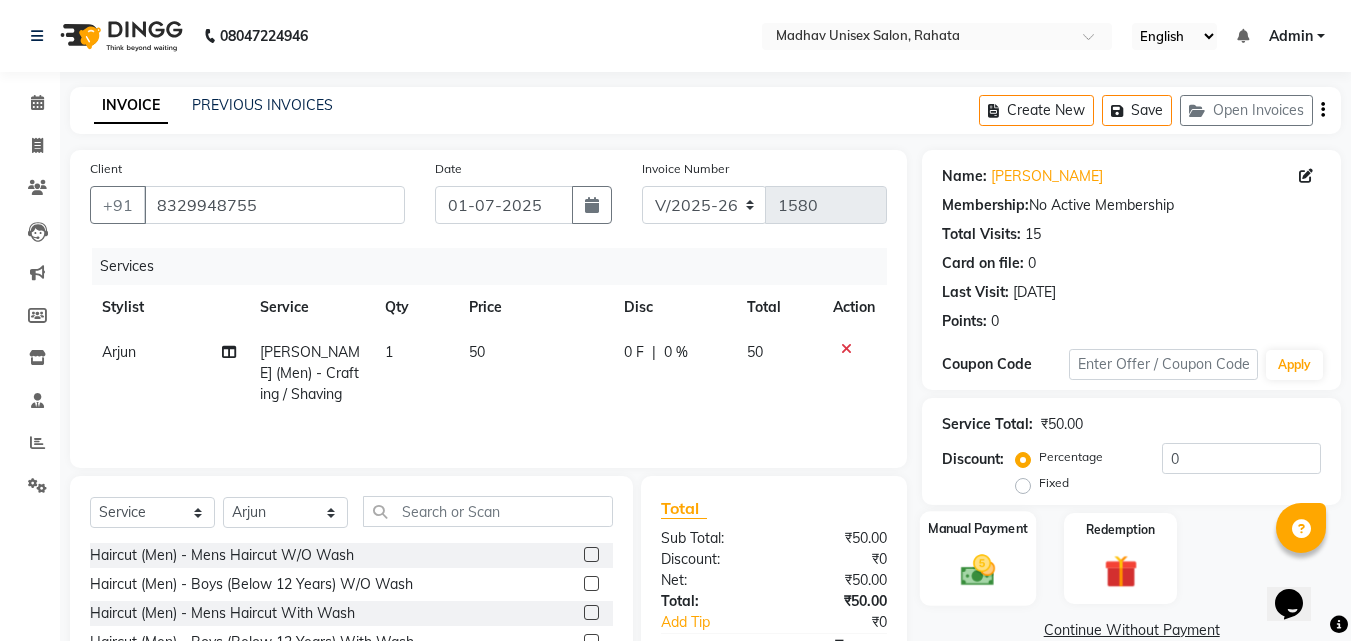 click 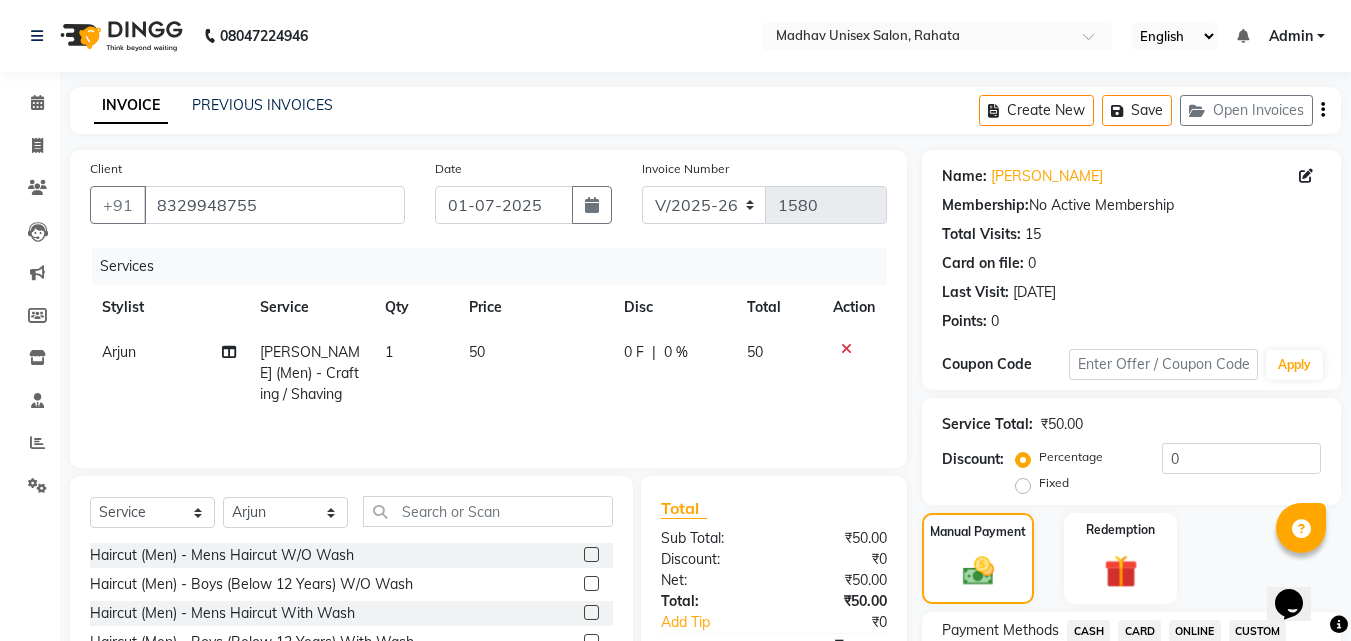 scroll, scrollTop: 560, scrollLeft: 0, axis: vertical 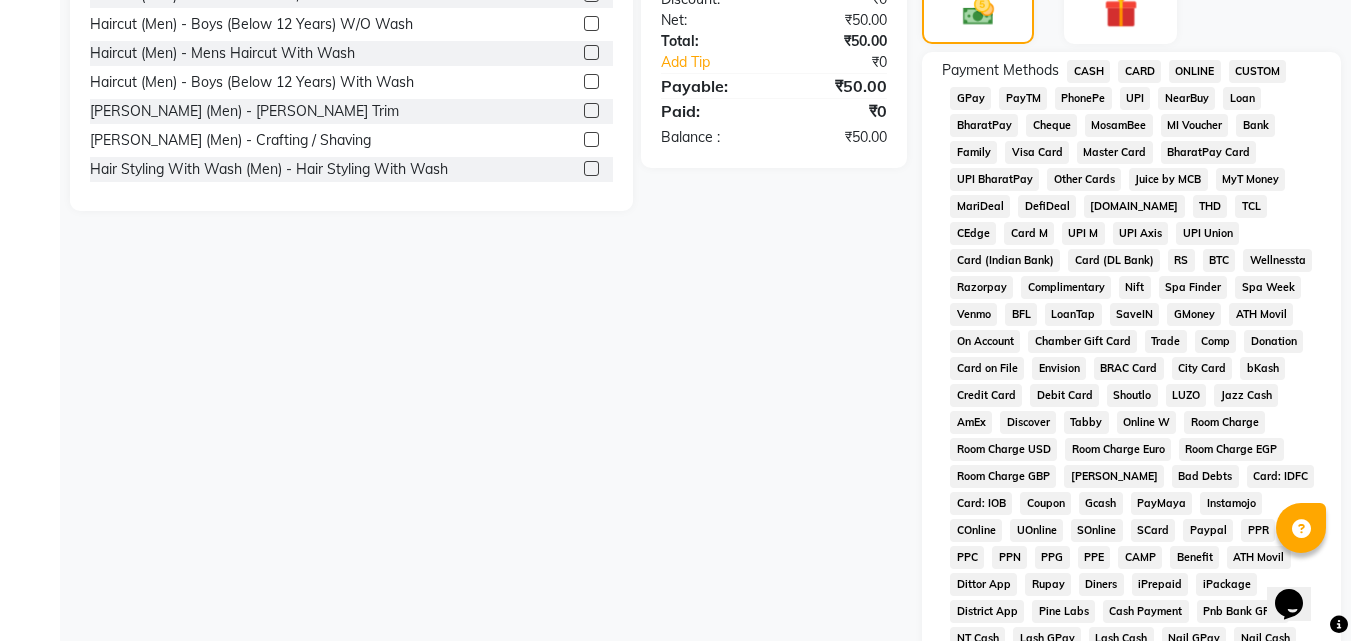click on "PhonePe" 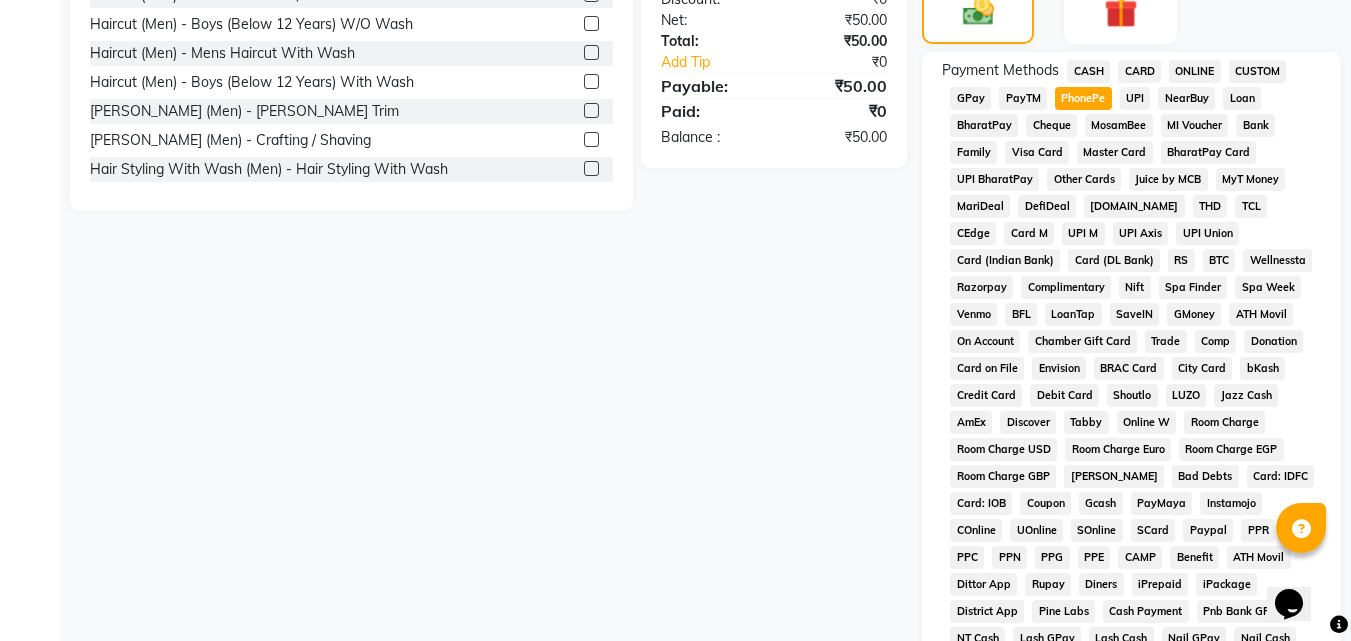 scroll, scrollTop: 861, scrollLeft: 0, axis: vertical 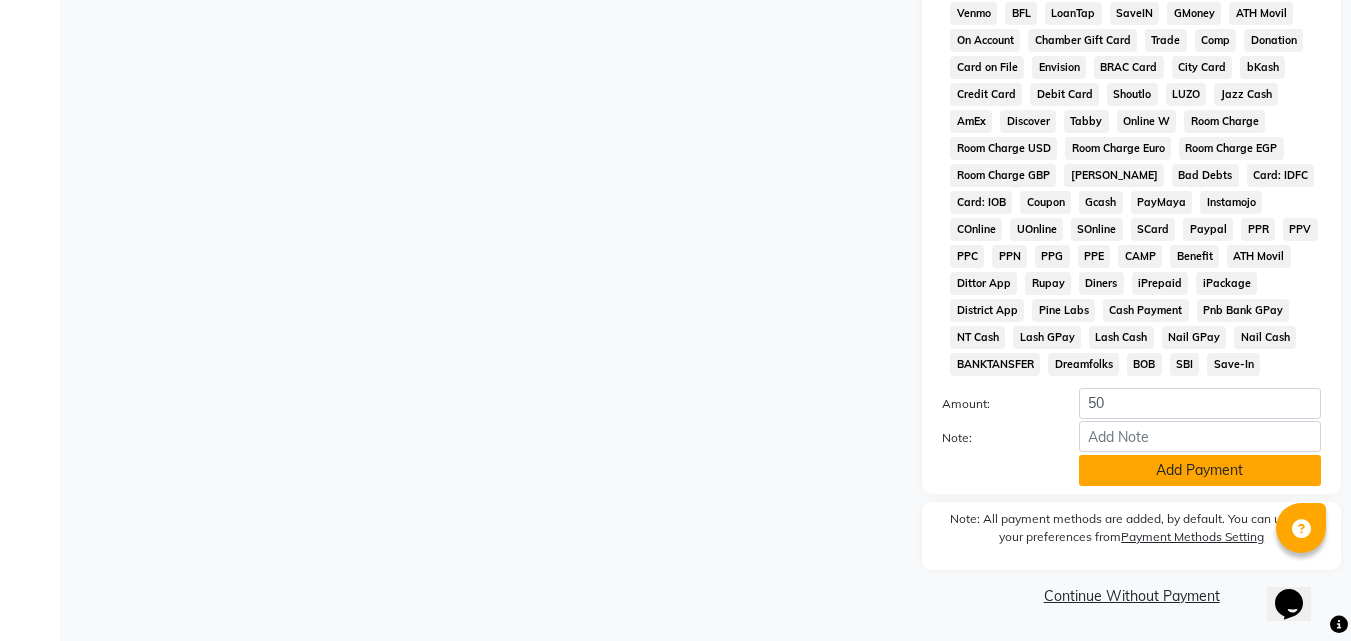 click on "Add Payment" 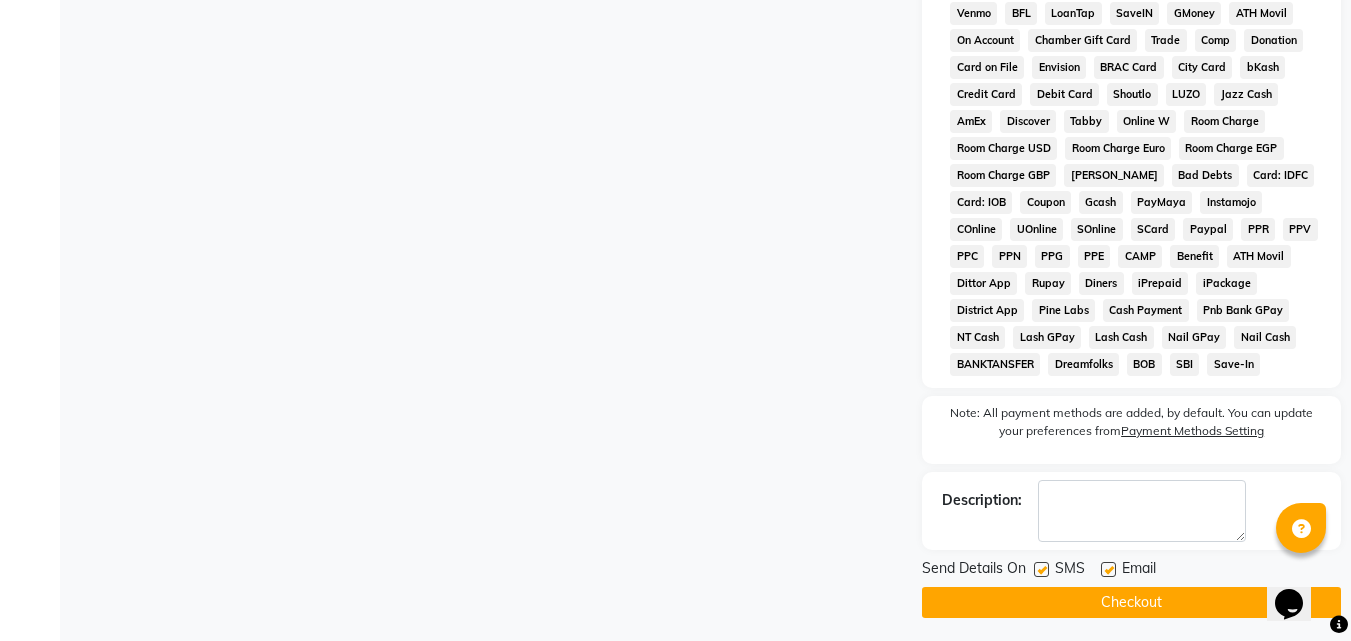 click on "Checkout" 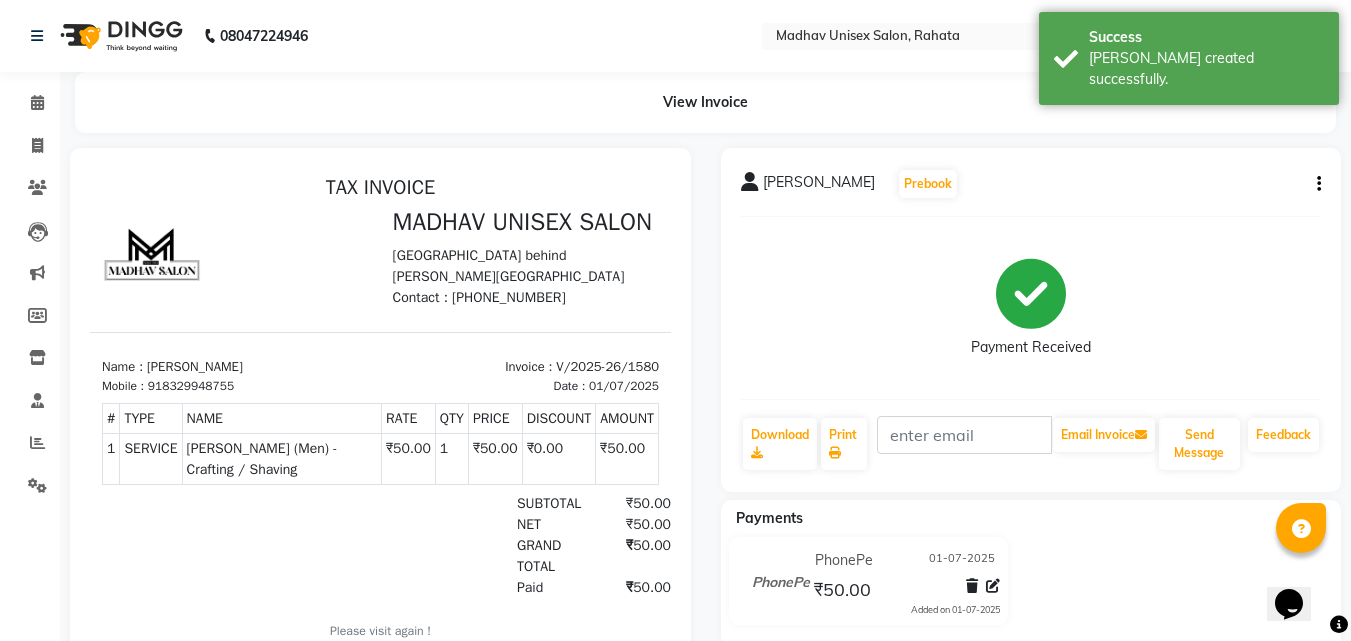 scroll, scrollTop: 0, scrollLeft: 0, axis: both 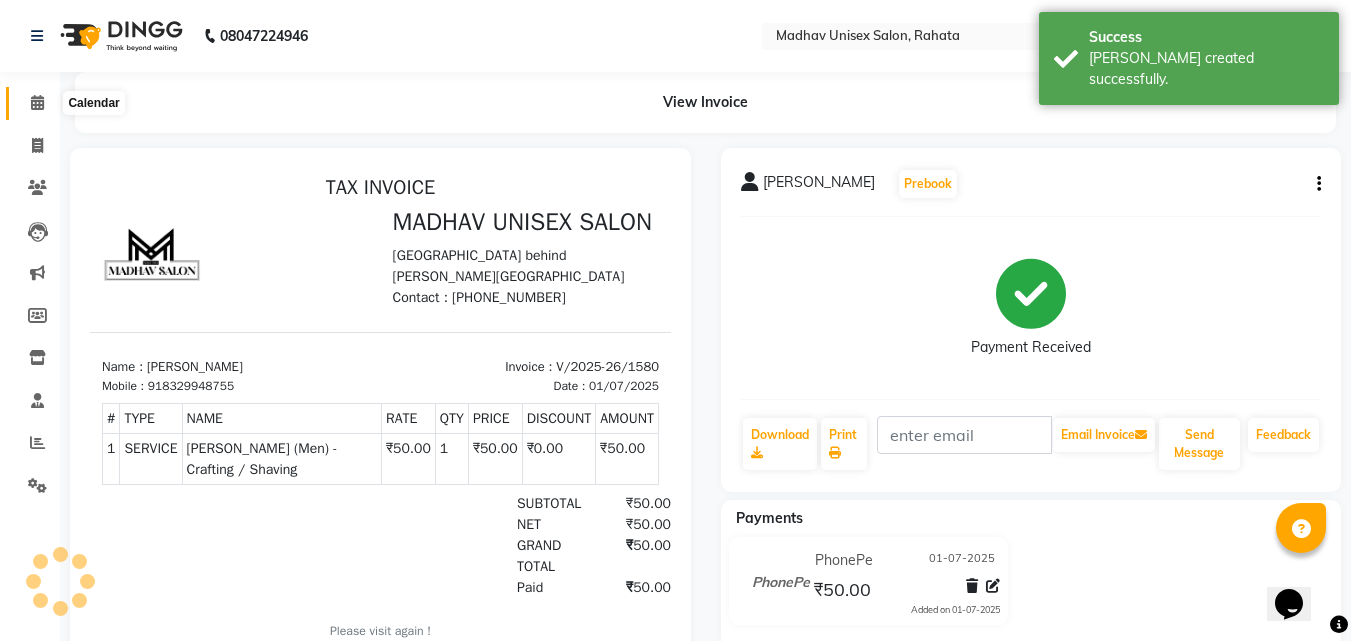 click 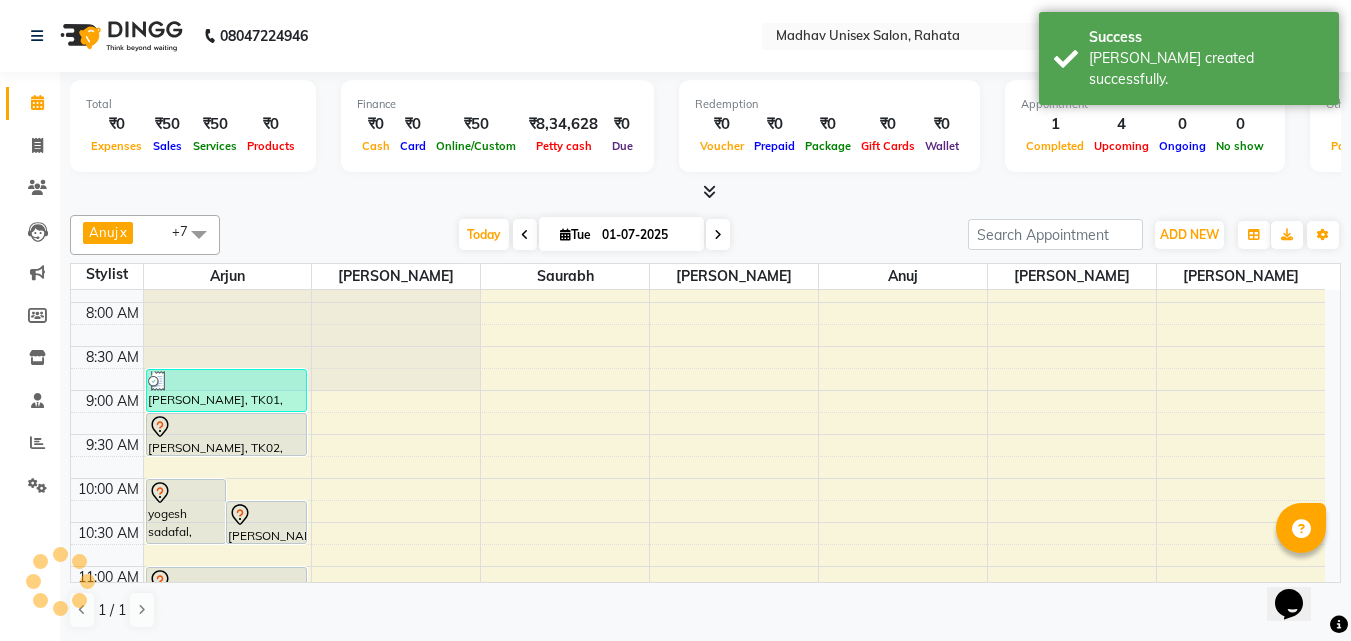 scroll, scrollTop: 237, scrollLeft: 0, axis: vertical 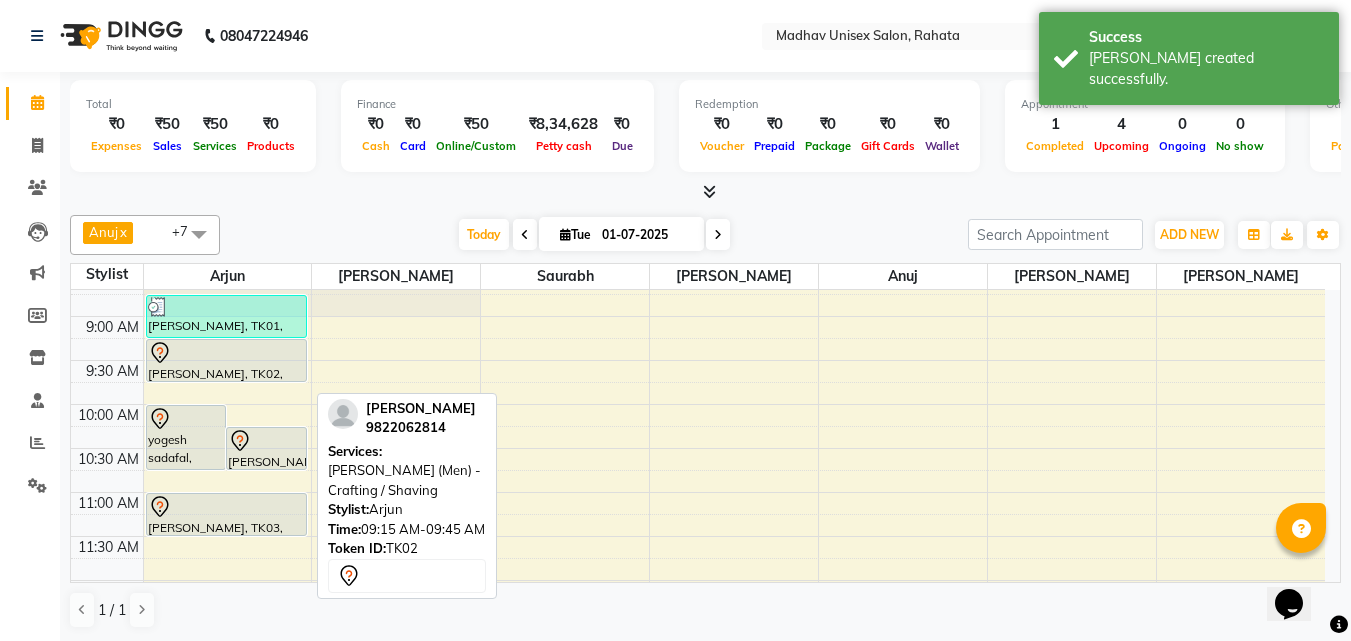 click at bounding box center [227, 353] 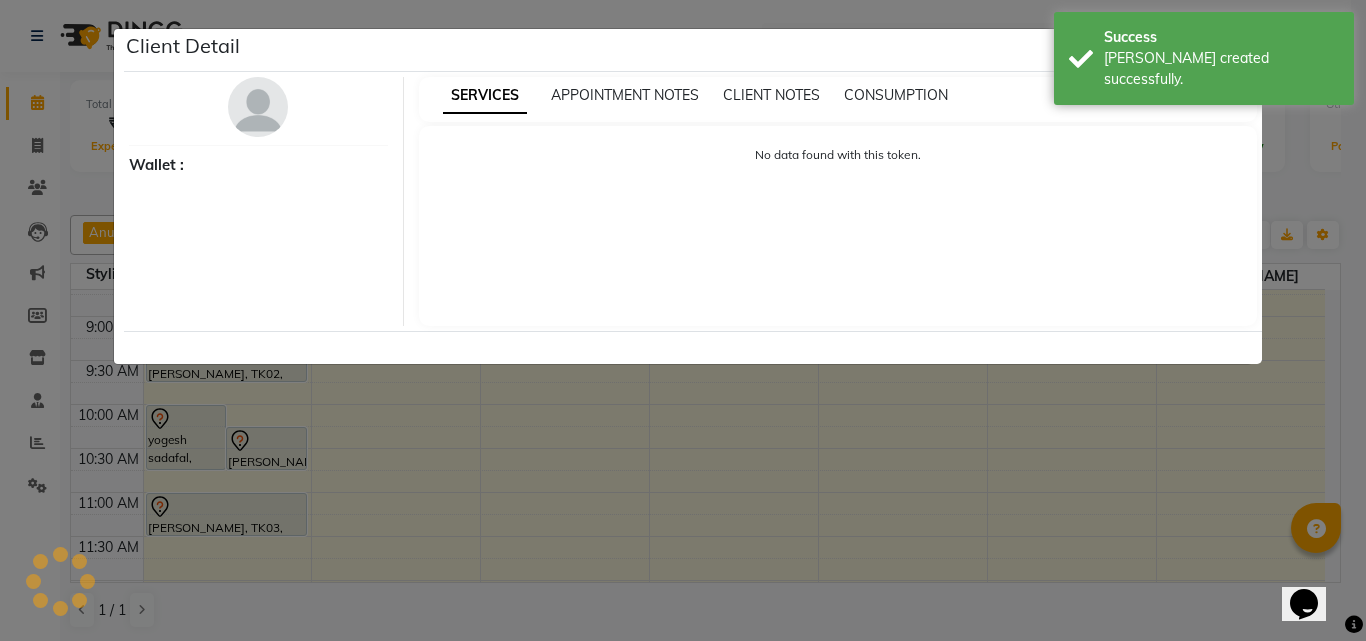 select on "7" 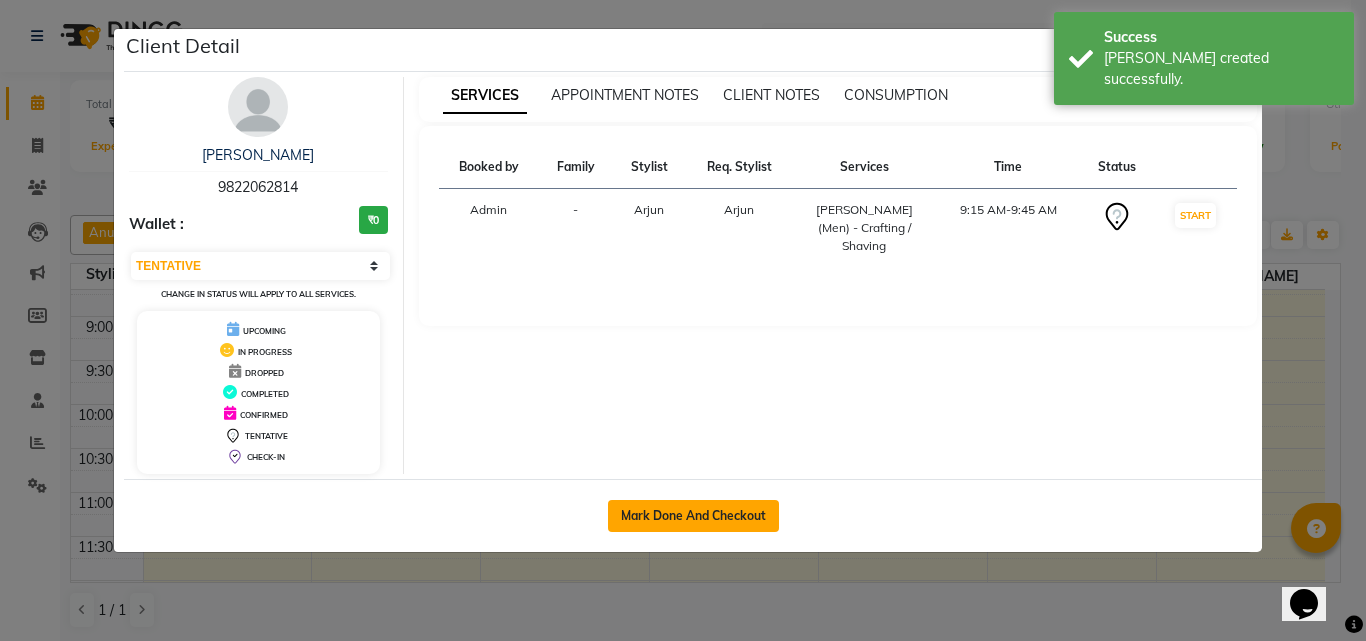 click on "Mark Done And Checkout" 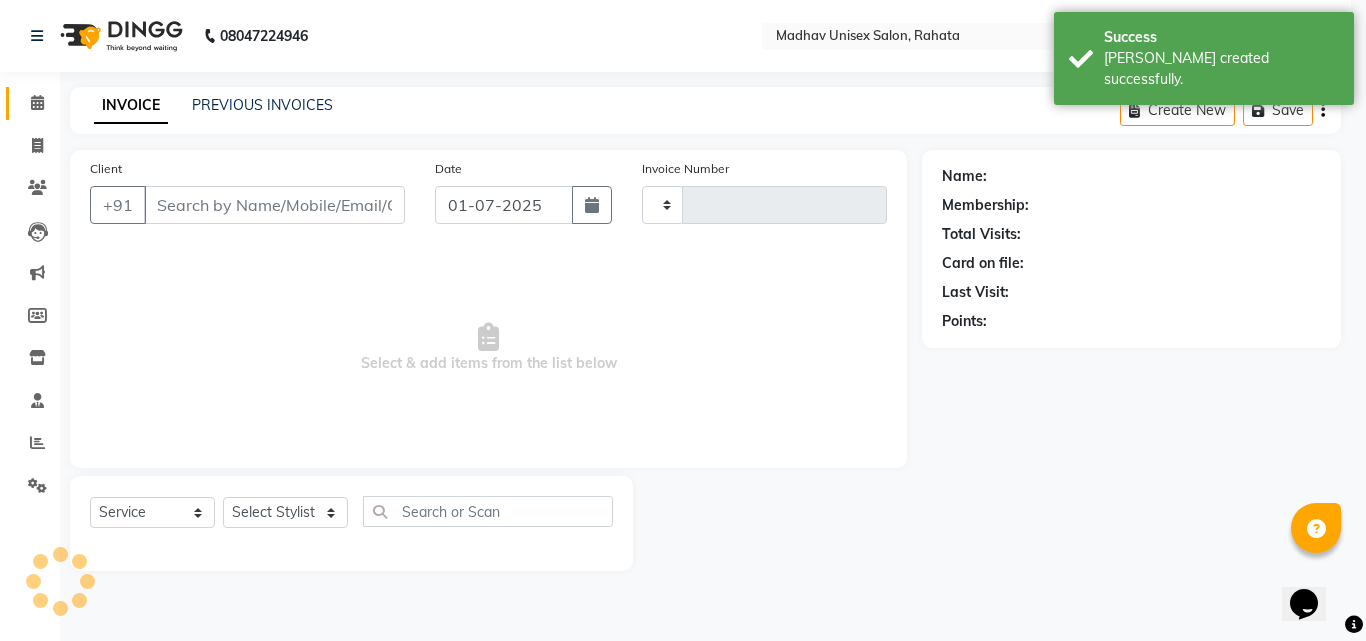 type on "1581" 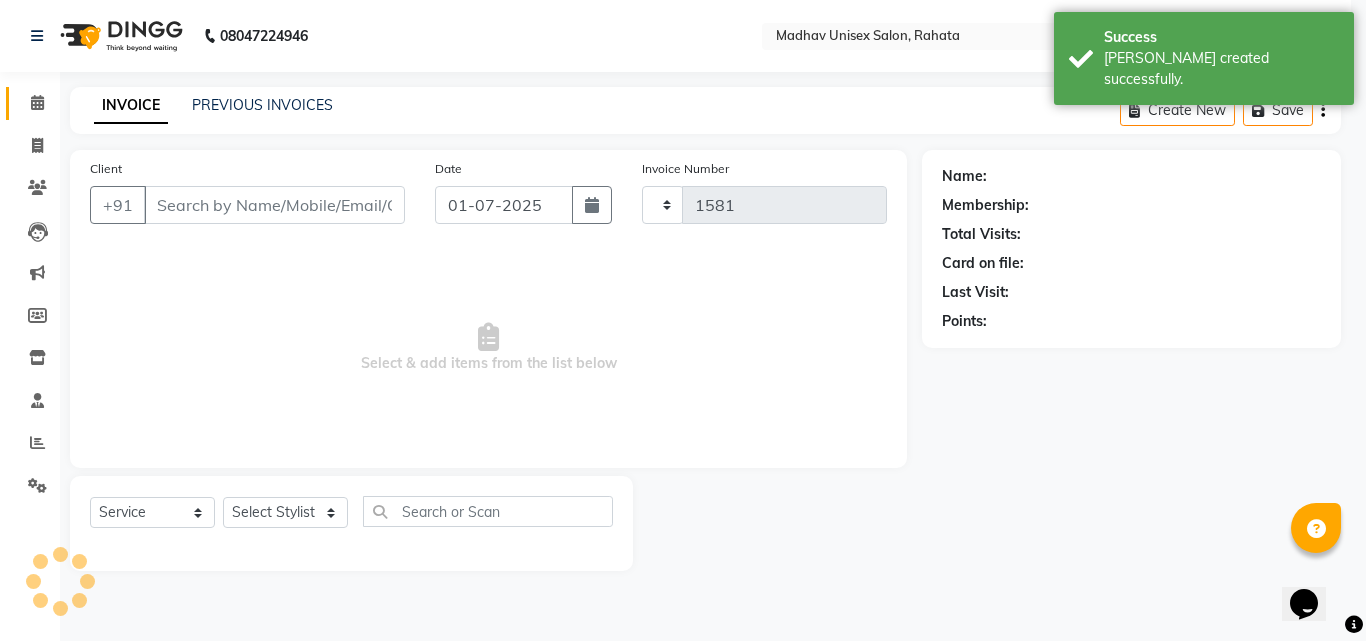 select on "870" 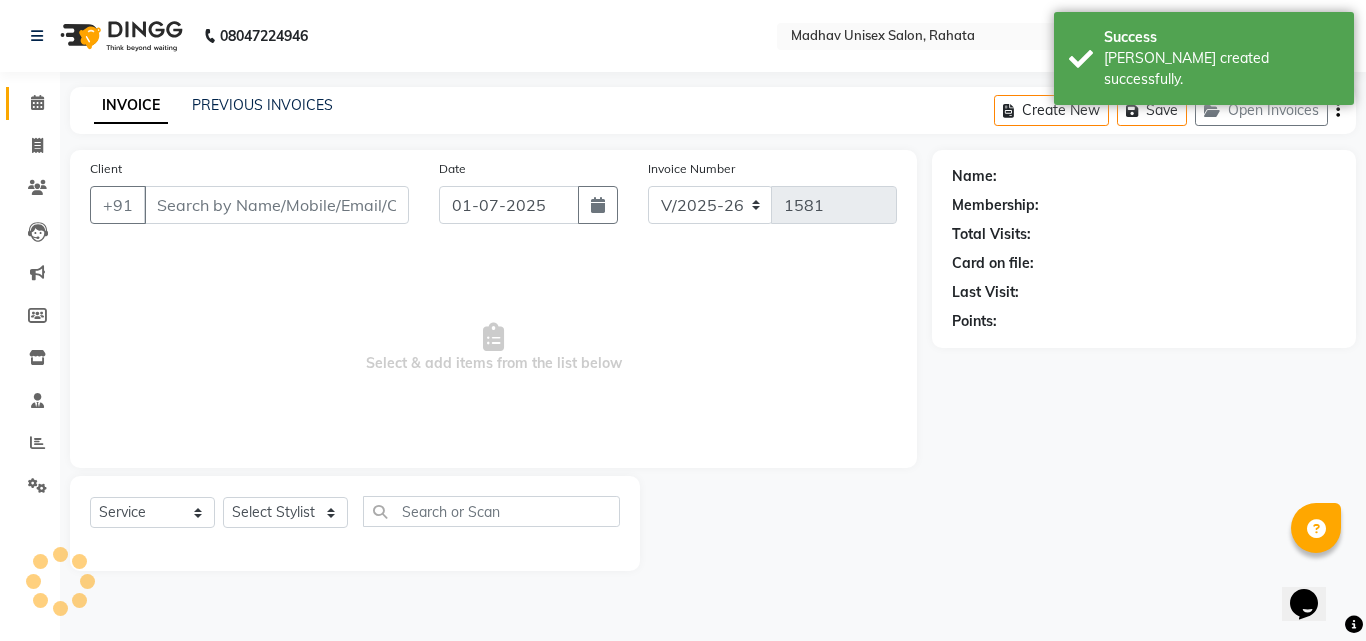 type on "9822062814" 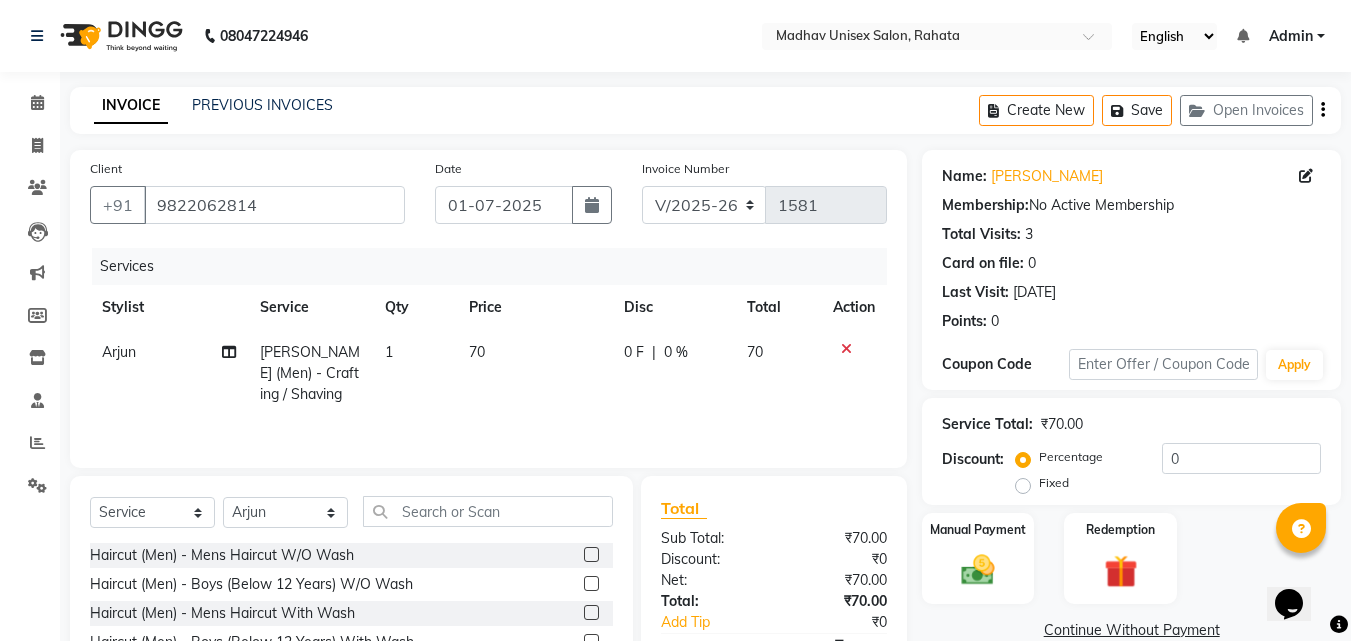 click on "70" 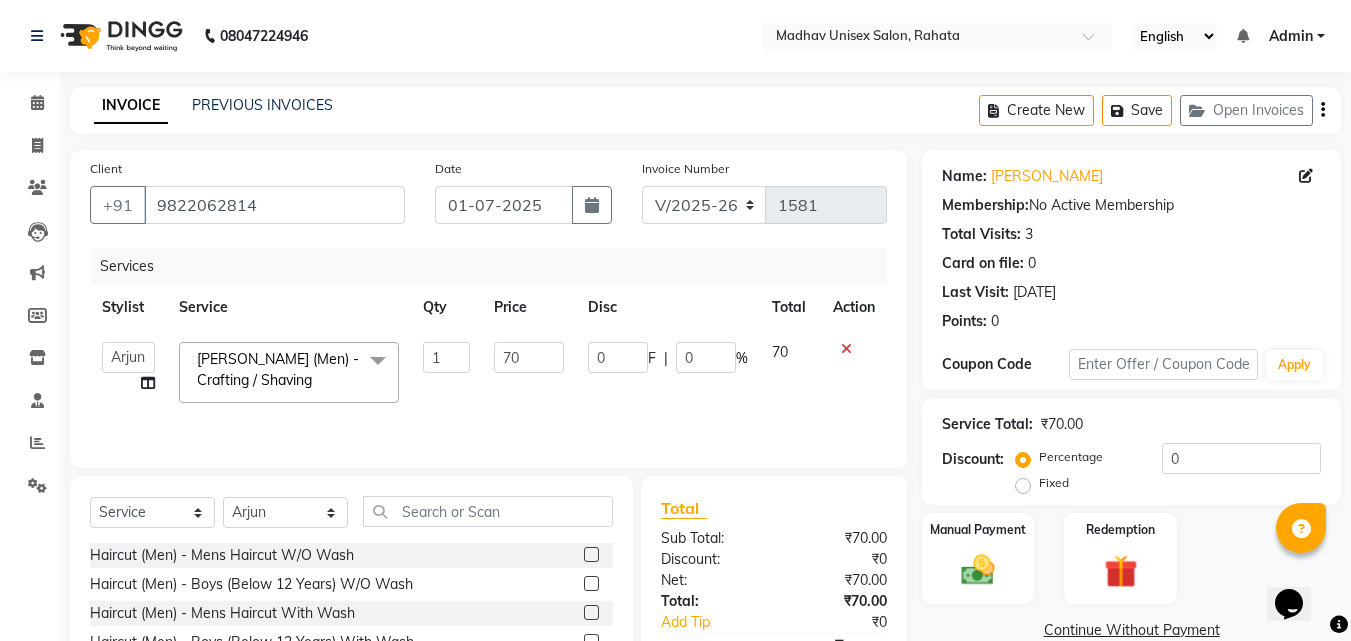 click on "70" 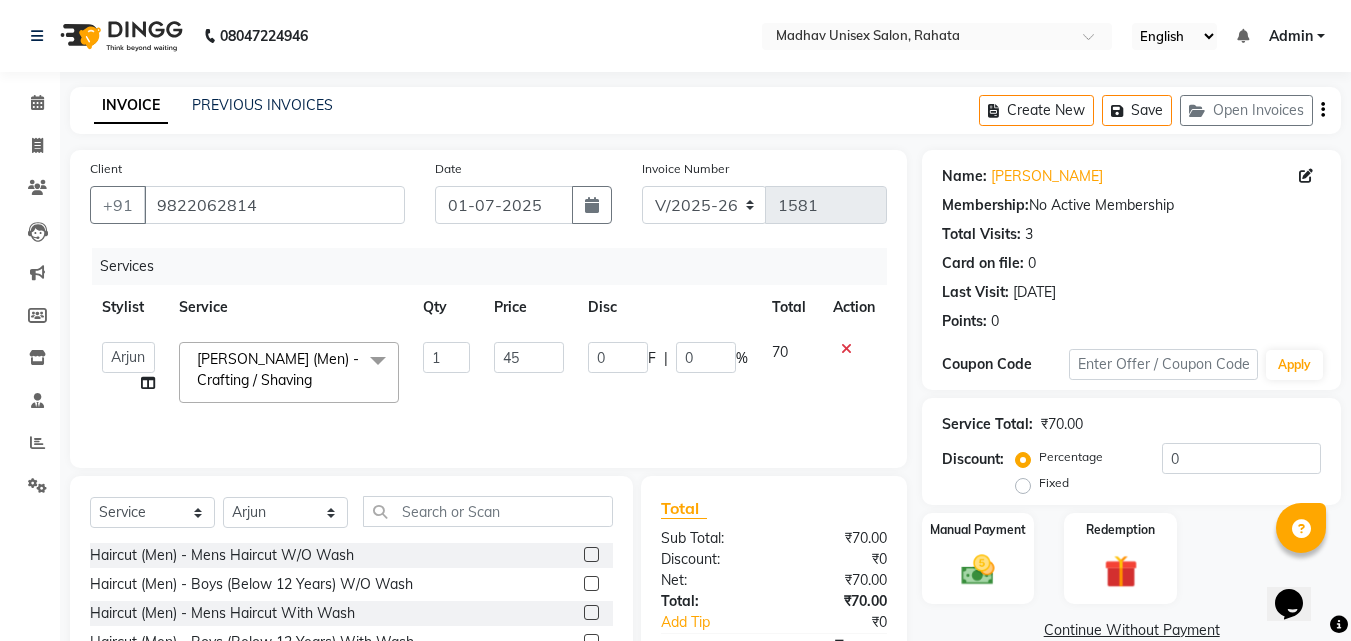 type on "450" 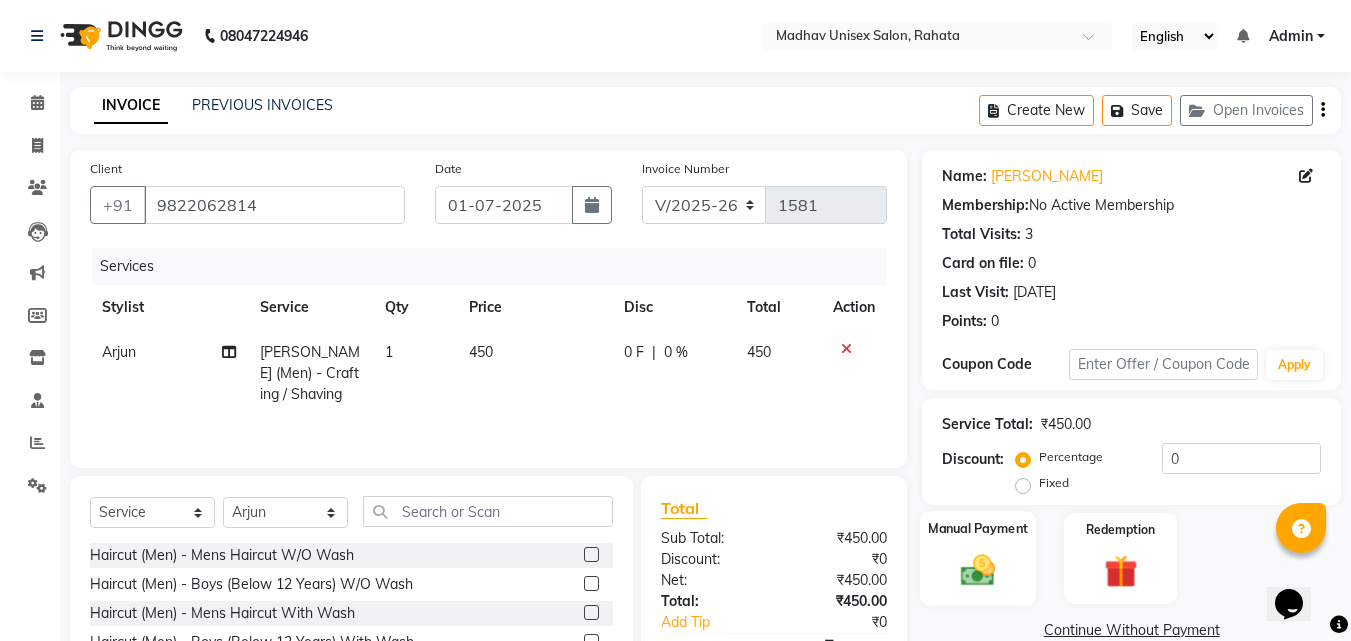 click on "Manual Payment" 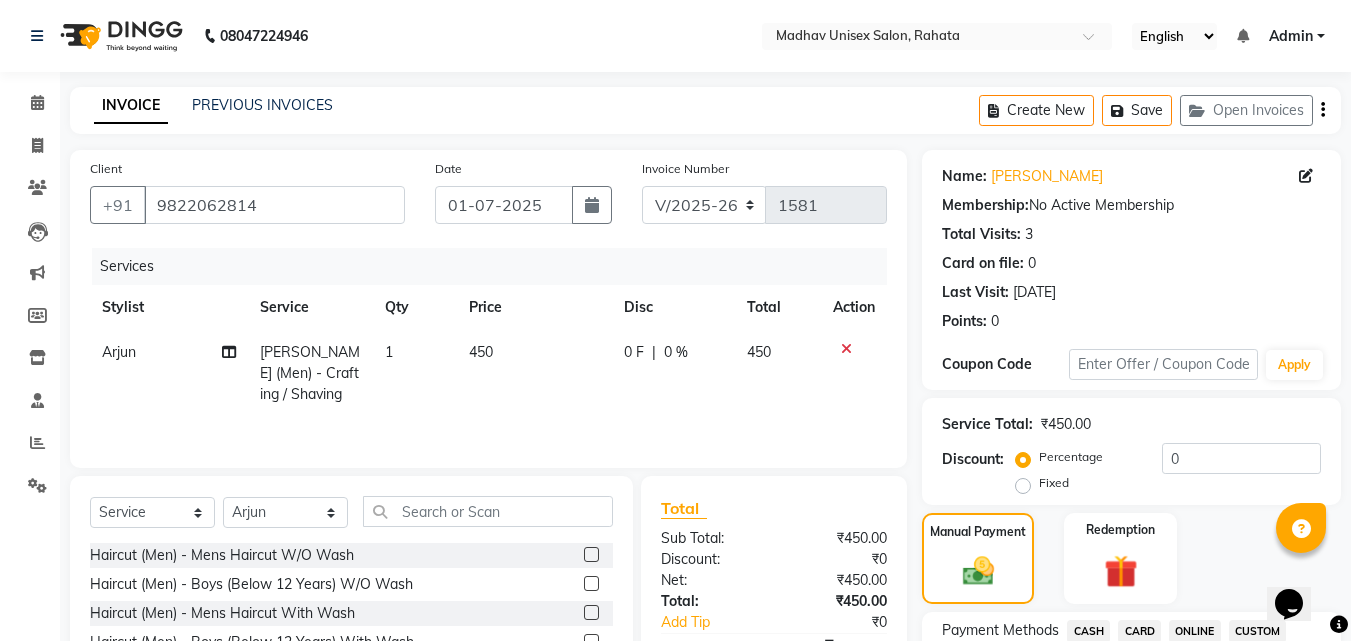 scroll, scrollTop: 560, scrollLeft: 0, axis: vertical 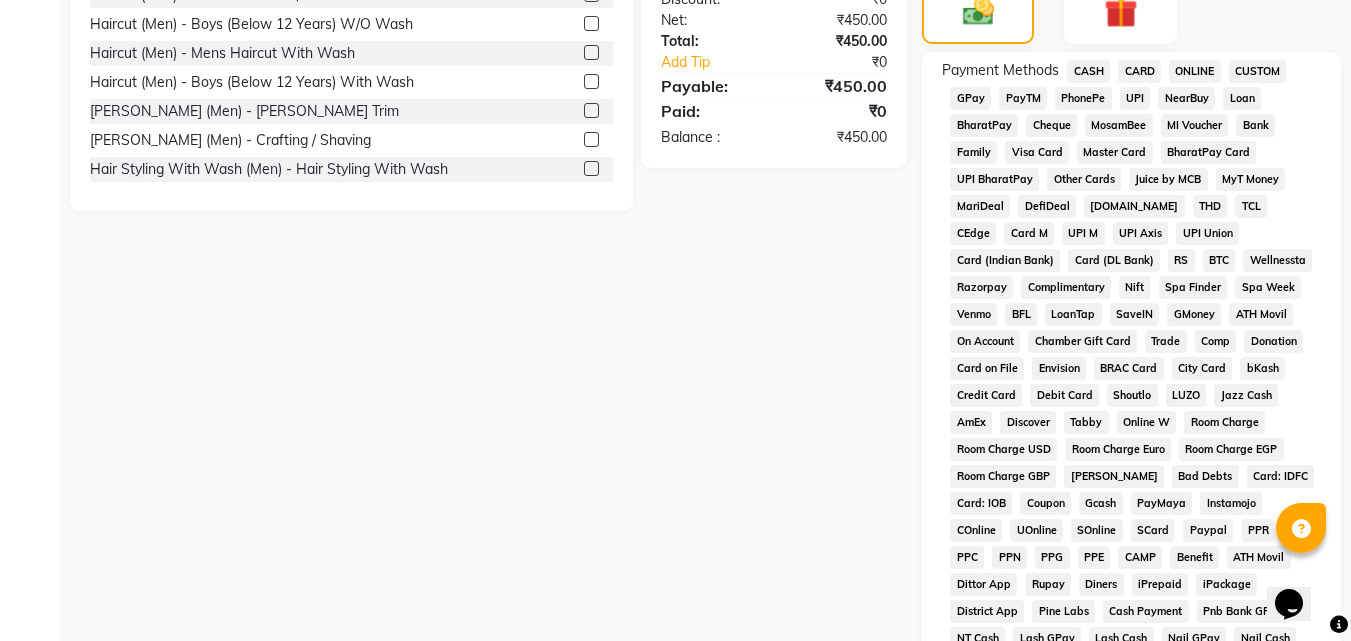 click on "PhonePe" 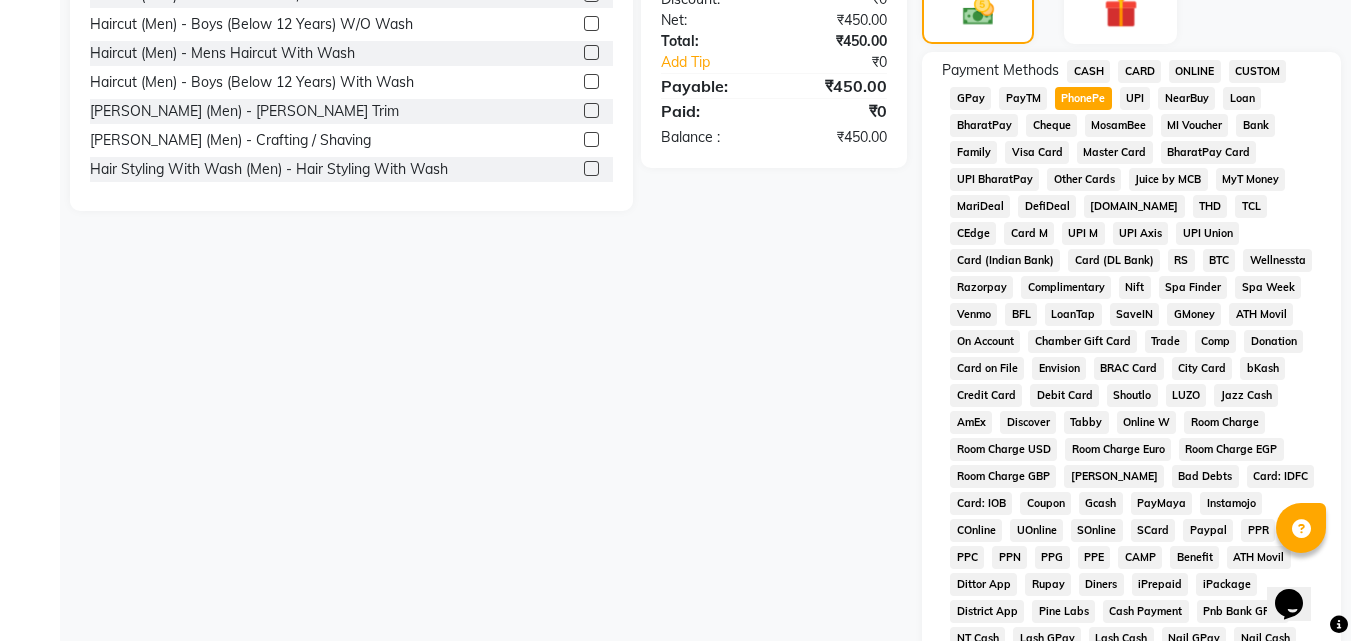 scroll, scrollTop: 861, scrollLeft: 0, axis: vertical 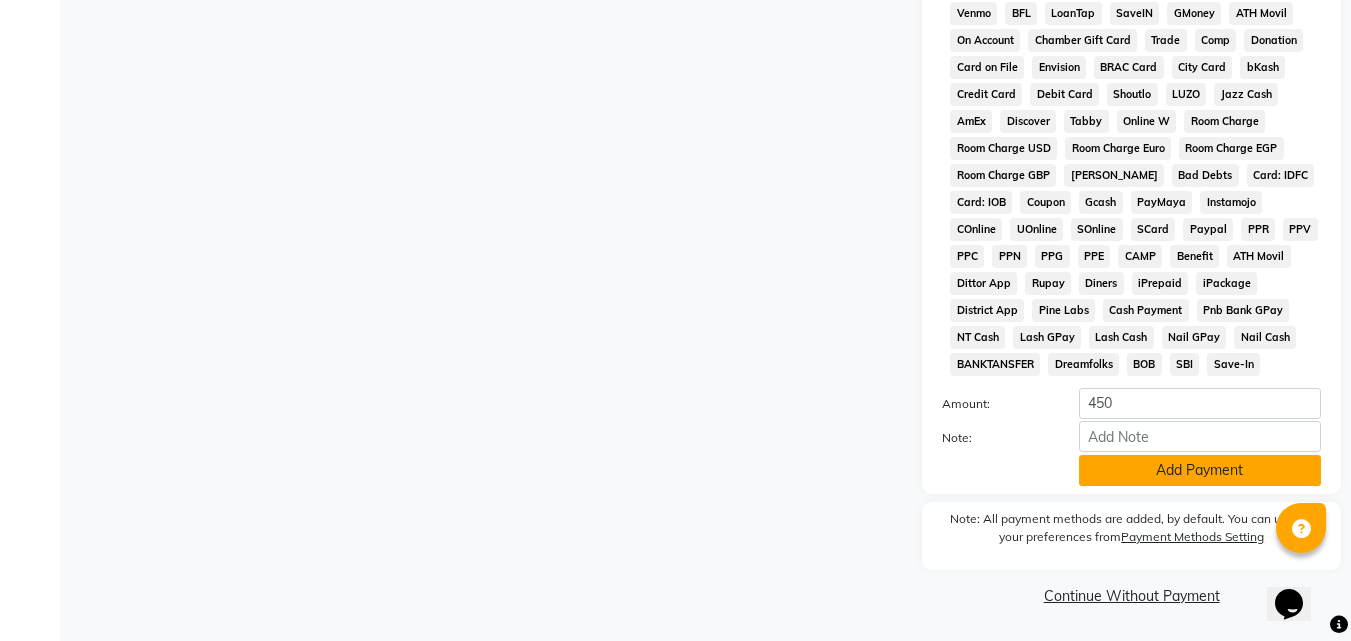 click on "Add Payment" 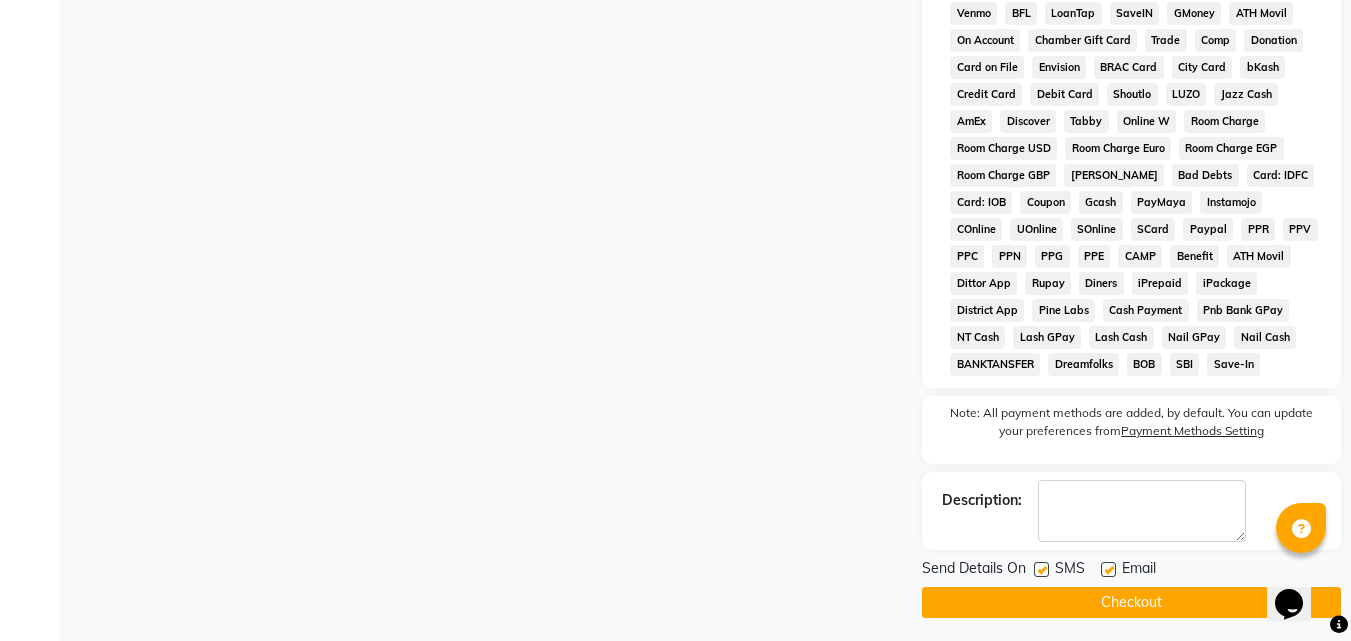 click on "Checkout" 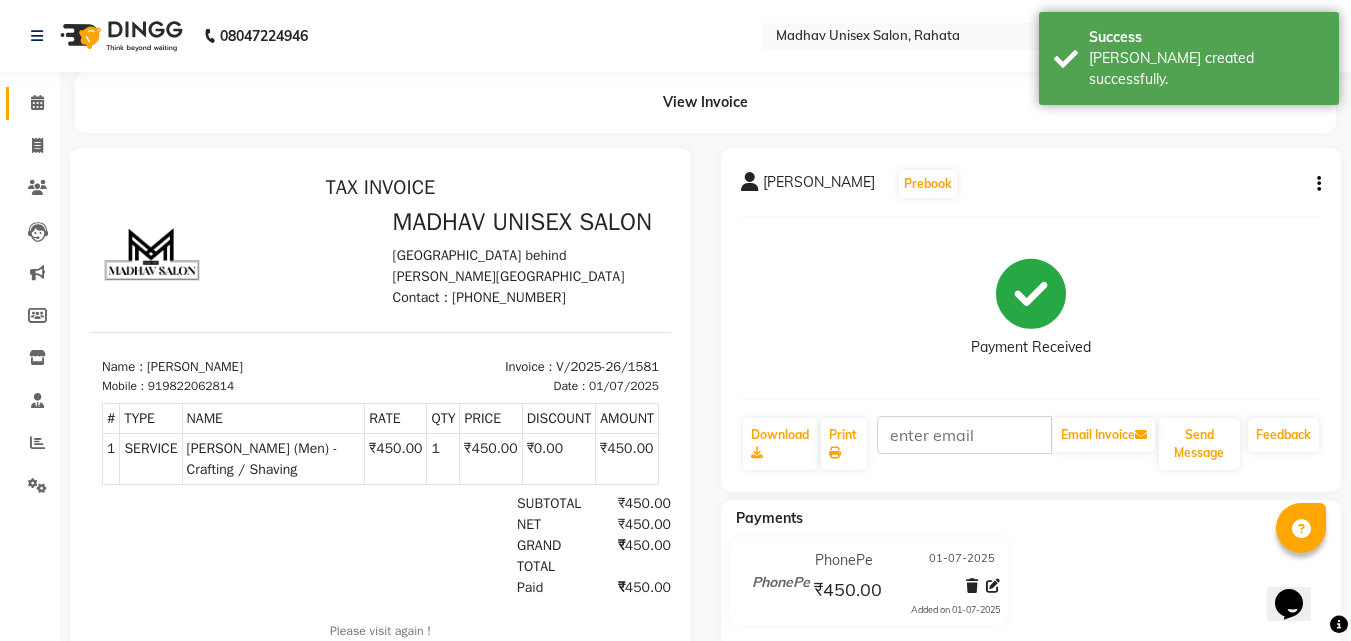 scroll, scrollTop: 0, scrollLeft: 0, axis: both 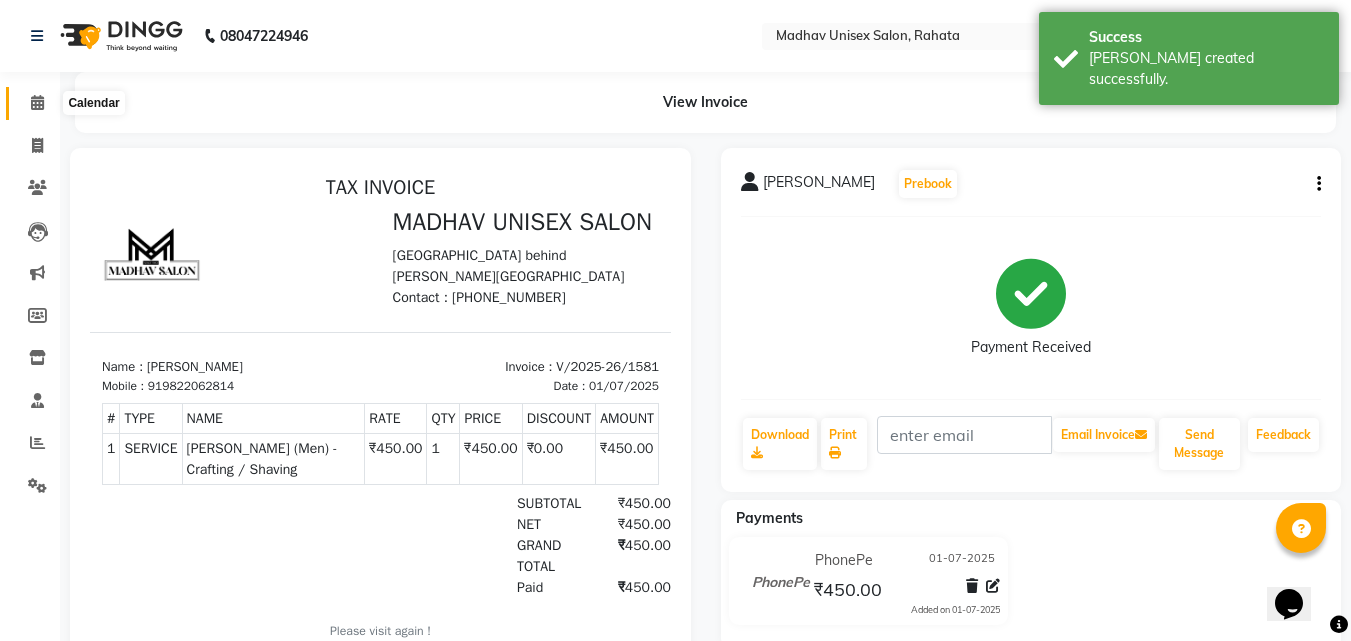 click 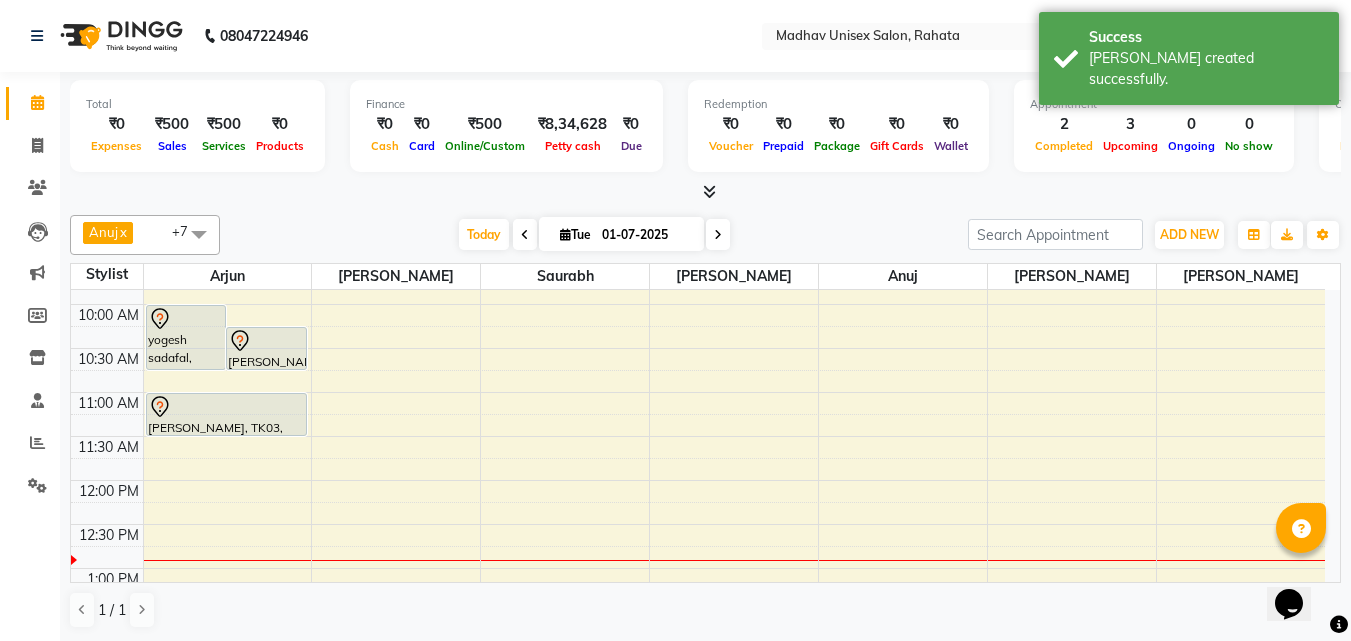 scroll, scrollTop: 292, scrollLeft: 0, axis: vertical 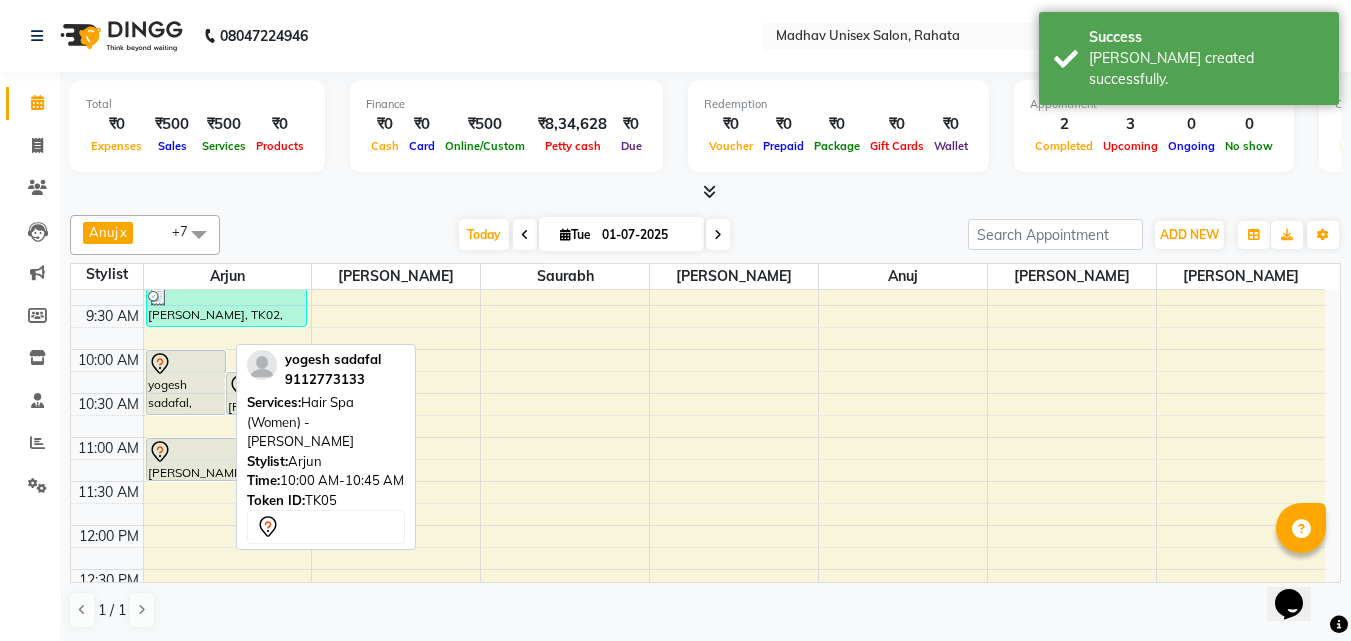 click 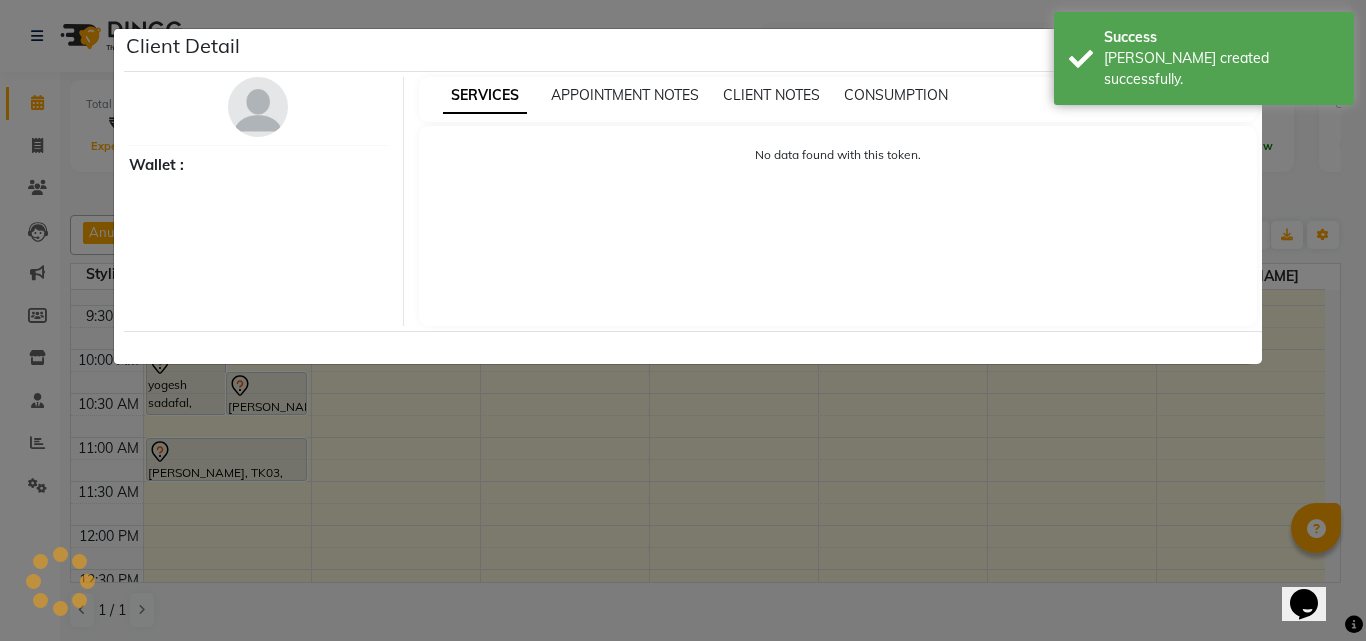 select on "7" 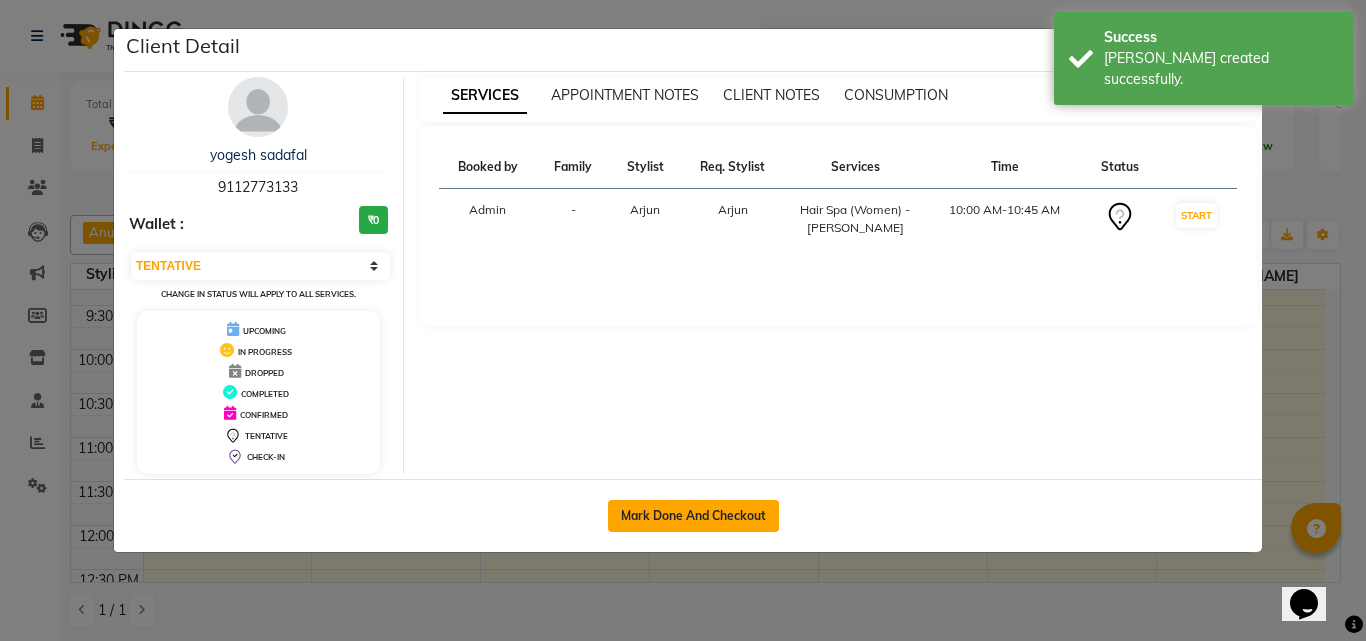 click on "Mark Done And Checkout" 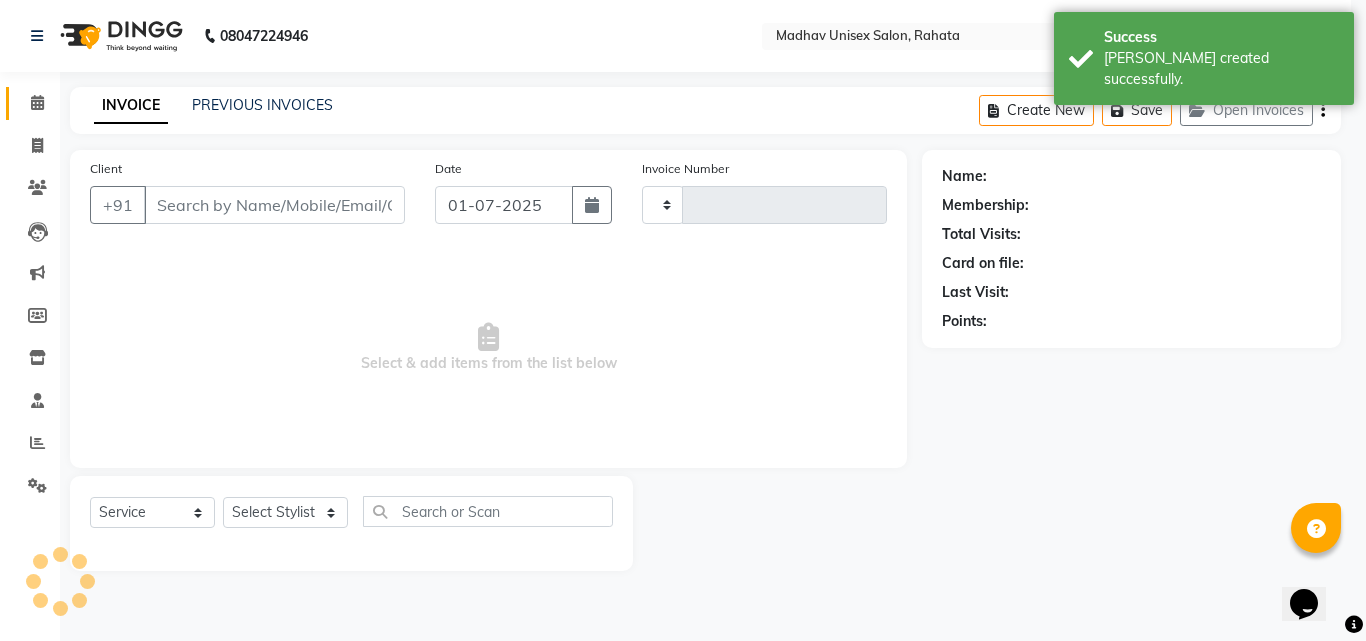 type on "1582" 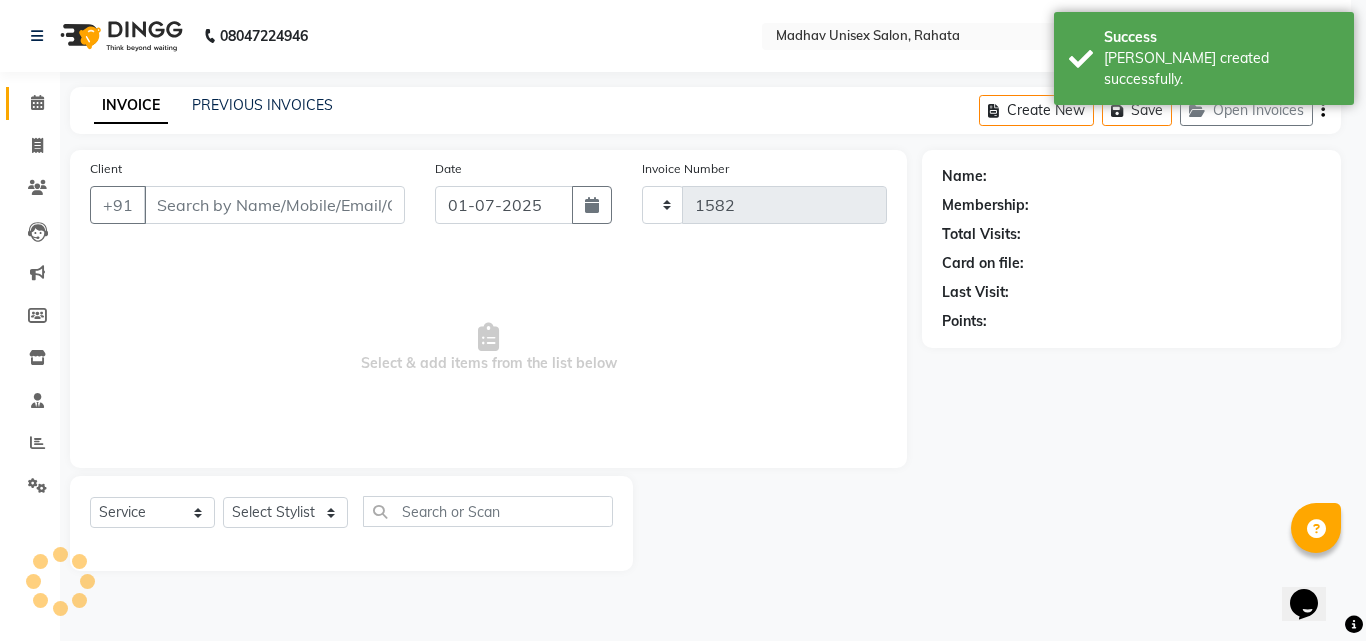 select on "870" 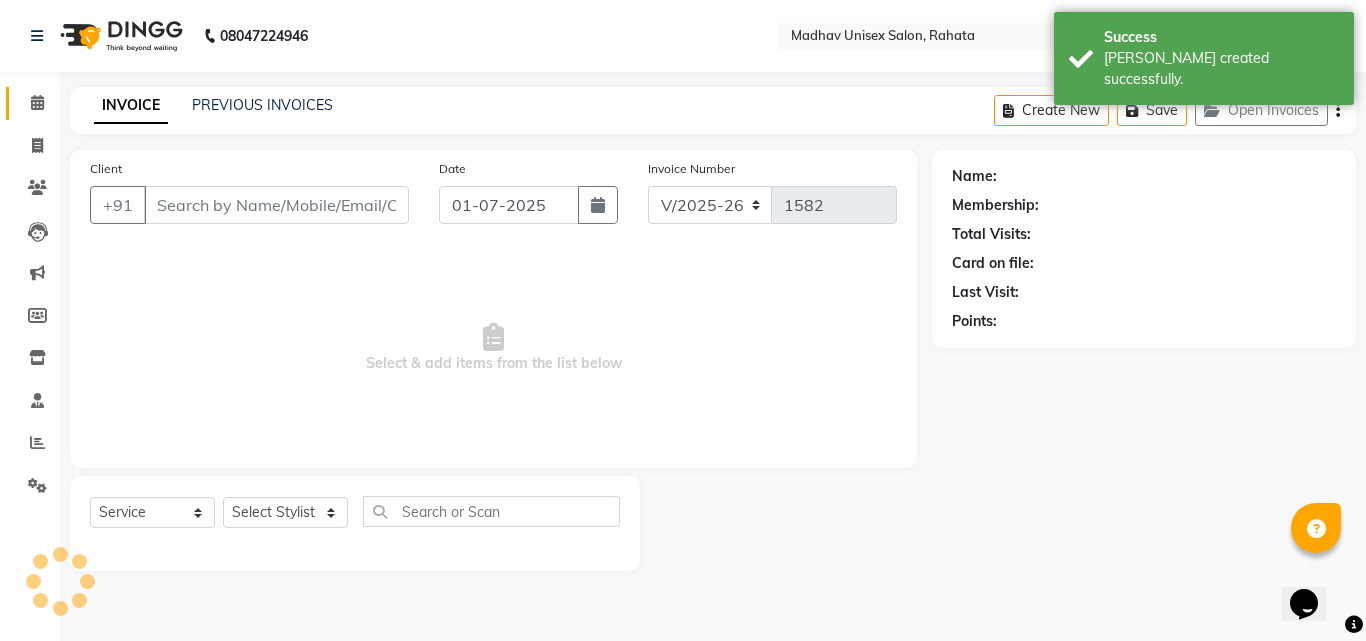 type on "9112773133" 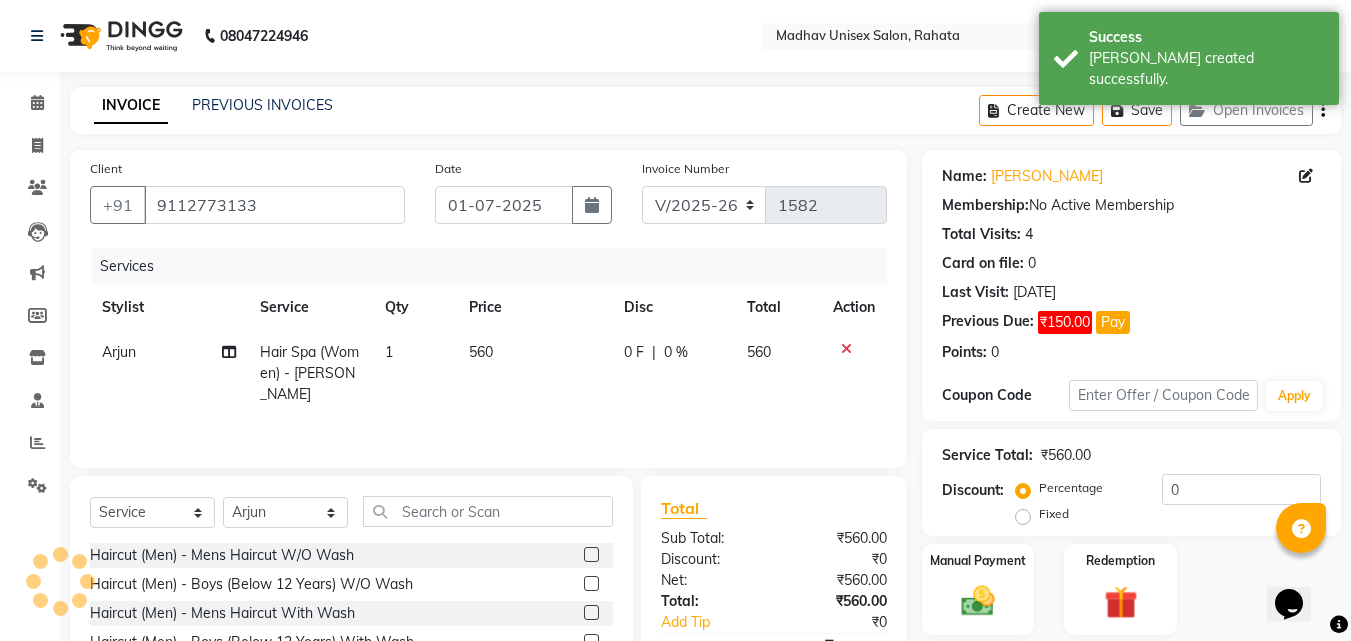 click on "560" 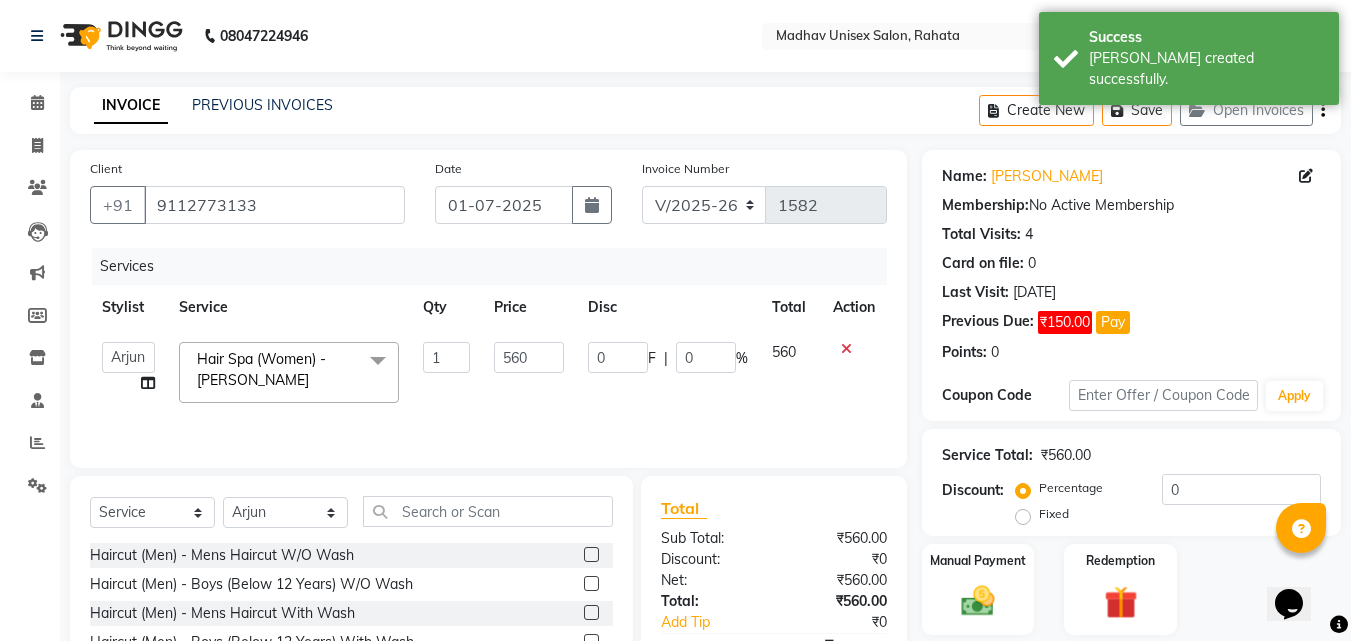 click on "560" 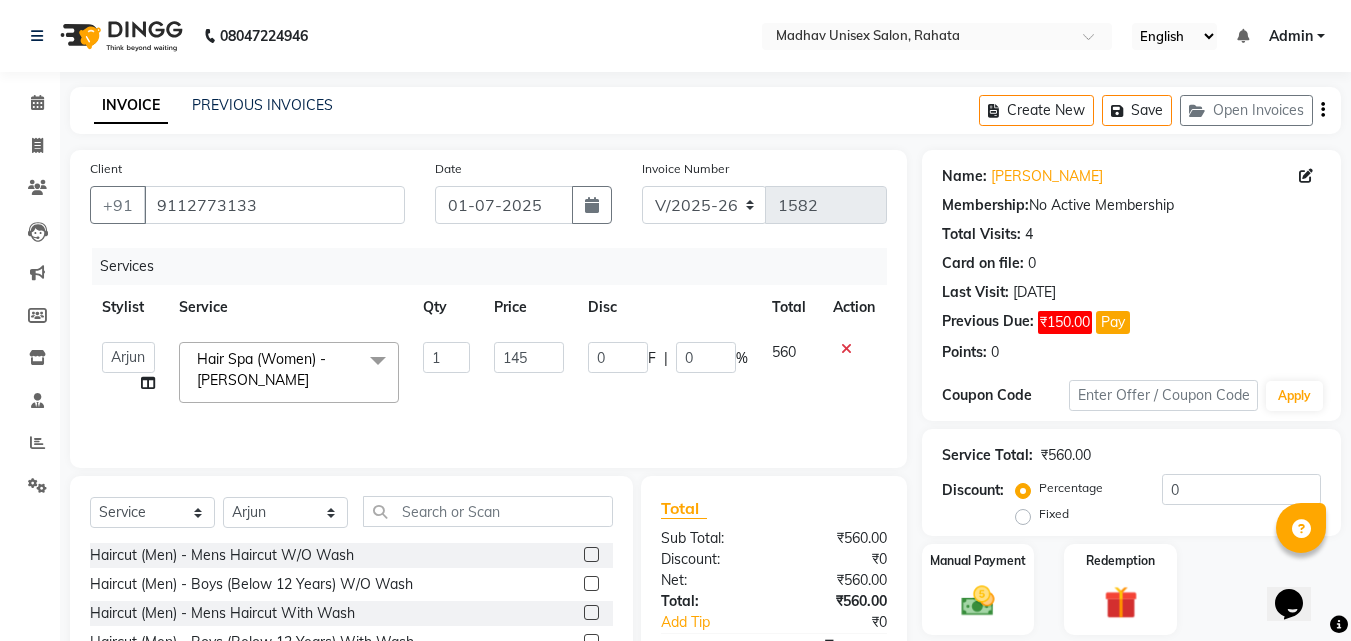 type on "1450" 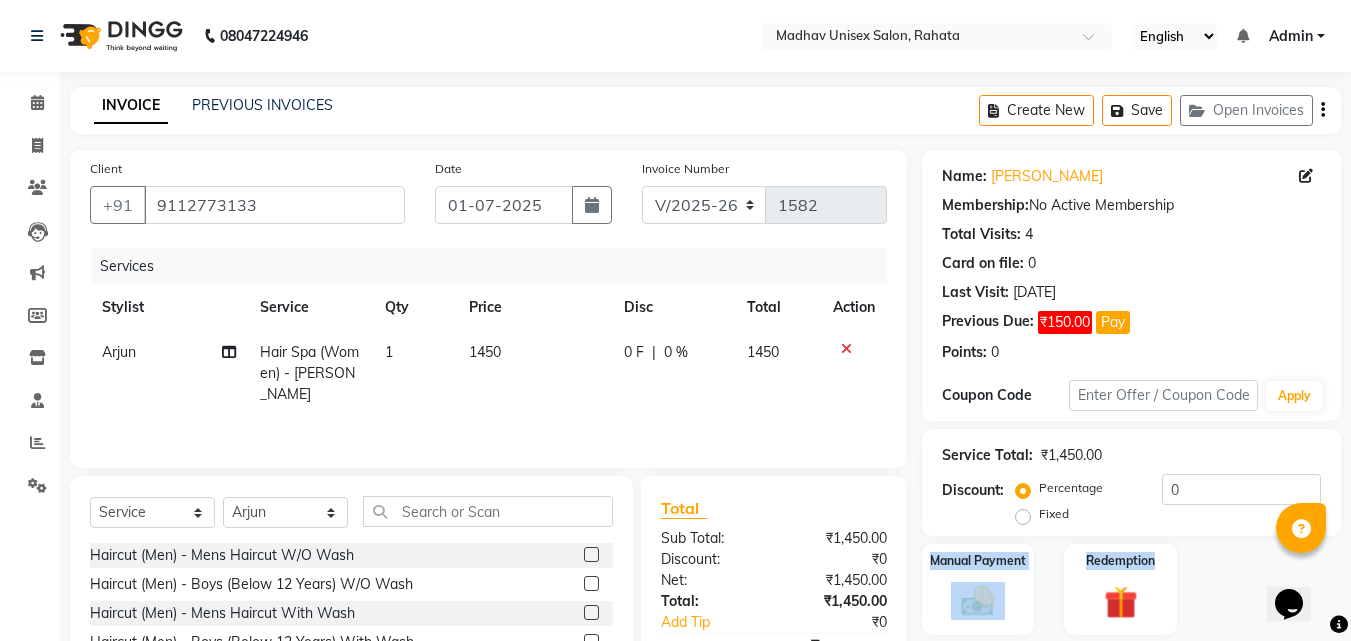 drag, startPoint x: 990, startPoint y: 577, endPoint x: 1365, endPoint y: 543, distance: 376.53818 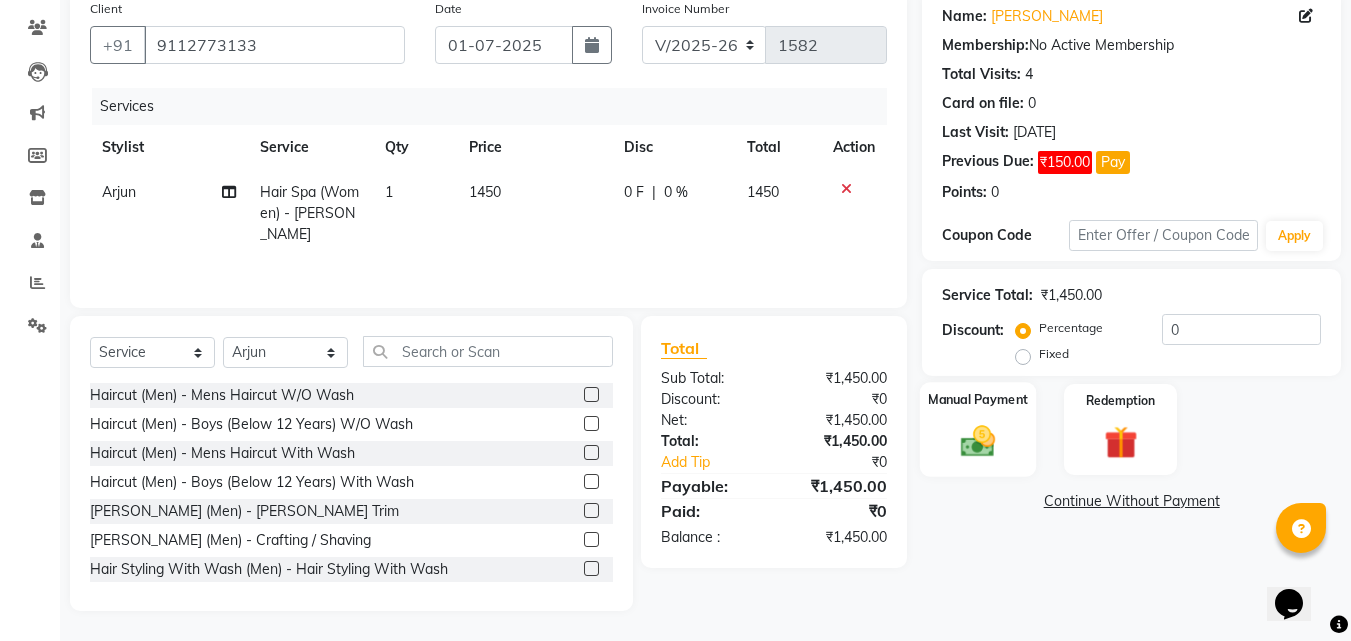 click on "Manual Payment" 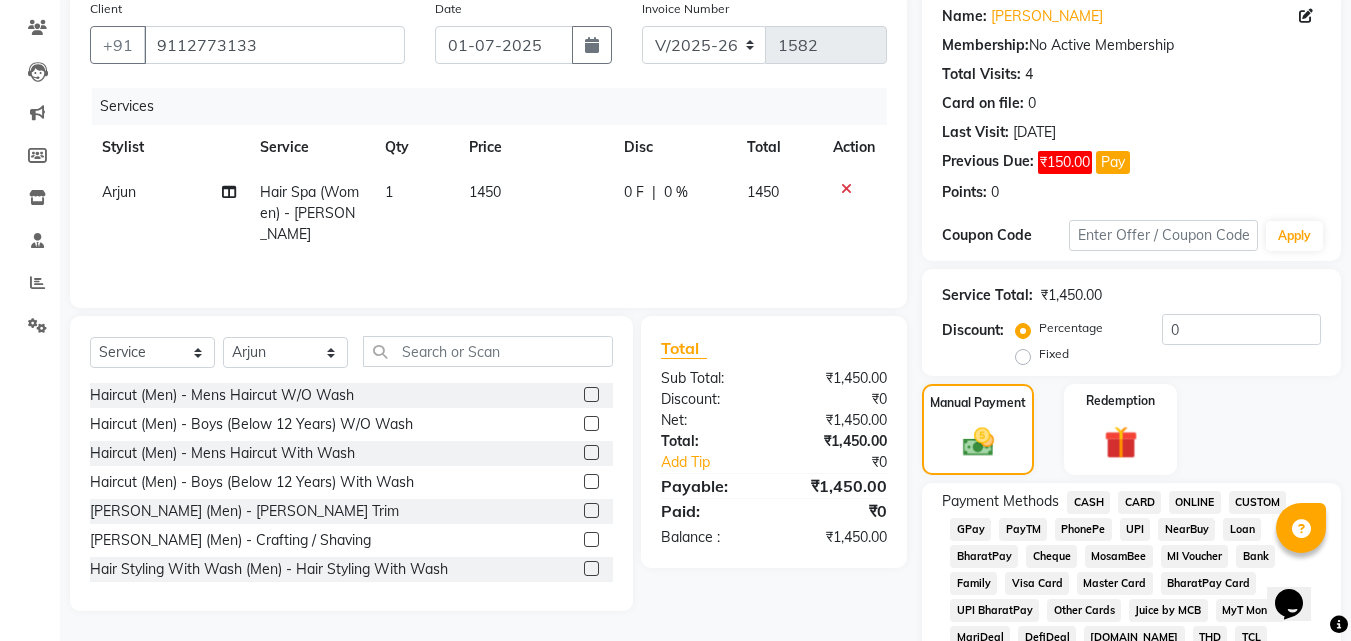 click on "PhonePe" 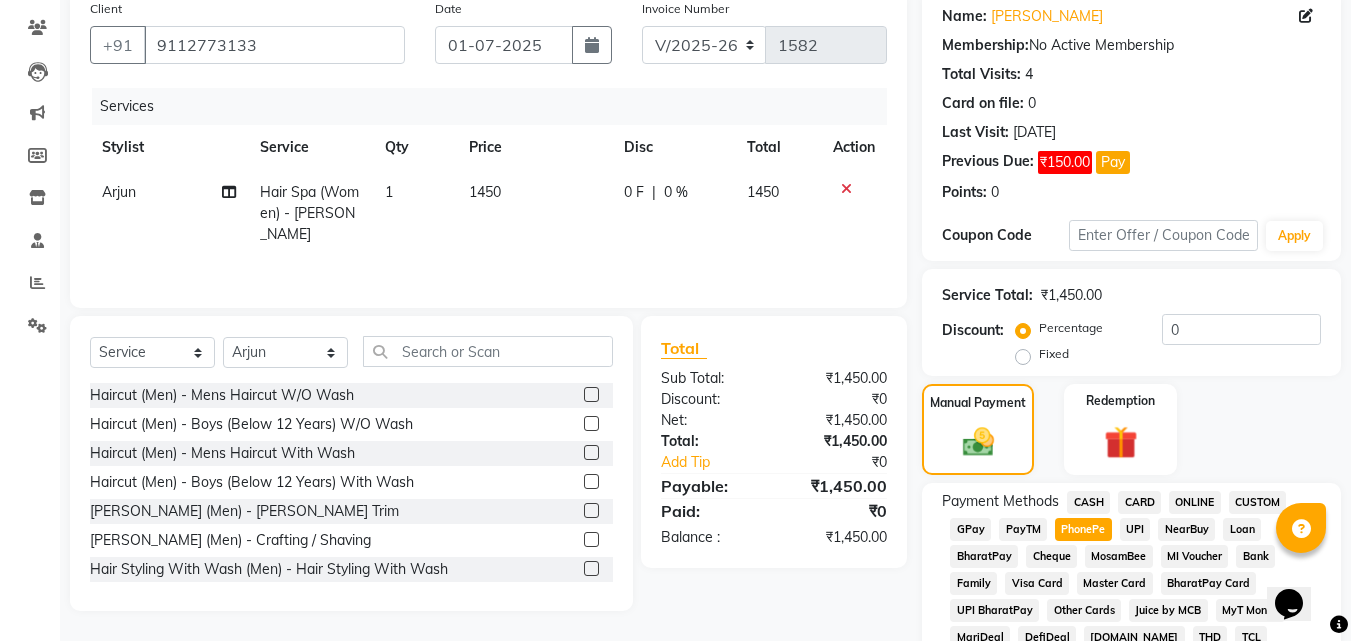 scroll, scrollTop: 720, scrollLeft: 0, axis: vertical 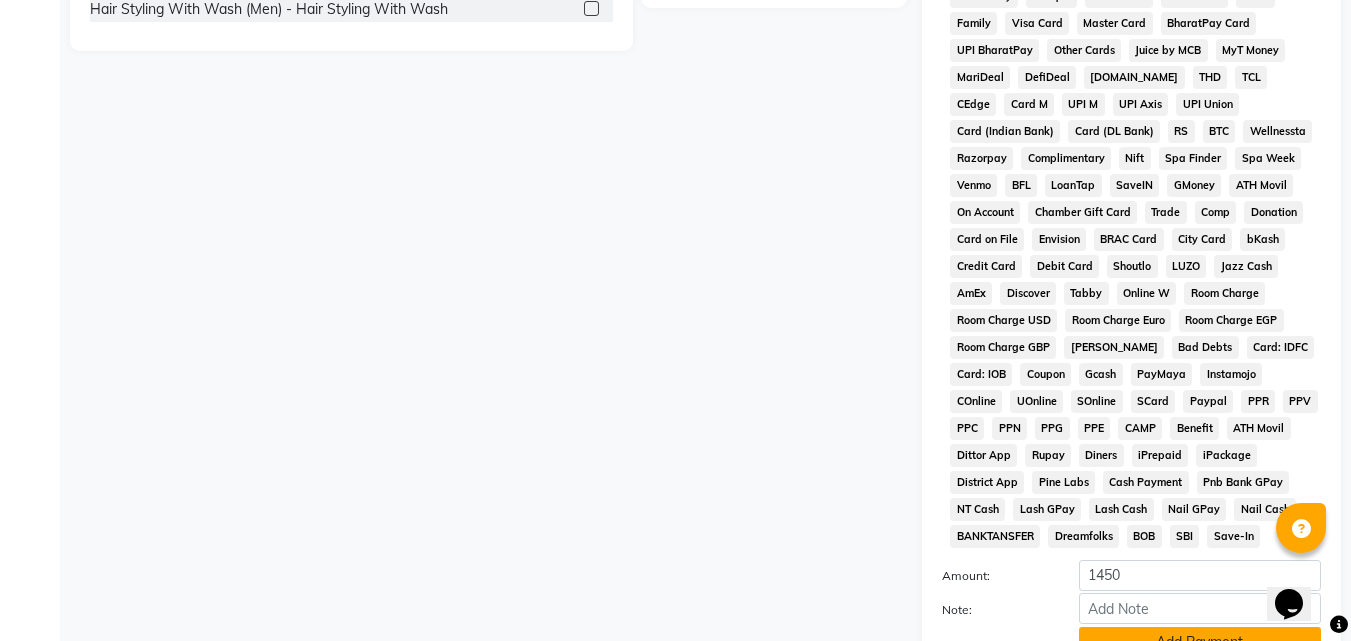 click on "Add Payment" 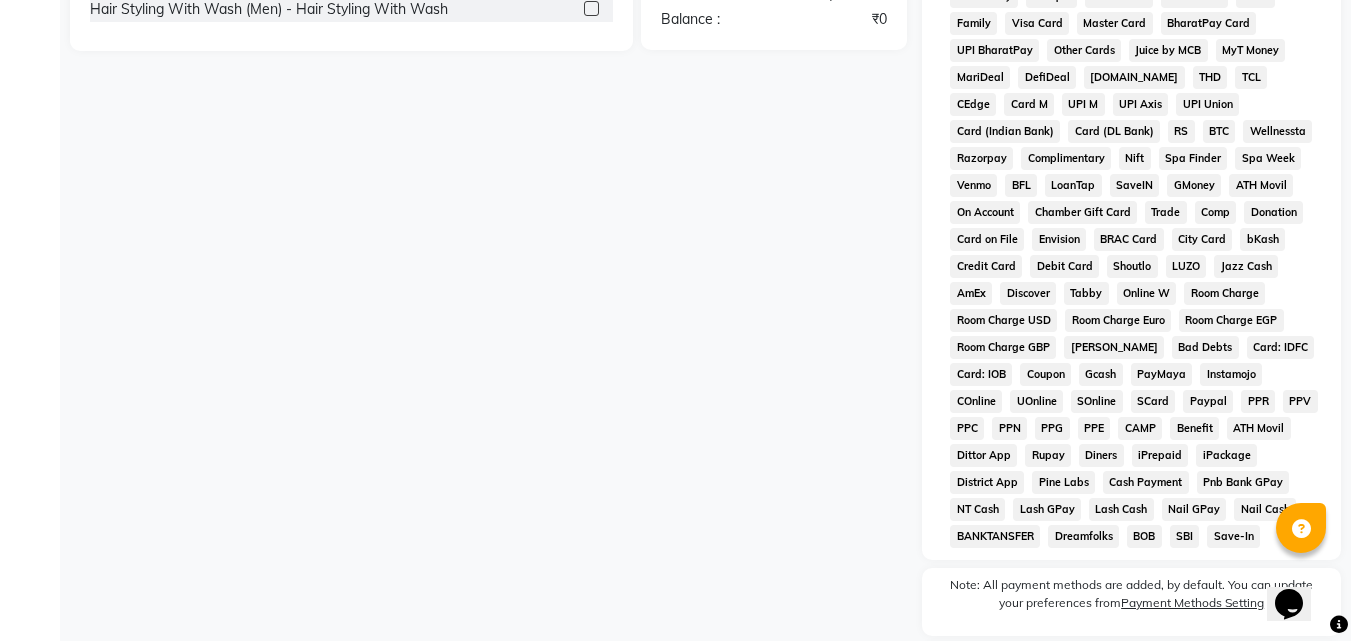 scroll, scrollTop: 899, scrollLeft: 0, axis: vertical 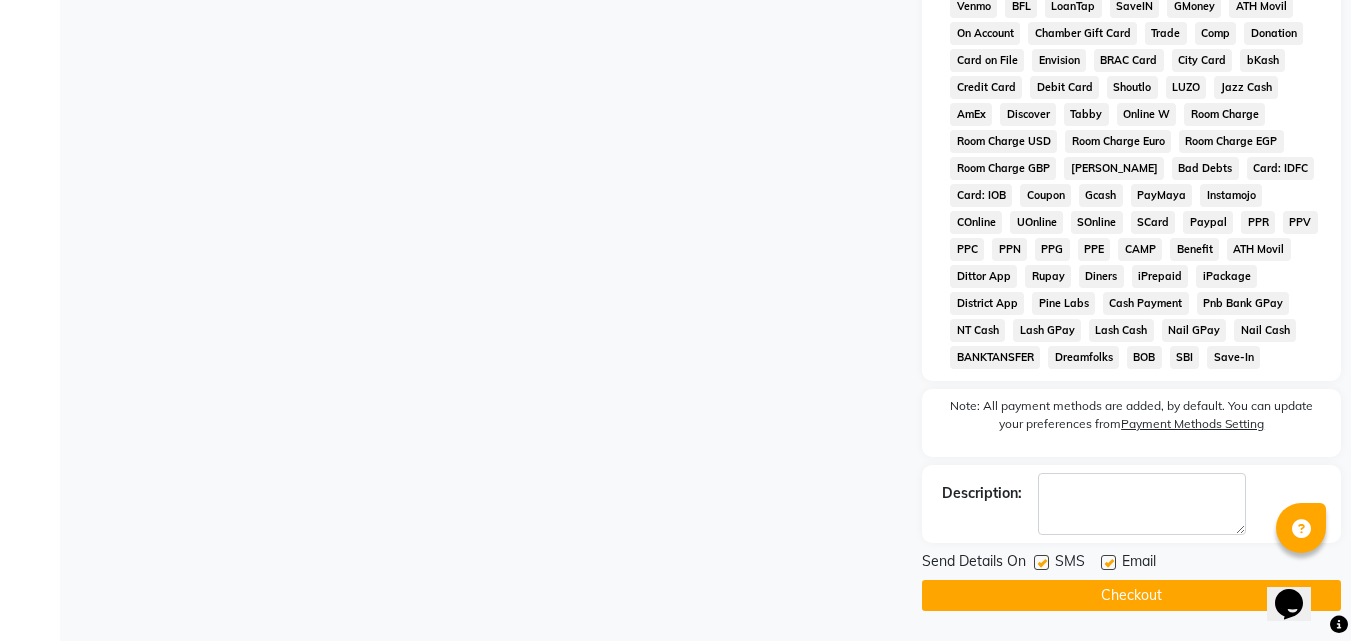 click on "Checkout" 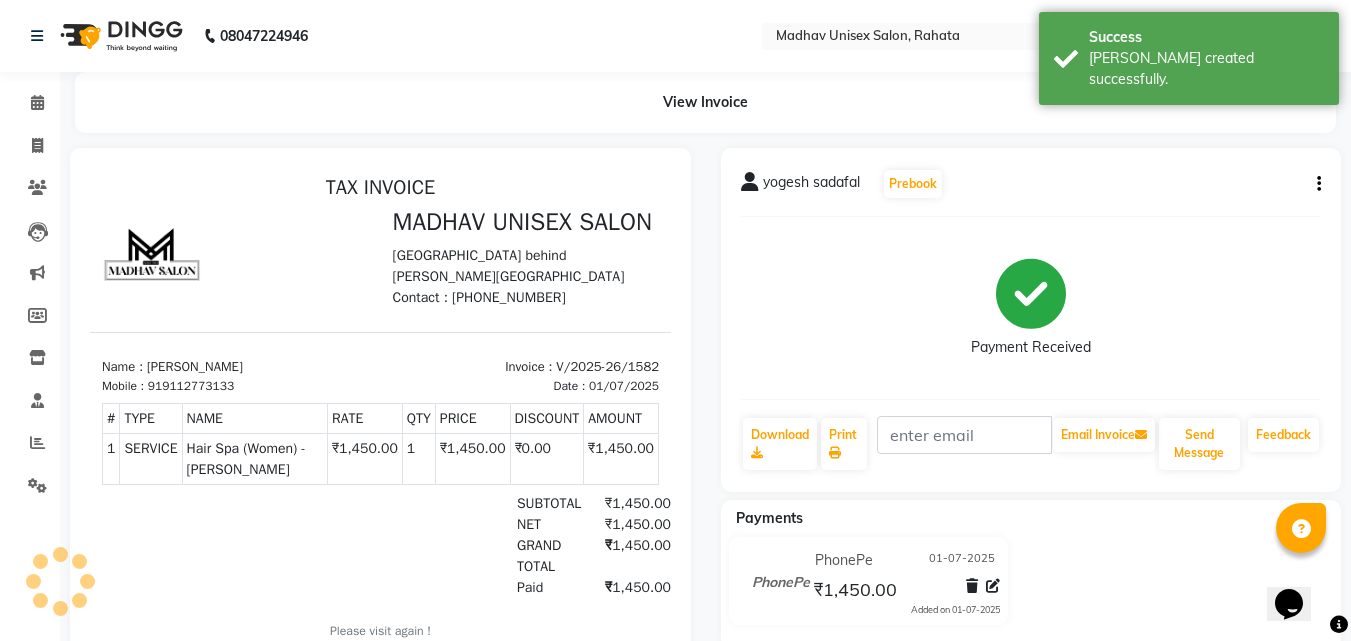 scroll, scrollTop: 0, scrollLeft: 0, axis: both 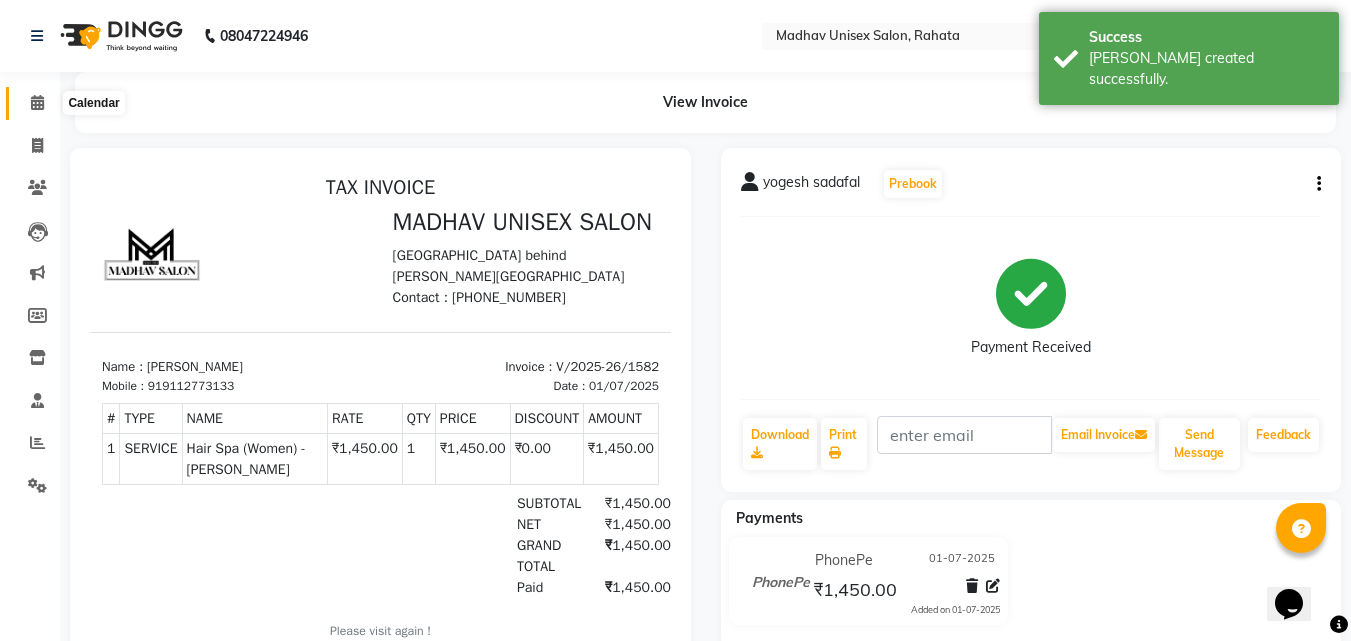 click 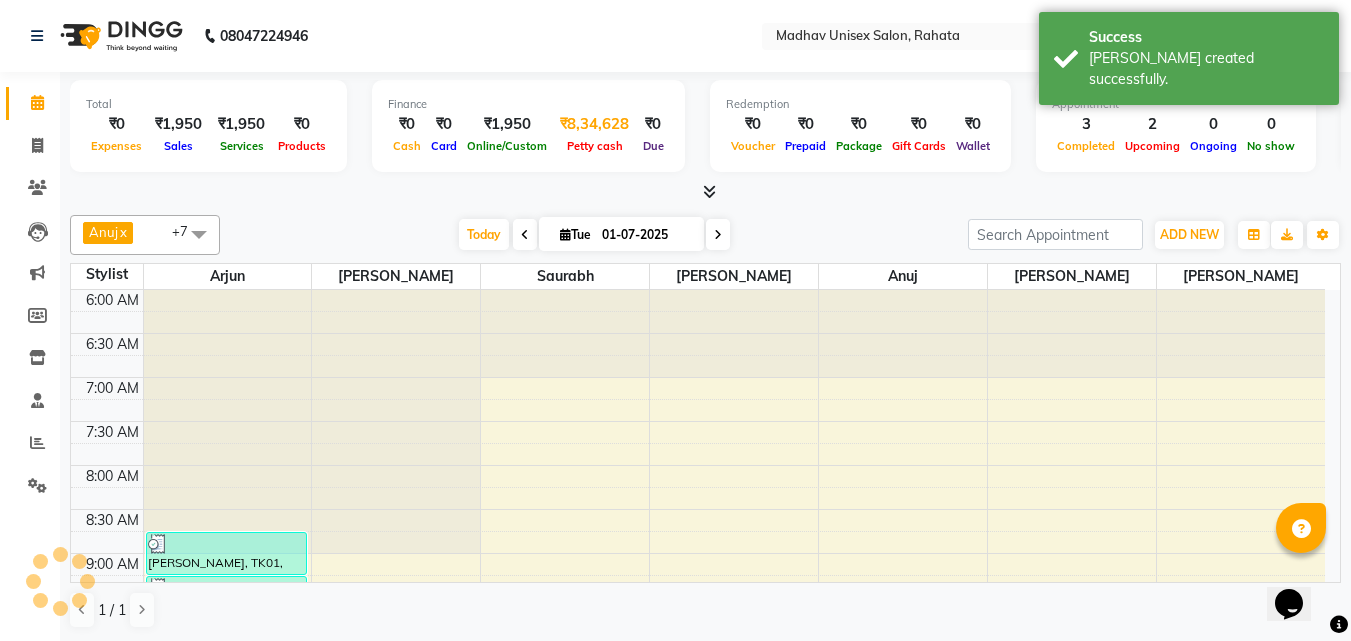 scroll, scrollTop: 0, scrollLeft: 0, axis: both 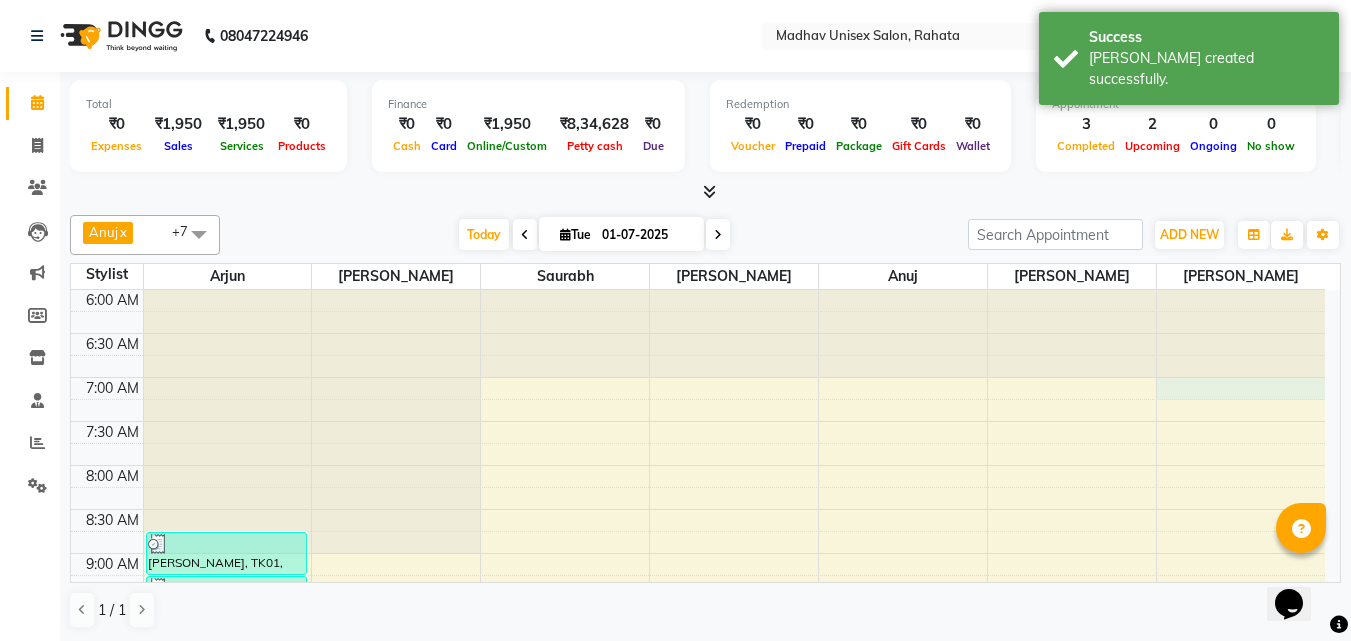 click on "6:00 AM 6:30 AM 7:00 AM 7:30 AM 8:00 AM 8:30 AM 9:00 AM 9:30 AM 10:00 AM 10:30 AM 11:00 AM 11:30 AM 12:00 PM 12:30 PM 1:00 PM 1:30 PM 2:00 PM 2:30 PM 3:00 PM 3:30 PM 4:00 PM 4:30 PM 5:00 PM 5:30 PM 6:00 PM 6:30 PM 7:00 PM 7:30 PM 8:00 PM 8:30 PM 9:00 PM 9:30 PM 10:00 PM 10:30 PM     [GEOGRAPHIC_DATA], 10:00 AM-10:45 AM, Hair Spa (Women)  - [PERSON_NAME] saheb, TK04, 10:15 AM-10:45 AM, Haircut (Women)  - Womens Haircut Without Wash     [PERSON_NAME], TK01, 08:45 AM-09:15 AM, [PERSON_NAME] (Men)  - Crafting / Shaving     ganesh maid, TK02, 09:15 AM-09:45 AM, [PERSON_NAME] (Men)  - Crafting / Shaving             [PERSON_NAME], TK03, 11:00 AM-11:30 AM, Haircut (Men)  - Mens Haircut With Wash" at bounding box center (698, 1037) 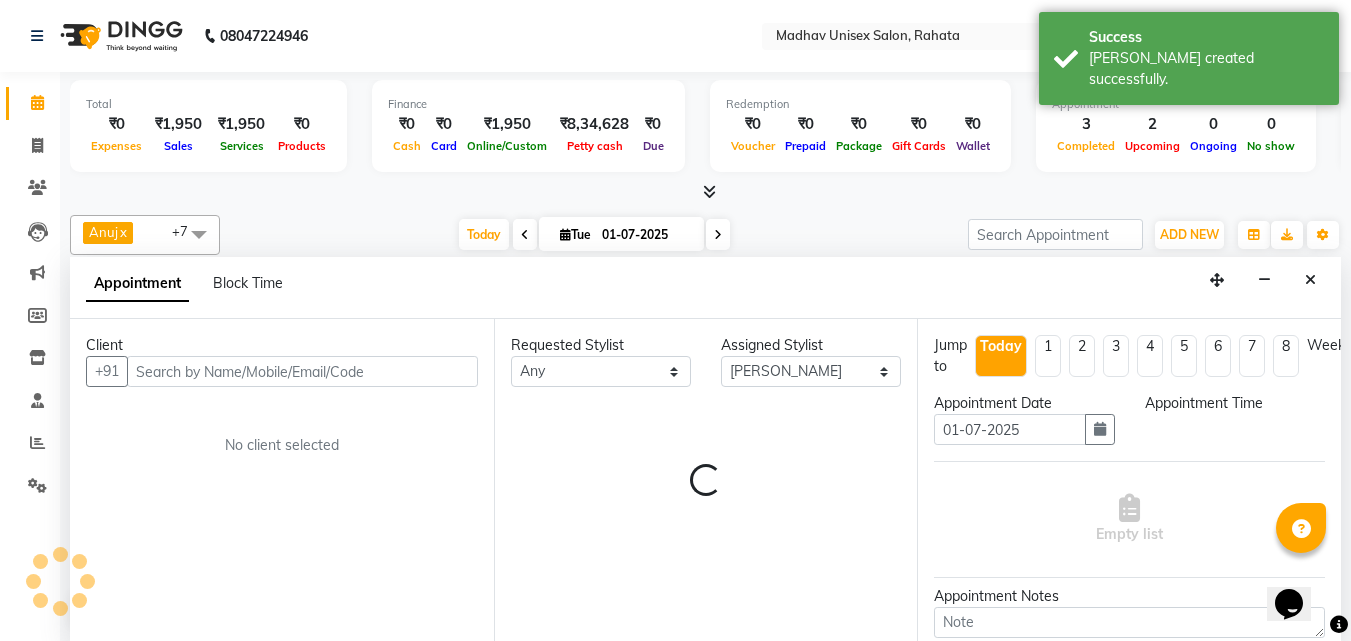 scroll, scrollTop: 1, scrollLeft: 0, axis: vertical 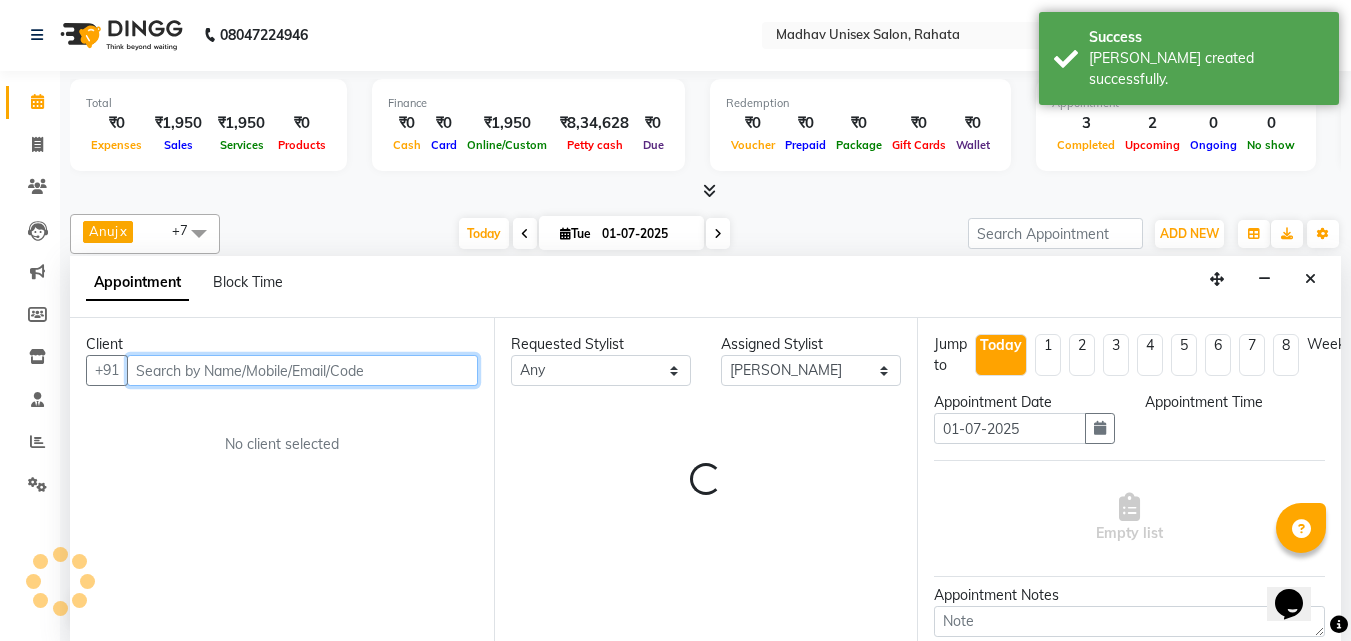 select on "420" 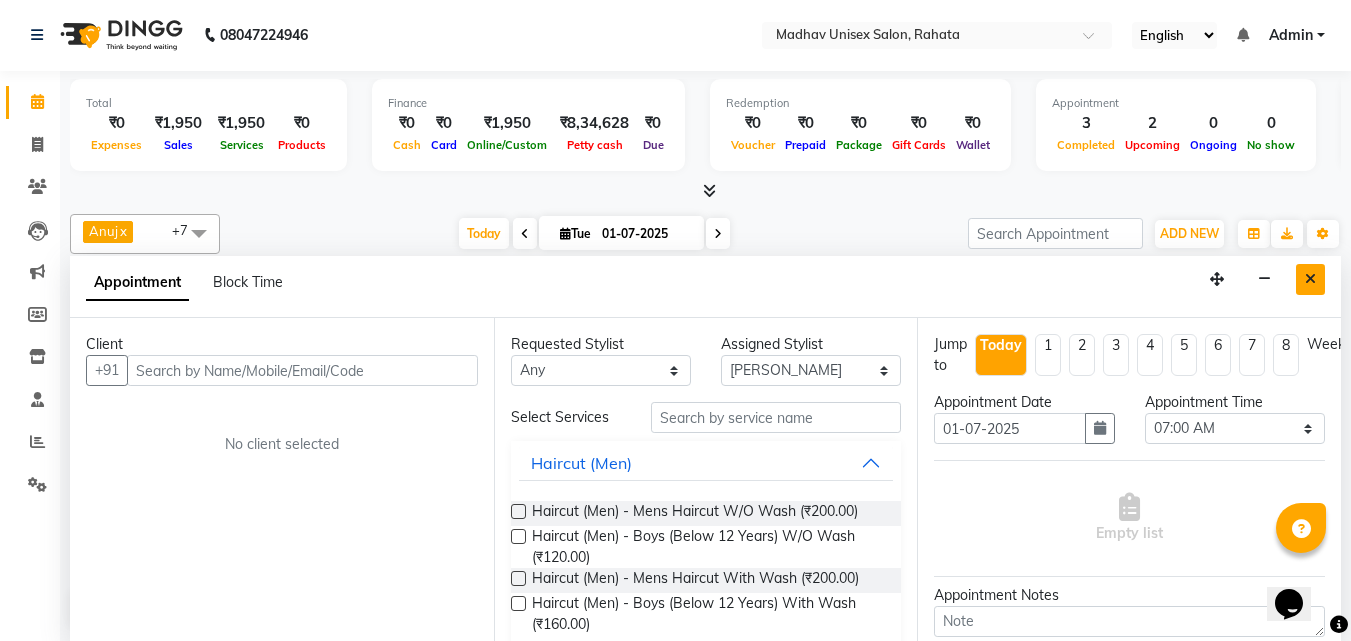 click at bounding box center (1310, 279) 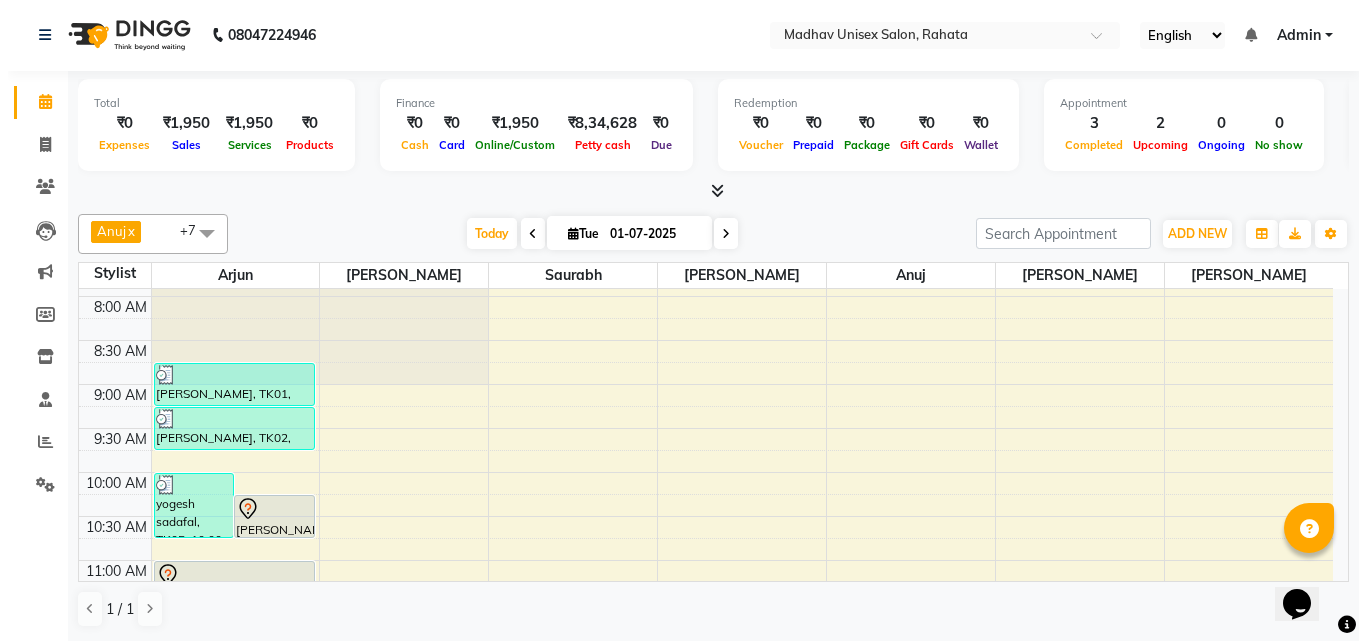 scroll, scrollTop: 237, scrollLeft: 0, axis: vertical 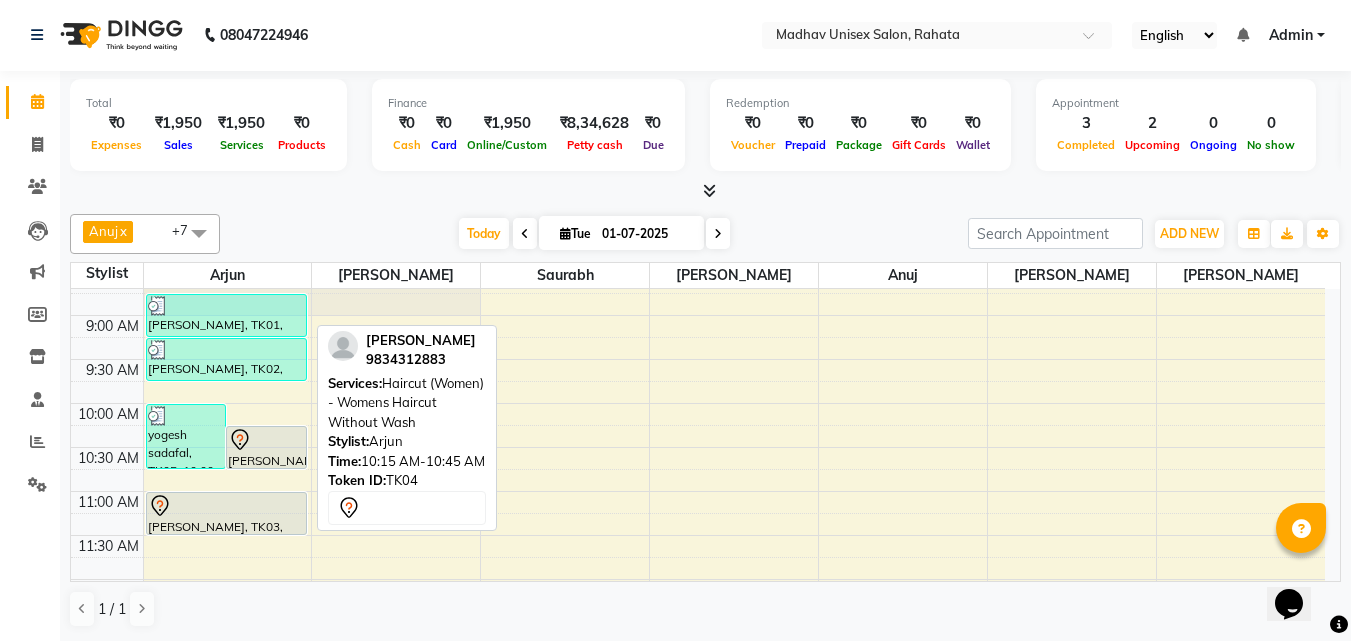 click at bounding box center (266, 440) 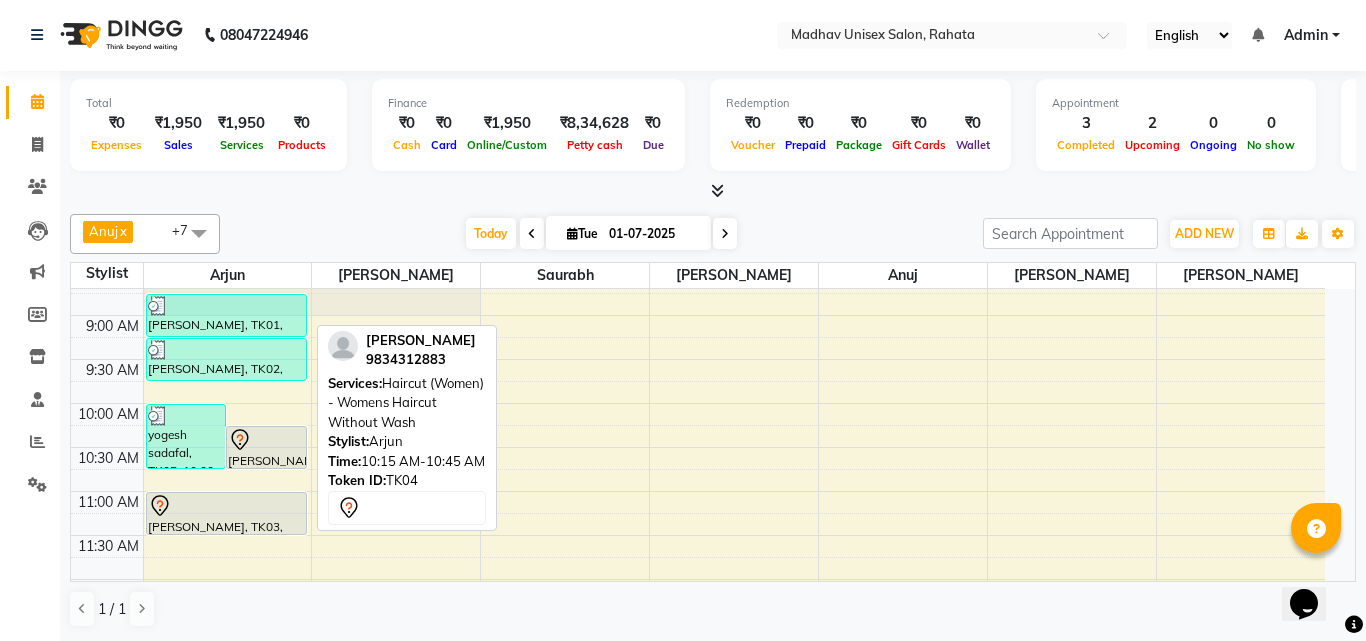 select on "7" 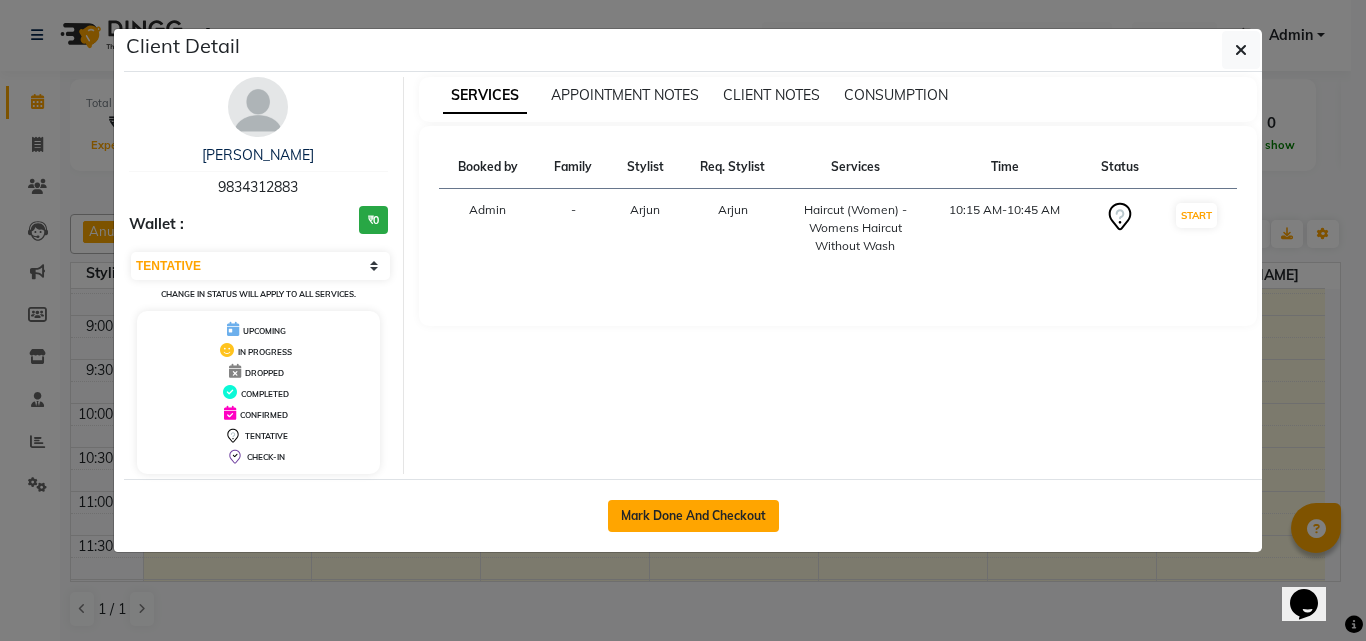 click on "Mark Done And Checkout" 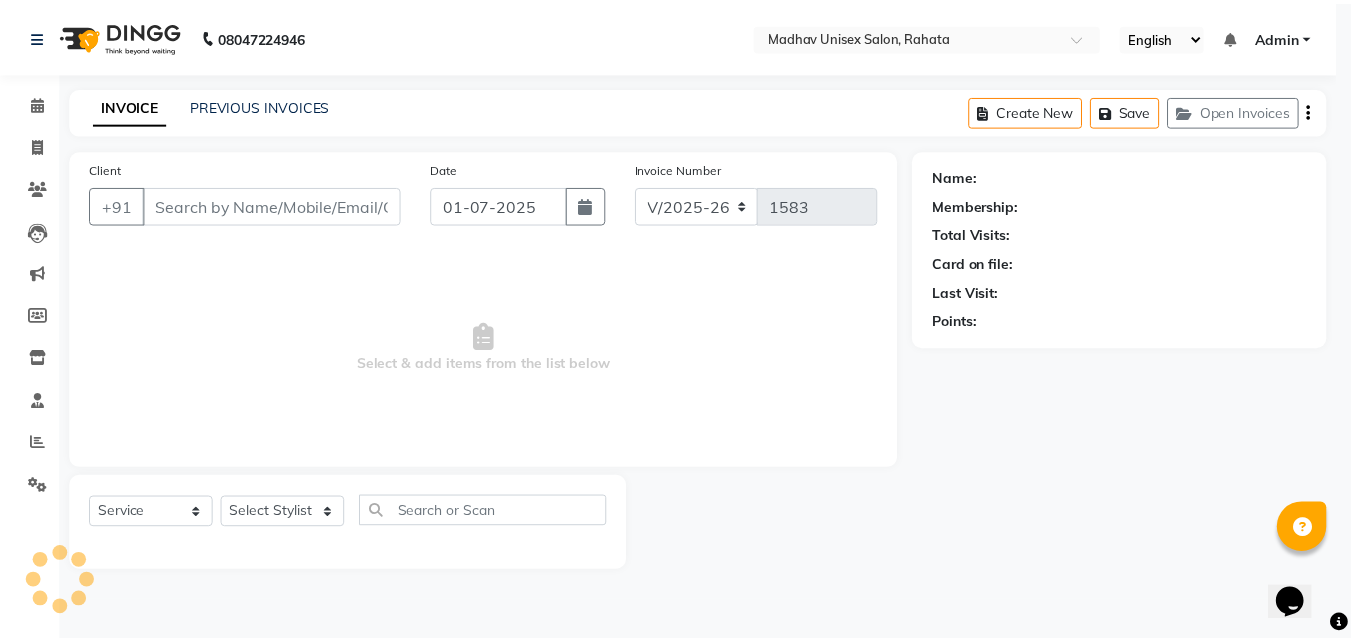 scroll, scrollTop: 0, scrollLeft: 0, axis: both 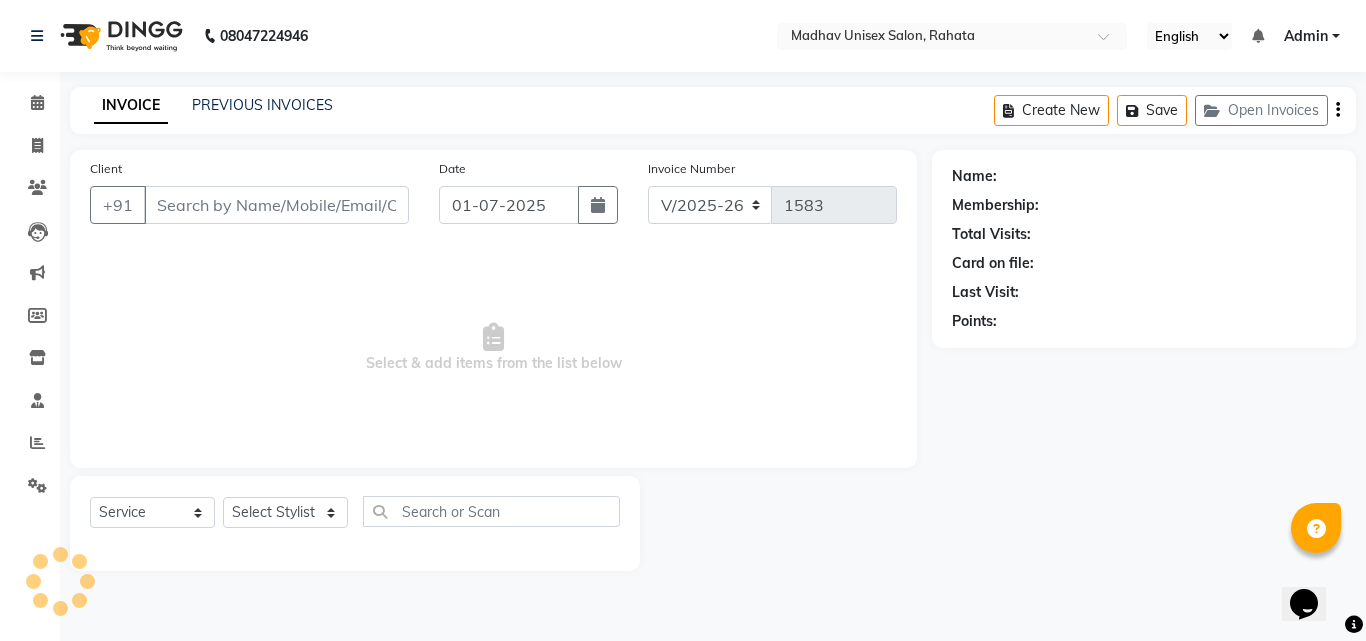 type on "9834312883" 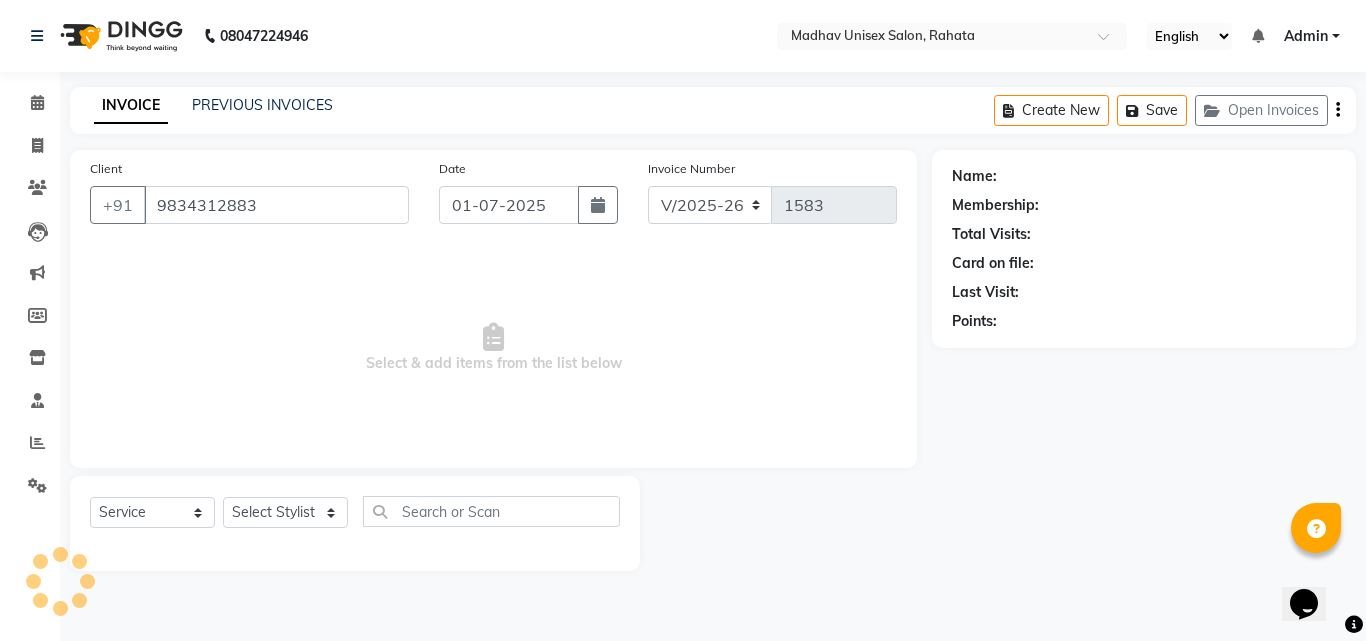 select on "14046" 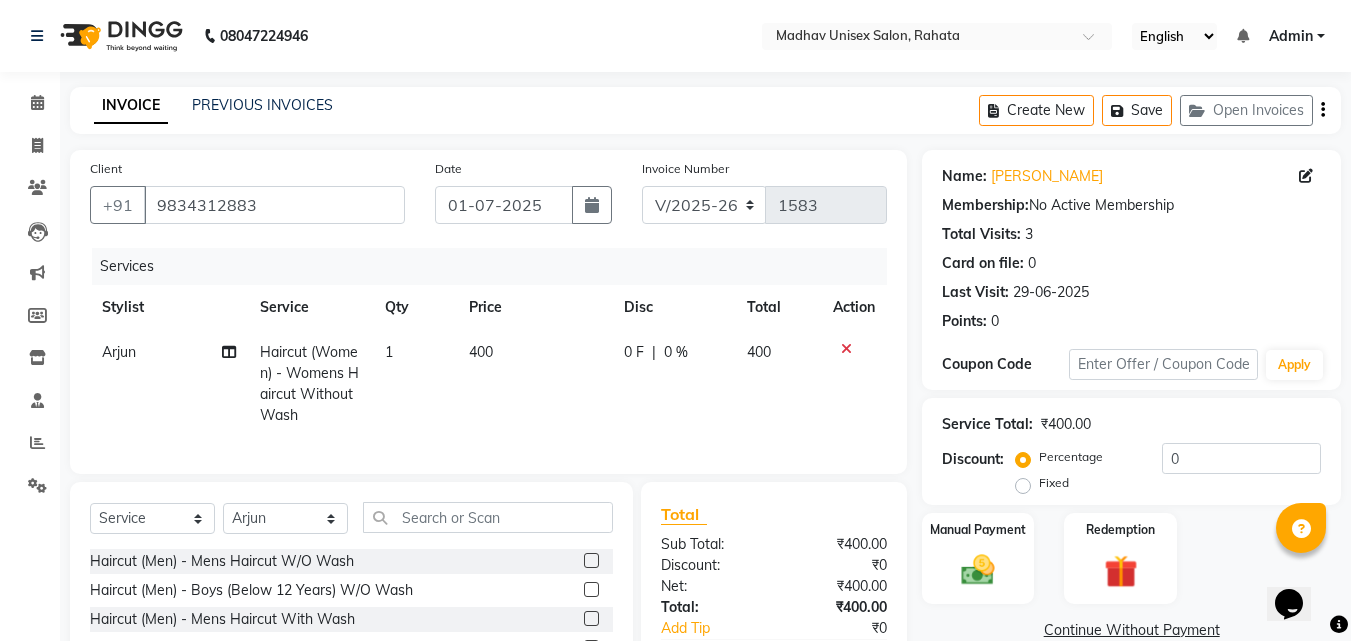 click on "400" 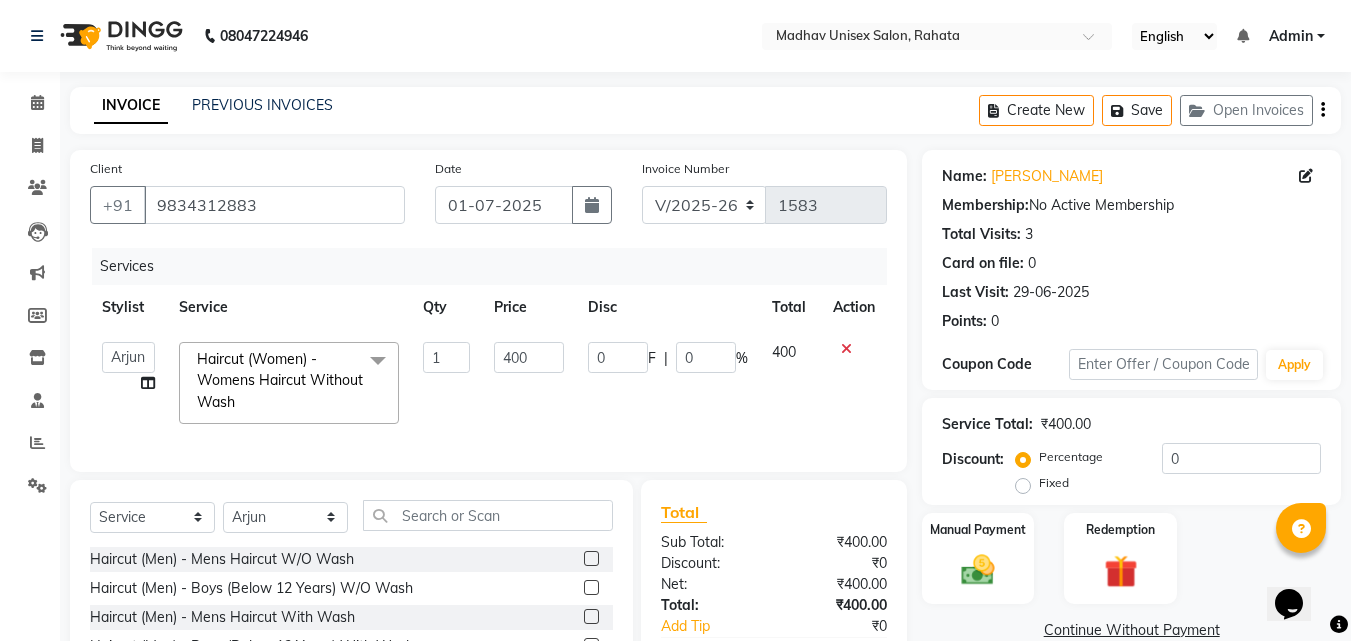 click on "400" 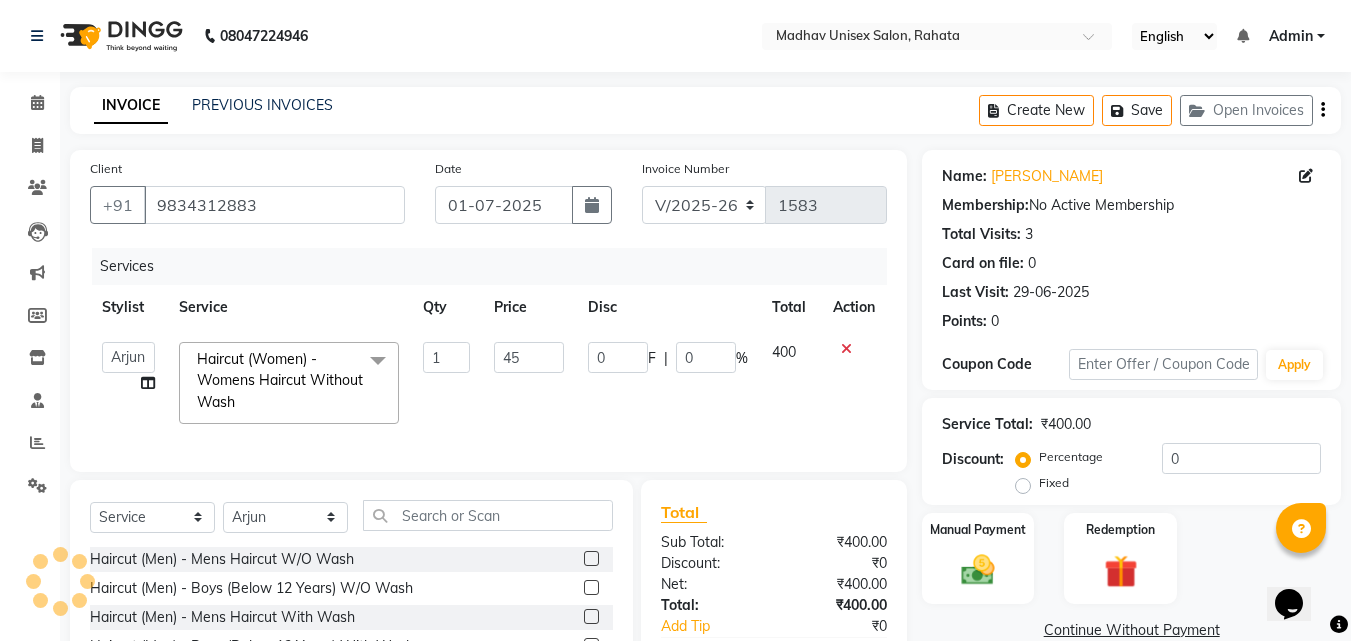 type on "450" 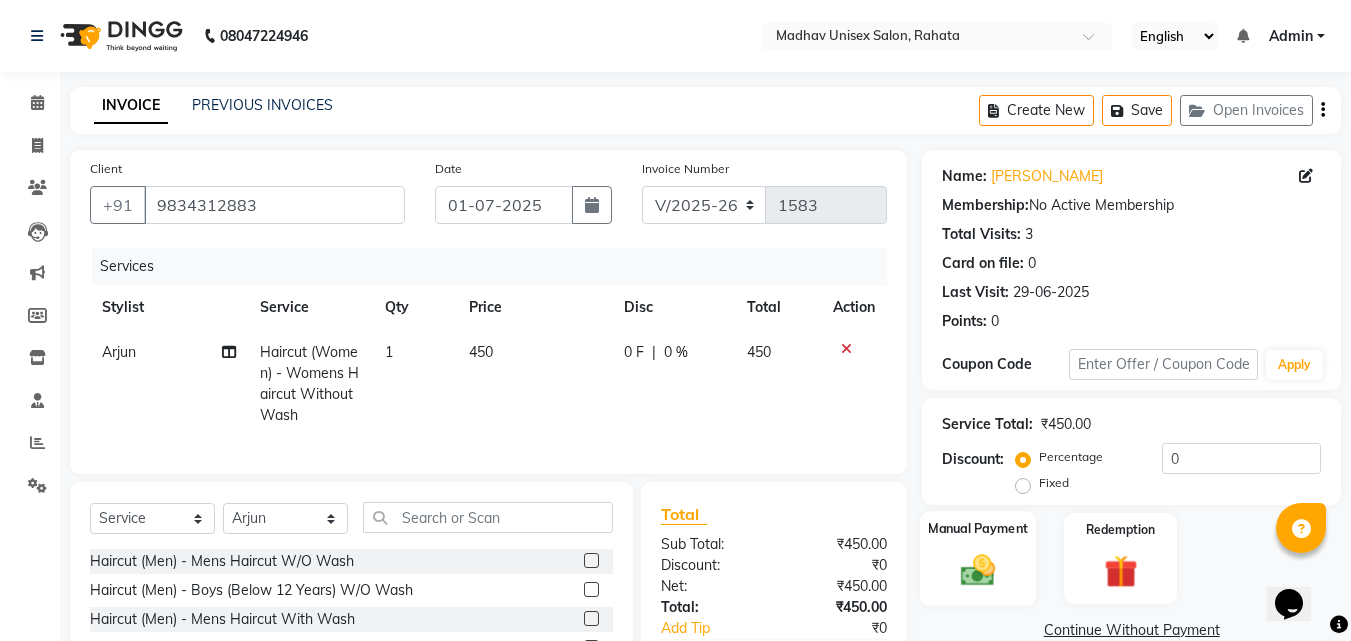 click on "Manual Payment" 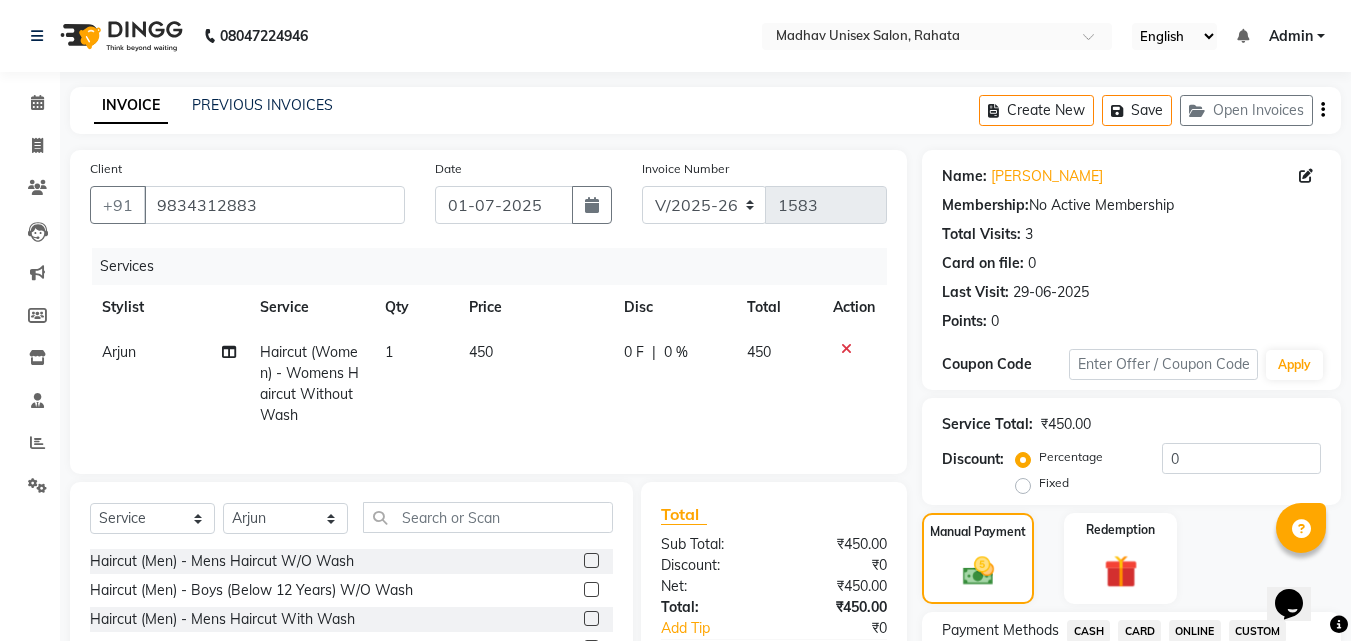 scroll, scrollTop: 560, scrollLeft: 0, axis: vertical 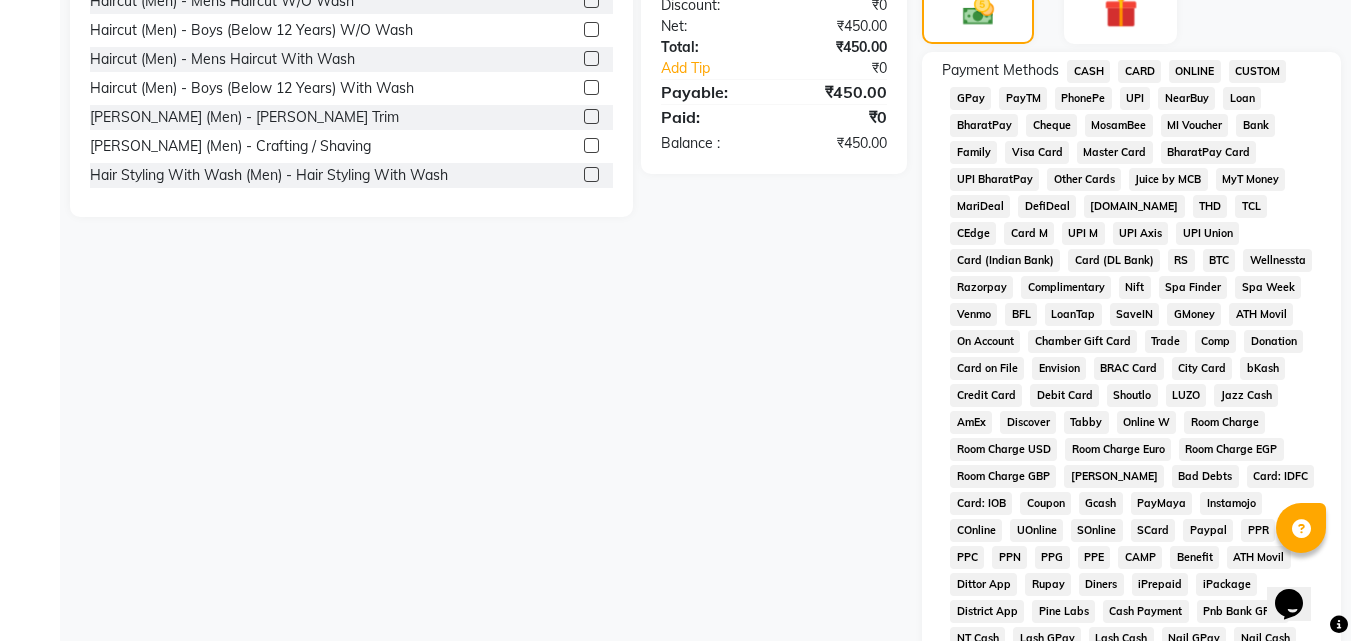 click on "PhonePe" 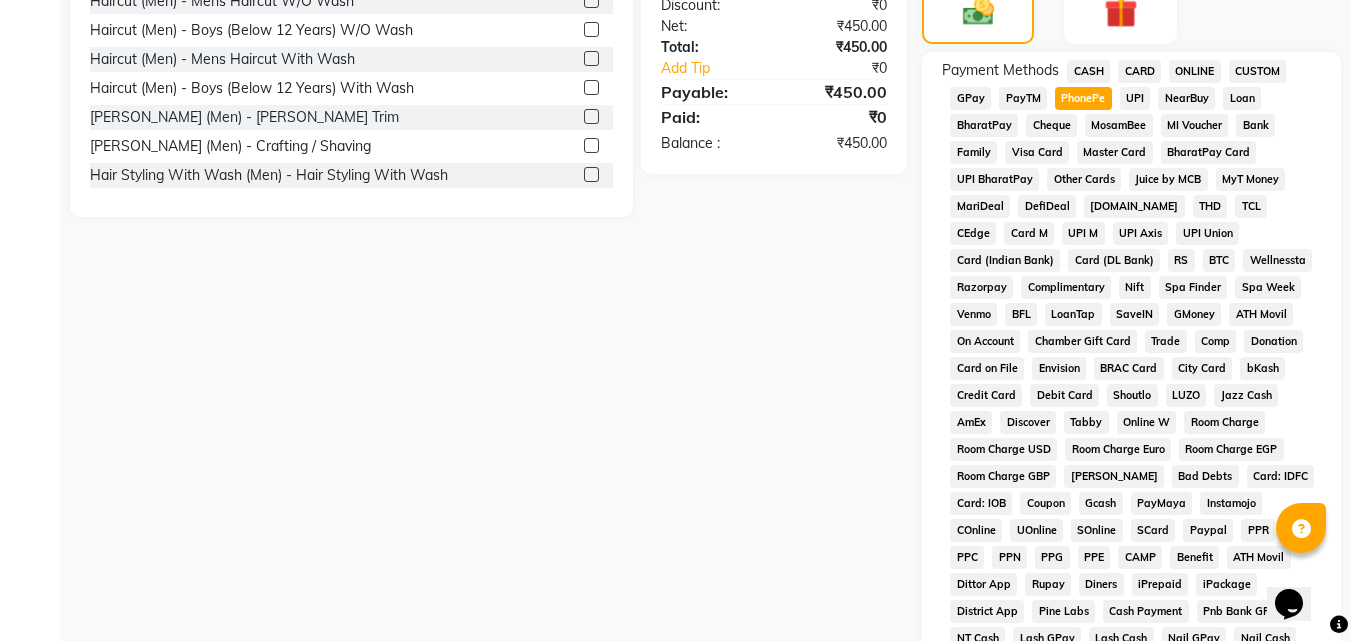 scroll, scrollTop: 861, scrollLeft: 0, axis: vertical 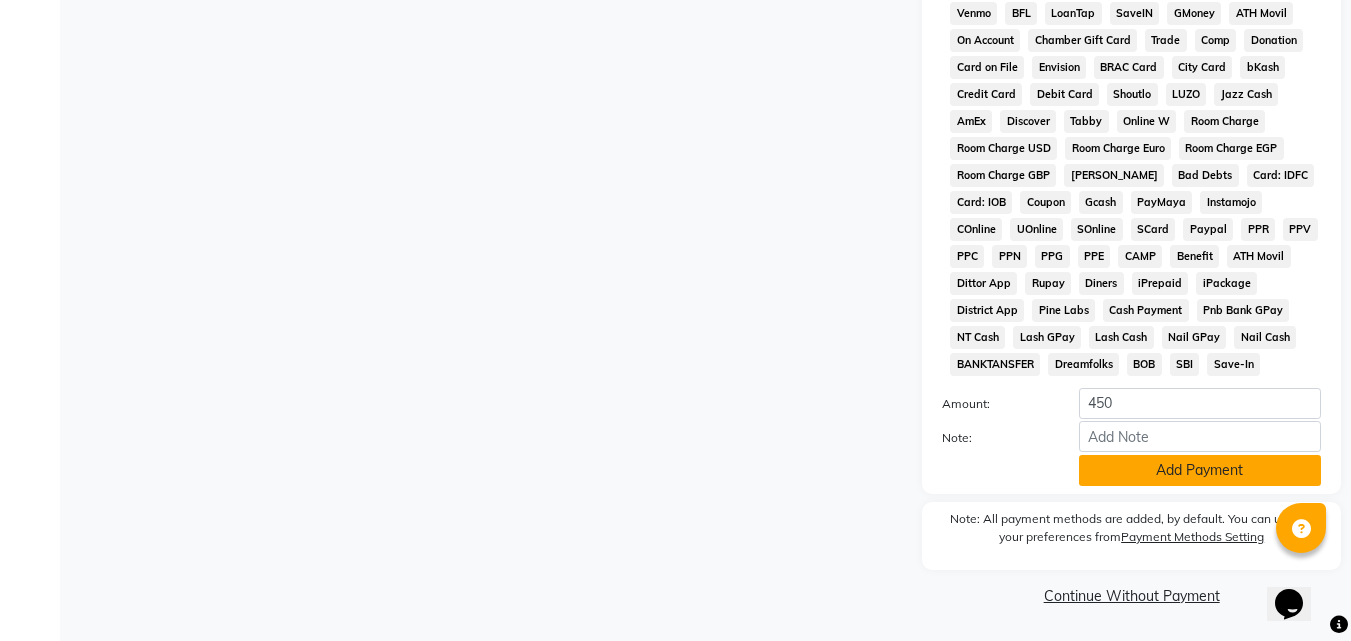 click on "Add Payment" 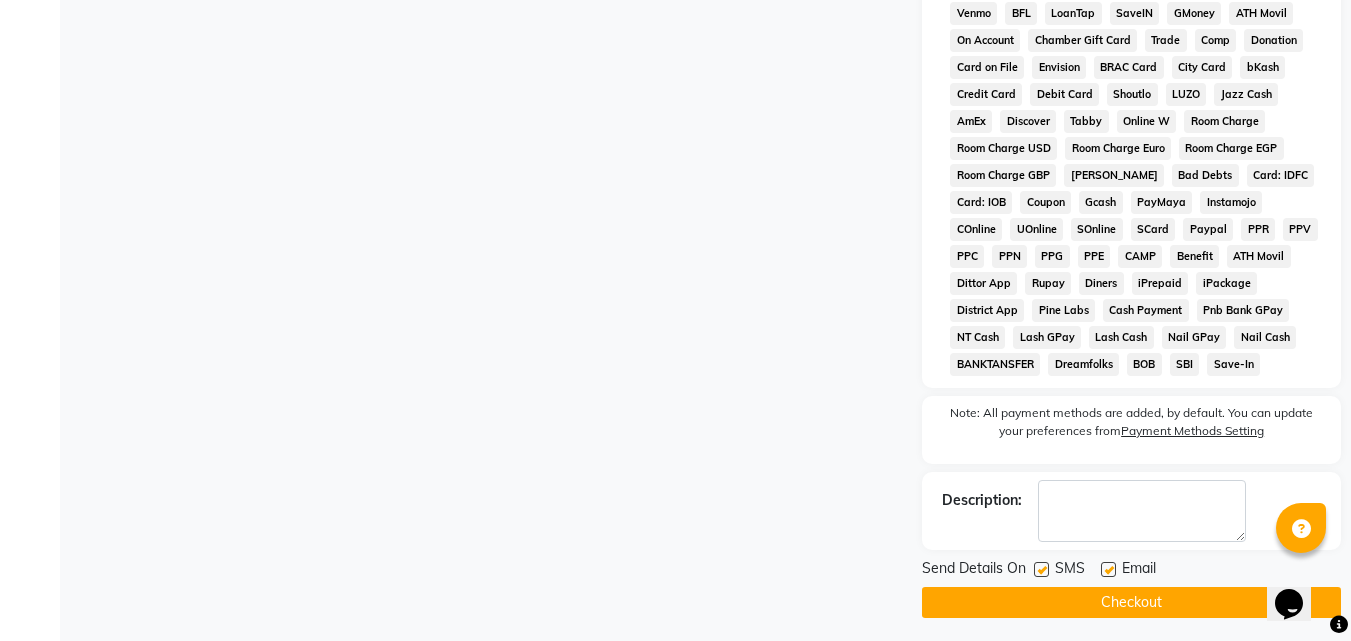 click on "Checkout" 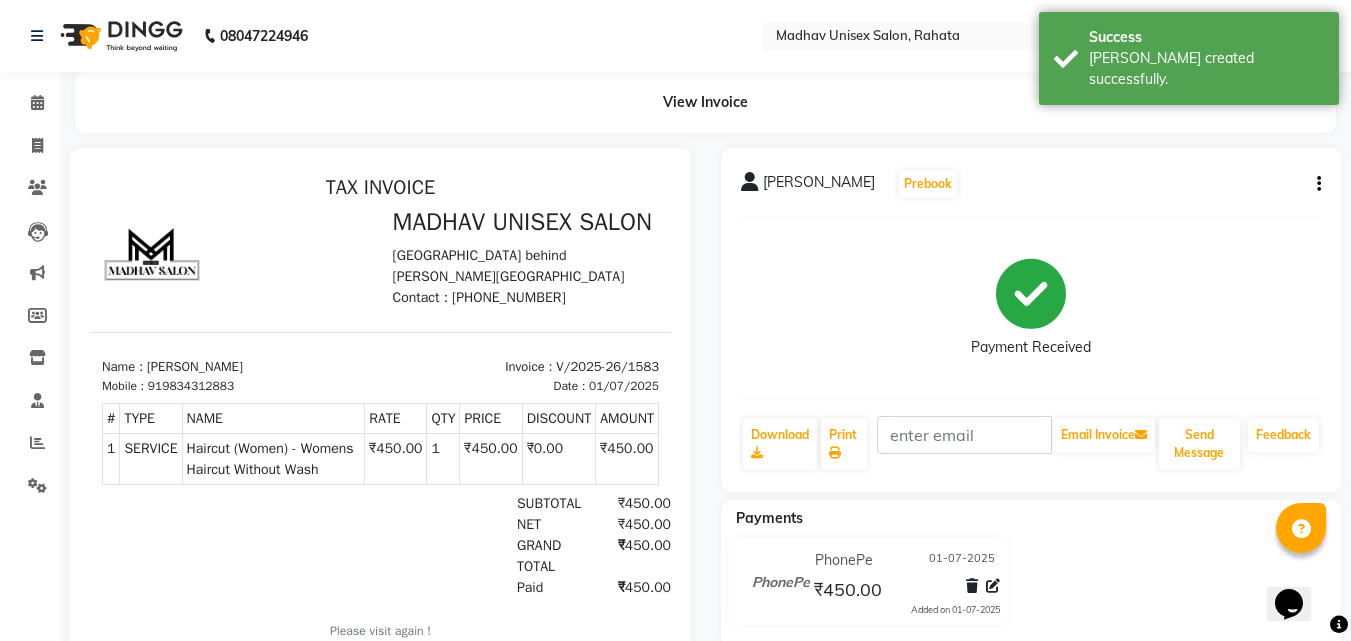 scroll, scrollTop: 0, scrollLeft: 0, axis: both 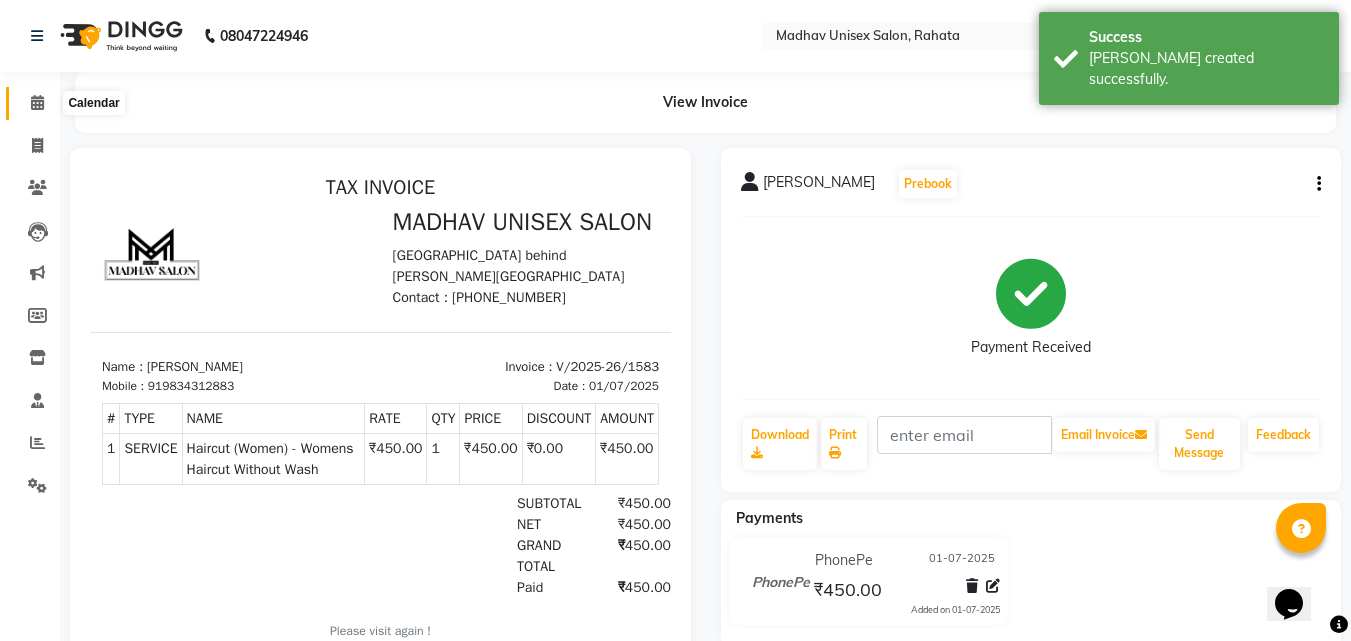 click 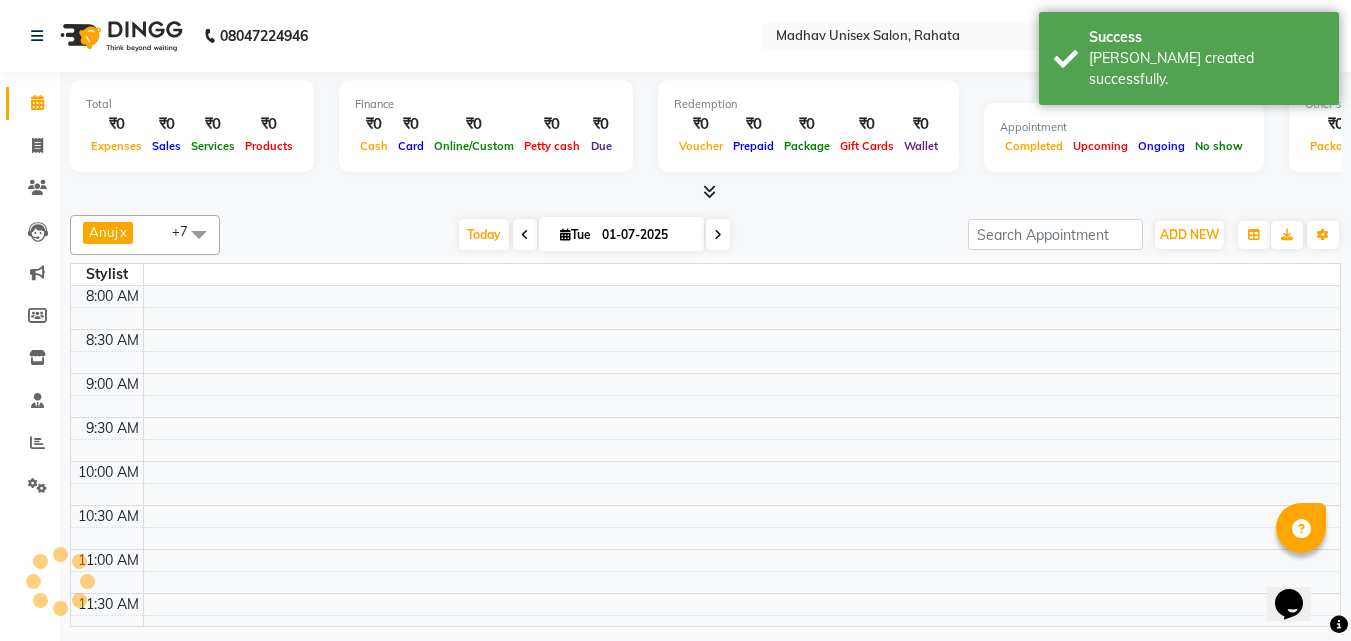 scroll, scrollTop: 0, scrollLeft: 0, axis: both 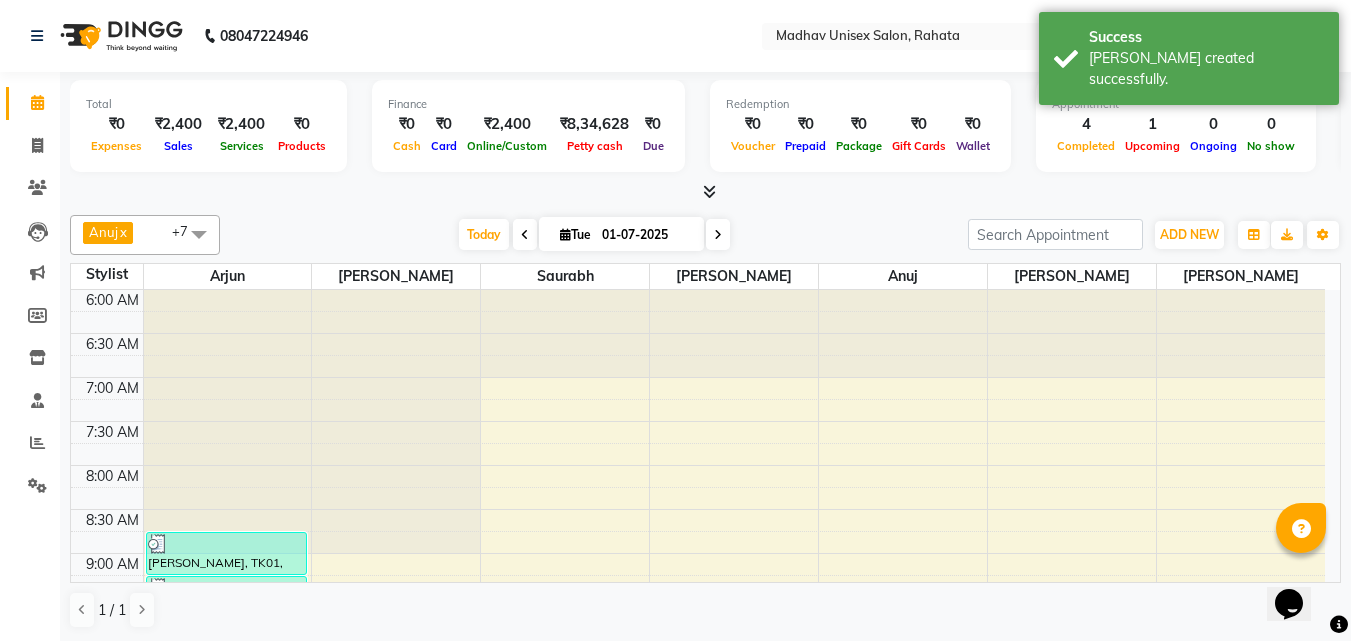 click on "6:00 AM 6:30 AM 7:00 AM 7:30 AM 8:00 AM 8:30 AM 9:00 AM 9:30 AM 10:00 AM 10:30 AM 11:00 AM 11:30 AM 12:00 PM 12:30 PM 1:00 PM 1:30 PM 2:00 PM 2:30 PM 3:00 PM 3:30 PM 4:00 PM 4:30 PM 5:00 PM 5:30 PM 6:00 PM 6:30 PM 7:00 PM 7:30 PM 8:00 PM 8:30 PM 9:00 PM 9:30 PM 10:00 PM 10:30 PM     [GEOGRAPHIC_DATA], 10:00 AM-10:45 AM, Hair Spa (Women)  - [PERSON_NAME] saheb, TK04, 10:15 AM-10:45 AM, Haircut (Women)  - Womens Haircut Without Wash     [PERSON_NAME], TK01, 08:45 AM-09:15 AM, [PERSON_NAME] (Men)  - Crafting / Shaving     ganesh maid, TK02, 09:15 AM-09:45 AM, [PERSON_NAME] (Men)  - Crafting / Shaving             [PERSON_NAME], TK03, 11:00 AM-11:30 AM, Haircut (Men)  - Mens Haircut With Wash" at bounding box center (706, 436) 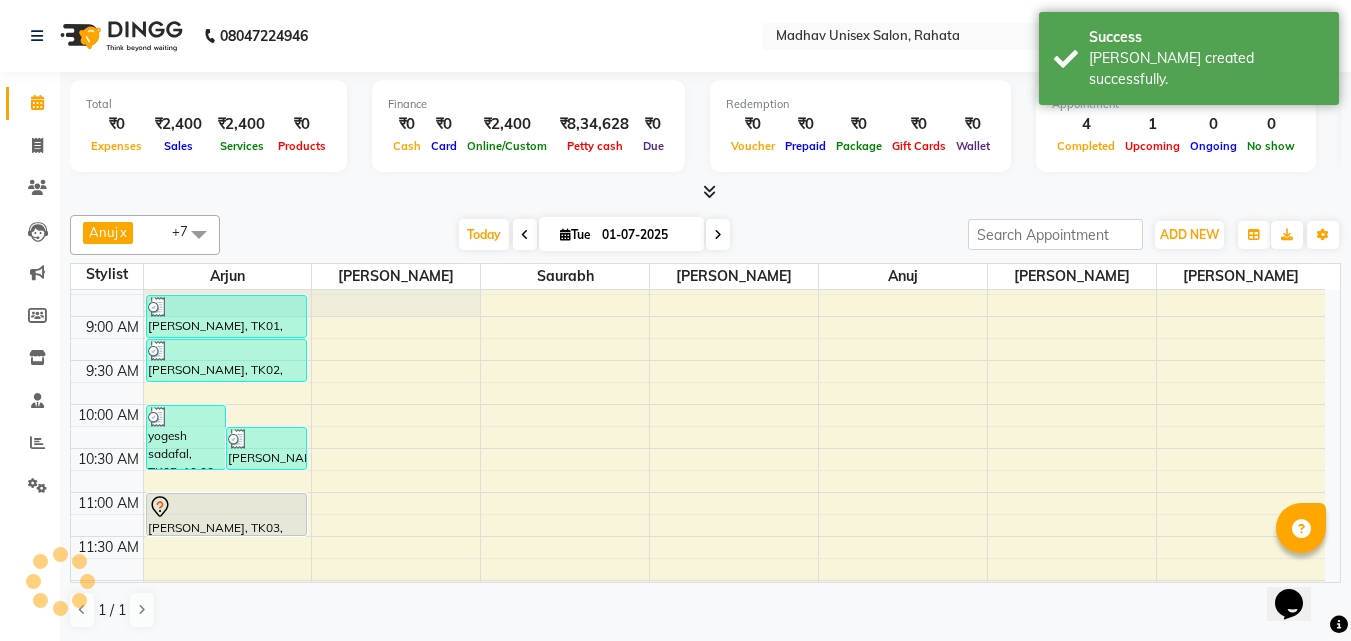 scroll, scrollTop: 474, scrollLeft: 0, axis: vertical 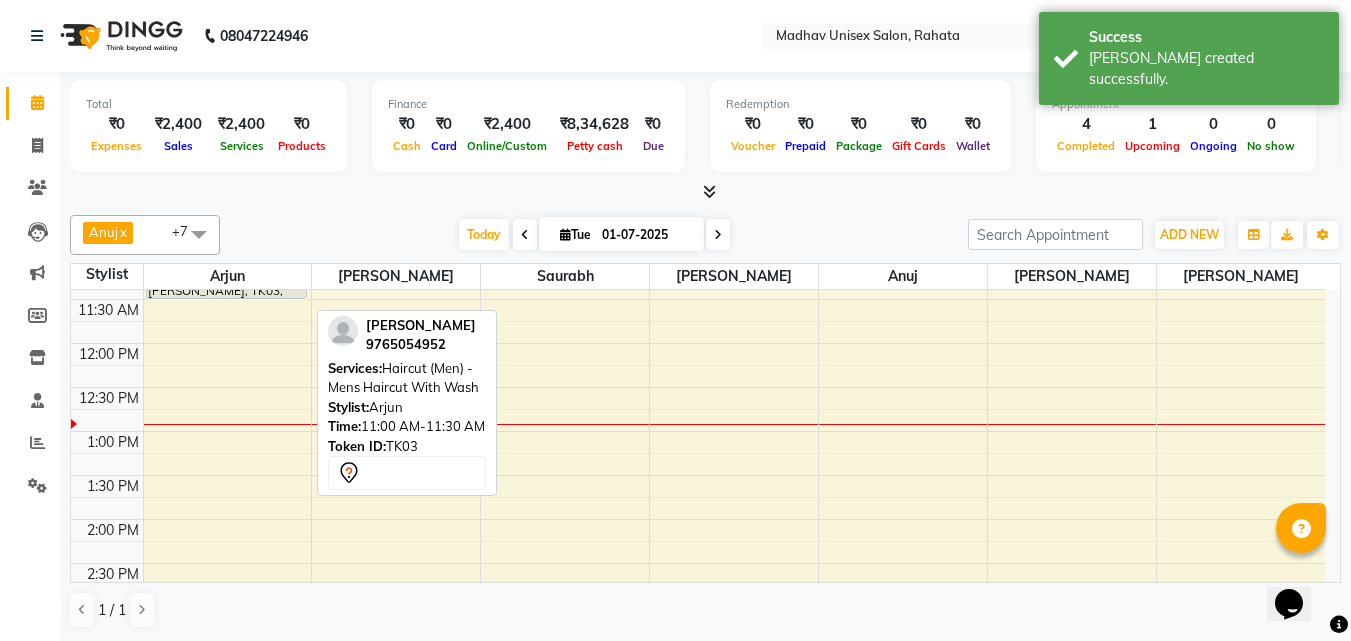 click on "[PERSON_NAME], TK03, 11:00 AM-11:30 AM, Haircut (Men)  - Mens Haircut With Wash" at bounding box center [227, 277] 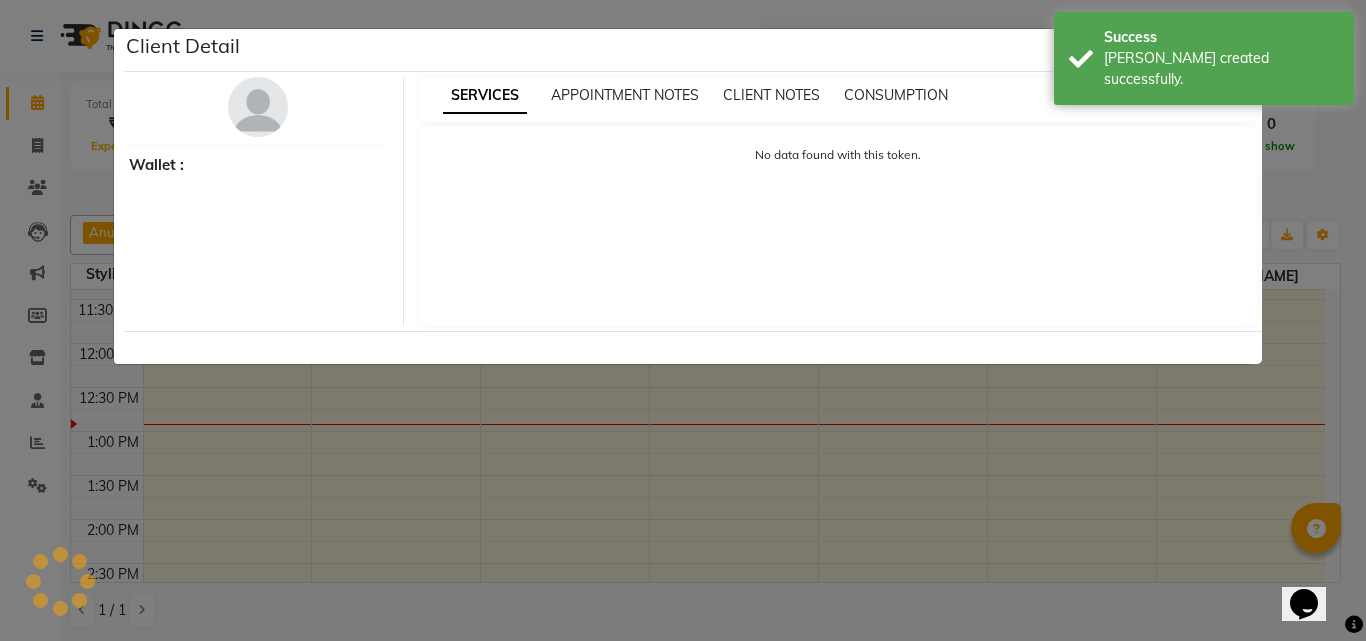 select on "7" 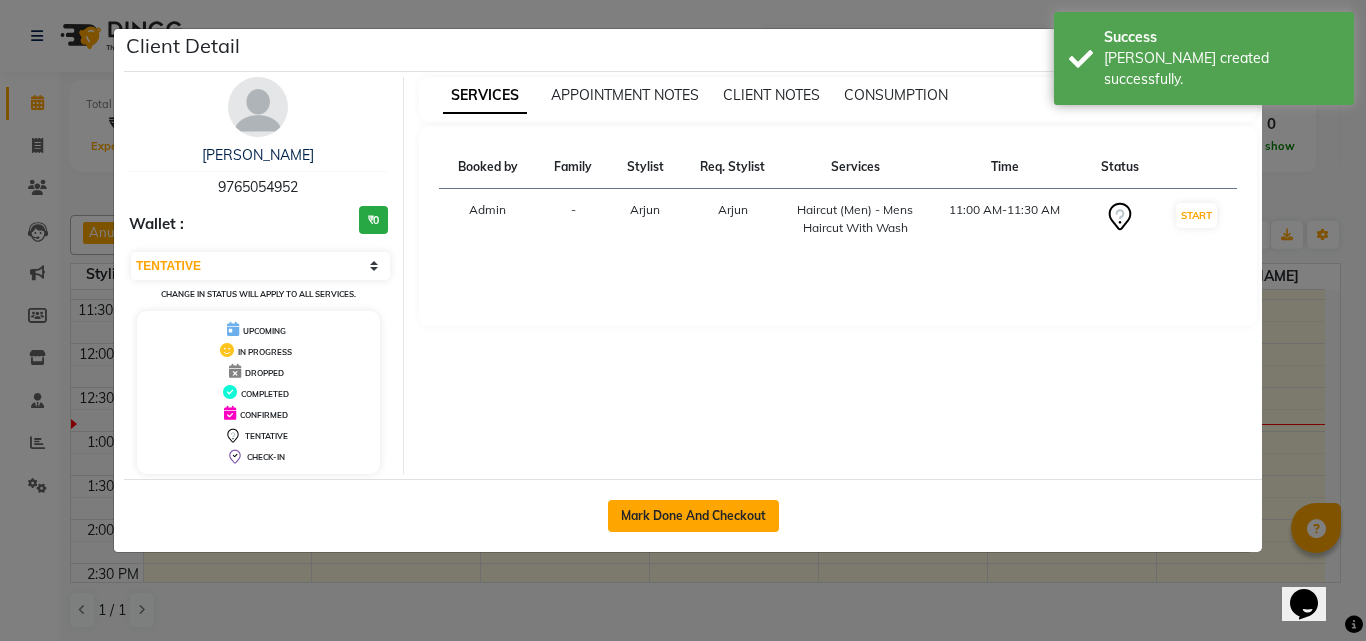 click on "Mark Done And Checkout" 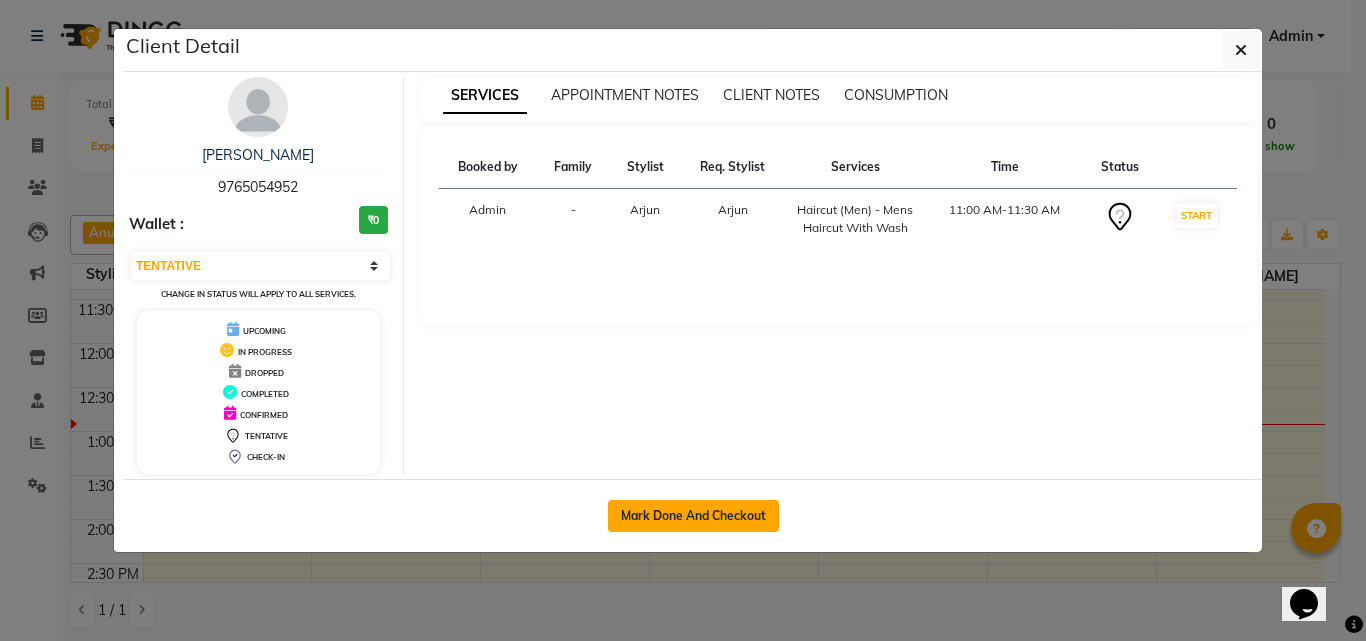 select on "service" 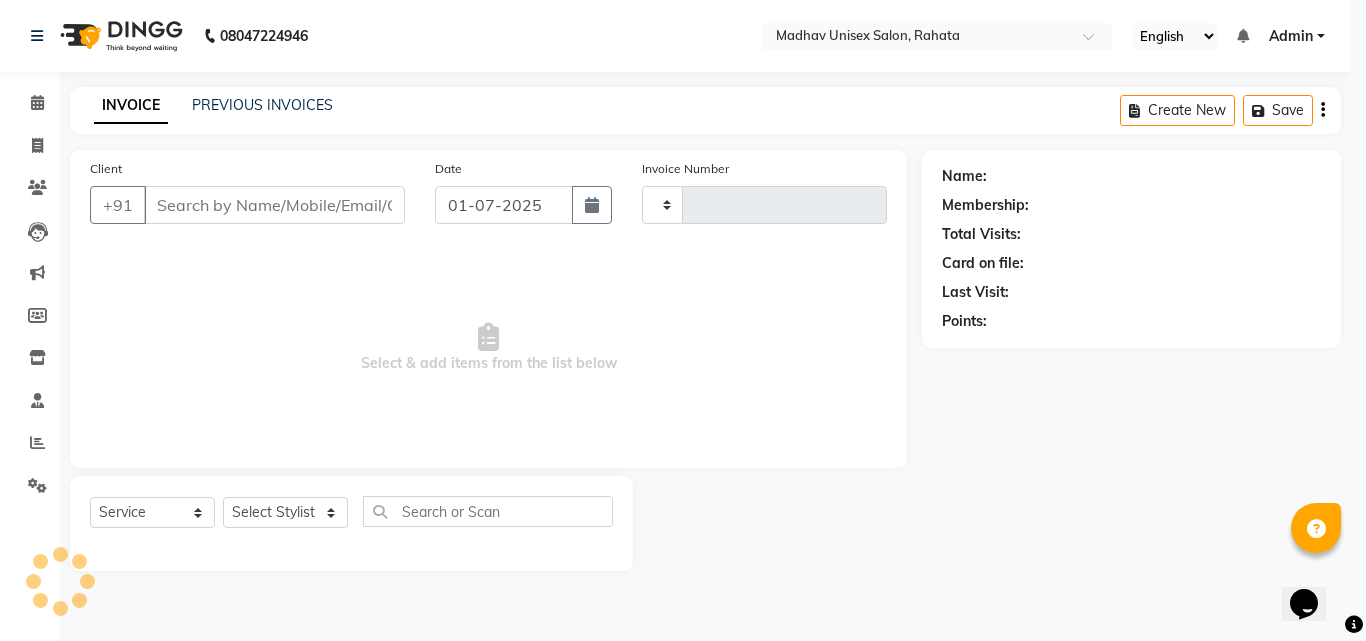 type on "1584" 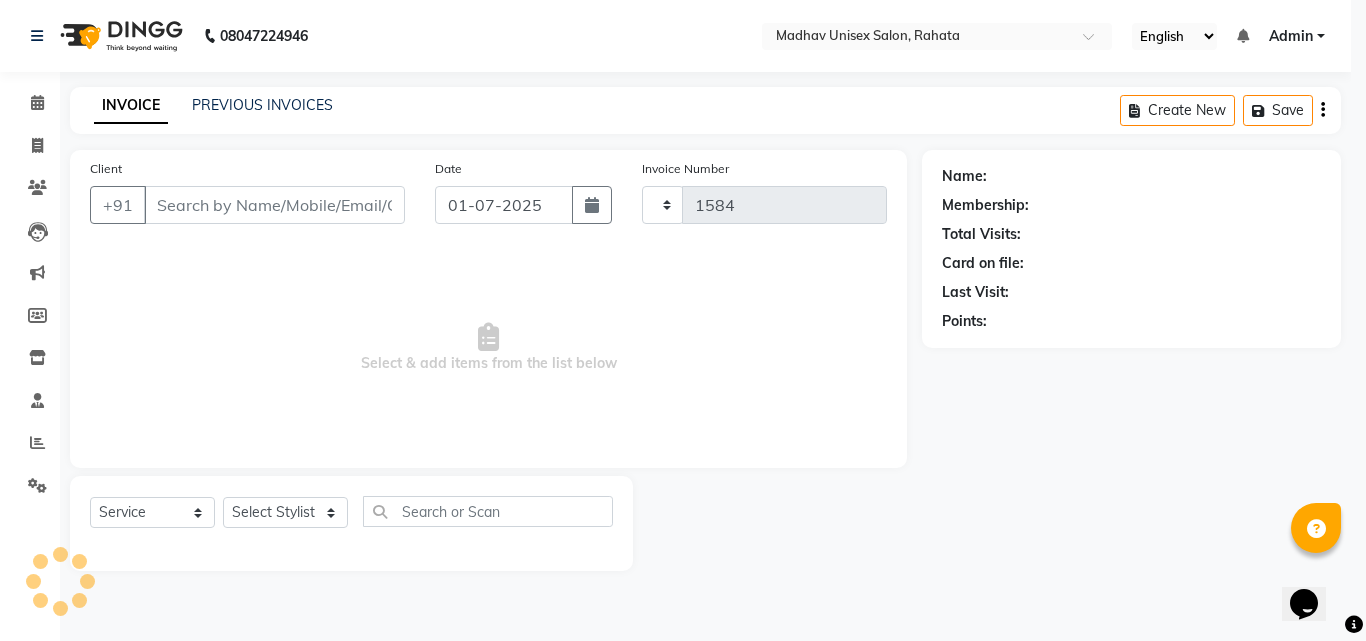 select on "870" 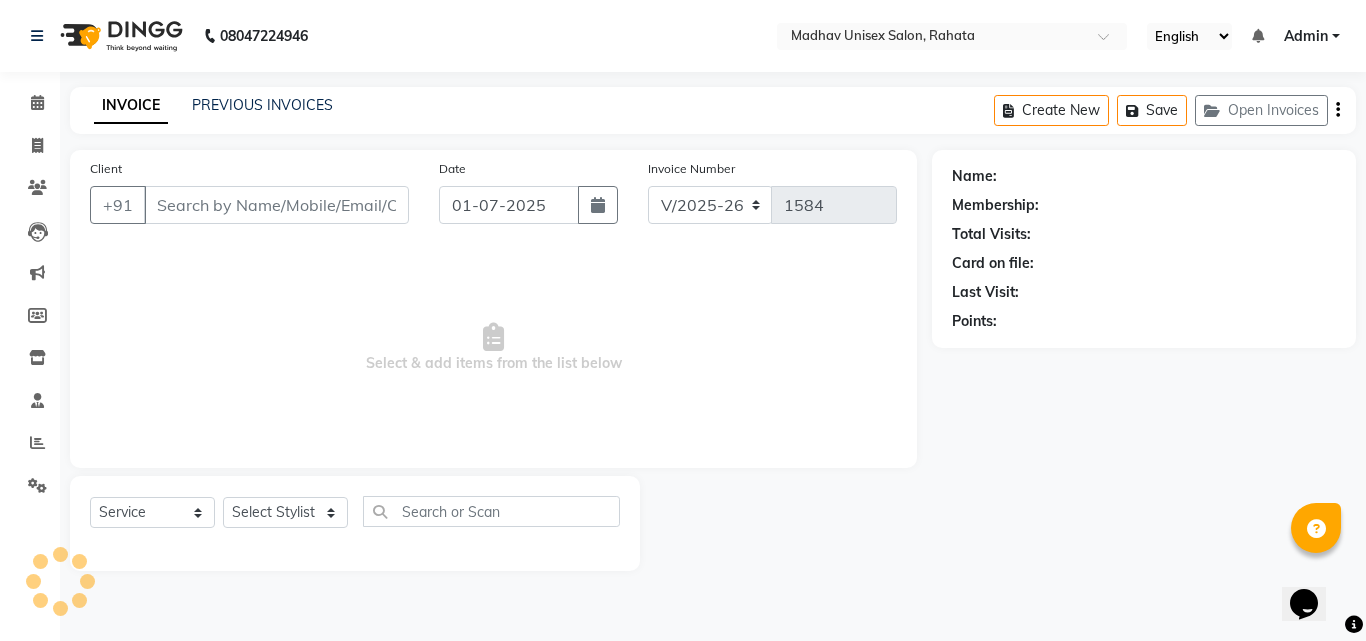 type on "9765054952" 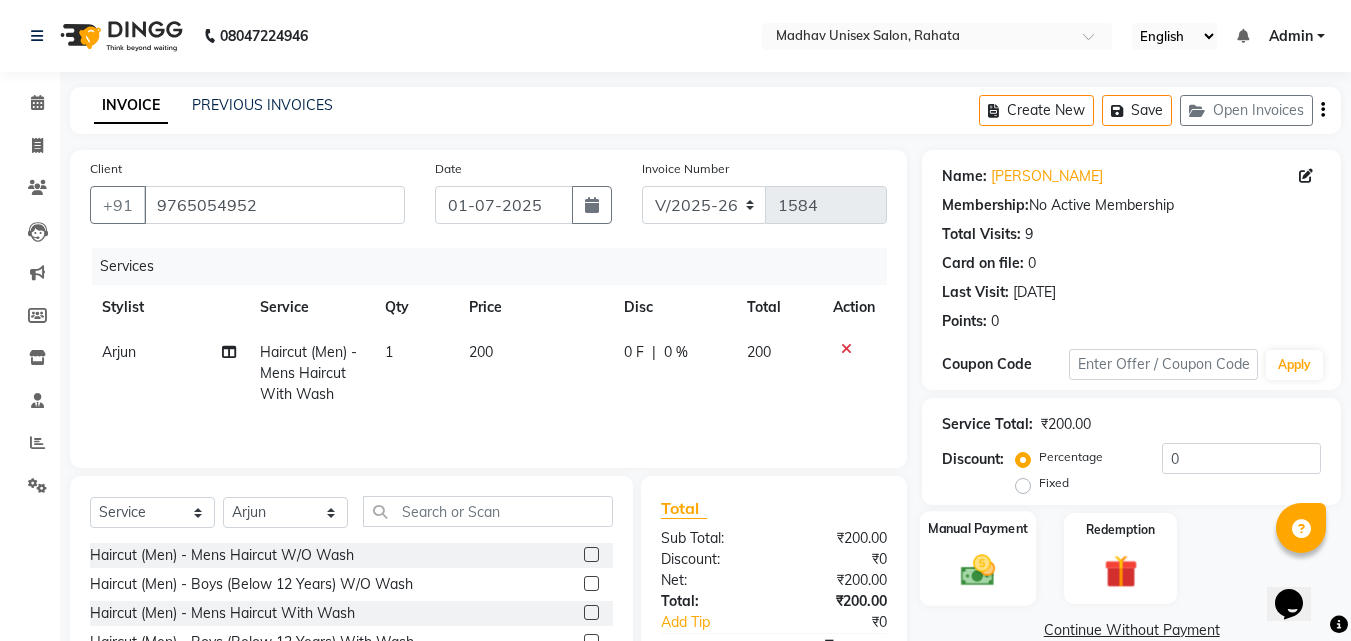 click on "Manual Payment" 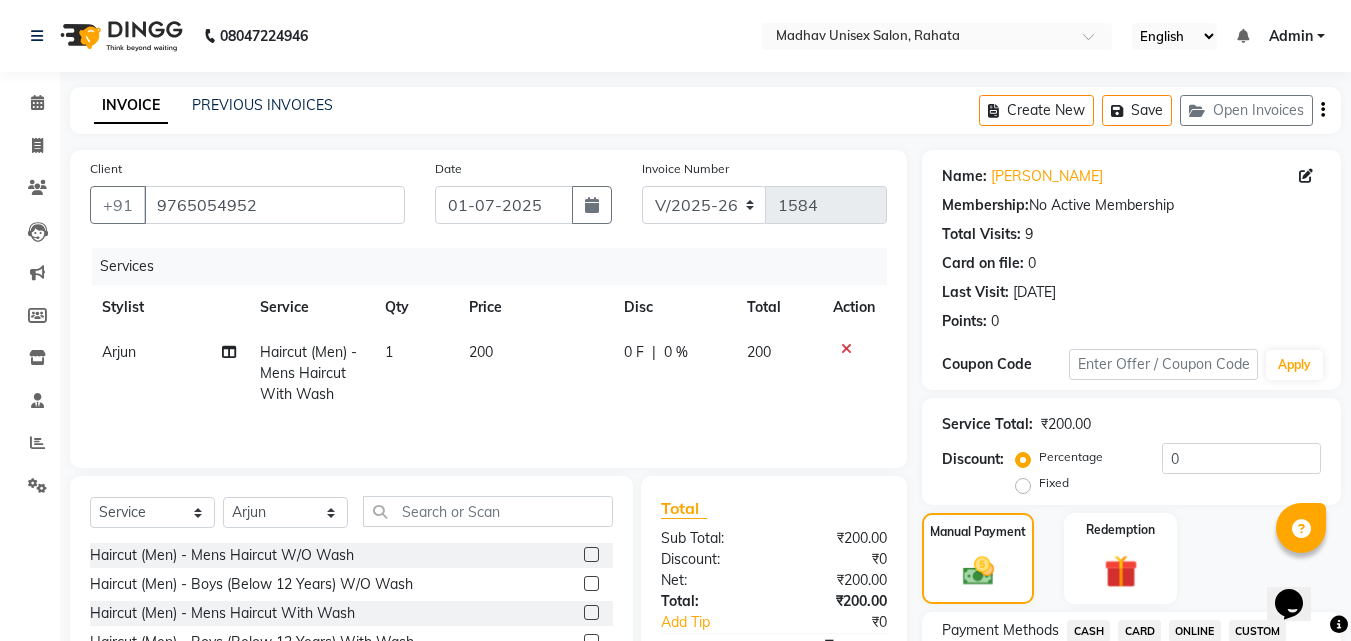 scroll, scrollTop: 560, scrollLeft: 0, axis: vertical 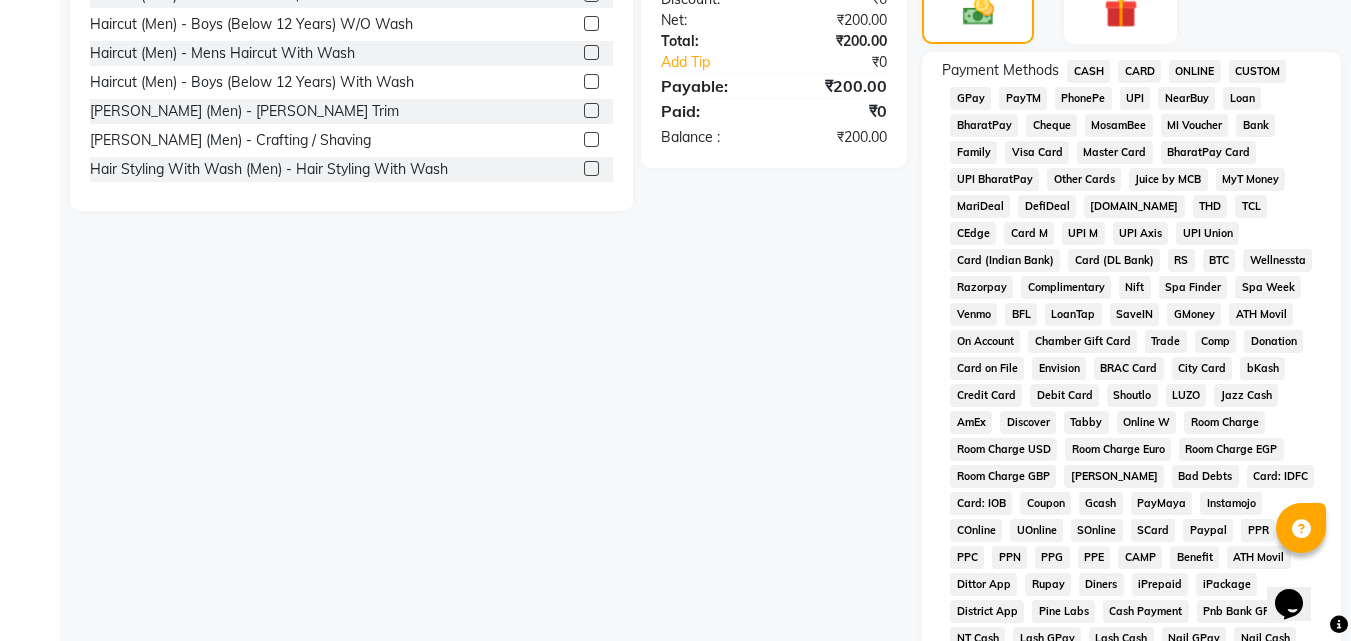click on "CASH" 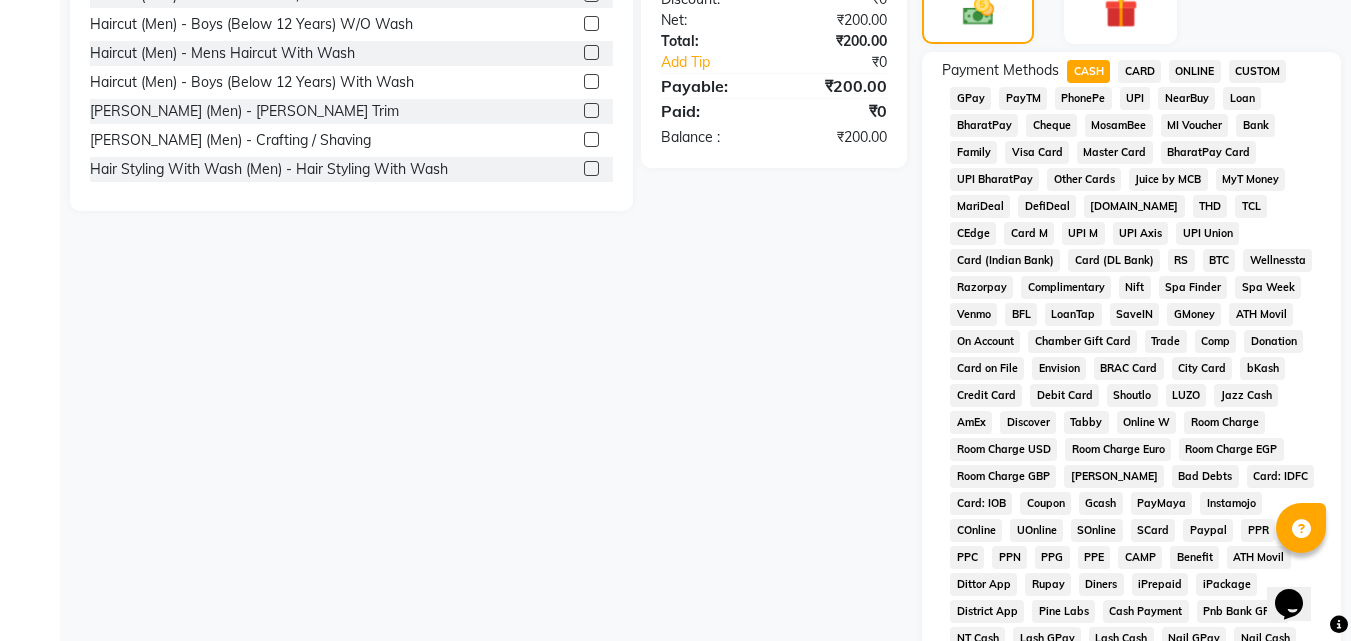 scroll, scrollTop: 861, scrollLeft: 0, axis: vertical 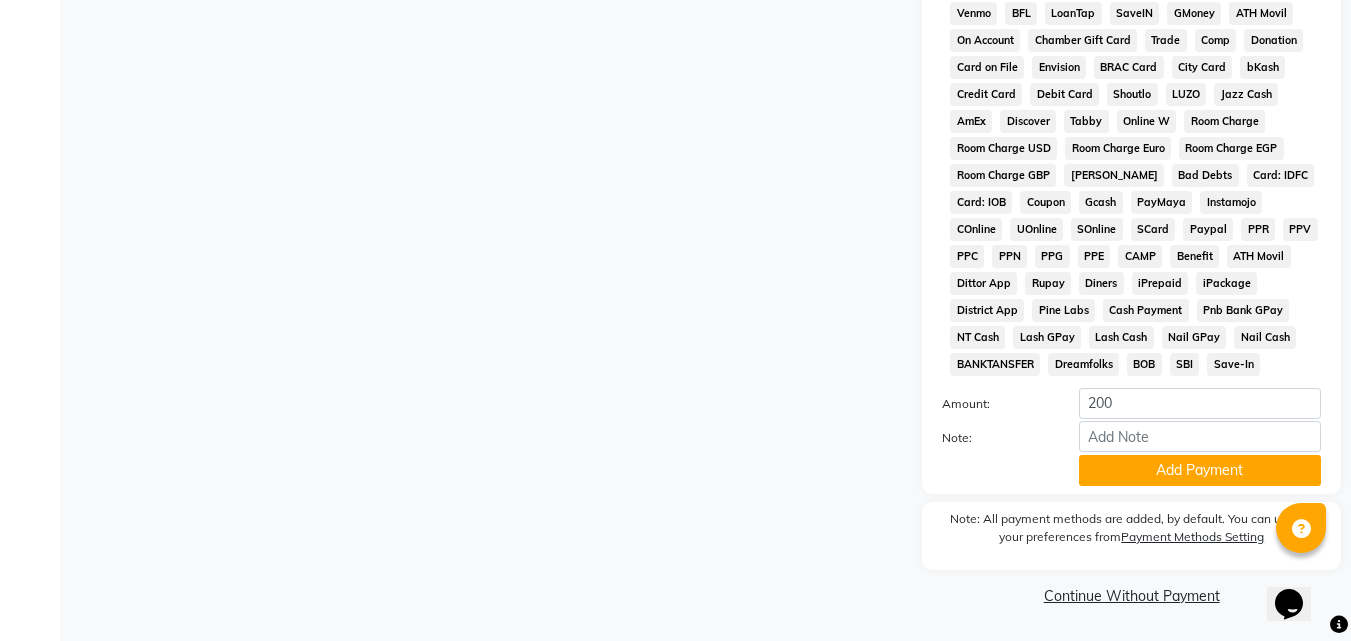 drag, startPoint x: 1197, startPoint y: 479, endPoint x: 1174, endPoint y: 469, distance: 25.079872 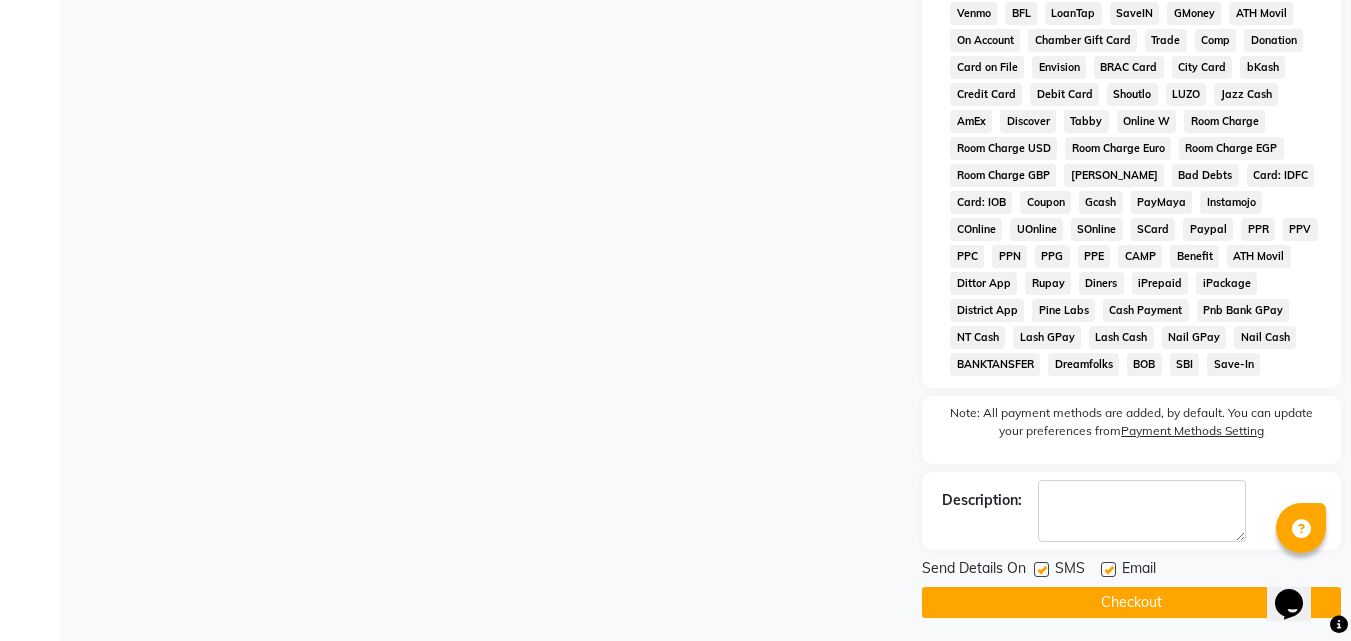 click on "Checkout" 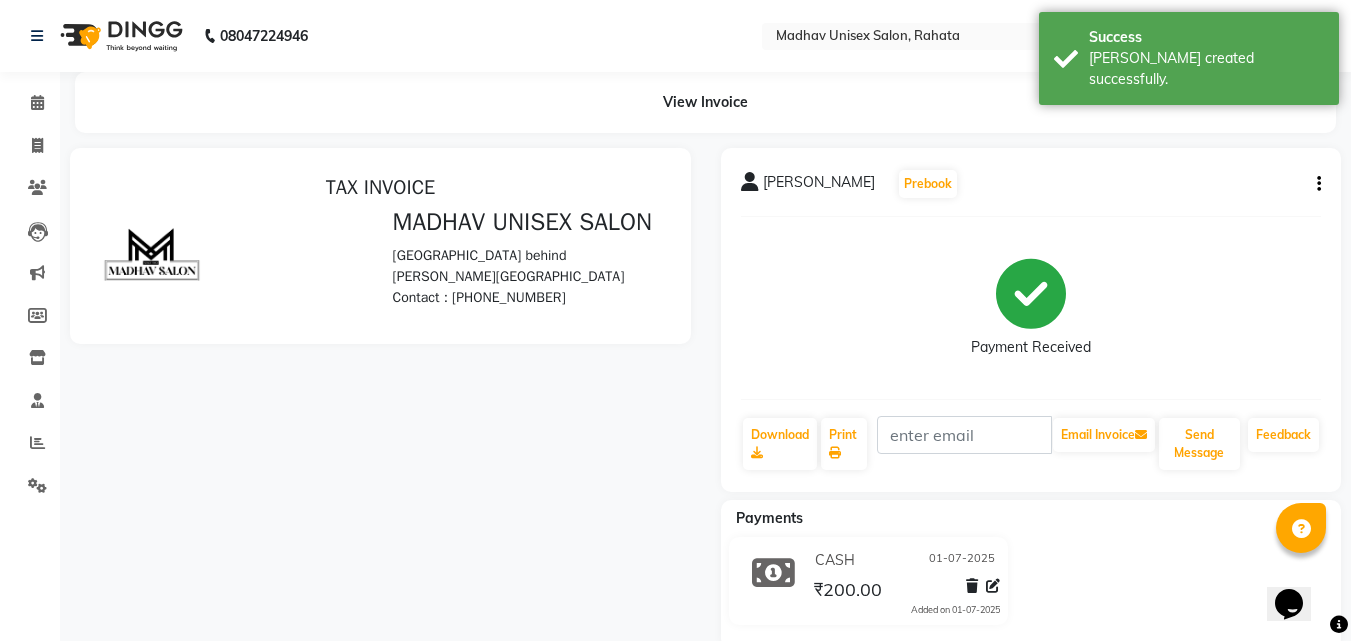 scroll, scrollTop: 0, scrollLeft: 0, axis: both 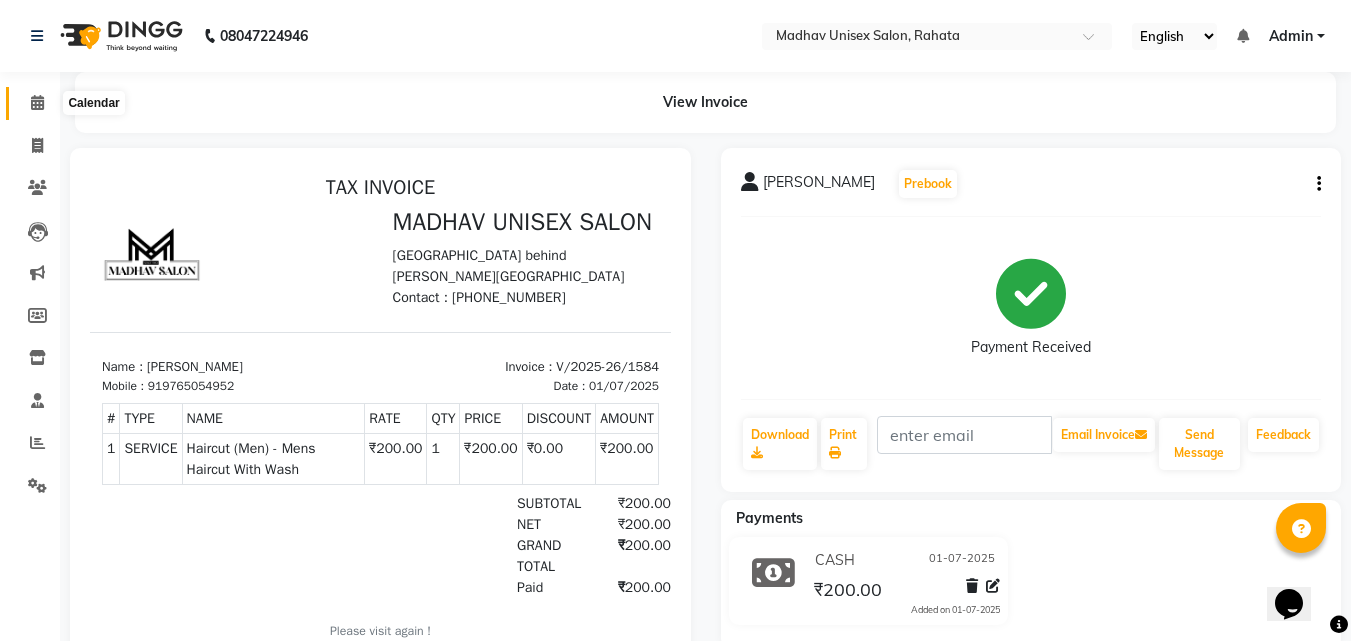click 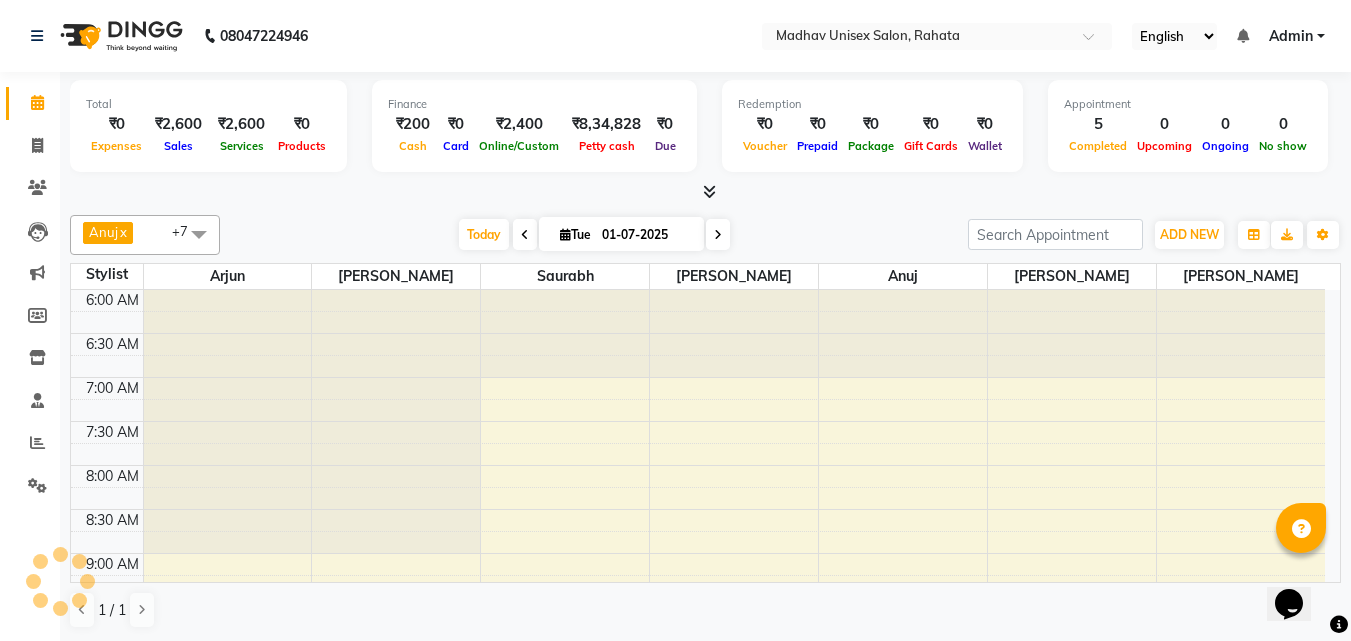 scroll, scrollTop: 529, scrollLeft: 0, axis: vertical 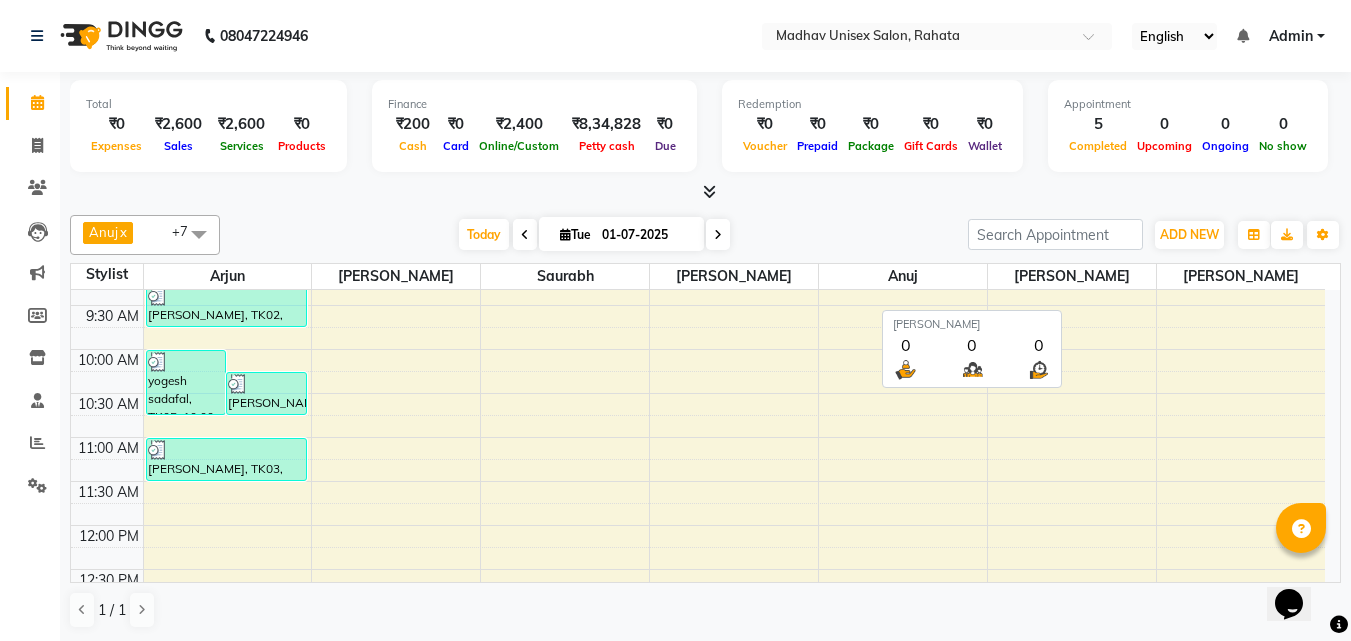 drag, startPoint x: 1090, startPoint y: 300, endPoint x: 383, endPoint y: 138, distance: 725.3227 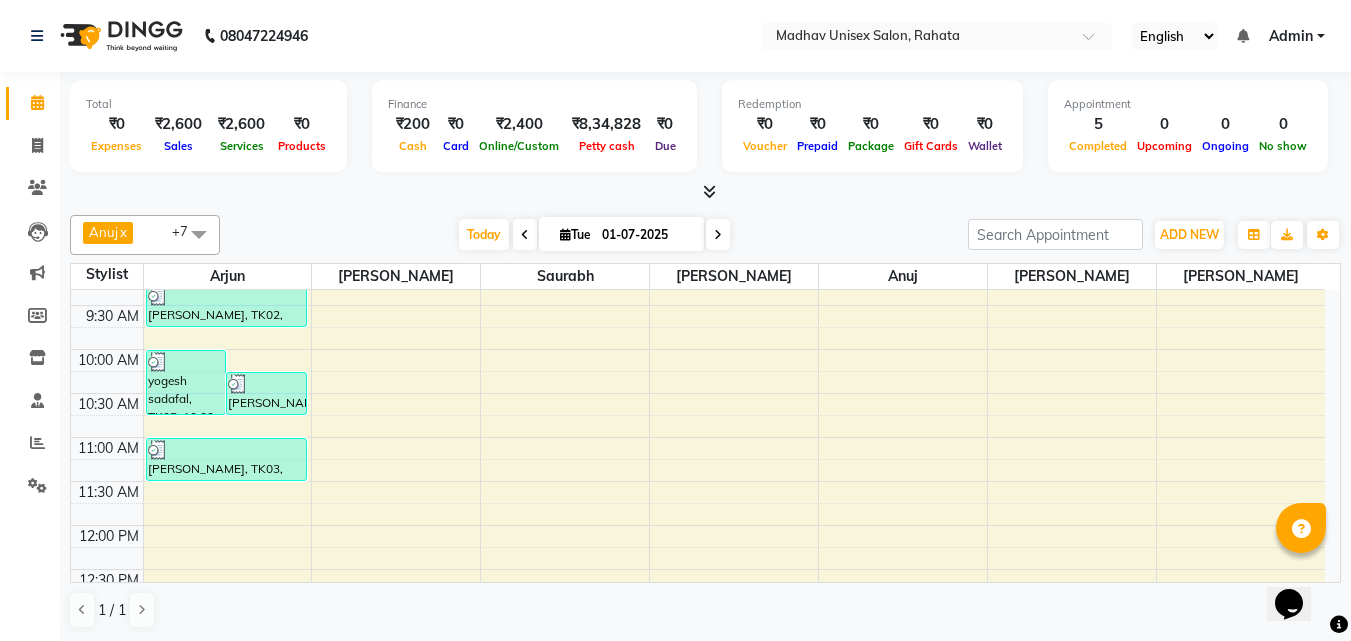 click on "[DATE]  [DATE]" at bounding box center [594, 235] 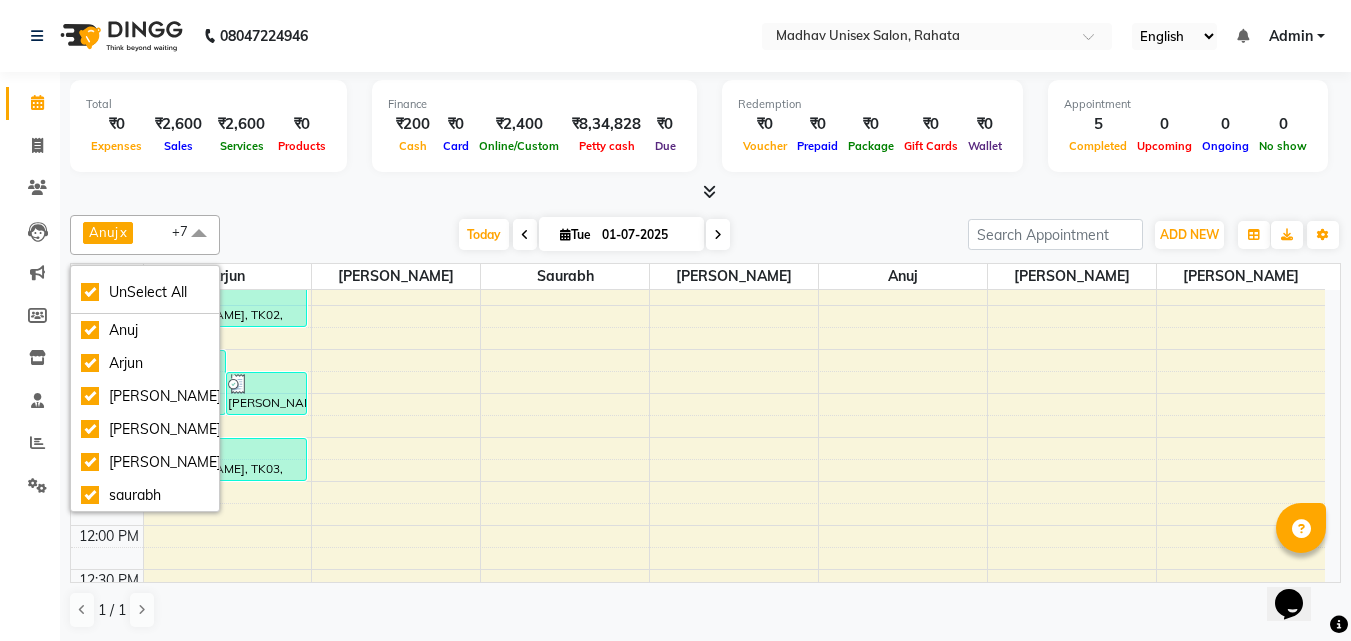 click on "Anuj  x Arjun  x ashawini  x [PERSON_NAME]  x [PERSON_NAME]  x [PERSON_NAME] [PERSON_NAME]  x [PERSON_NAME]  x +7 UnSelect All Anuj Arjun [PERSON_NAME] [PERSON_NAME] [PERSON_NAME] saurabh [PERSON_NAME] [PERSON_NAME] [DATE]  [DATE] Toggle Dropdown Add Appointment Add Invoice Add Expense Add Attendance Add Client Add Transaction Toggle Dropdown Add Appointment Add Invoice Add Expense Add Attendance Add Client ADD NEW Toggle Dropdown Add Appointment Add Invoice Add Expense Add Attendance Add Client Add Transaction Anuj  x Arjun  x ashawini  x [PERSON_NAME]  x [PERSON_NAME]  x [PERSON_NAME] [PERSON_NAME]  x [PERSON_NAME]  x +7 UnSelect All Anuj Arjun [PERSON_NAME] [PERSON_NAME] [PERSON_NAME] saurabh [PERSON_NAME] [PERSON_NAME] Group By  Staff View   Room View  View as Vertical  Vertical - Week View  Horizontal  Horizontal - Week View  List  Toggle Dropdown Calendar Settings Manage Tags   Arrange Stylists   Reset Stylists  Full Screen Appointment Form Zoom 100% Staff/Room Display Count 7" at bounding box center (705, 235) 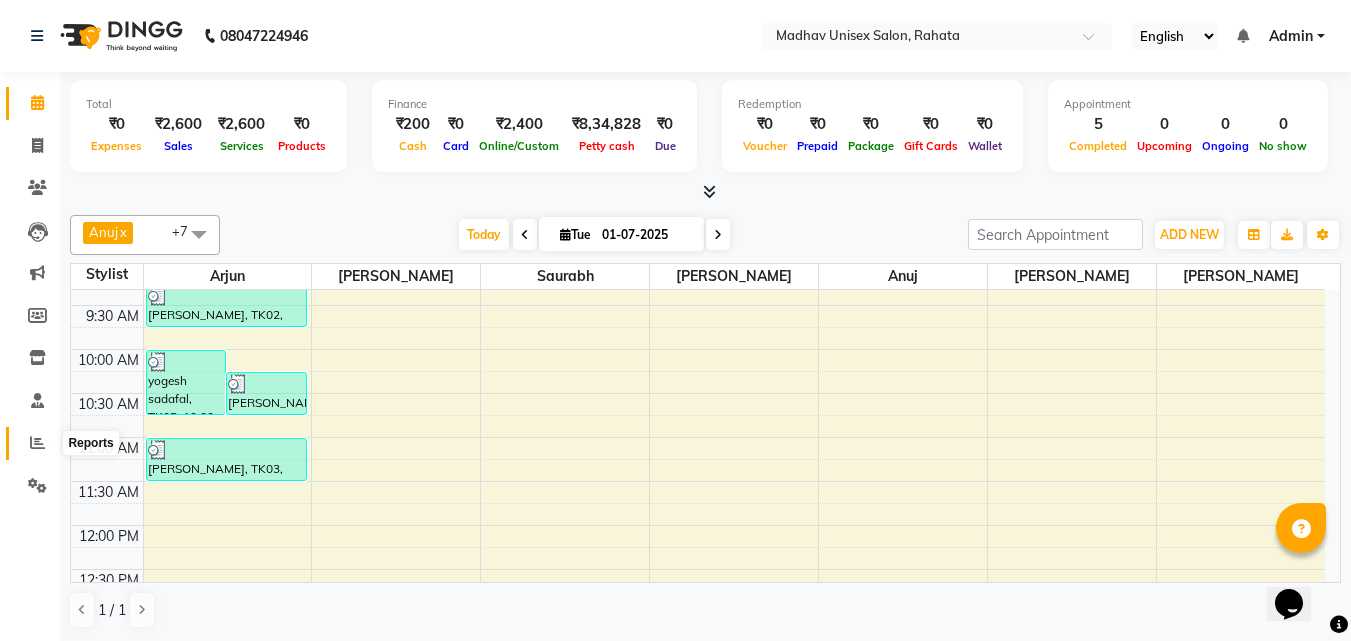 click 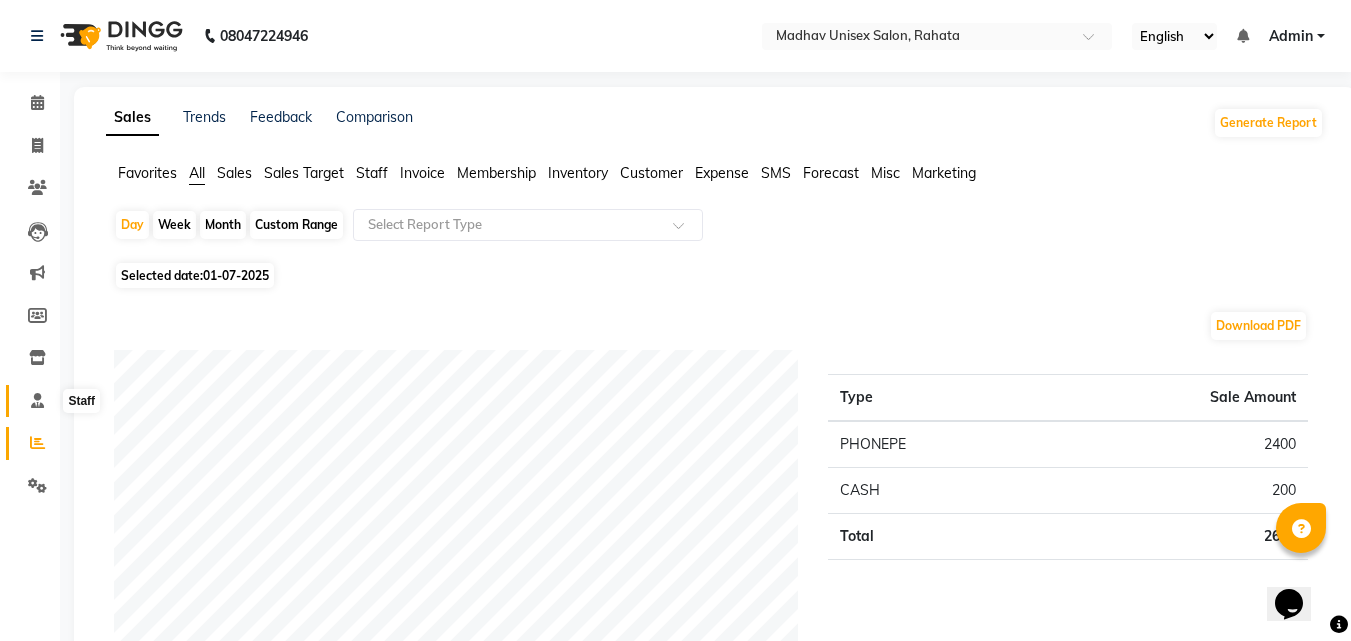 click 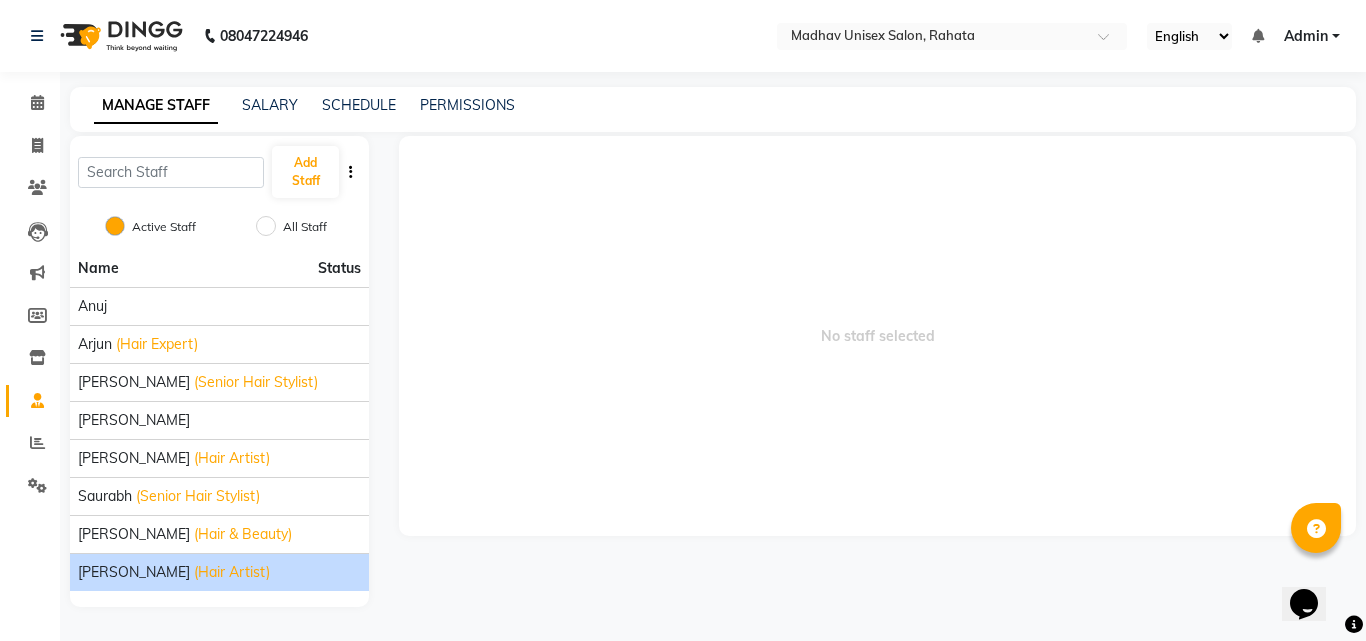 click on "(Hair Artist)" 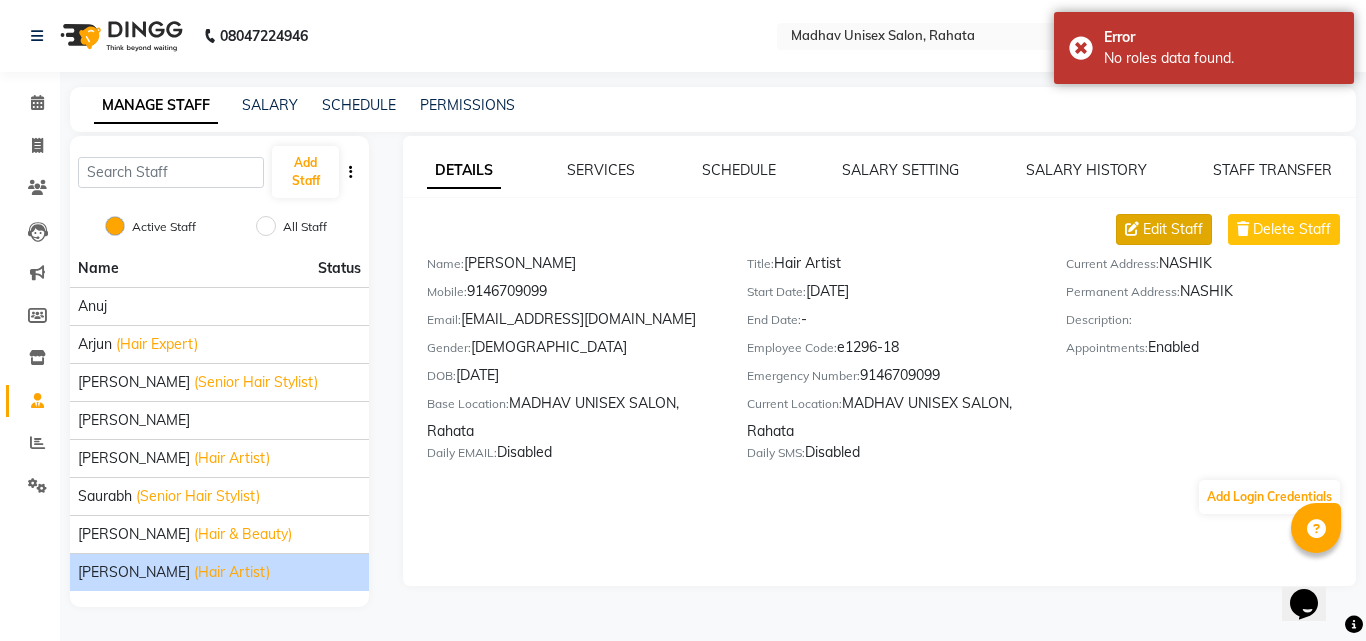 click on "Edit Staff" 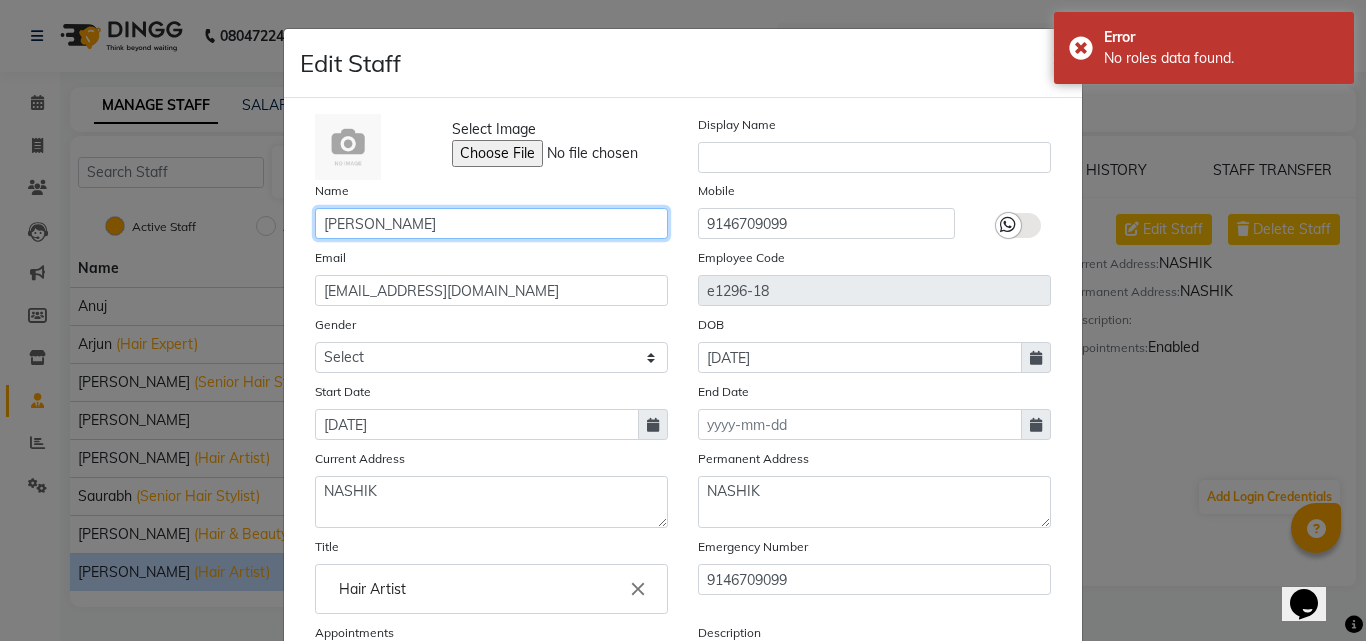 click on "[PERSON_NAME]" 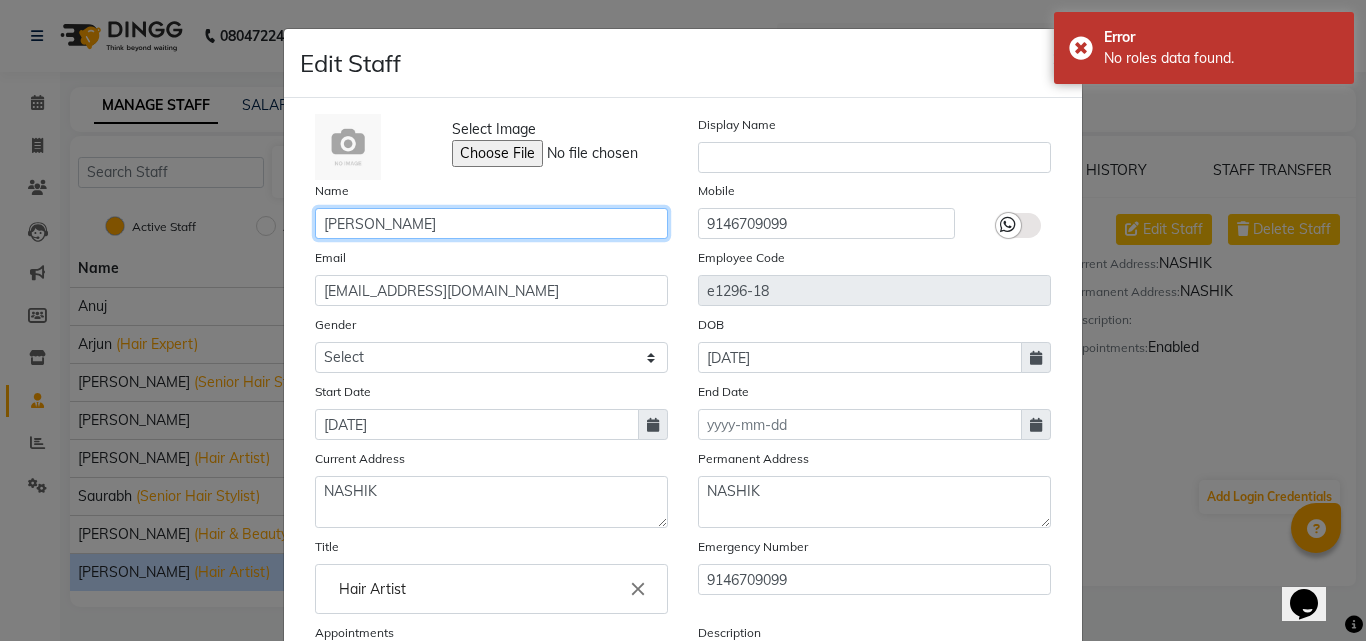 type on "[PERSON_NAME]" 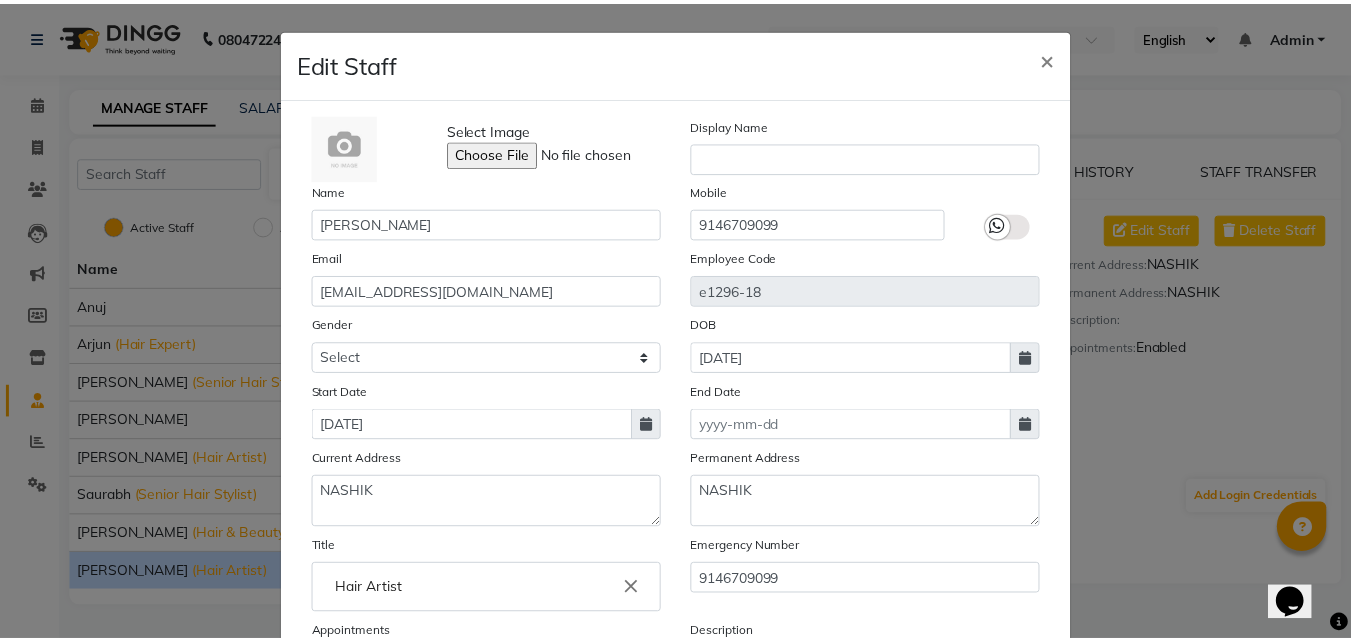 scroll, scrollTop: 241, scrollLeft: 0, axis: vertical 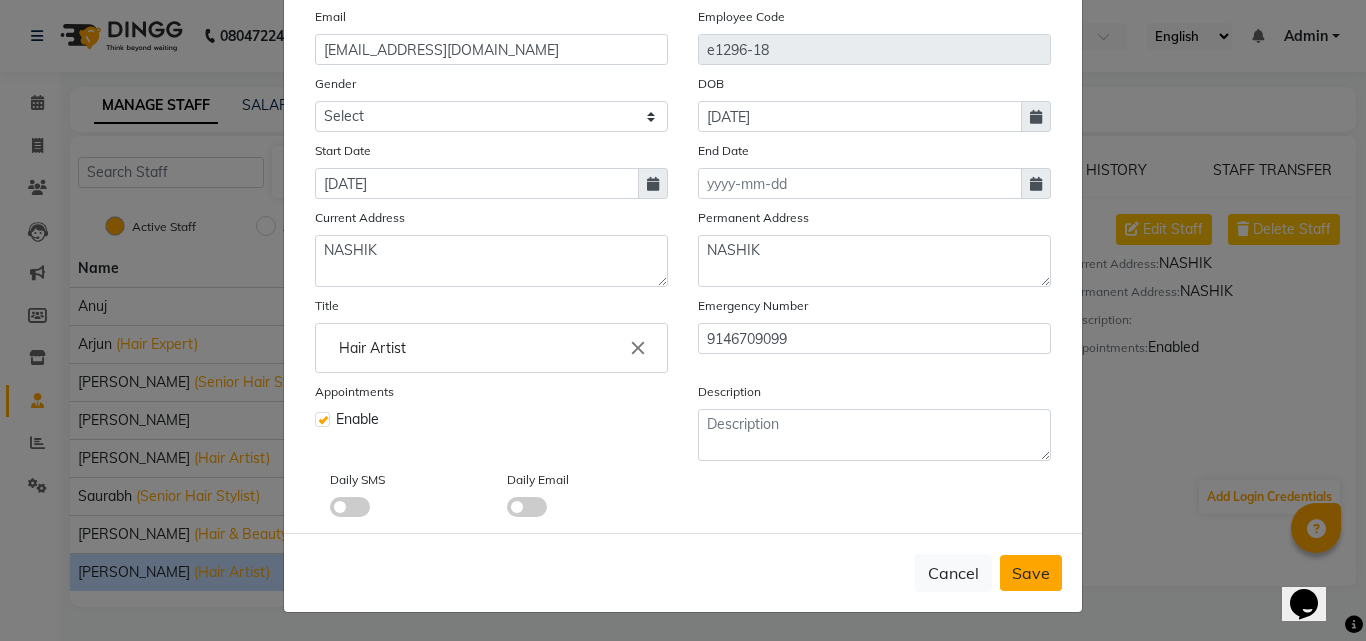 click on "Save" at bounding box center [1031, 573] 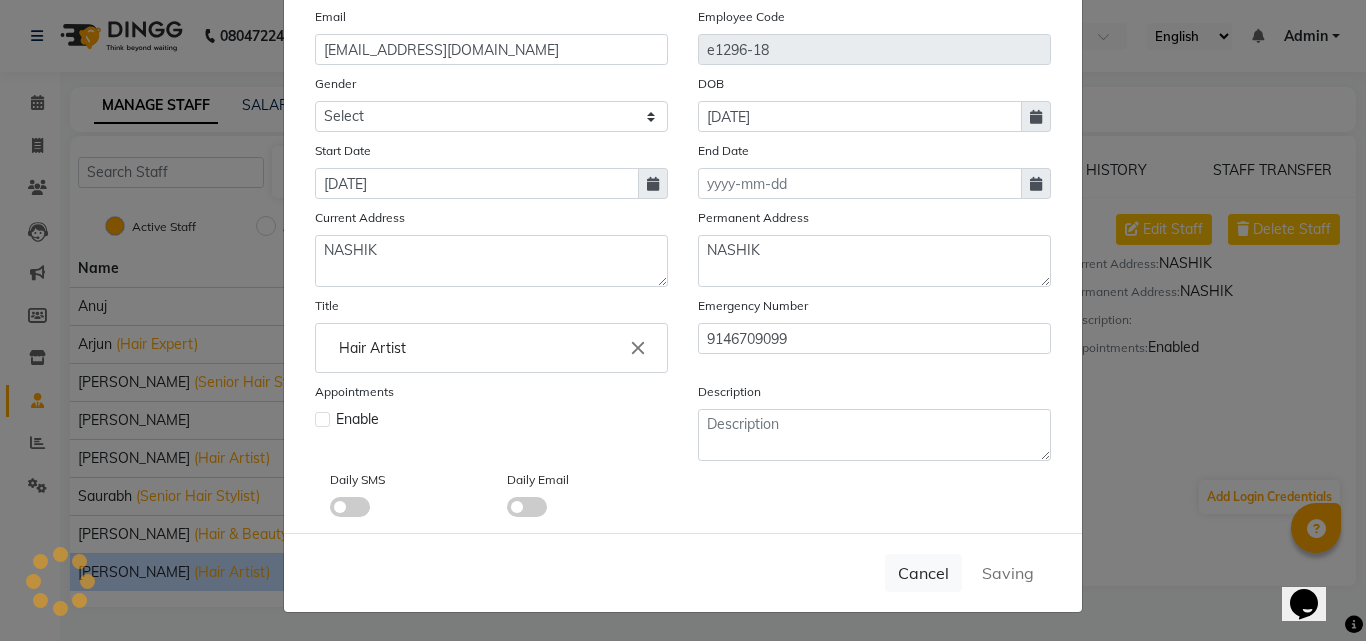 type 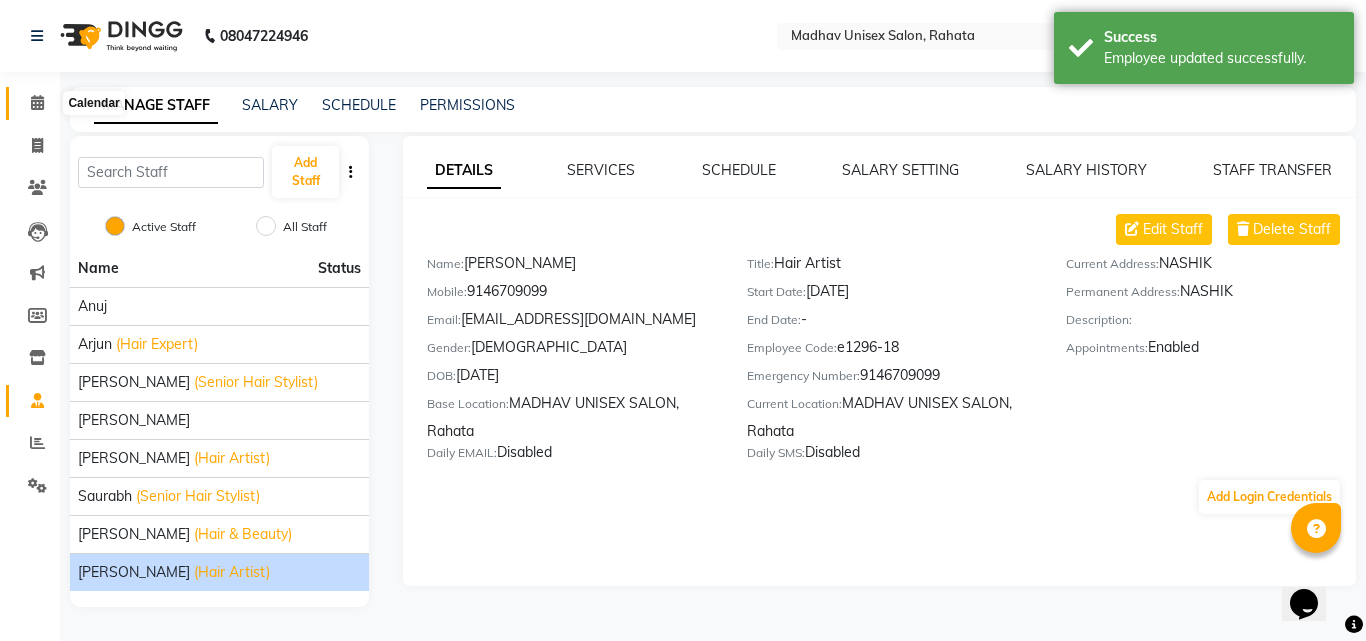 click 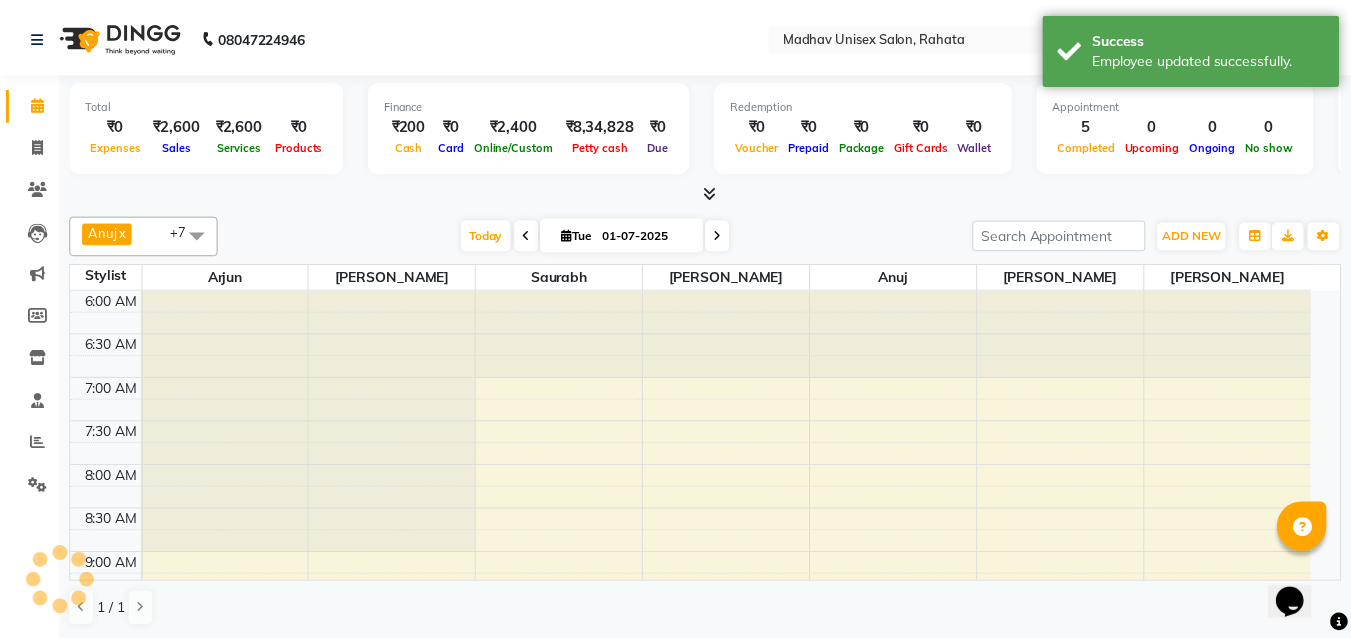 scroll, scrollTop: 0, scrollLeft: 0, axis: both 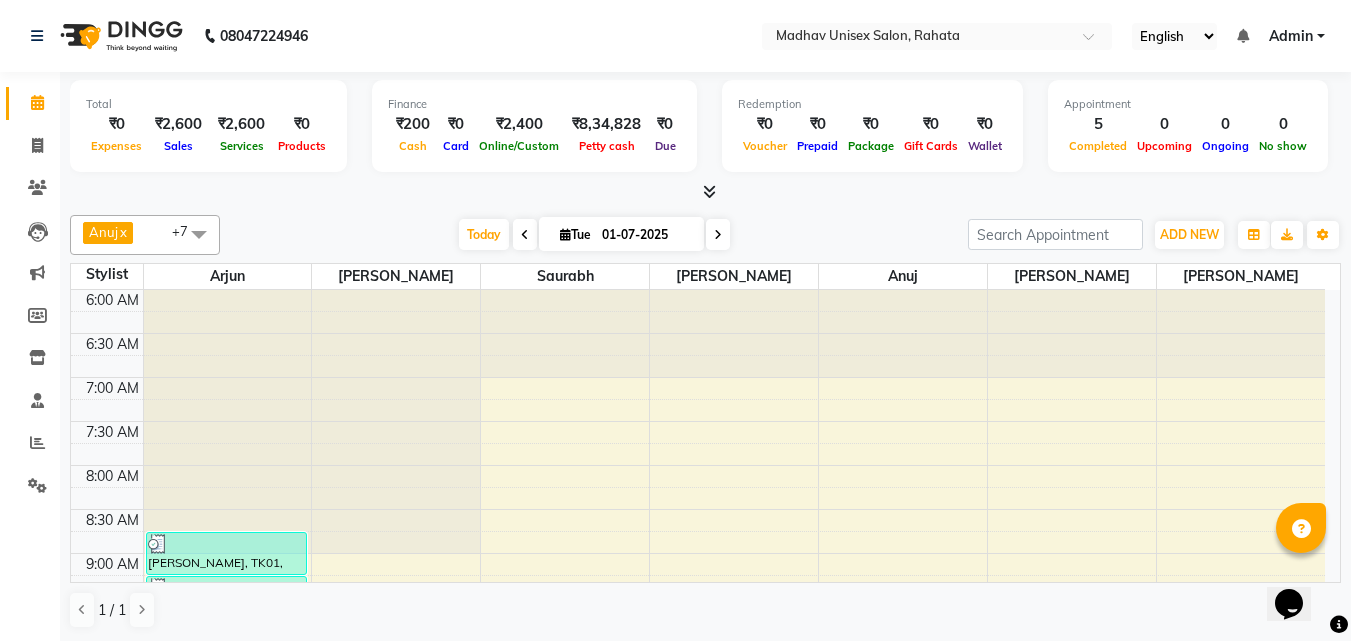 click at bounding box center (199, 234) 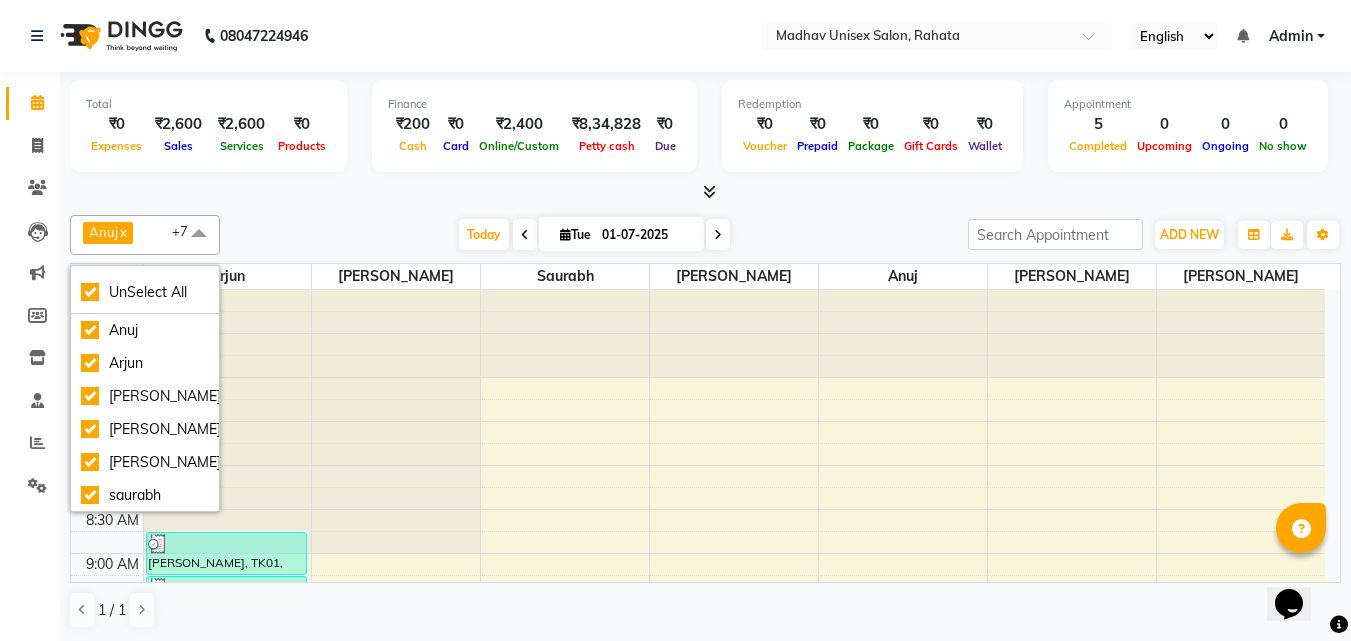scroll, scrollTop: 88, scrollLeft: 0, axis: vertical 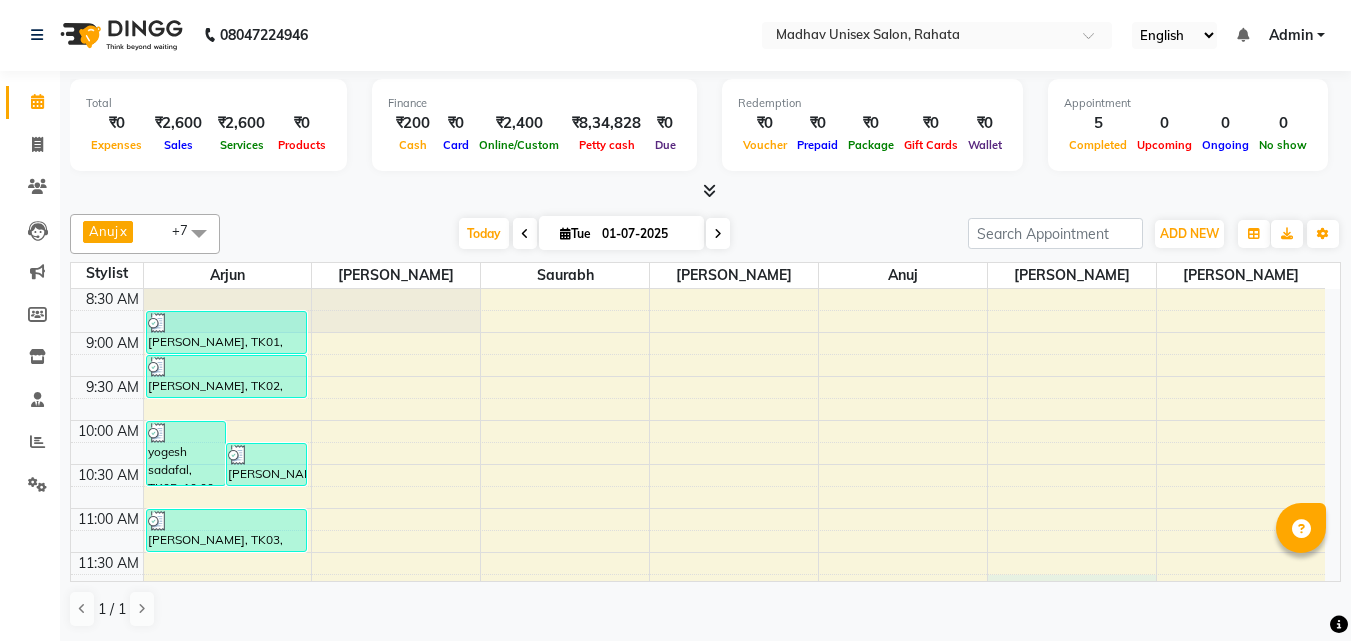 click on "6:00 AM 6:30 AM 7:00 AM 7:30 AM 8:00 AM 8:30 AM 9:00 AM 9:30 AM 10:00 AM 10:30 AM 11:00 AM 11:30 AM 12:00 PM 12:30 PM 1:00 PM 1:30 PM 2:00 PM 2:30 PM 3:00 PM 3:30 PM 4:00 PM 4:30 PM 5:00 PM 5:30 PM 6:00 PM 6:30 PM 7:00 PM 7:30 PM 8:00 PM 8:30 PM 9:00 PM 9:30 PM 10:00 PM 10:30 PM     [GEOGRAPHIC_DATA], 10:00 AM-10:45 AM, Hair Spa (Women)  - [PERSON_NAME] saheb, TK04, 10:15 AM-10:45 AM, Haircut (Women)  - Womens Haircut Without Wash     [PERSON_NAME], TK01, 08:45 AM-09:15 AM, [PERSON_NAME] (Men)  - Crafting / Shaving     ganesh maid, TK02, 09:15 AM-09:45 AM, [PERSON_NAME] (Men)  - Crafting / Shaving     [PERSON_NAME], TK03, 11:00 AM-11:30 AM, Haircut (Men)  - Mens Haircut With Wash" at bounding box center (698, 816) 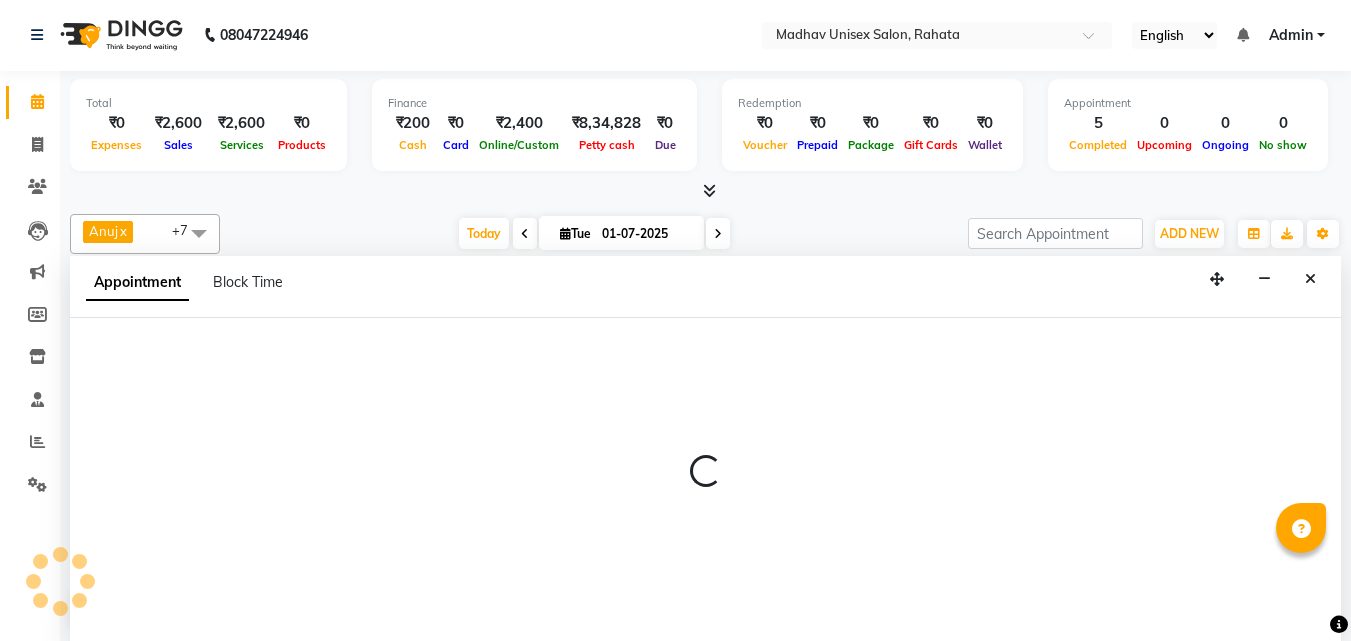select on "82393" 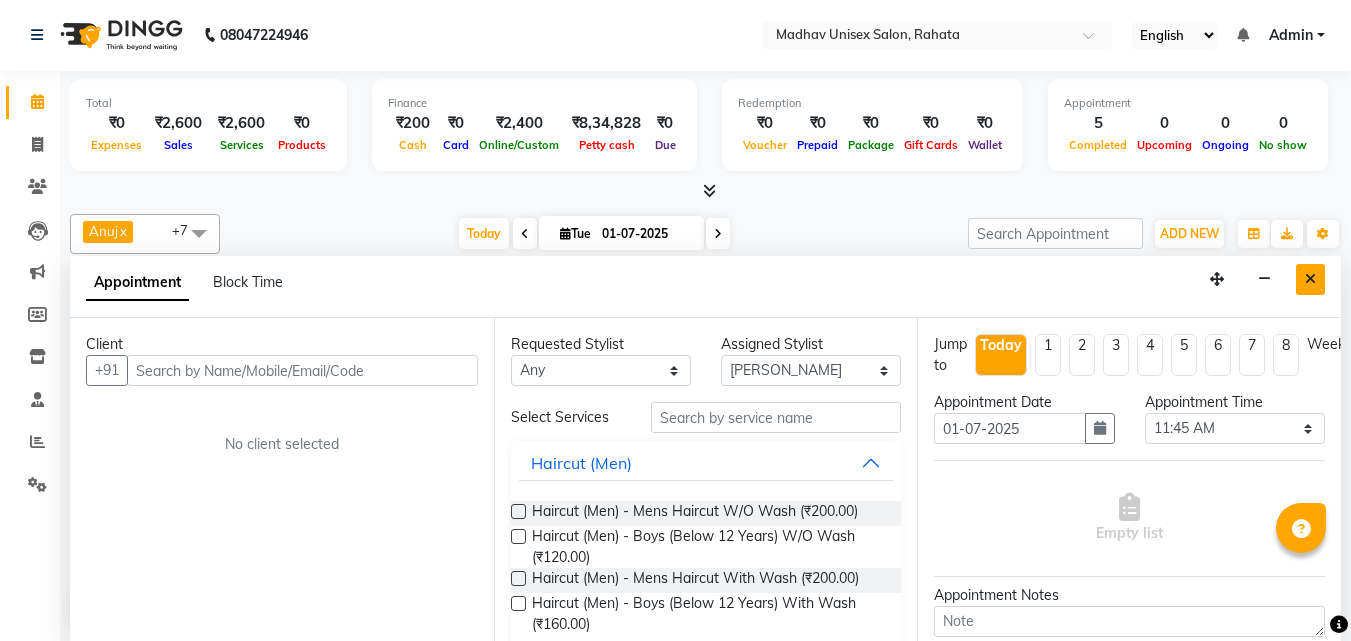 click at bounding box center (1310, 279) 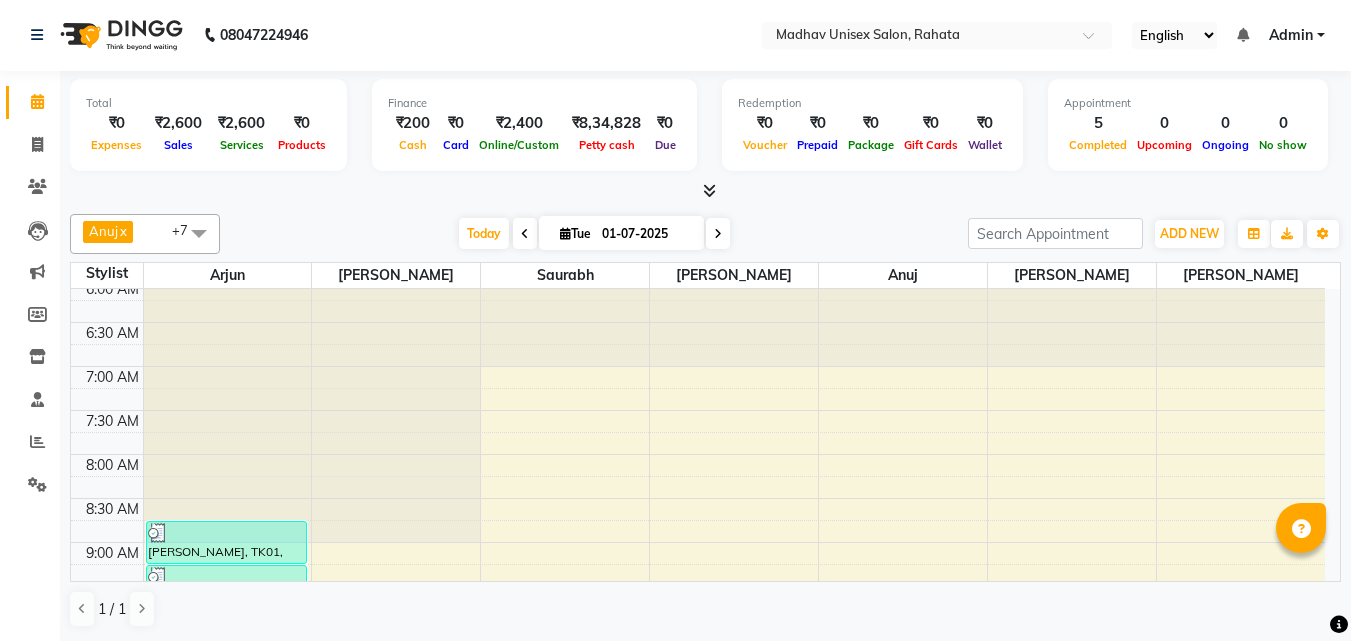 scroll, scrollTop: 0, scrollLeft: 0, axis: both 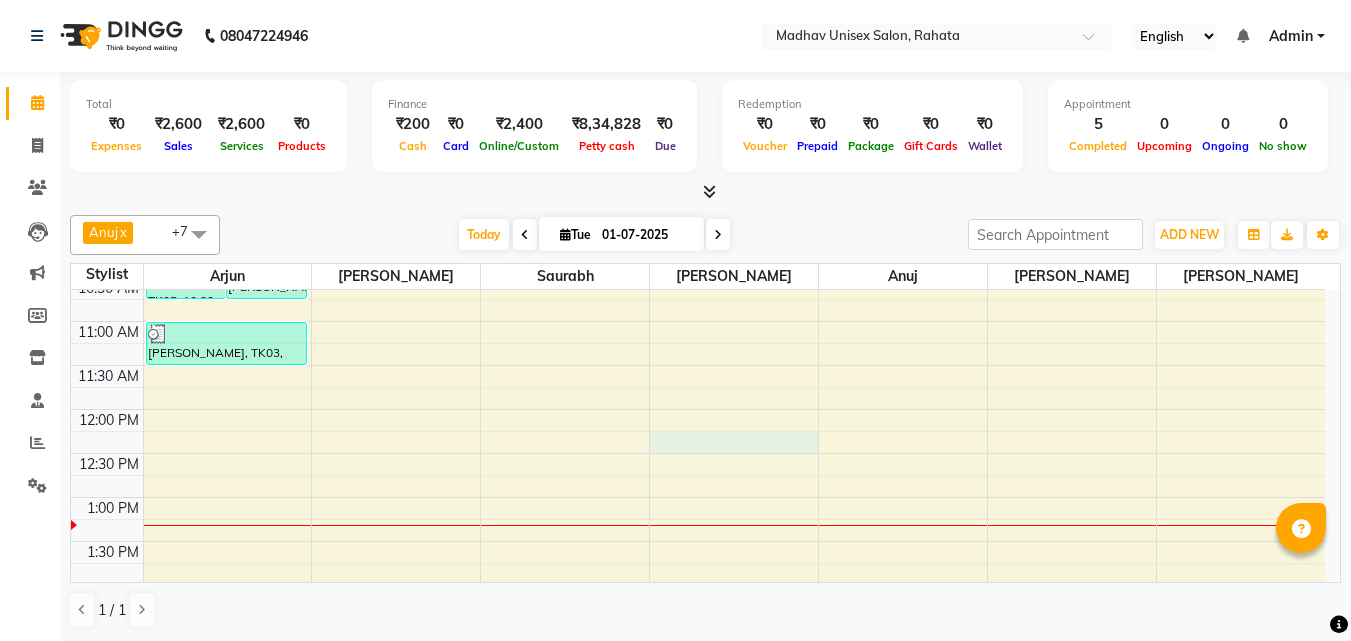 click on "6:00 AM 6:30 AM 7:00 AM 7:30 AM 8:00 AM 8:30 AM 9:00 AM 9:30 AM 10:00 AM 10:30 AM 11:00 AM 11:30 AM 12:00 PM 12:30 PM 1:00 PM 1:30 PM 2:00 PM 2:30 PM 3:00 PM 3:30 PM 4:00 PM 4:30 PM 5:00 PM 5:30 PM 6:00 PM 6:30 PM 7:00 PM 7:30 PM 8:00 PM 8:30 PM 9:00 PM 9:30 PM 10:00 PM 10:30 PM     [GEOGRAPHIC_DATA], 10:00 AM-10:45 AM, Hair Spa (Women)  - [PERSON_NAME] saheb, TK04, 10:15 AM-10:45 AM, Haircut (Women)  - Womens Haircut Without Wash     [PERSON_NAME], TK01, 08:45 AM-09:15 AM, [PERSON_NAME] (Men)  - Crafting / Shaving     ganesh maid, TK02, 09:15 AM-09:45 AM, [PERSON_NAME] (Men)  - Crafting / Shaving     [PERSON_NAME], TK03, 11:00 AM-11:30 AM, Haircut (Men)  - Mens Haircut With Wash" at bounding box center (698, 629) 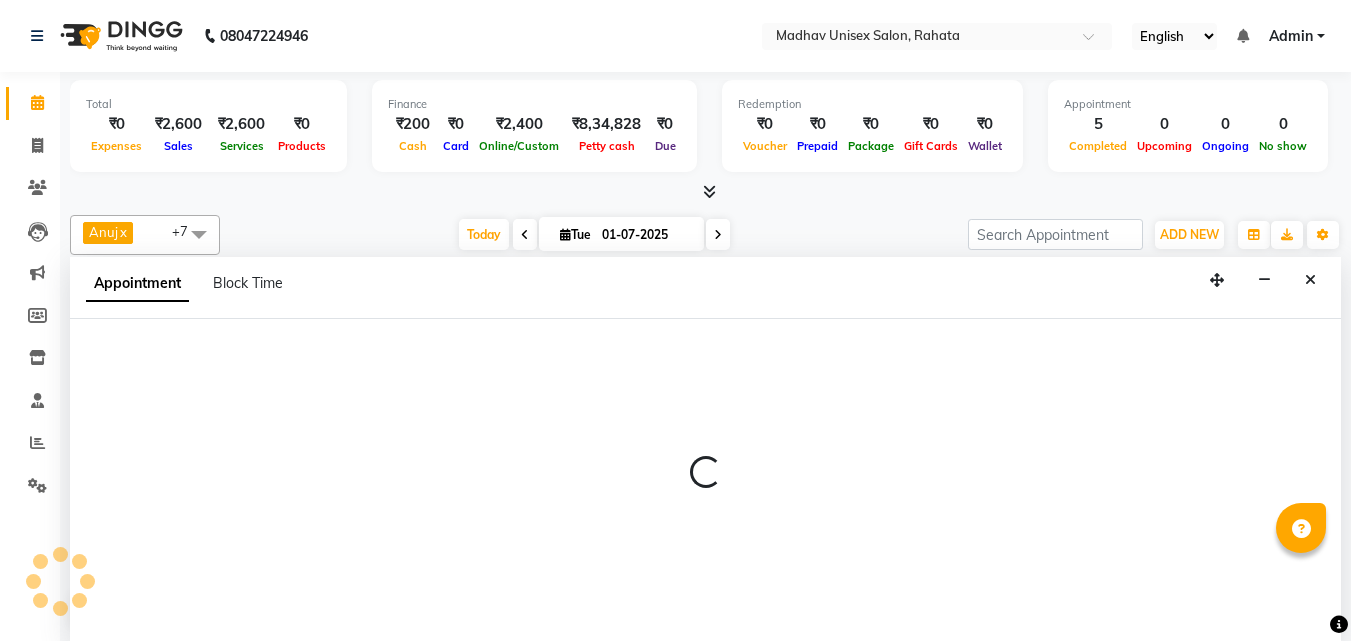 scroll, scrollTop: 1, scrollLeft: 0, axis: vertical 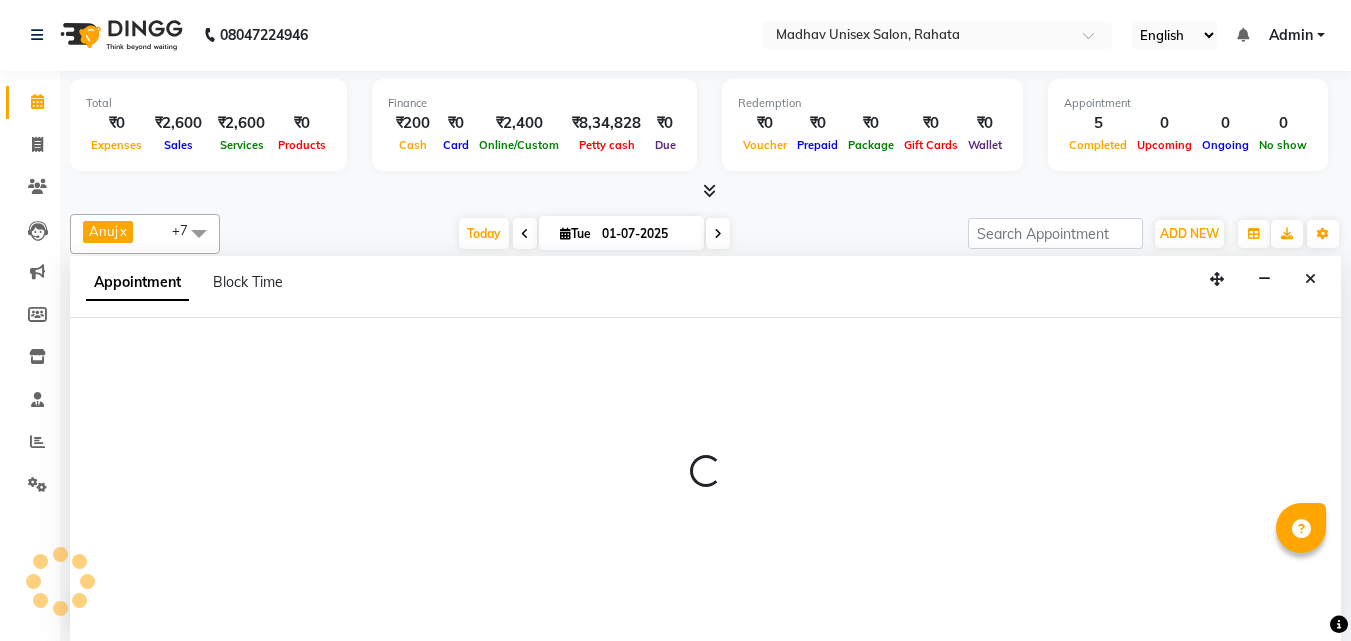 select on "36945" 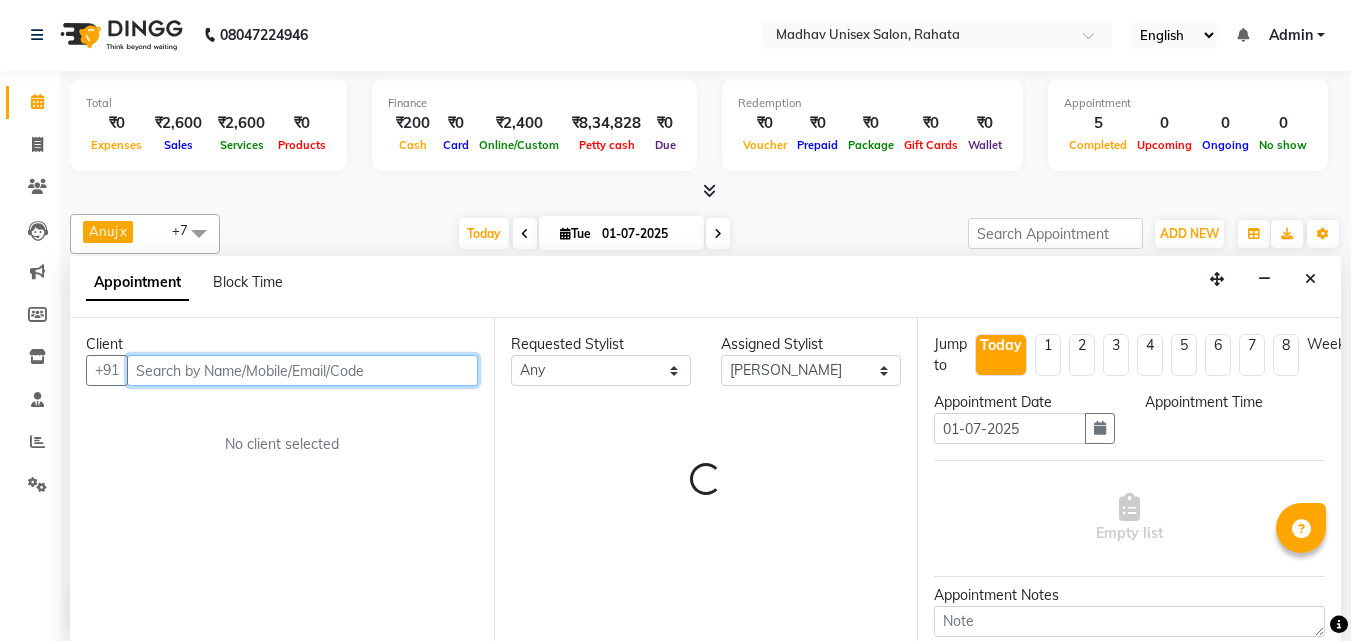 select on "735" 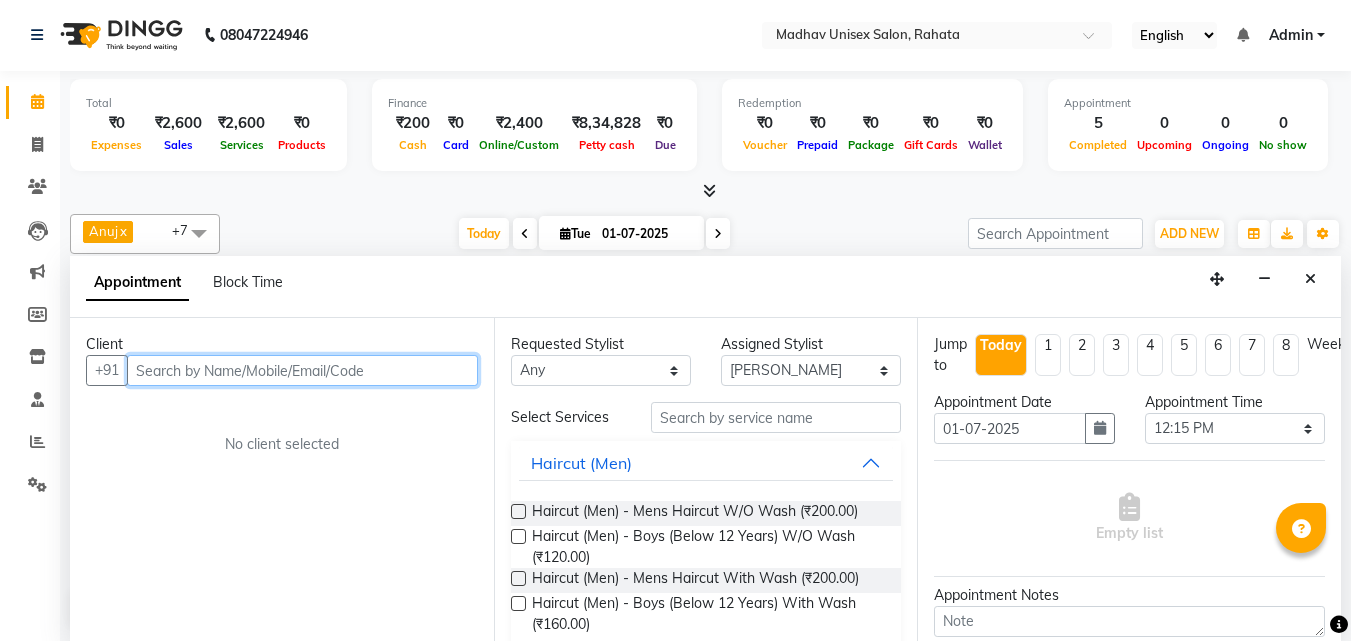 click at bounding box center (302, 370) 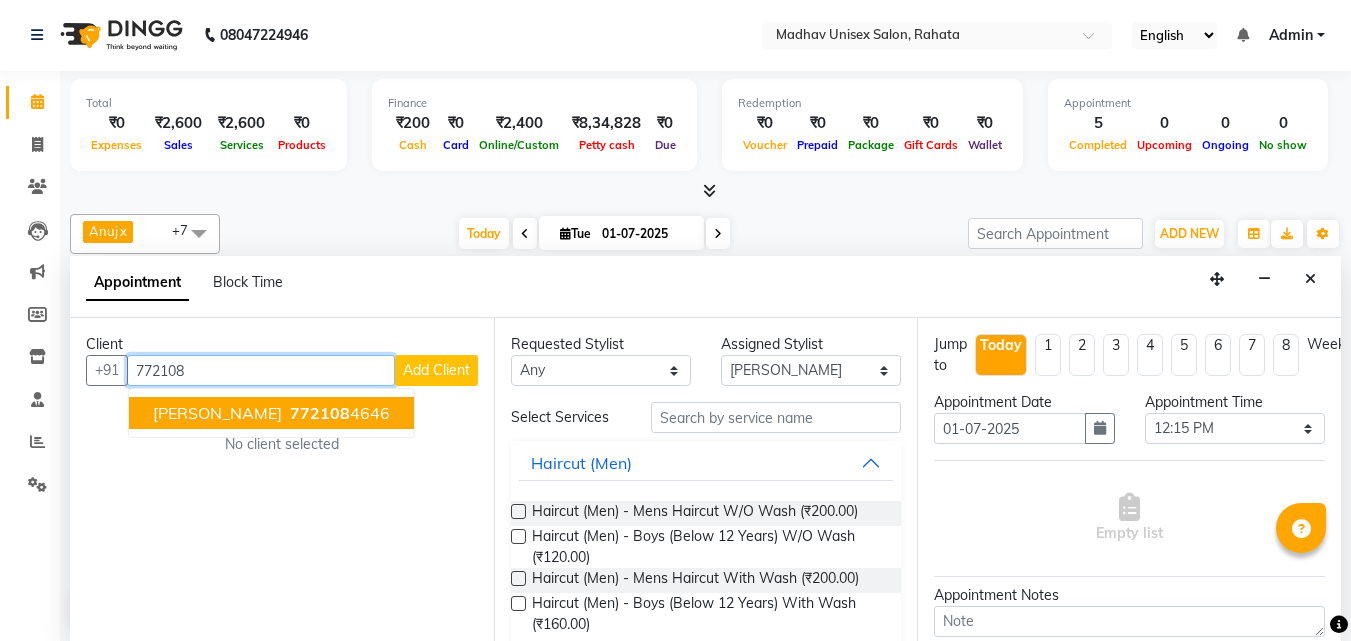 click on "772108" at bounding box center [320, 413] 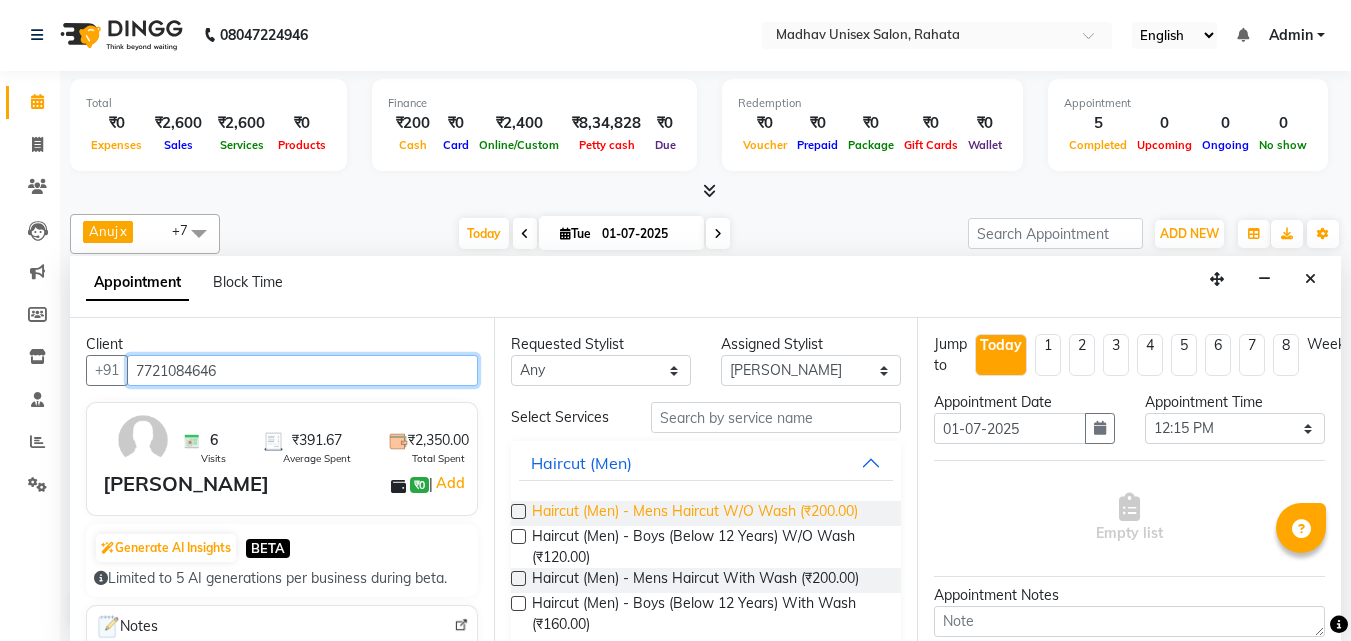 type on "7721084646" 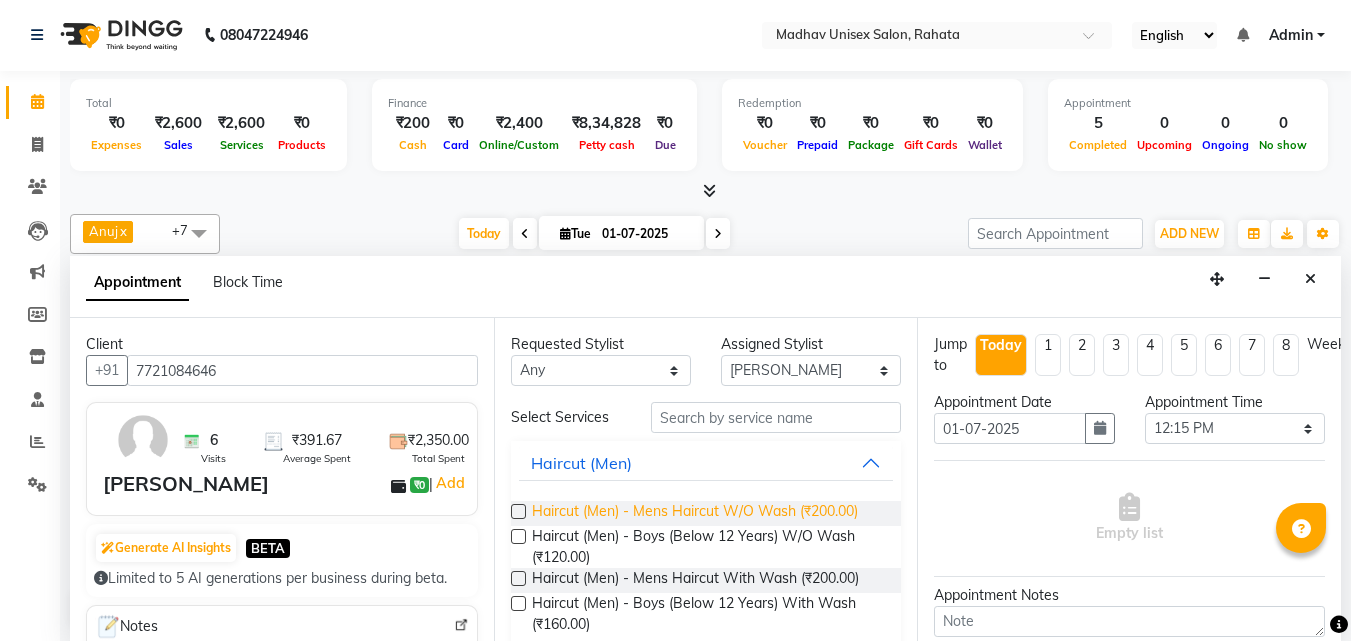 click on "Haircut (Men)  - Mens Haircut W/O Wash (₹200.00)" at bounding box center [695, 513] 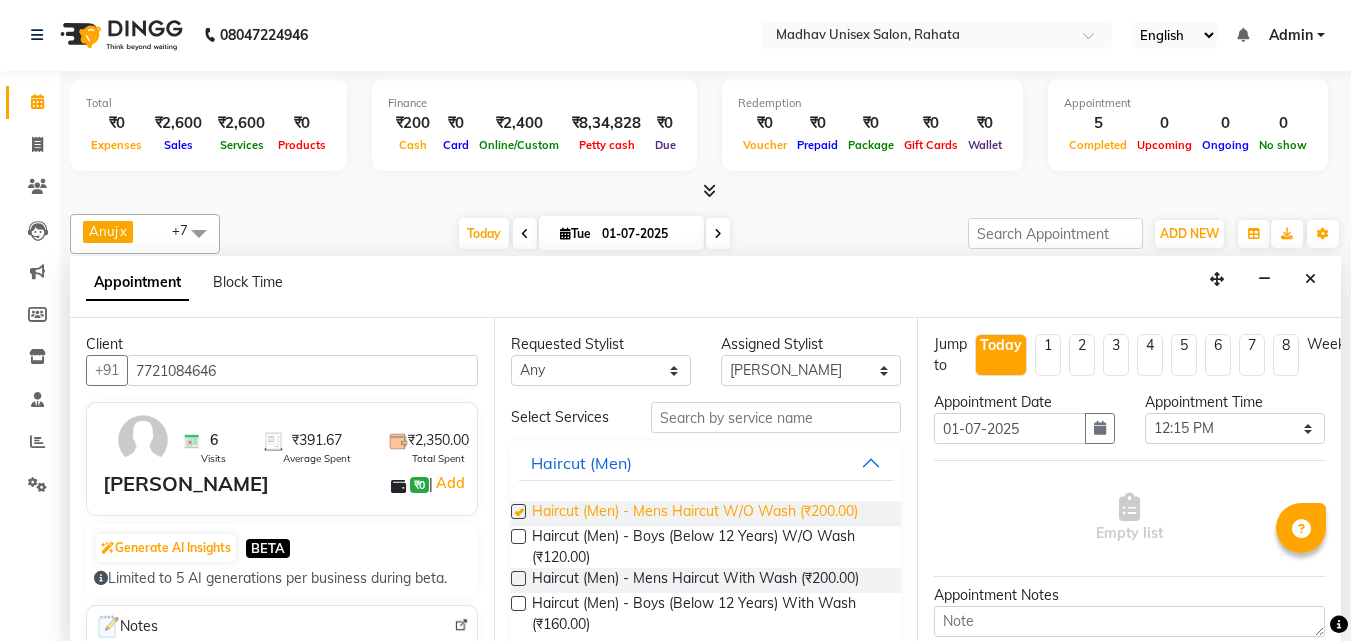 checkbox on "false" 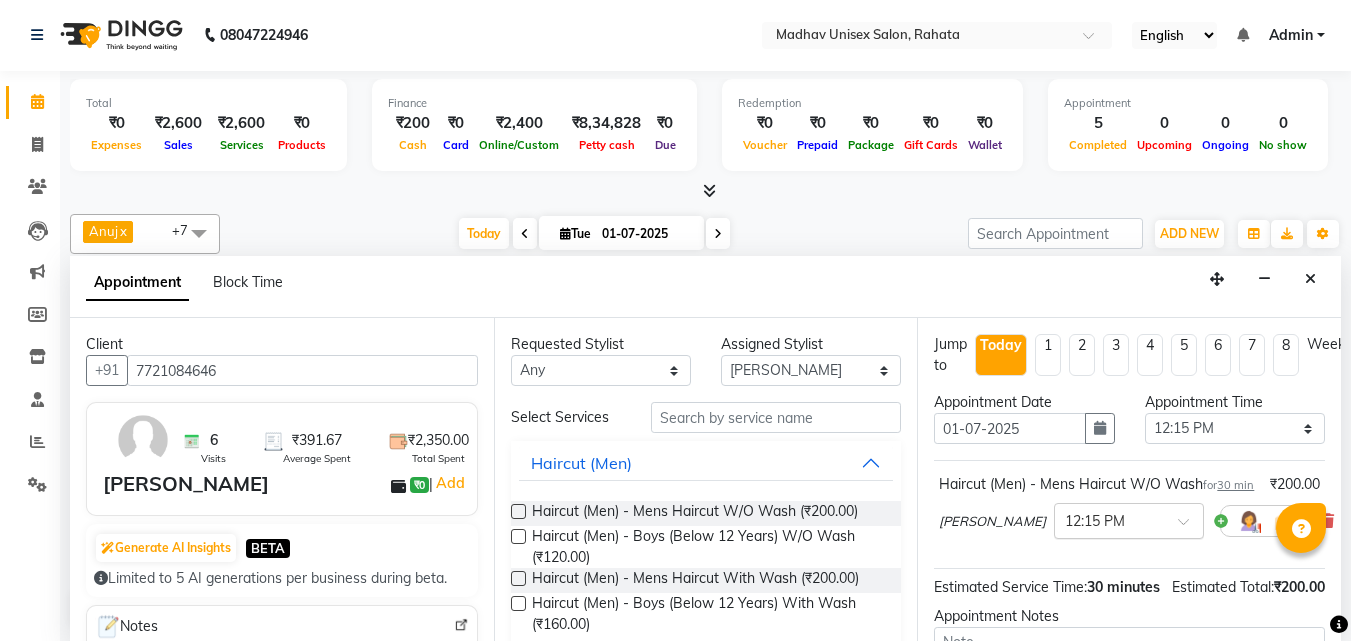 scroll, scrollTop: 260, scrollLeft: 0, axis: vertical 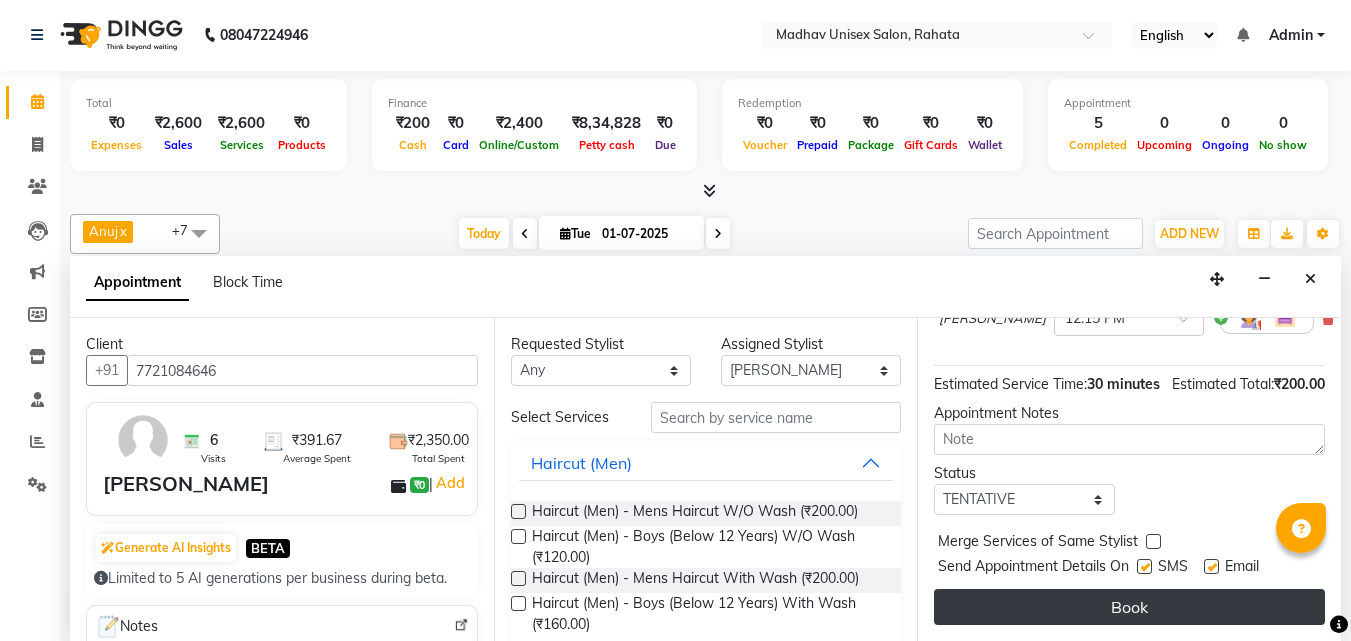 click on "Book" at bounding box center (1129, 607) 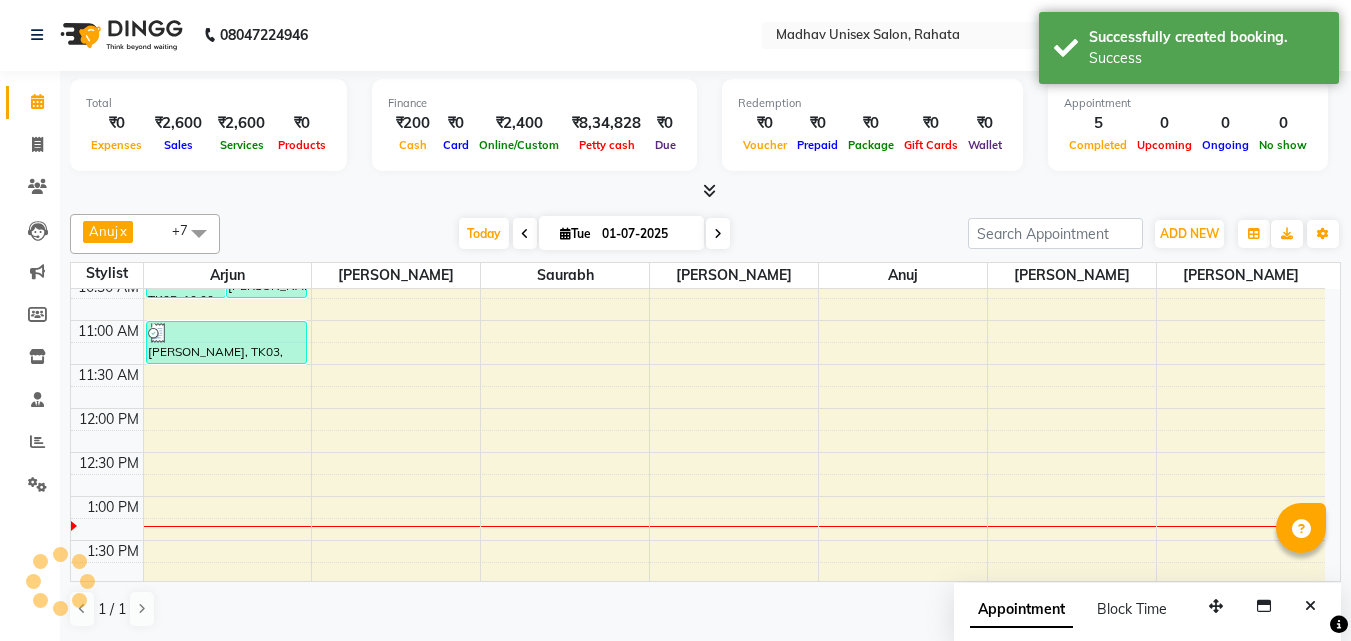 scroll, scrollTop: 0, scrollLeft: 0, axis: both 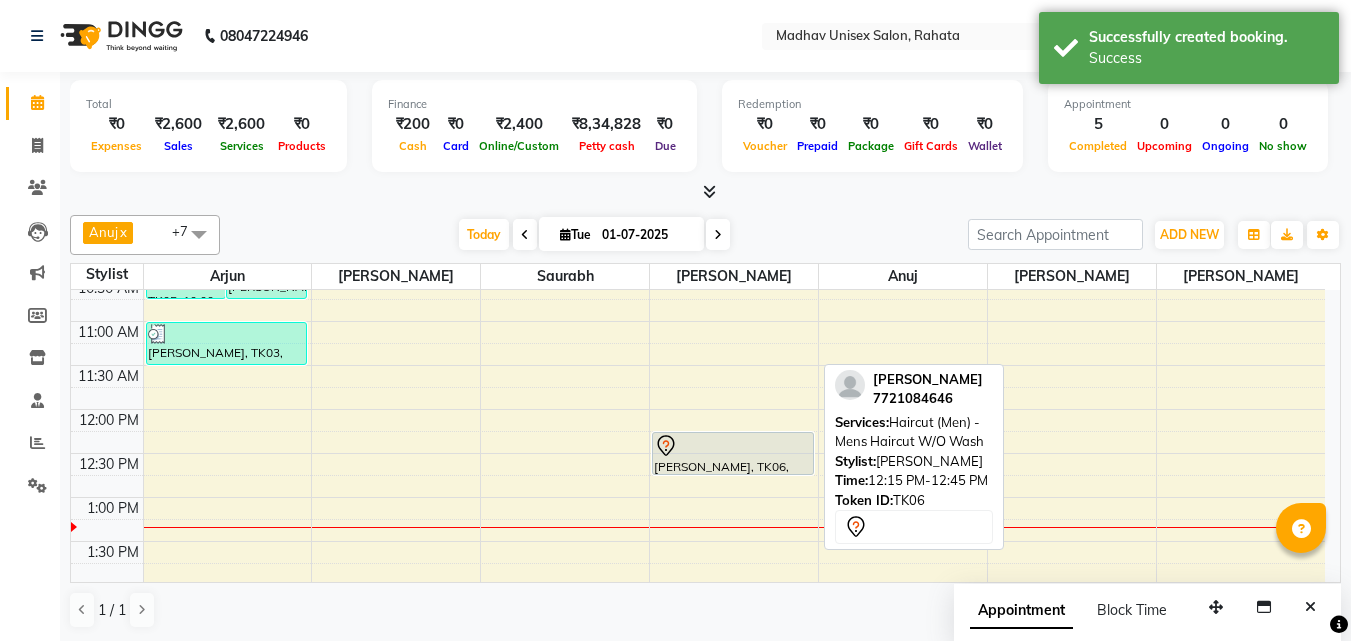 click at bounding box center (733, 446) 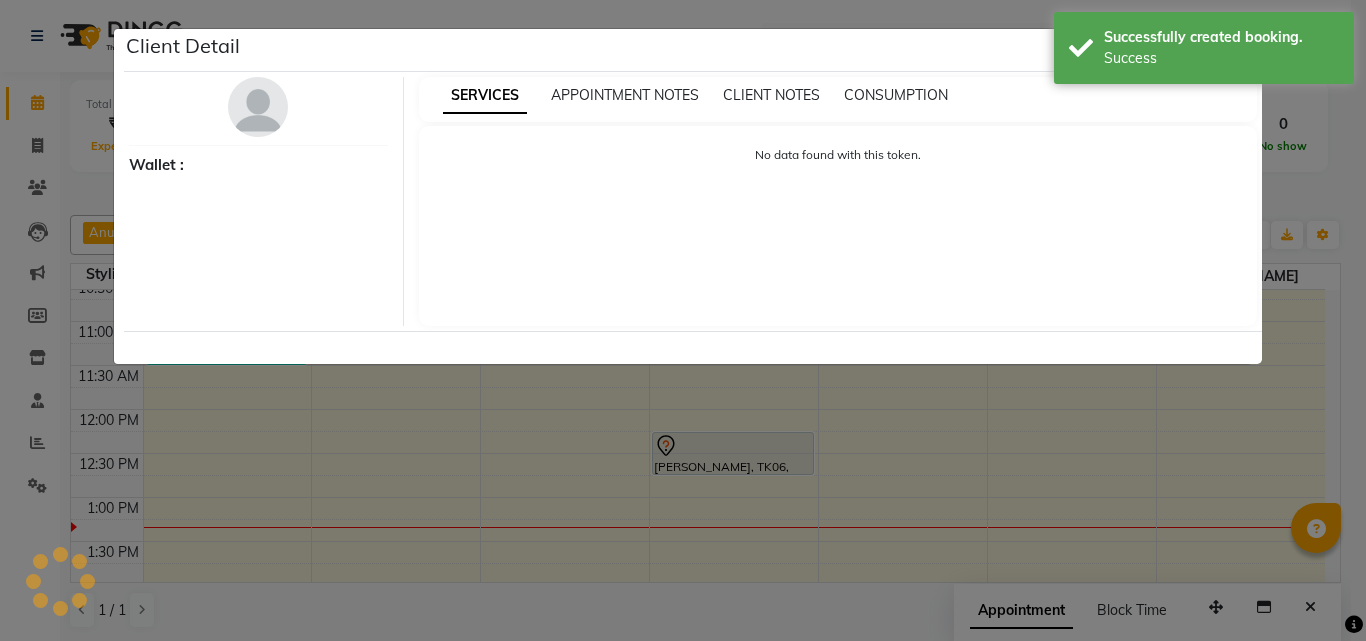 select on "7" 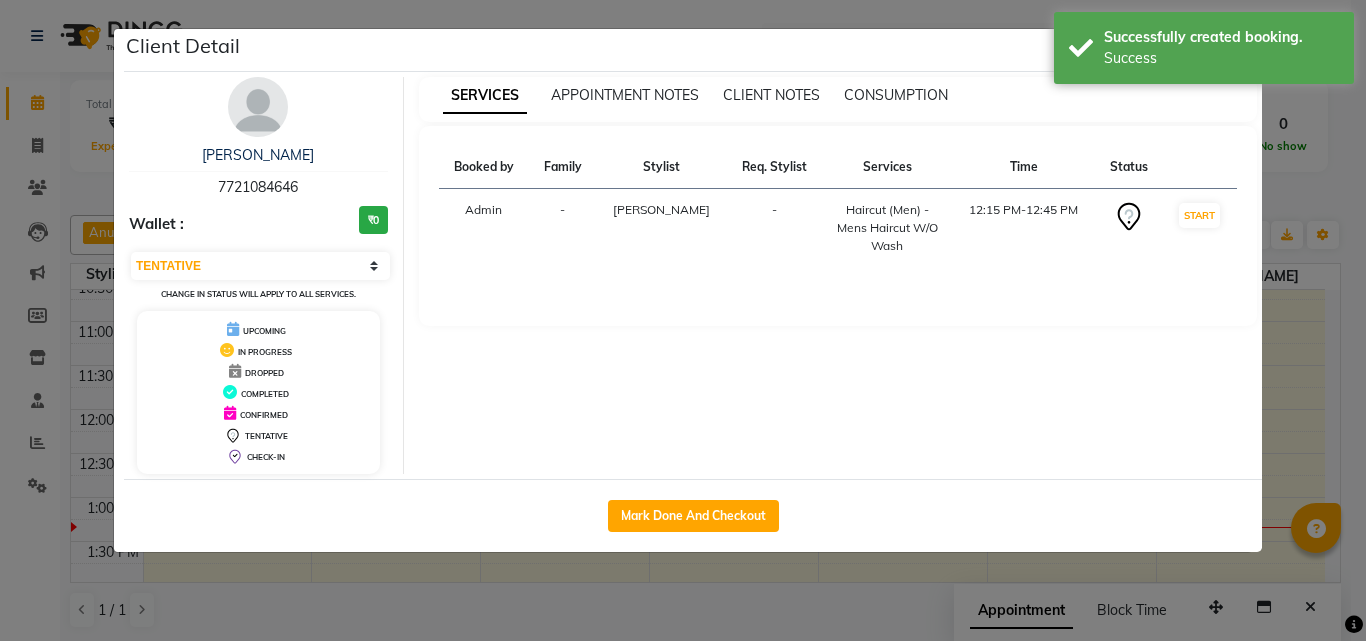 click on "Mark Done And Checkout" 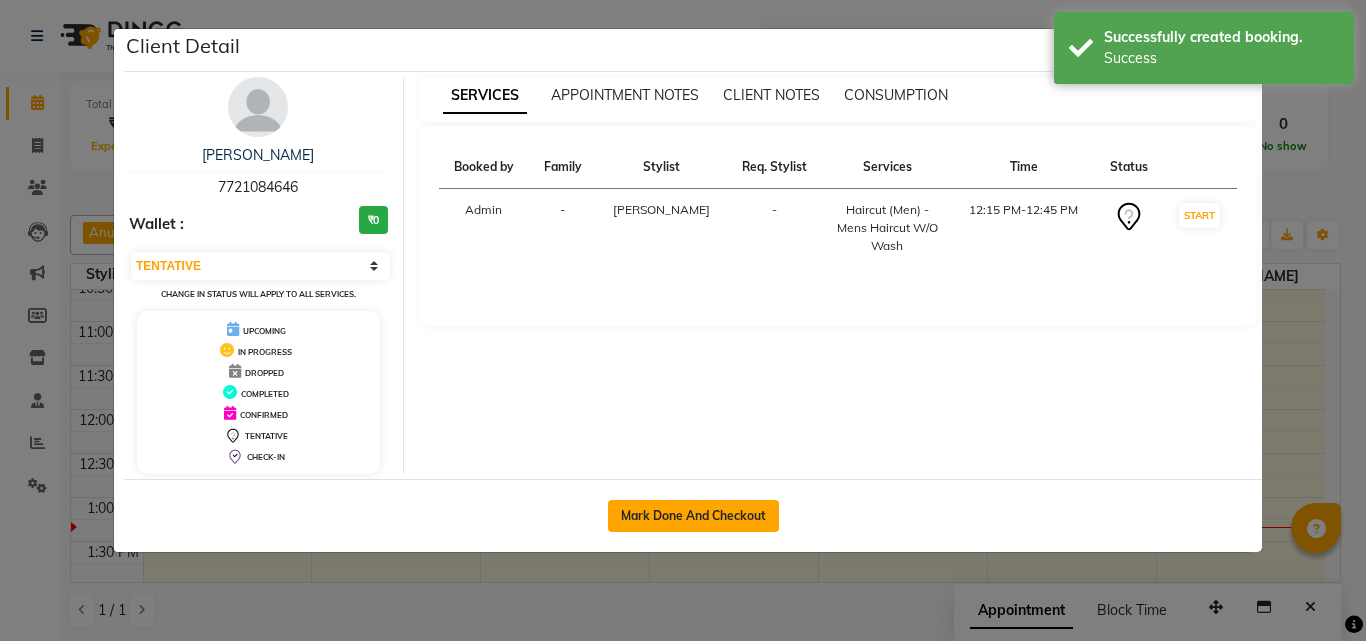 click on "Mark Done And Checkout" 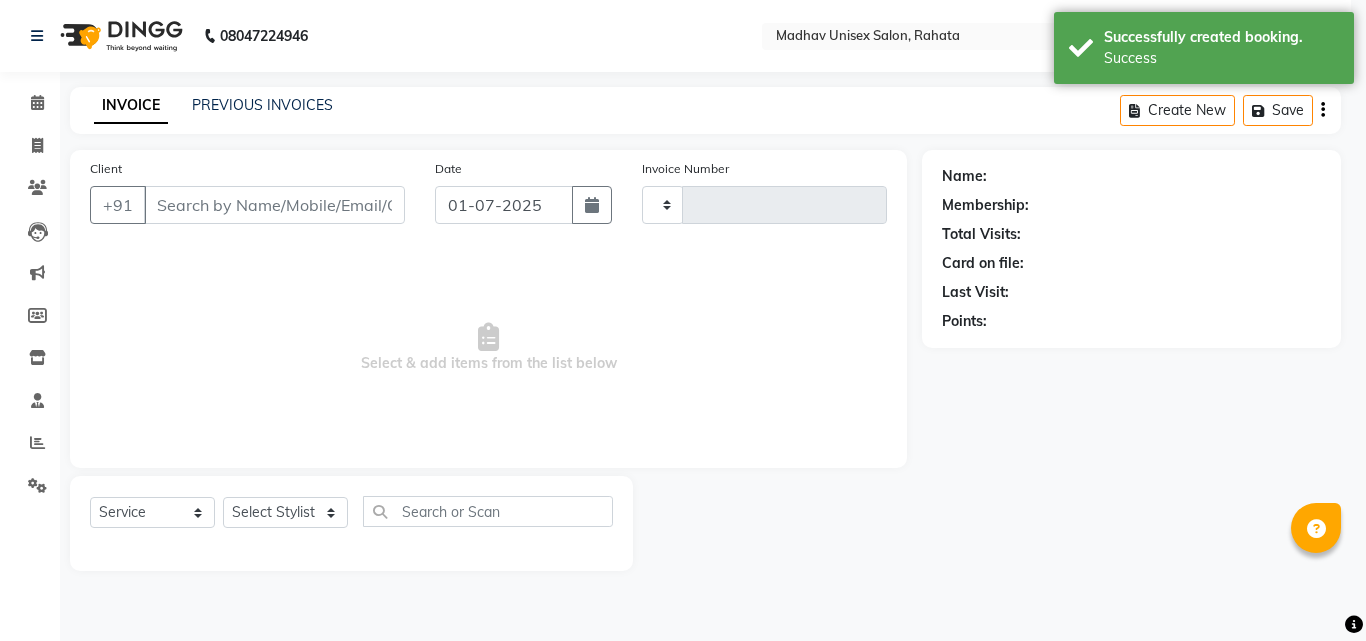 type on "1585" 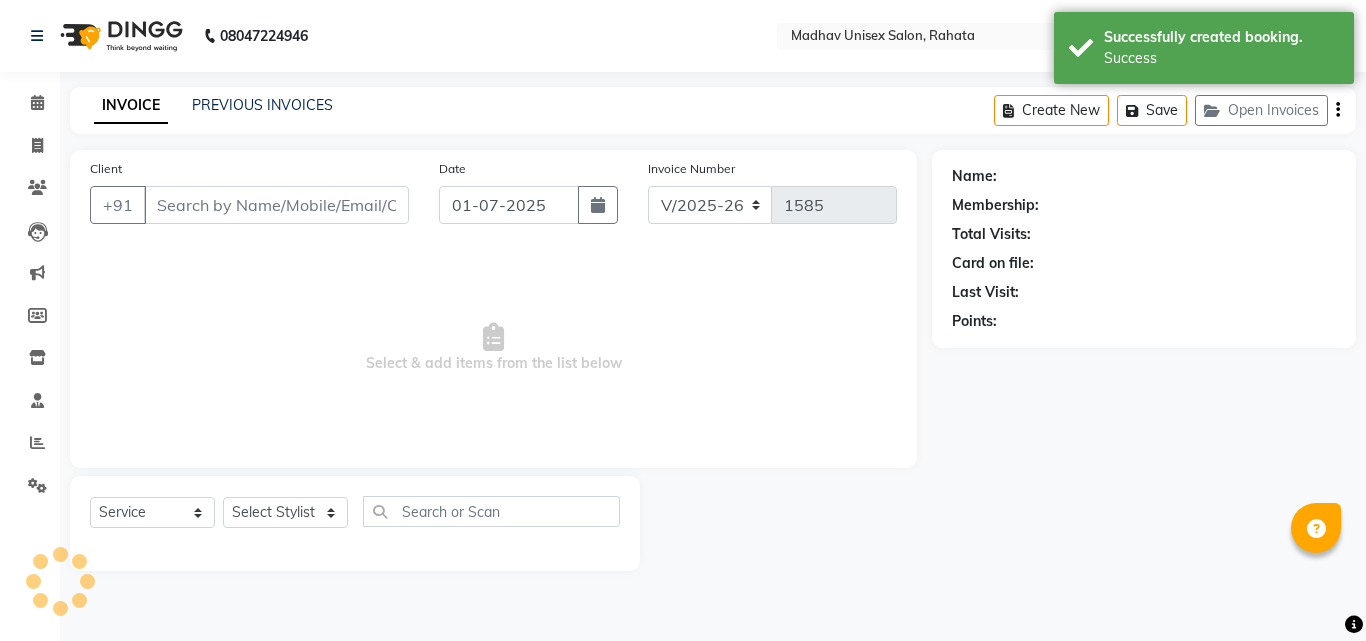 type on "7721084646" 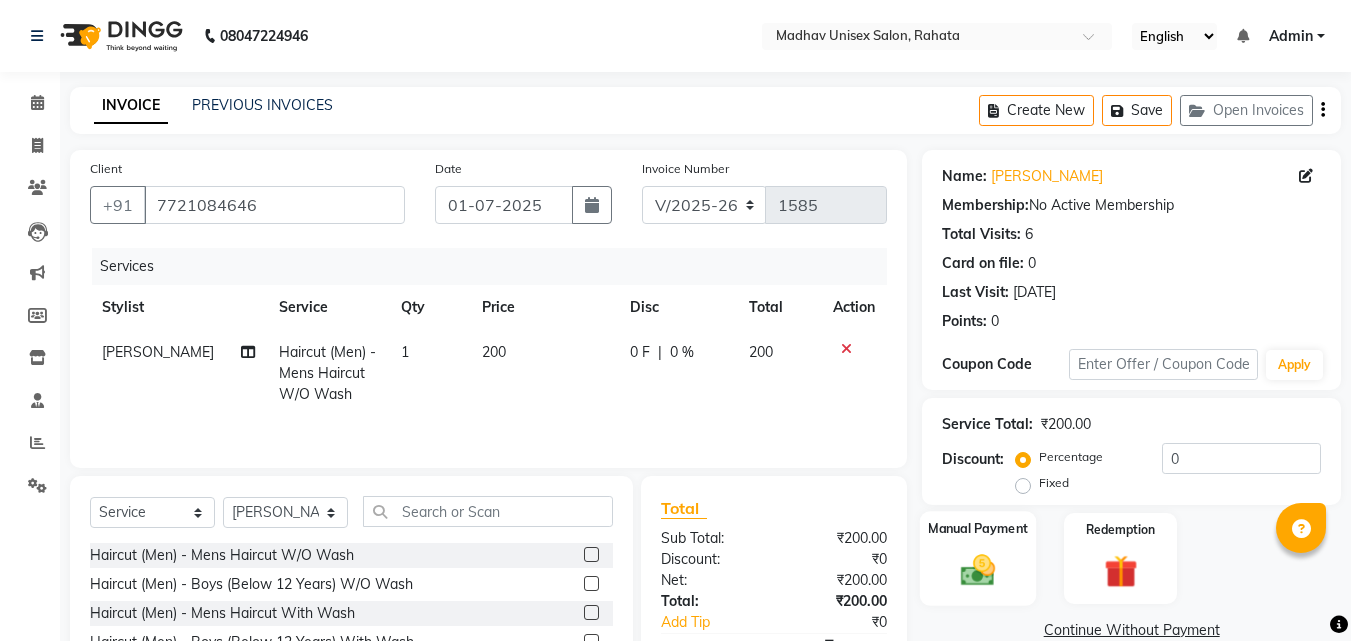 scroll, scrollTop: 160, scrollLeft: 0, axis: vertical 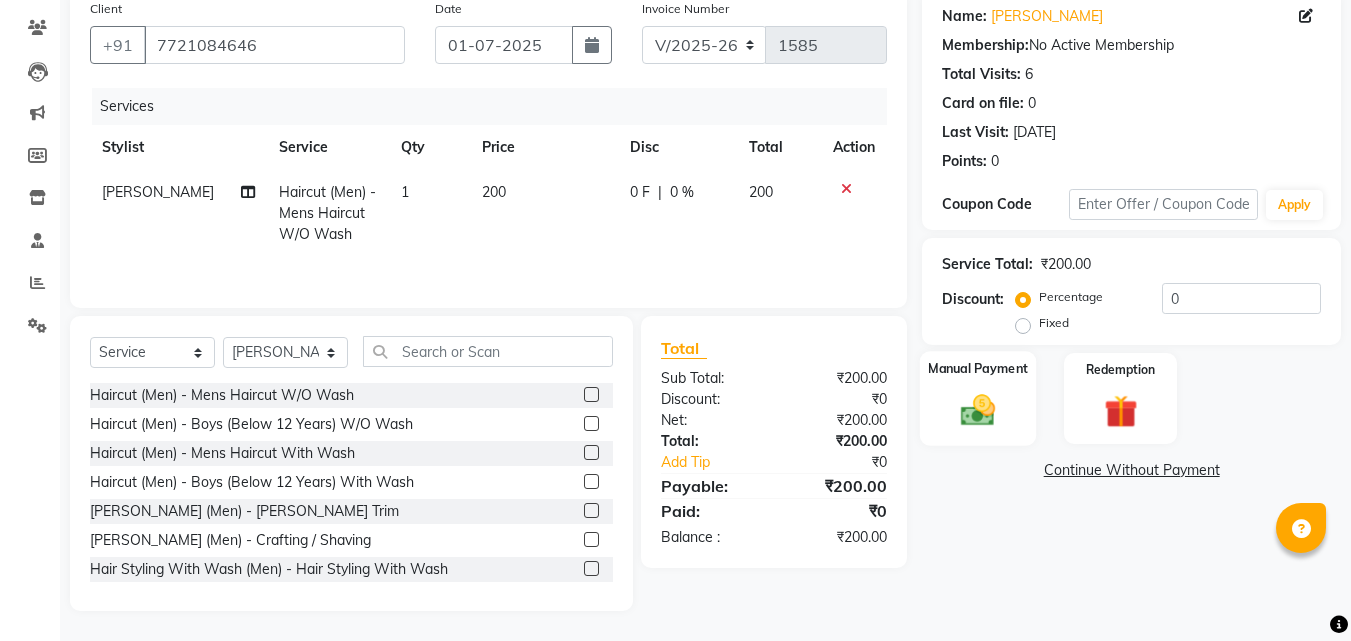 click 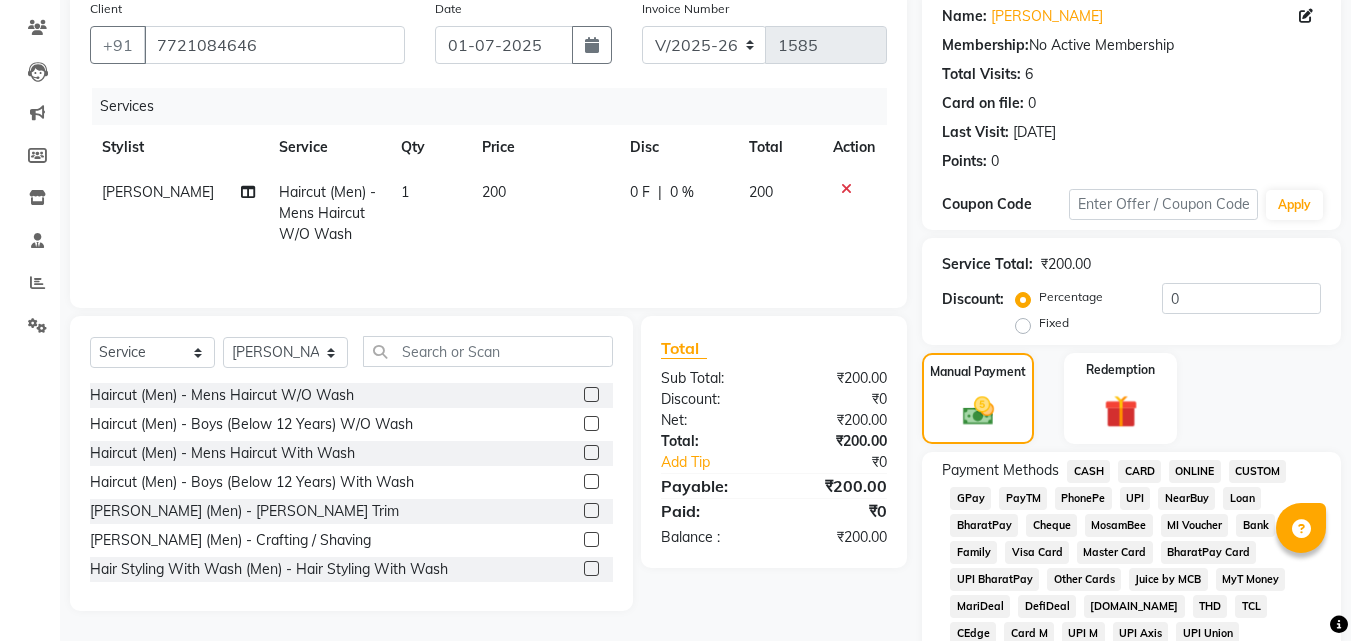 click on "ONLINE" 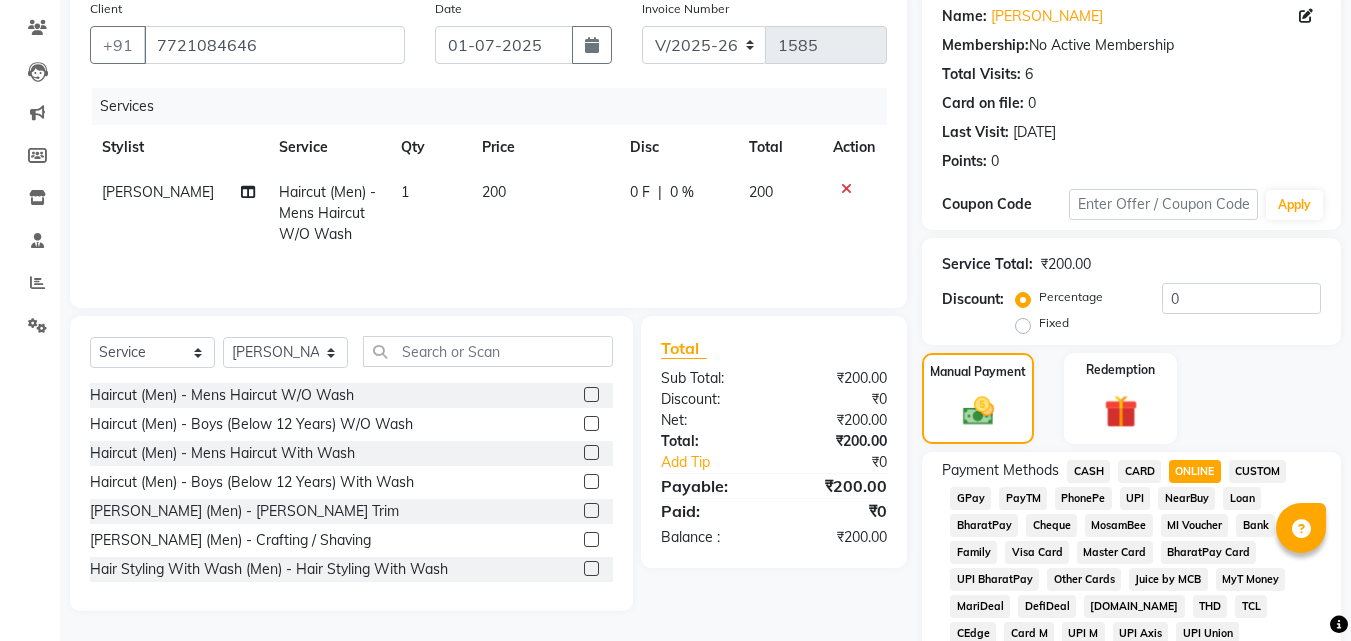 scroll, scrollTop: 861, scrollLeft: 0, axis: vertical 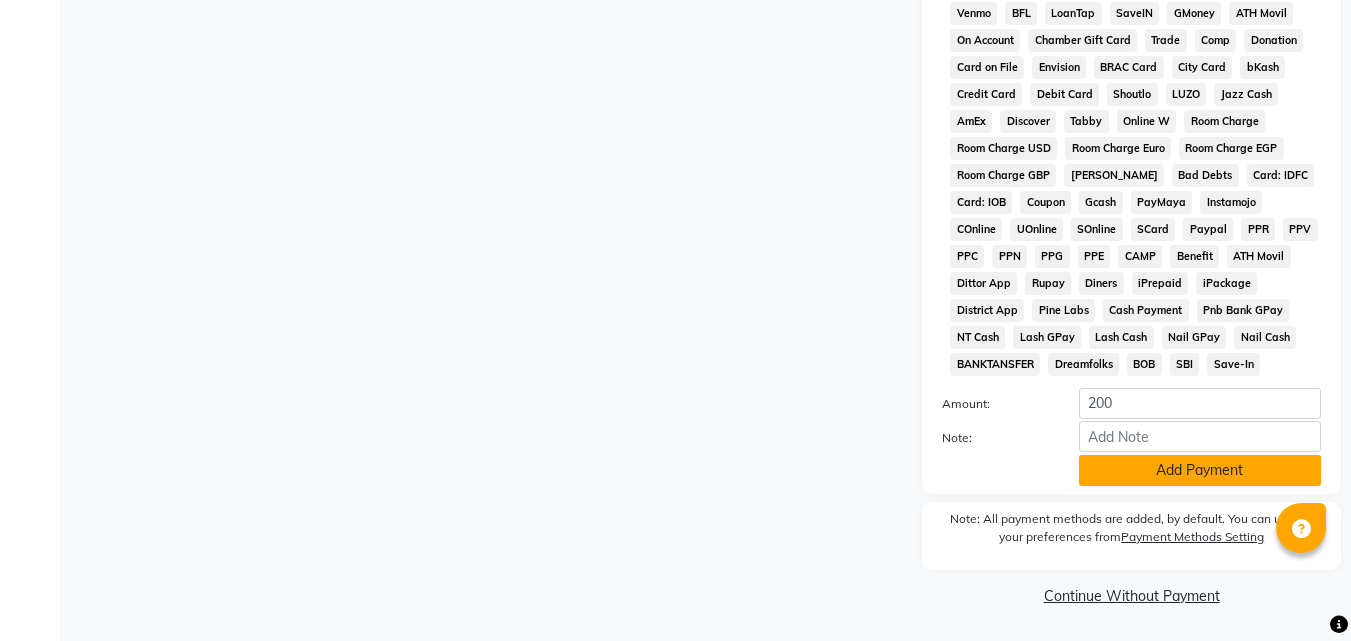 click on "Add Payment" 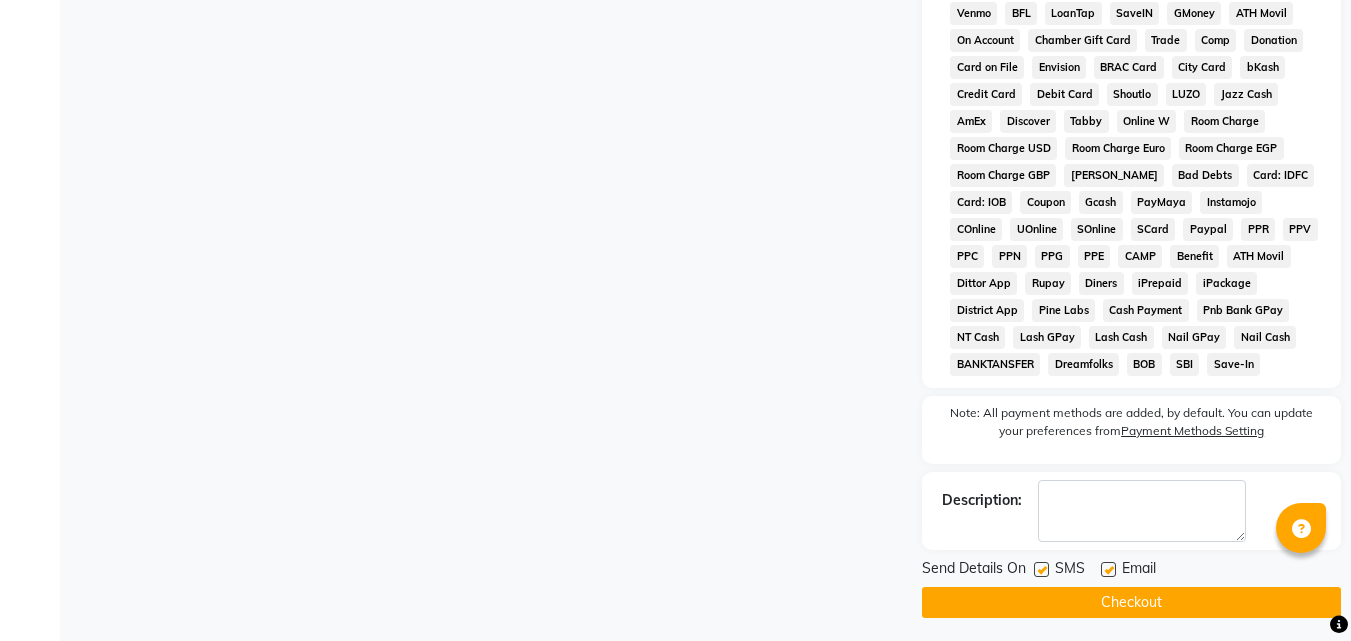 click on "Checkout" 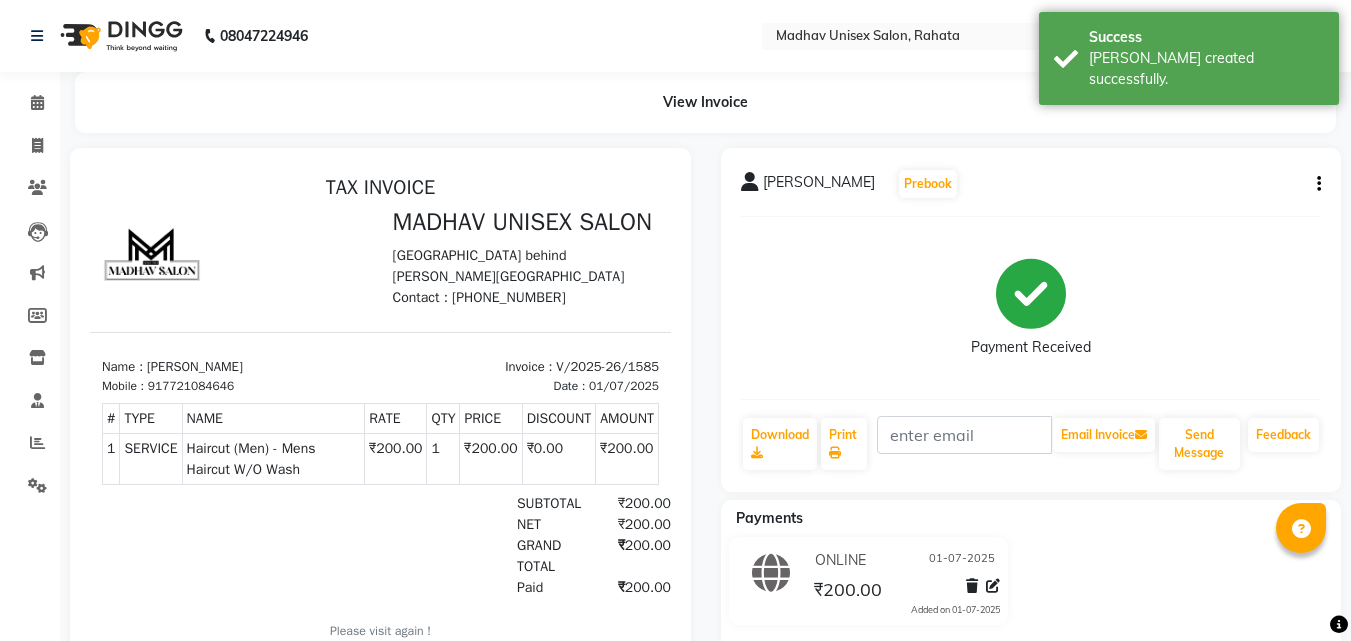 scroll, scrollTop: 0, scrollLeft: 0, axis: both 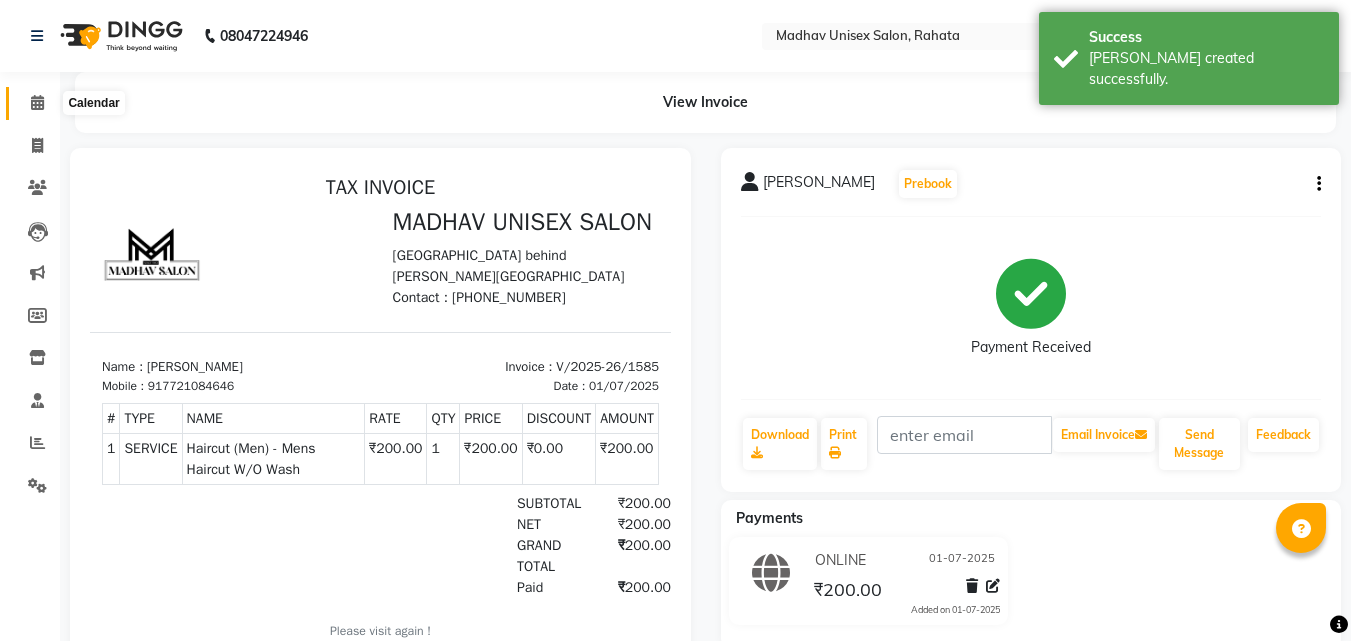 click 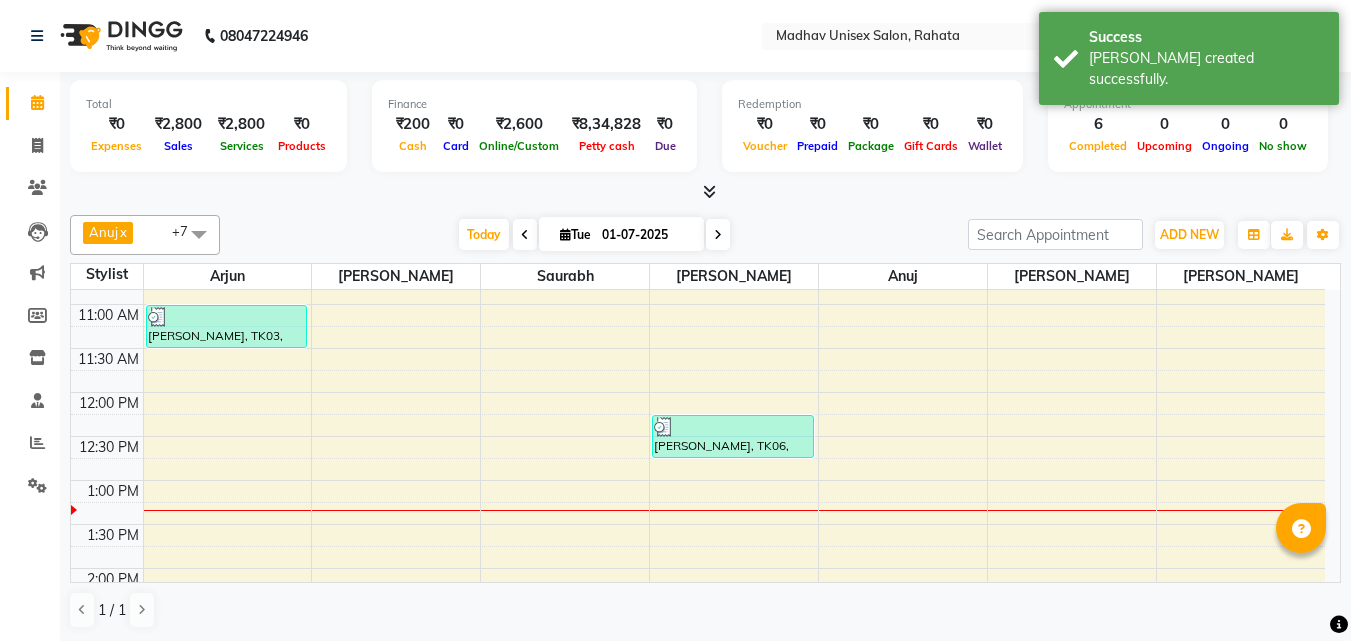 scroll, scrollTop: 425, scrollLeft: 0, axis: vertical 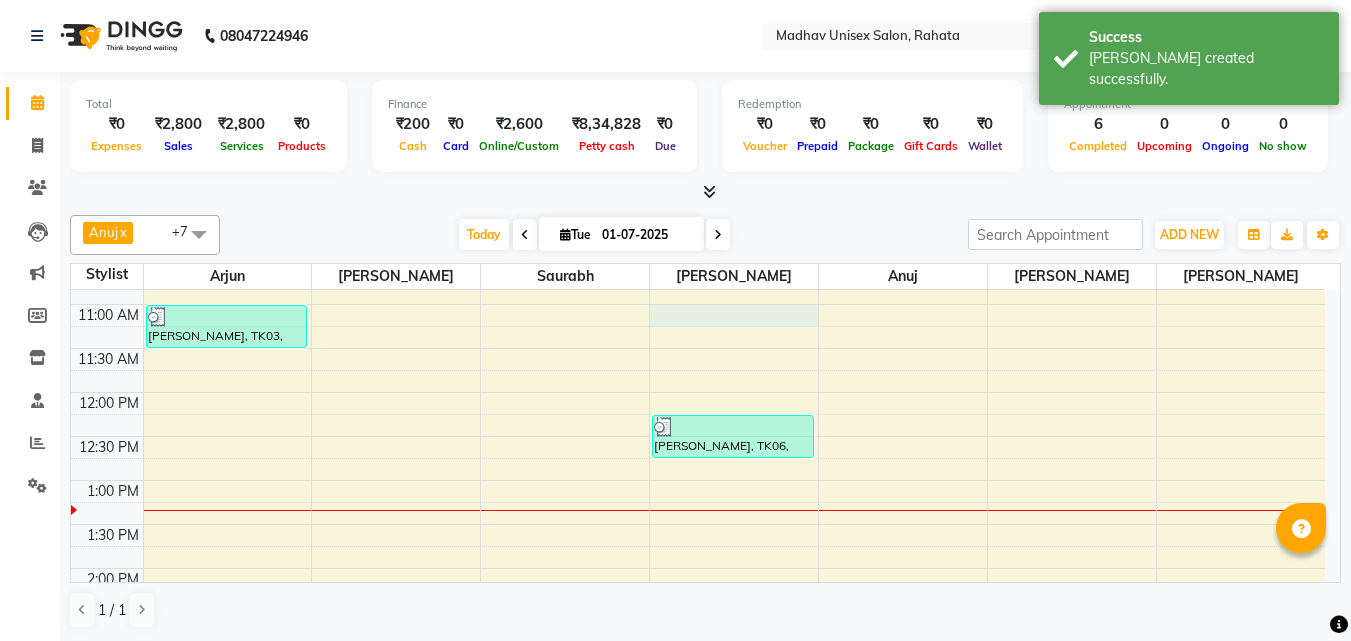 click on "6:00 AM 6:30 AM 7:00 AM 7:30 AM 8:00 AM 8:30 AM 9:00 AM 9:30 AM 10:00 AM 10:30 AM 11:00 AM 11:30 AM 12:00 PM 12:30 PM 1:00 PM 1:30 PM 2:00 PM 2:30 PM 3:00 PM 3:30 PM 4:00 PM 4:30 PM 5:00 PM 5:30 PM 6:00 PM 6:30 PM 7:00 PM 7:30 PM 8:00 PM 8:30 PM 9:00 PM 9:30 PM 10:00 PM 10:30 PM     [GEOGRAPHIC_DATA], 10:00 AM-10:45 AM, Hair Spa (Women)  - [PERSON_NAME] saheb, TK04, 10:15 AM-10:45 AM, Haircut (Women)  - Womens Haircut Without Wash     [PERSON_NAME], TK01, 08:45 AM-09:15 AM, [PERSON_NAME] (Men)  - Crafting / Shaving     ganesh maid, TK02, 09:15 AM-09:45 AM, [PERSON_NAME] (Men)  - Crafting / Shaving     [PERSON_NAME], TK03, 11:00 AM-11:30 AM, Haircut (Men)  - Mens Haircut With Wash     [PERSON_NAME], TK06, 12:15 PM-12:45 PM, Haircut (Men)  - Mens Haircut W/O Wash" at bounding box center (698, 612) 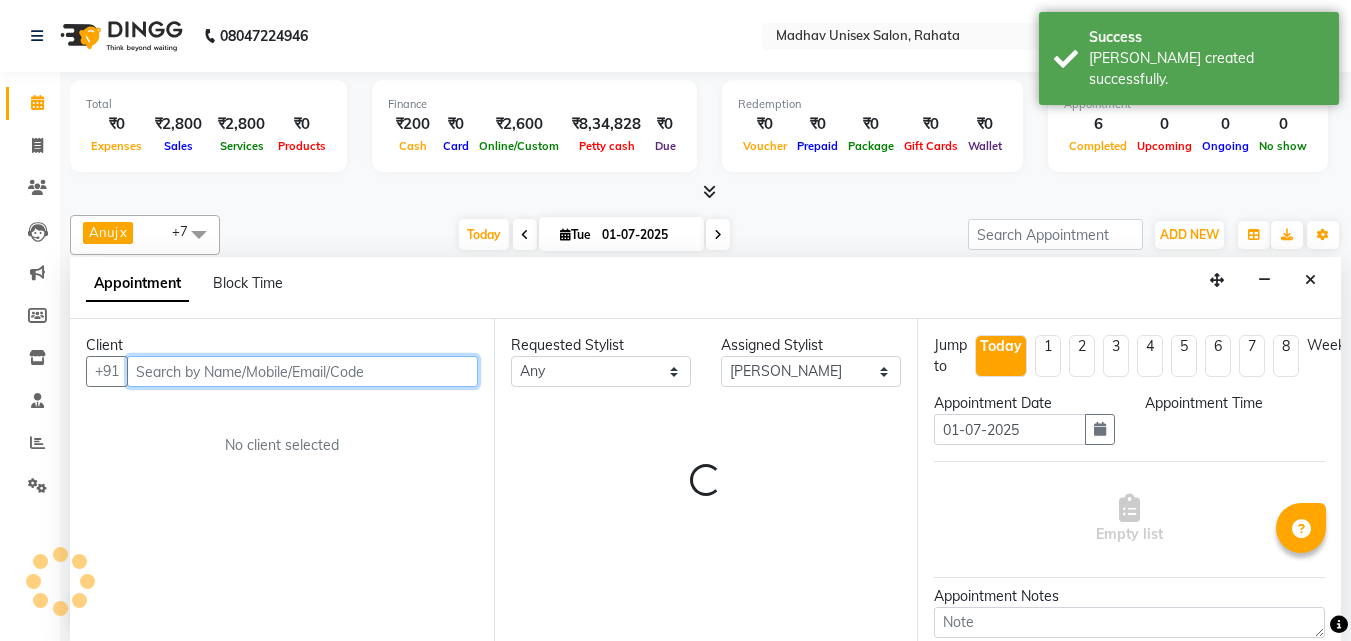 select on "660" 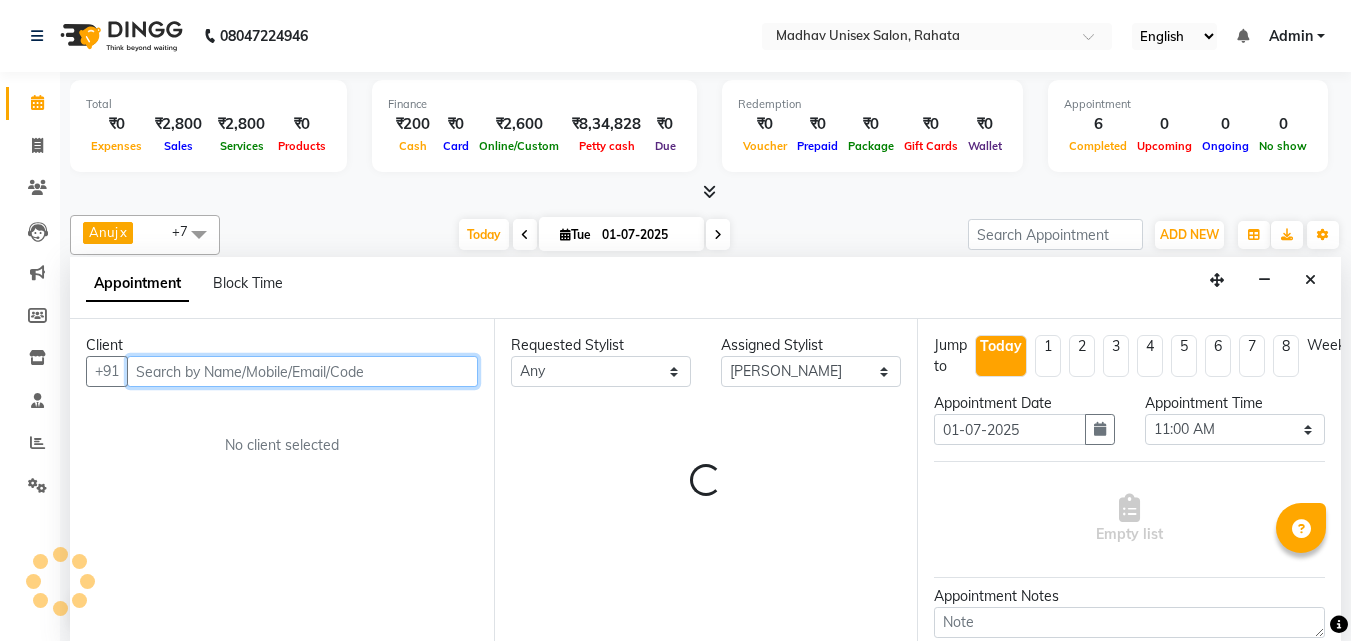 scroll, scrollTop: 1, scrollLeft: 0, axis: vertical 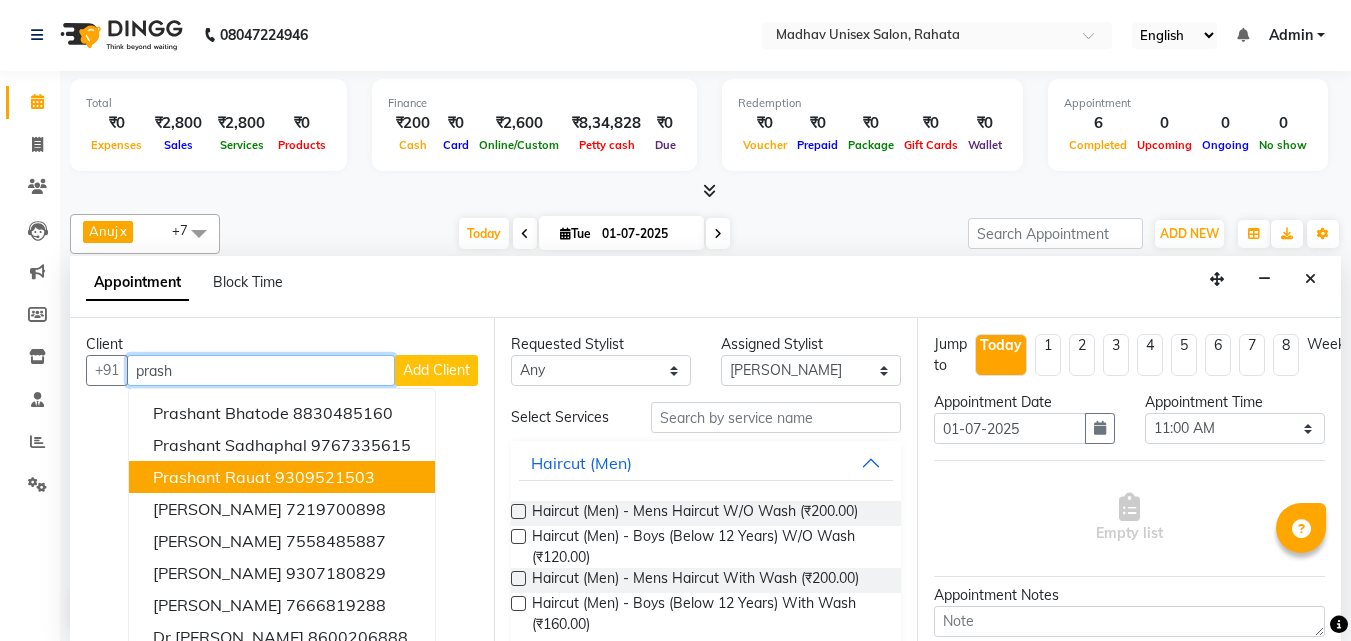click on "prash" at bounding box center (261, 370) 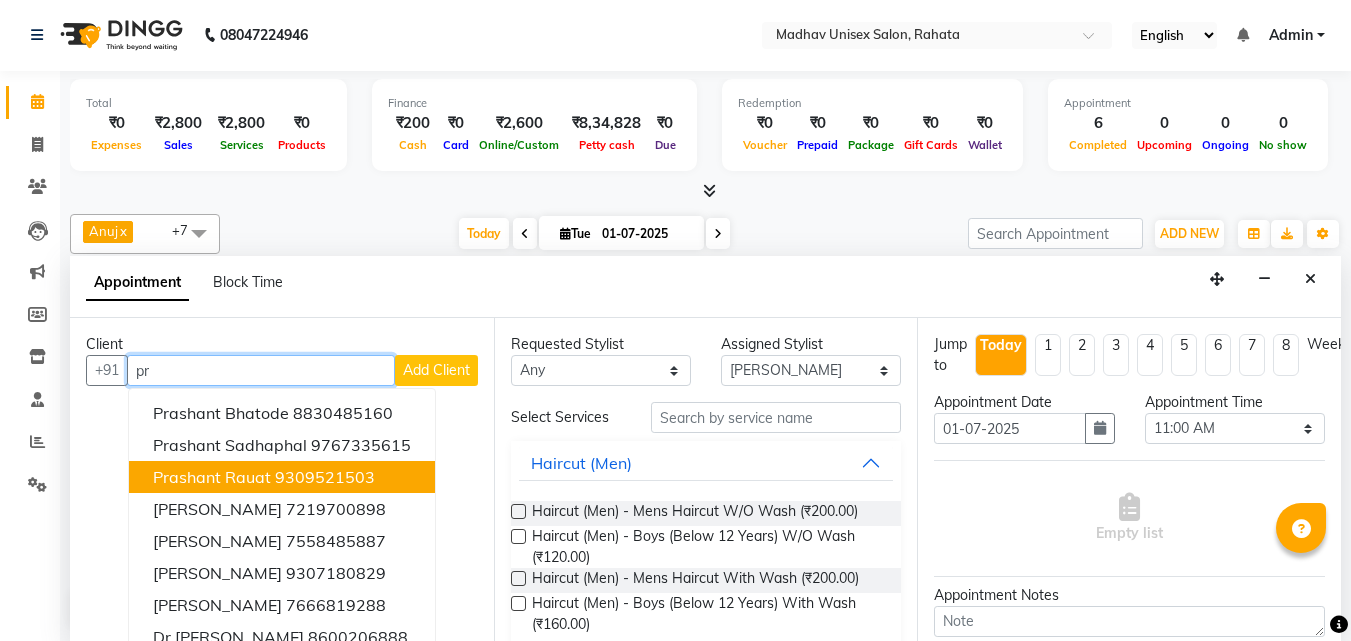 type on "p" 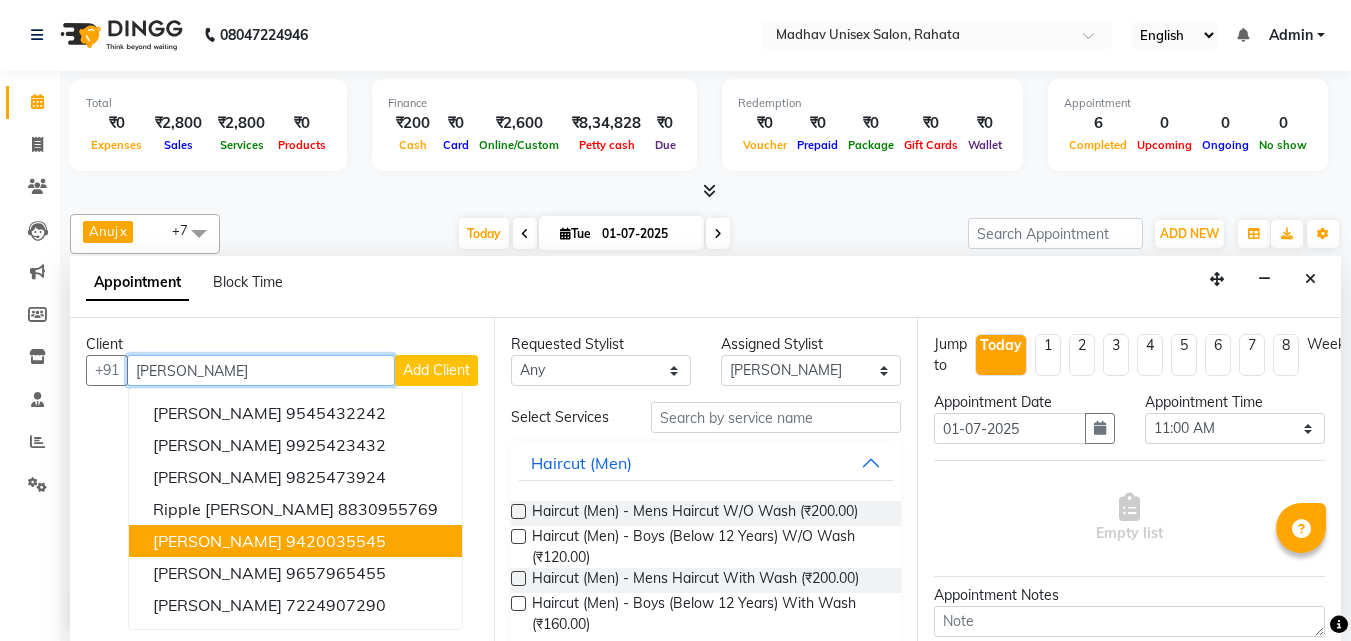 click on "9420035545" at bounding box center [336, 541] 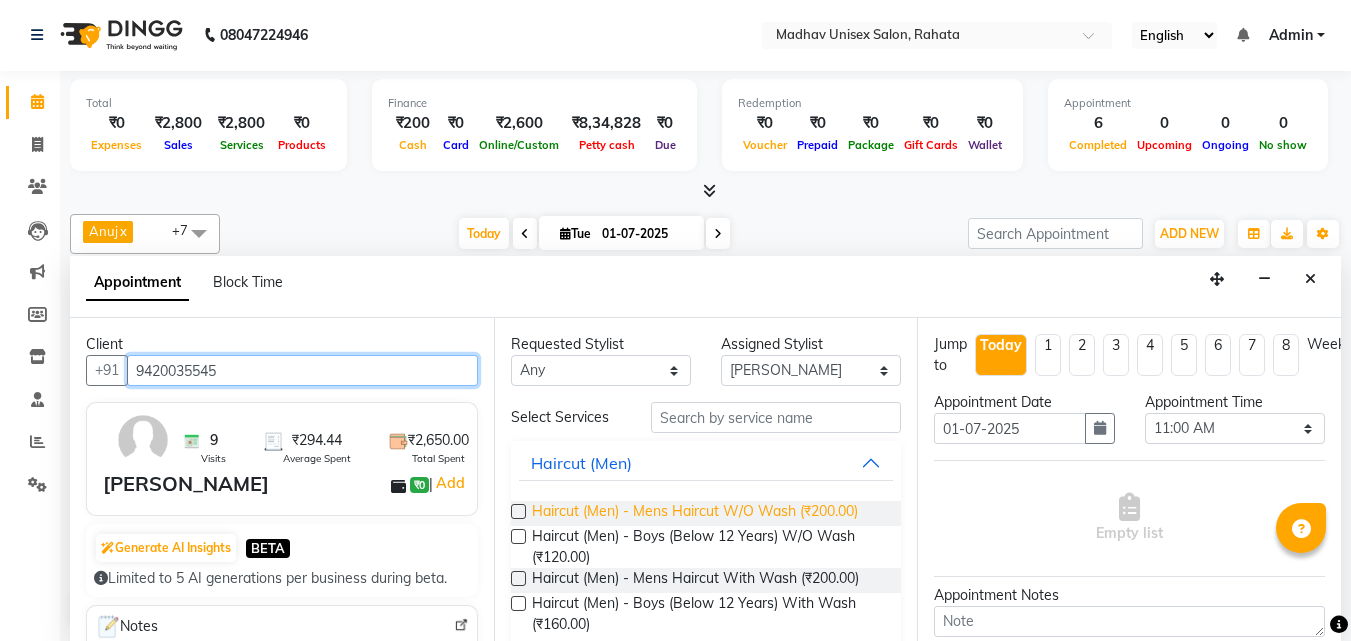 type on "9420035545" 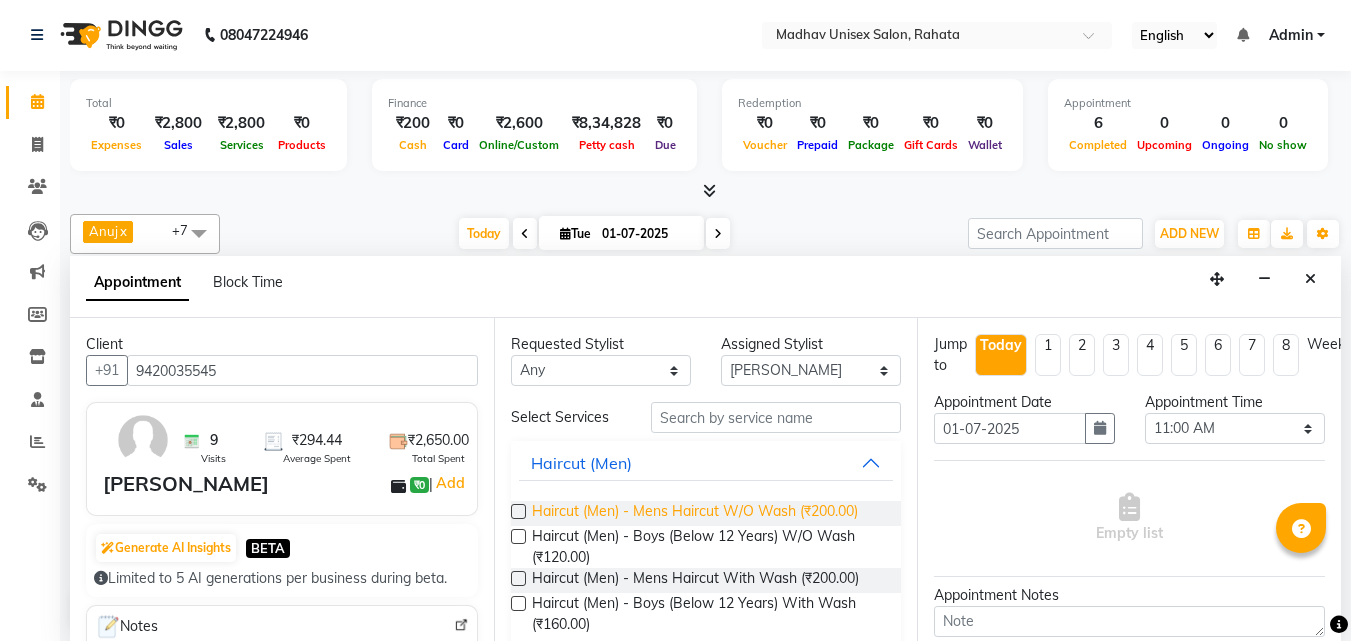 click on "Haircut (Men)  - Mens Haircut W/O Wash (₹200.00)" at bounding box center [695, 513] 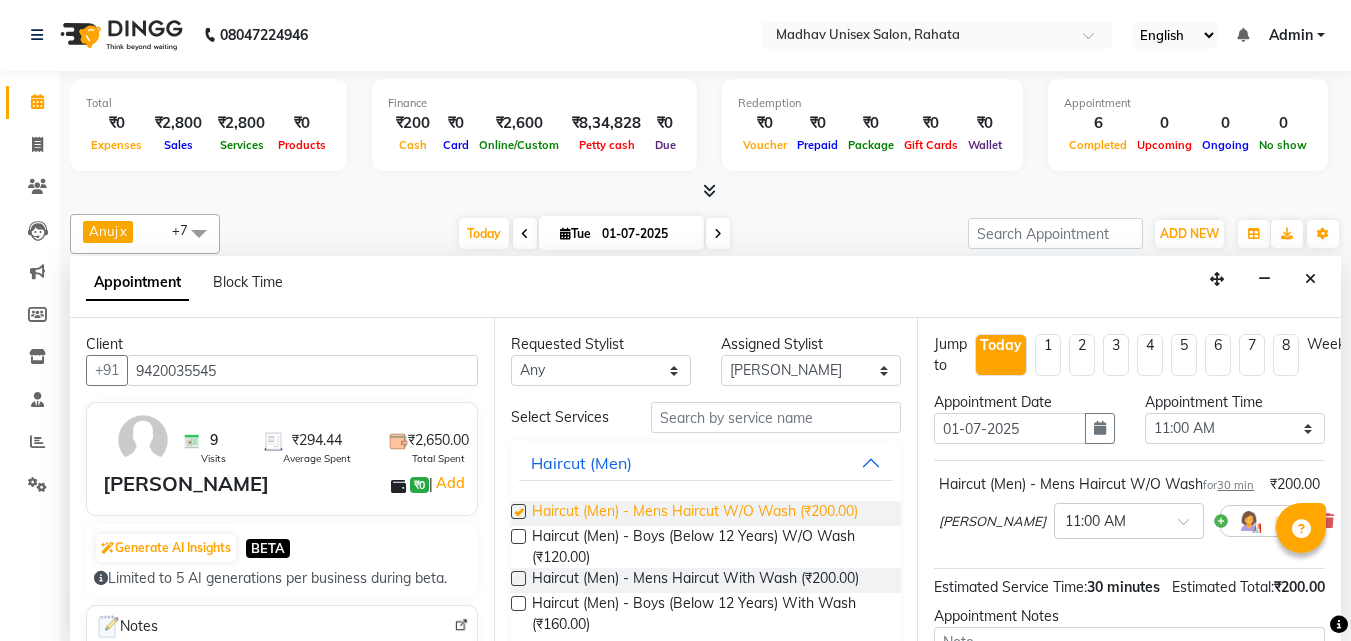 checkbox on "false" 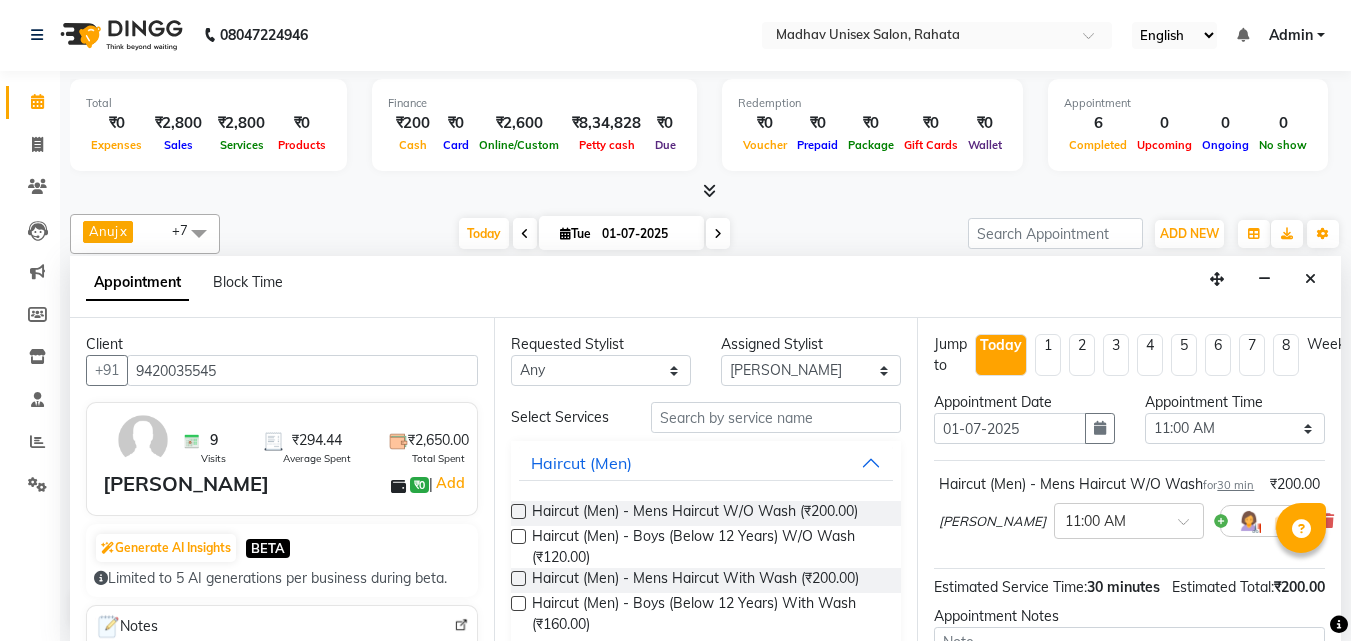 scroll, scrollTop: 260, scrollLeft: 0, axis: vertical 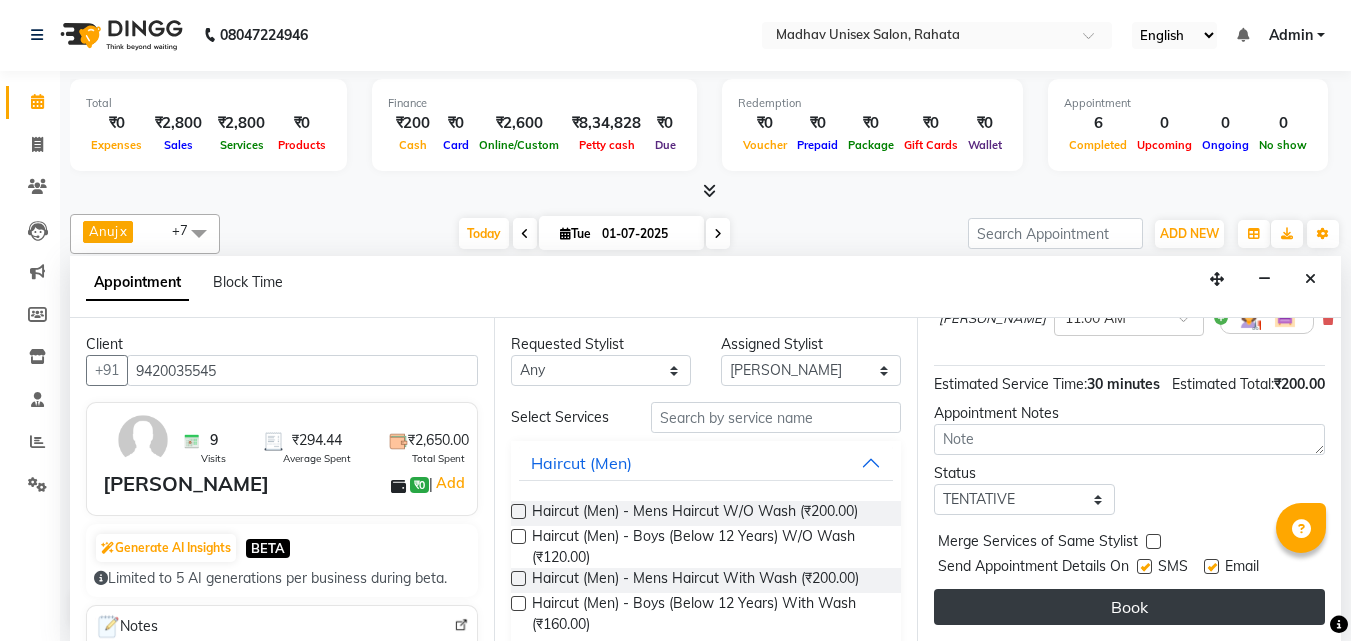 click on "Book" at bounding box center (1129, 607) 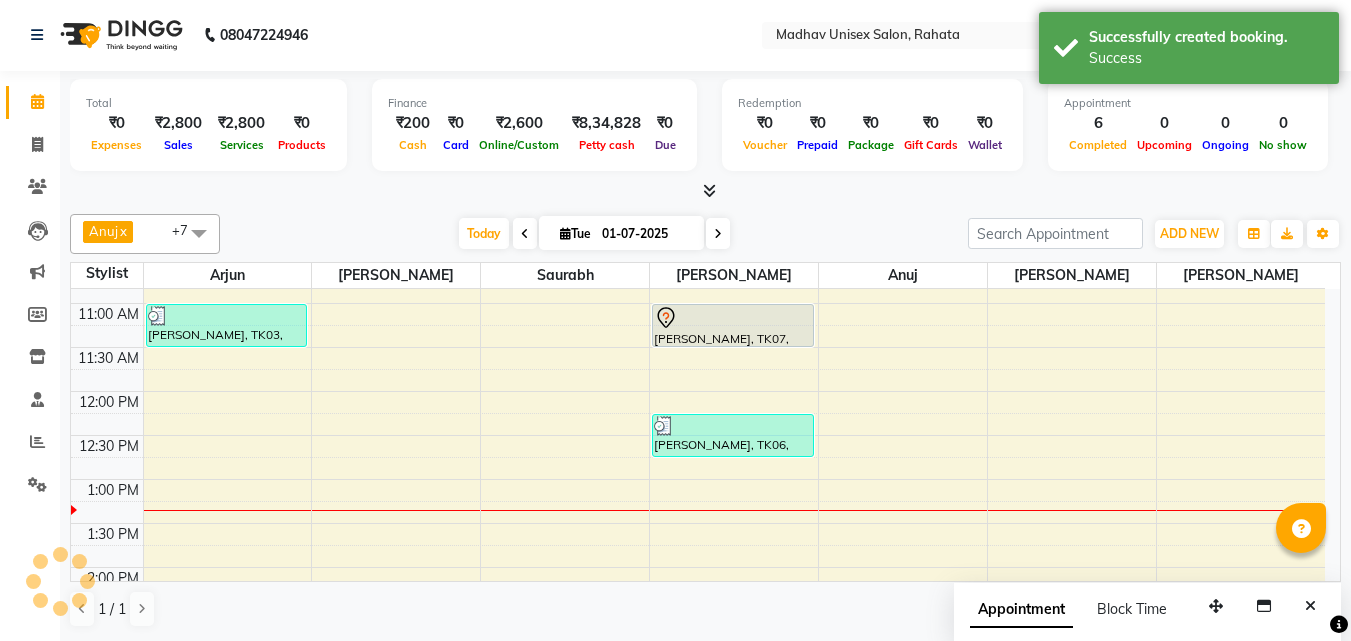 scroll, scrollTop: 0, scrollLeft: 0, axis: both 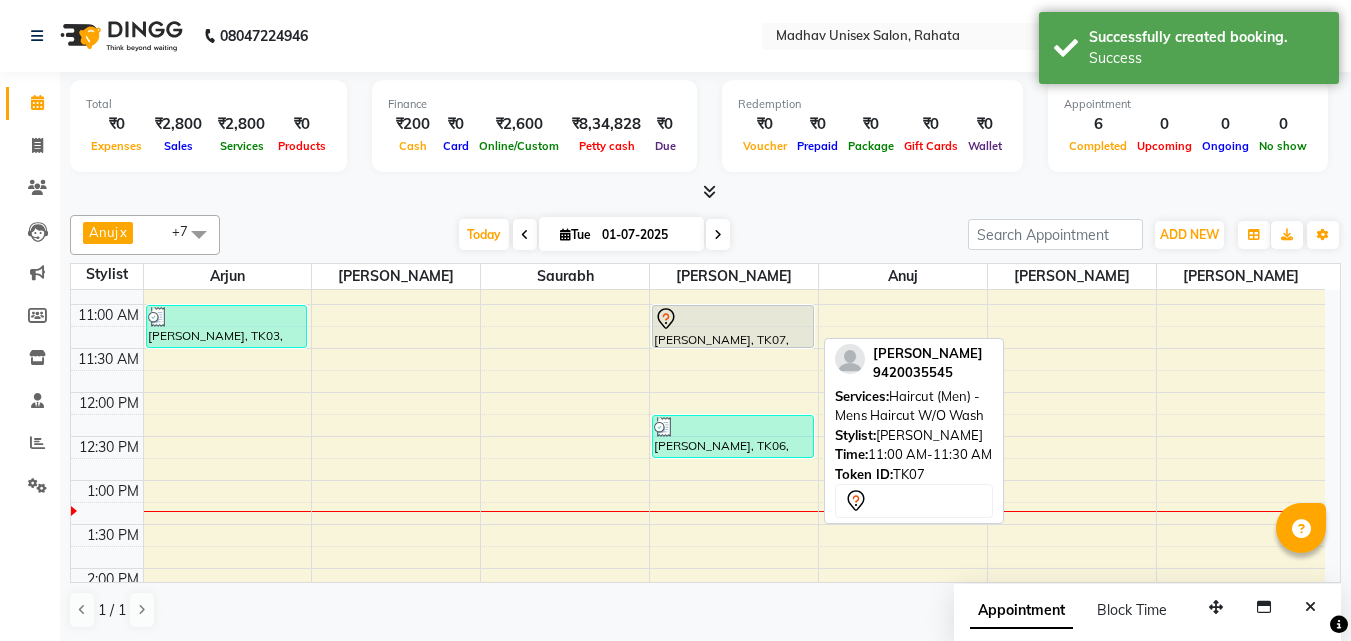 click at bounding box center [733, 319] 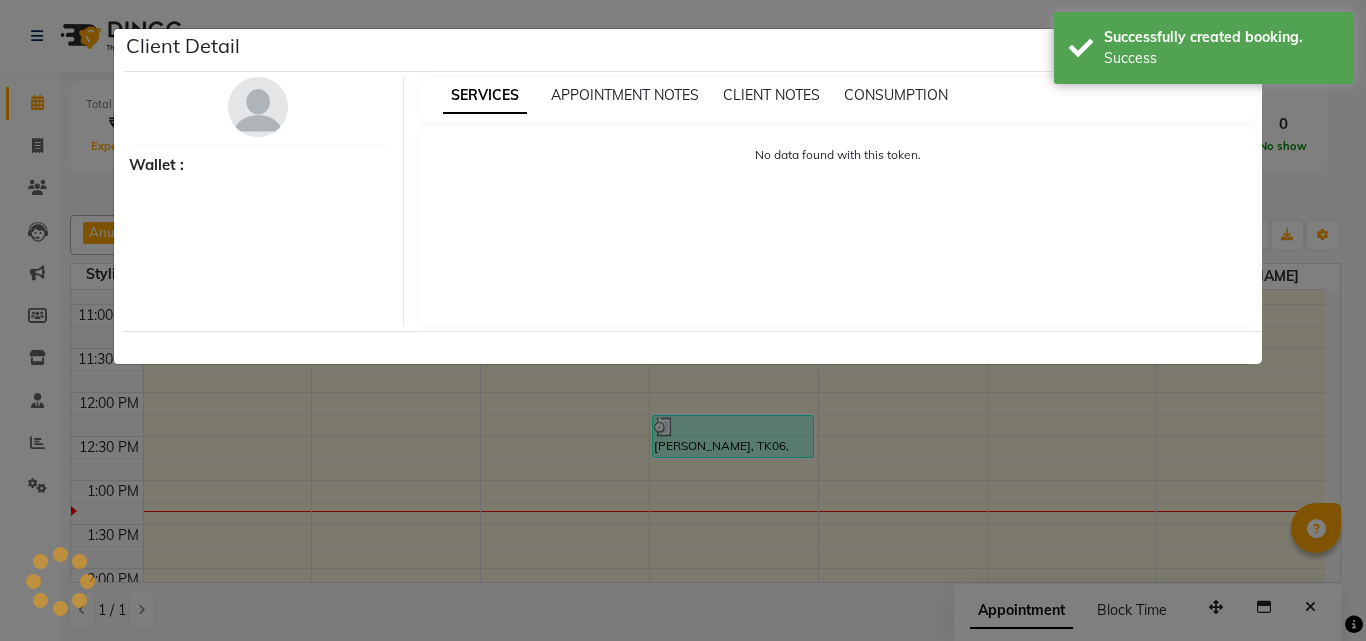 select on "7" 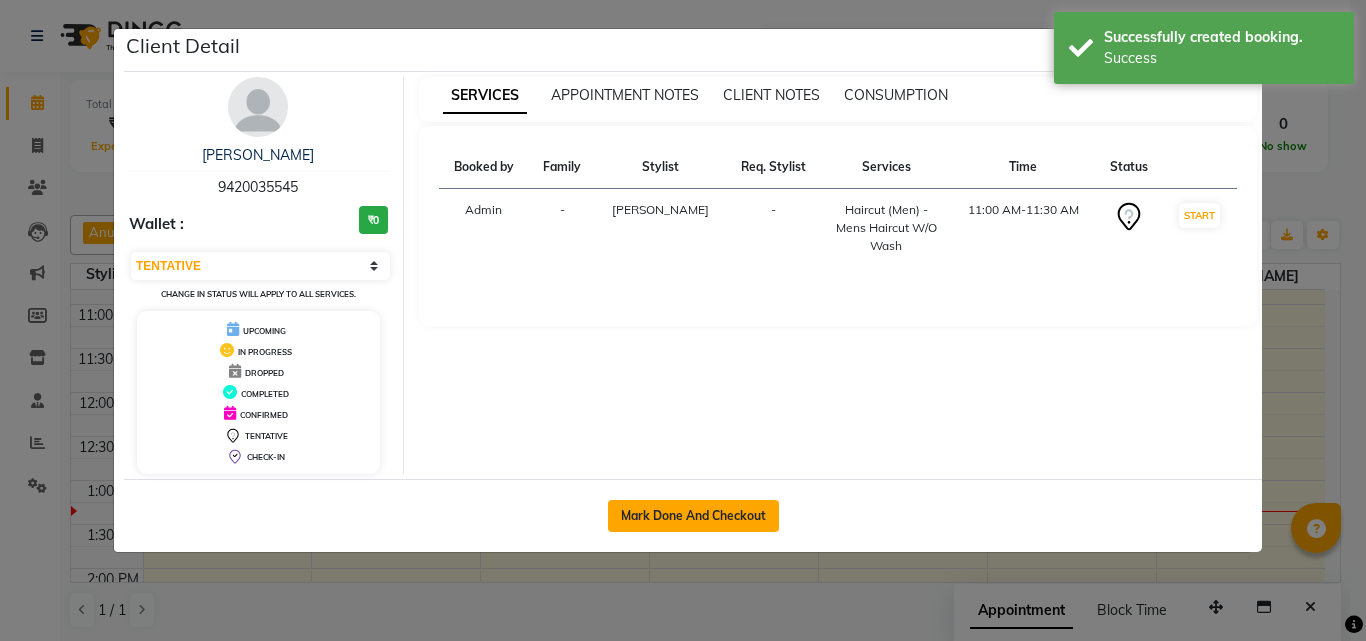 click on "Mark Done And Checkout" 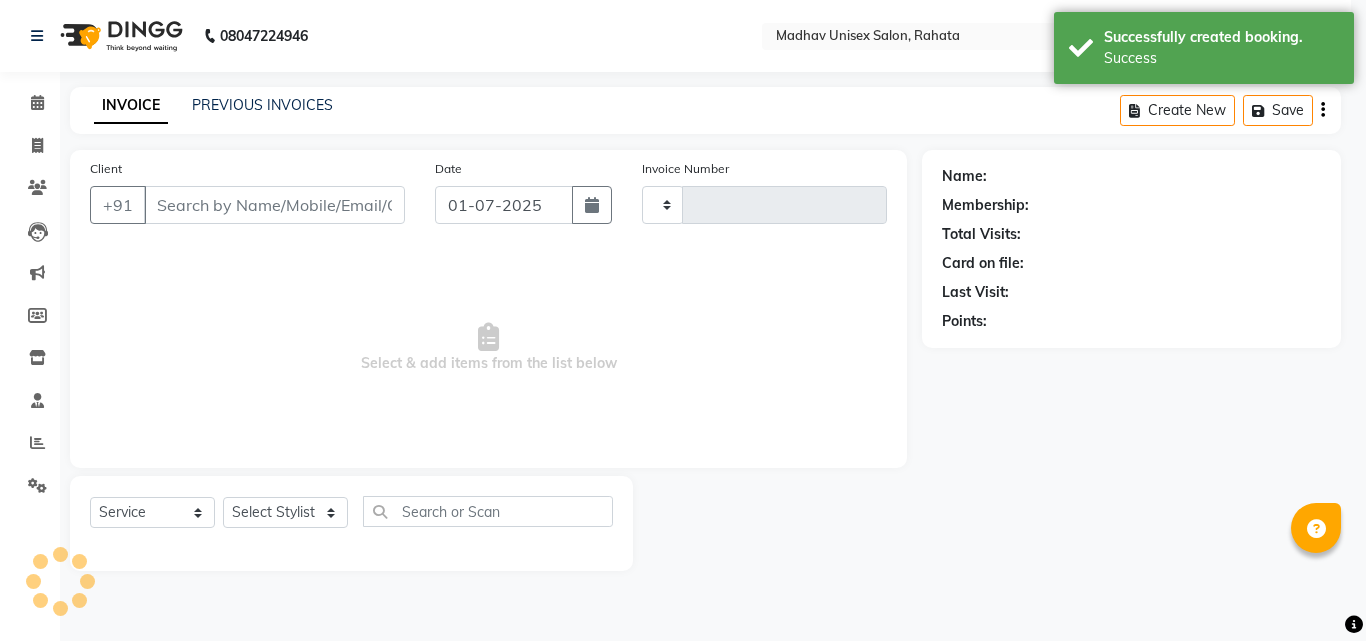 type on "1586" 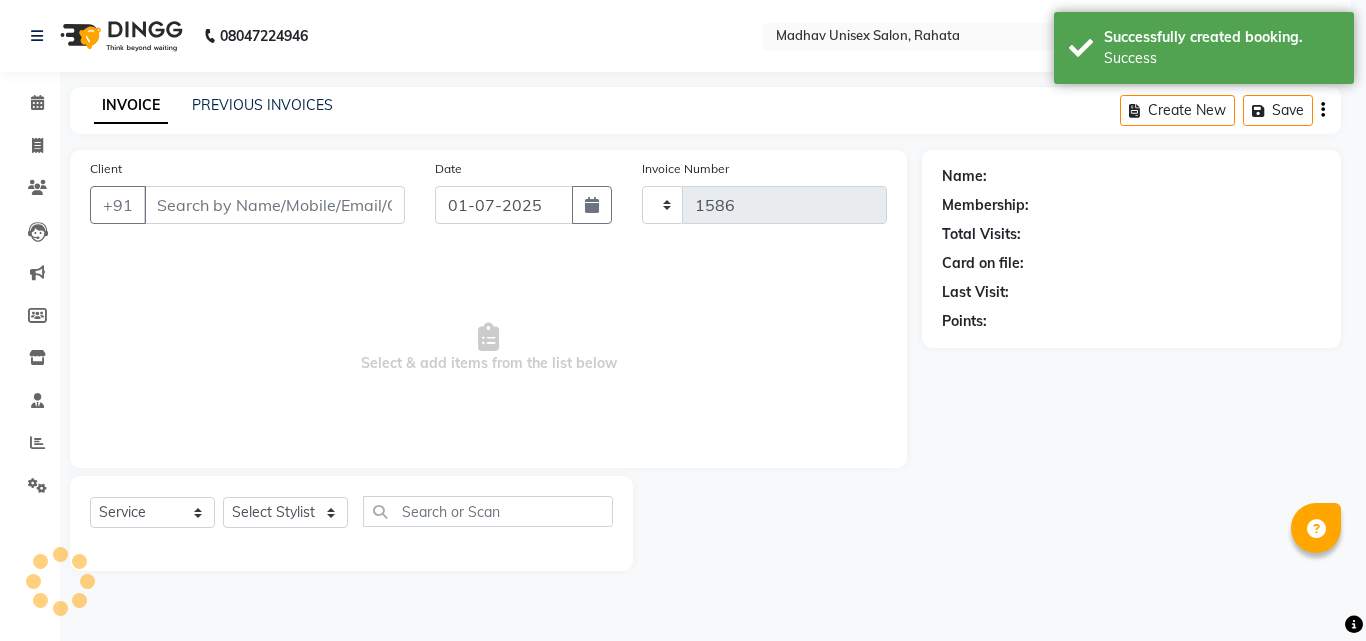select on "870" 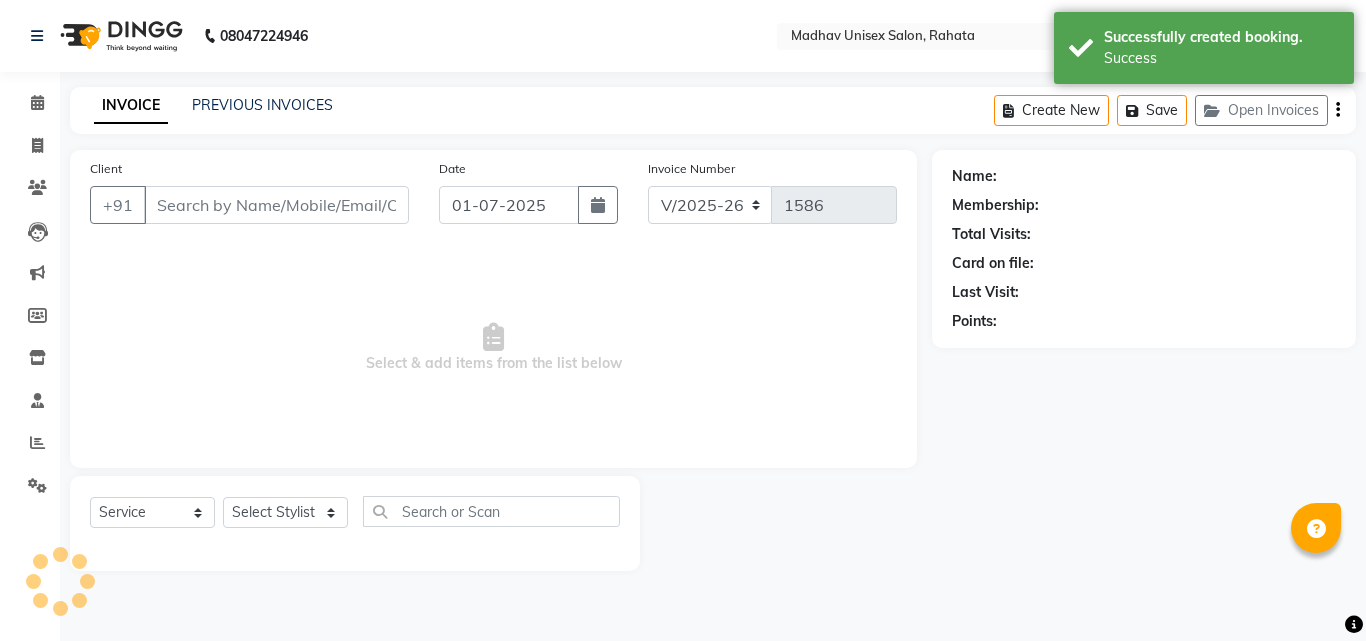 type on "9420035545" 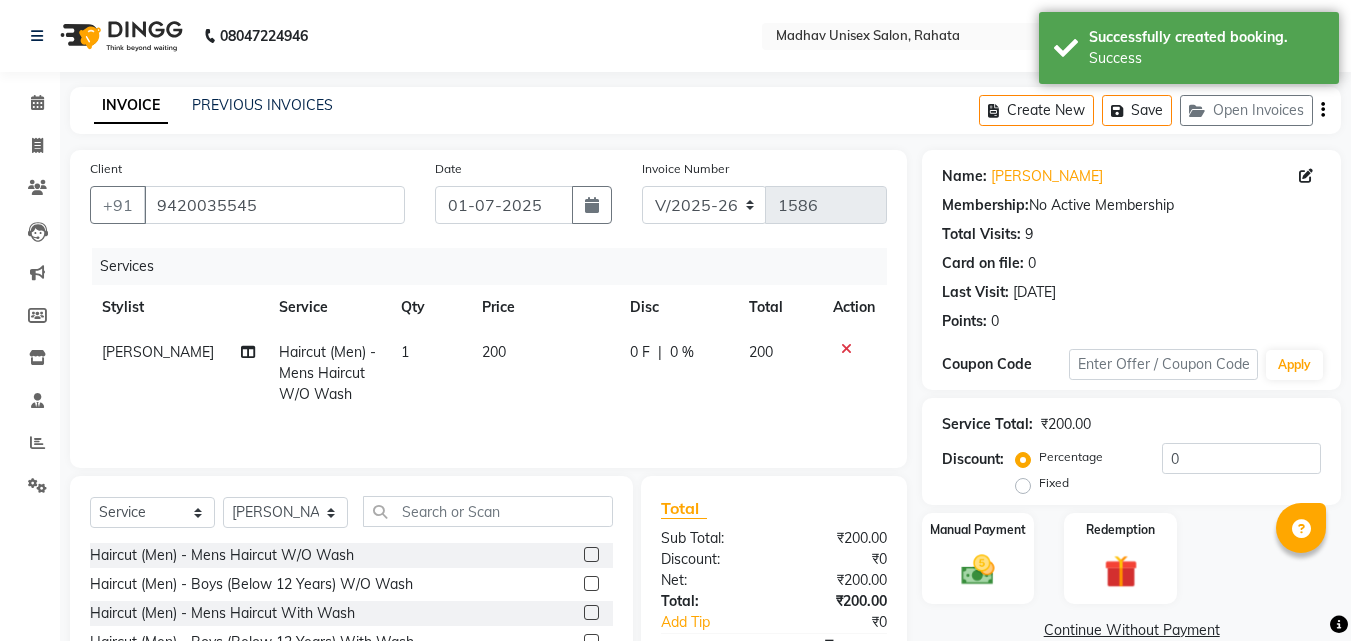 click on "200" 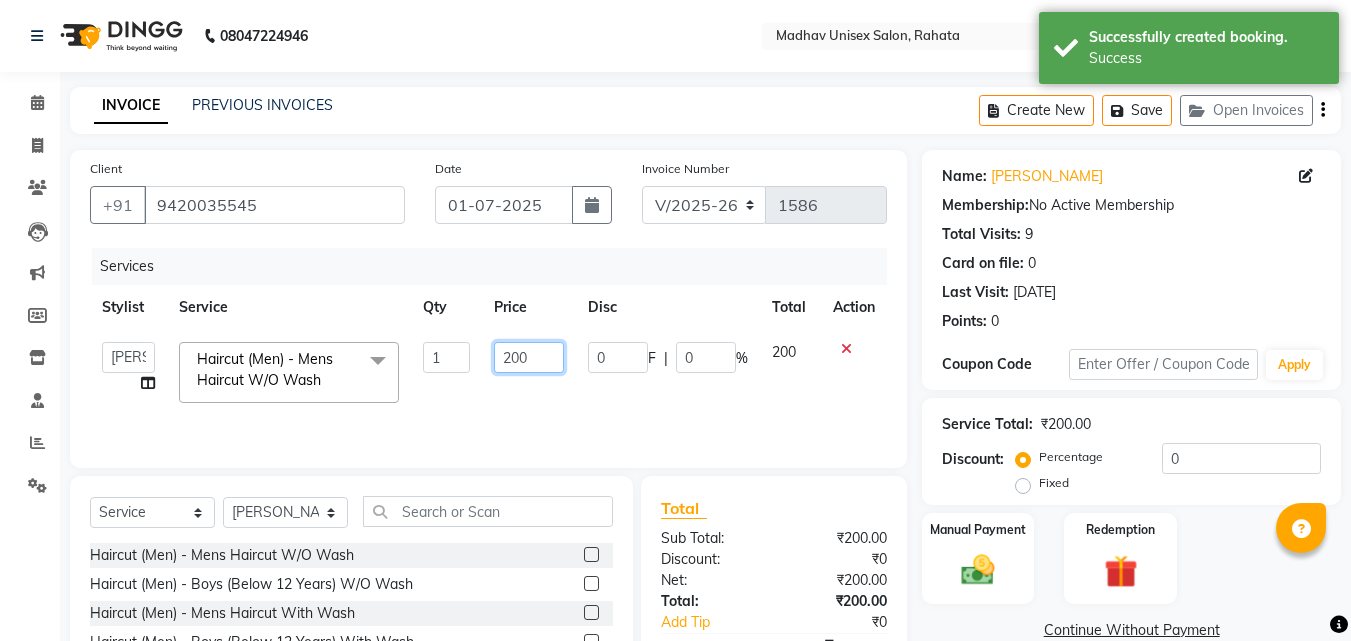 click on "200" 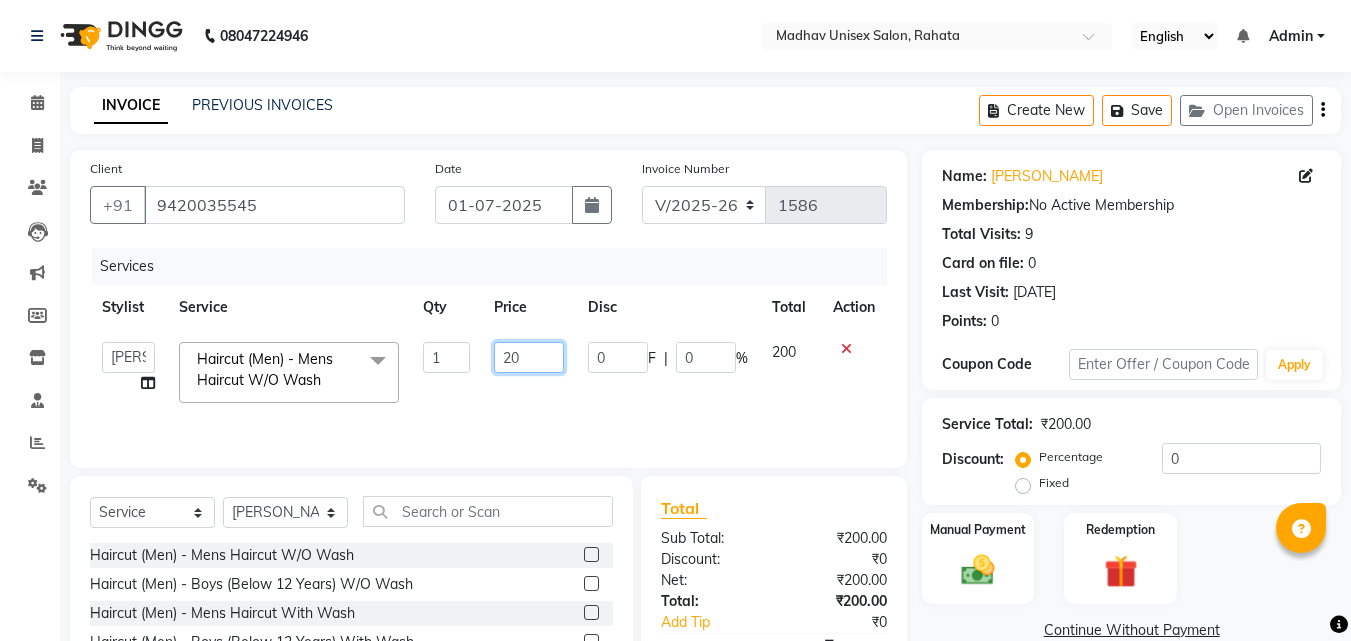 type on "2" 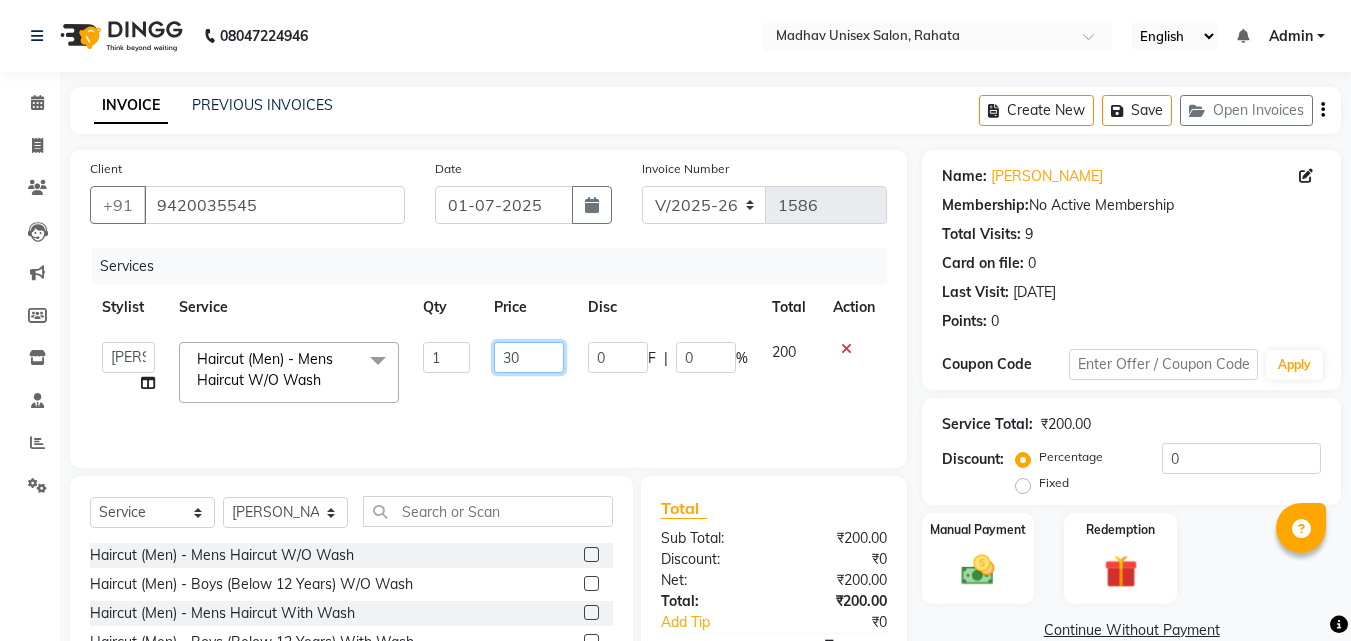 type on "300" 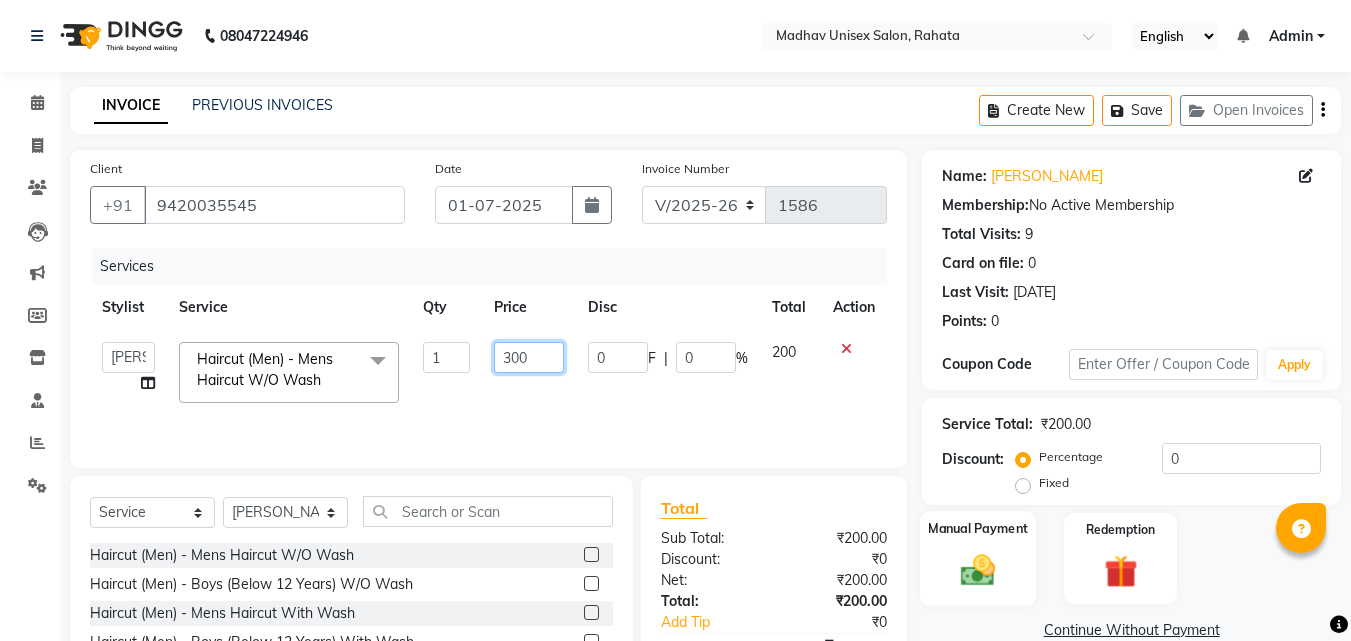 scroll, scrollTop: 160, scrollLeft: 0, axis: vertical 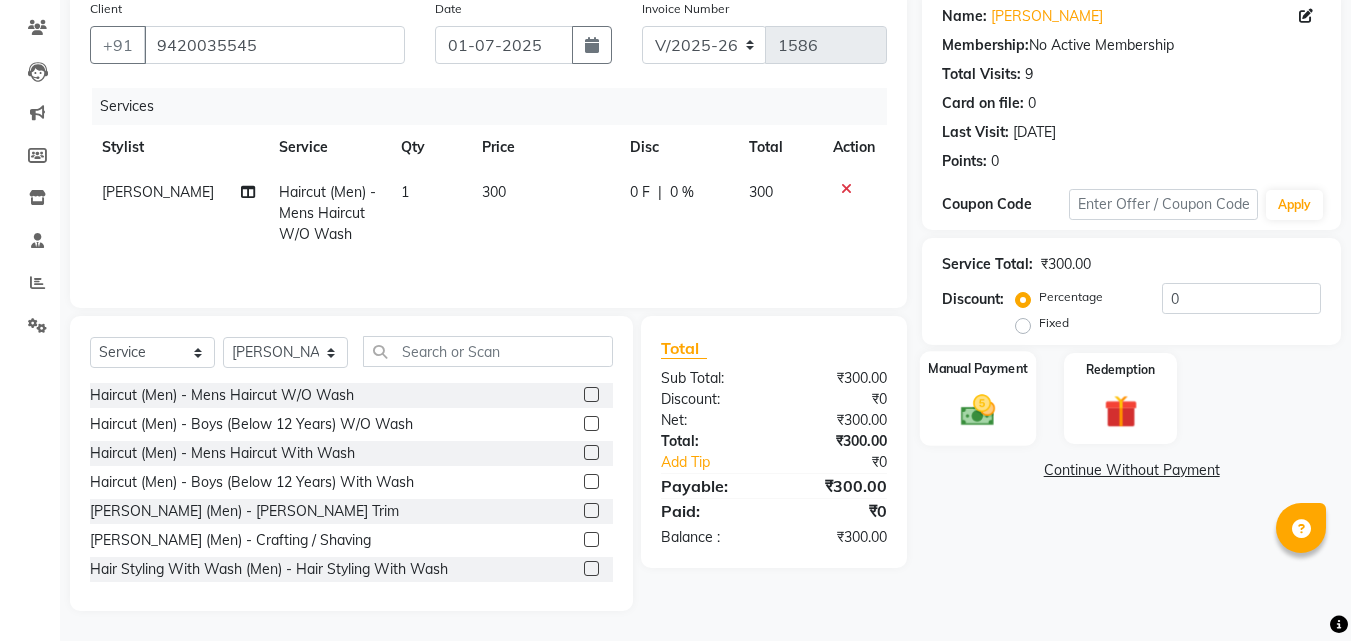 click on "Manual Payment" 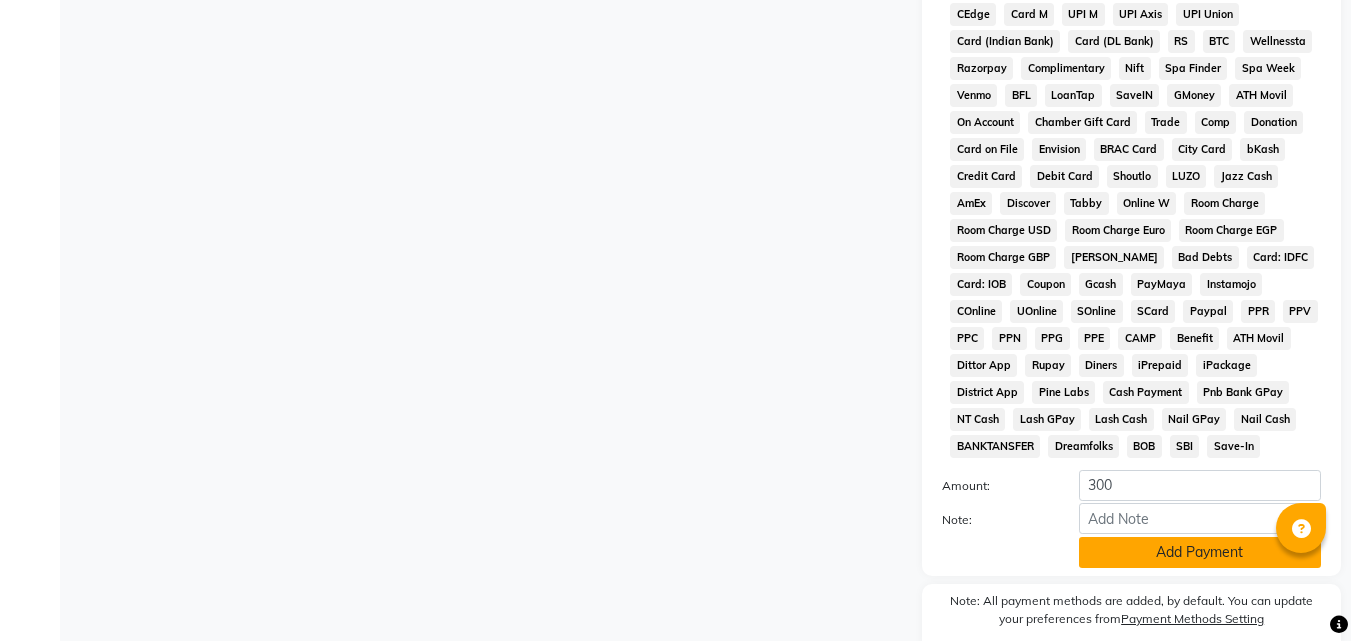 click on "Add Payment" 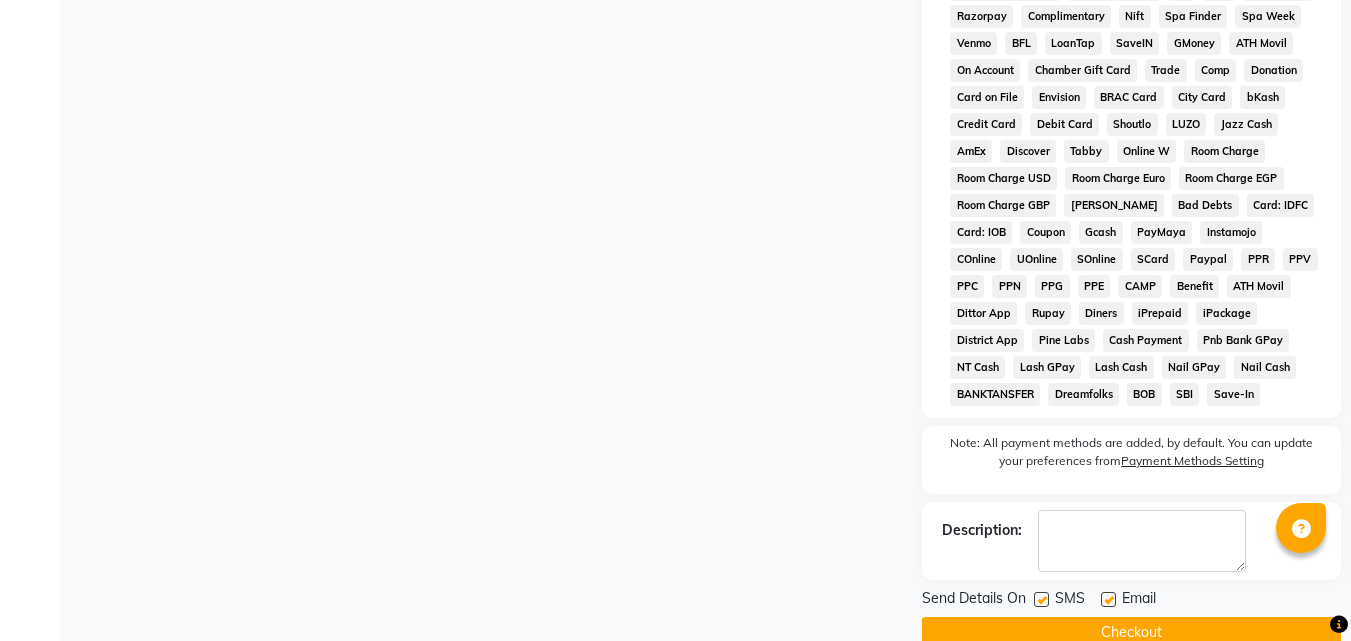 scroll, scrollTop: 868, scrollLeft: 0, axis: vertical 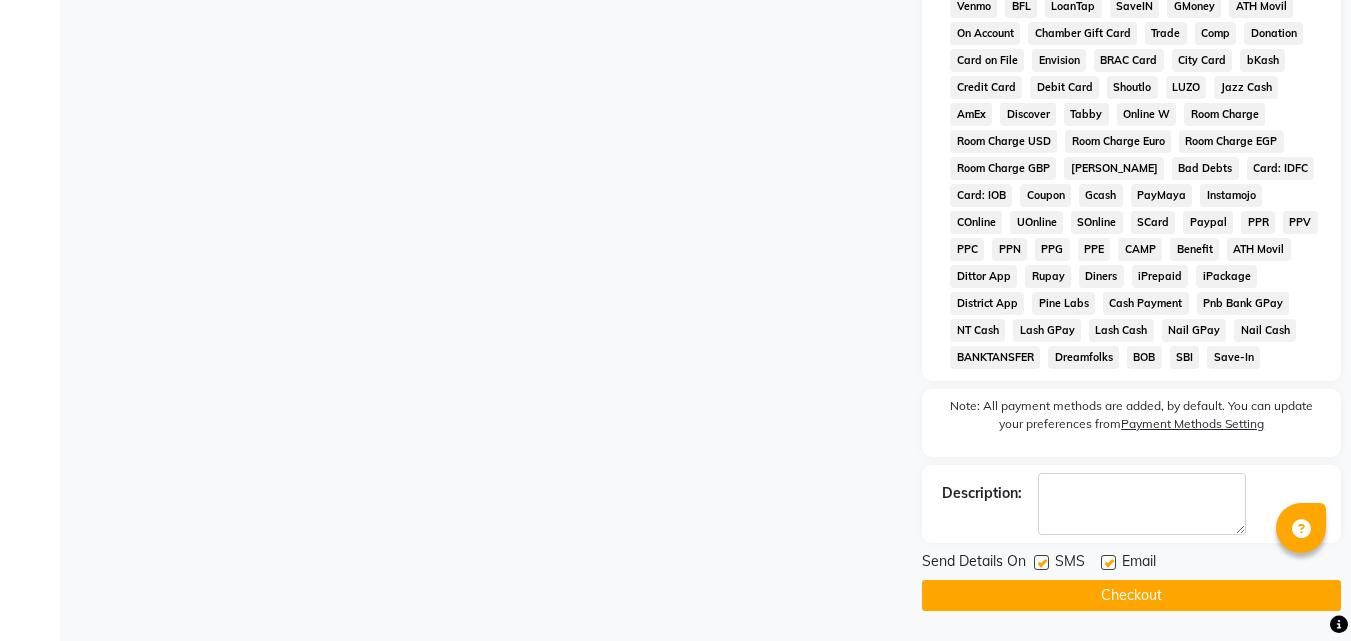 click on "Checkout" 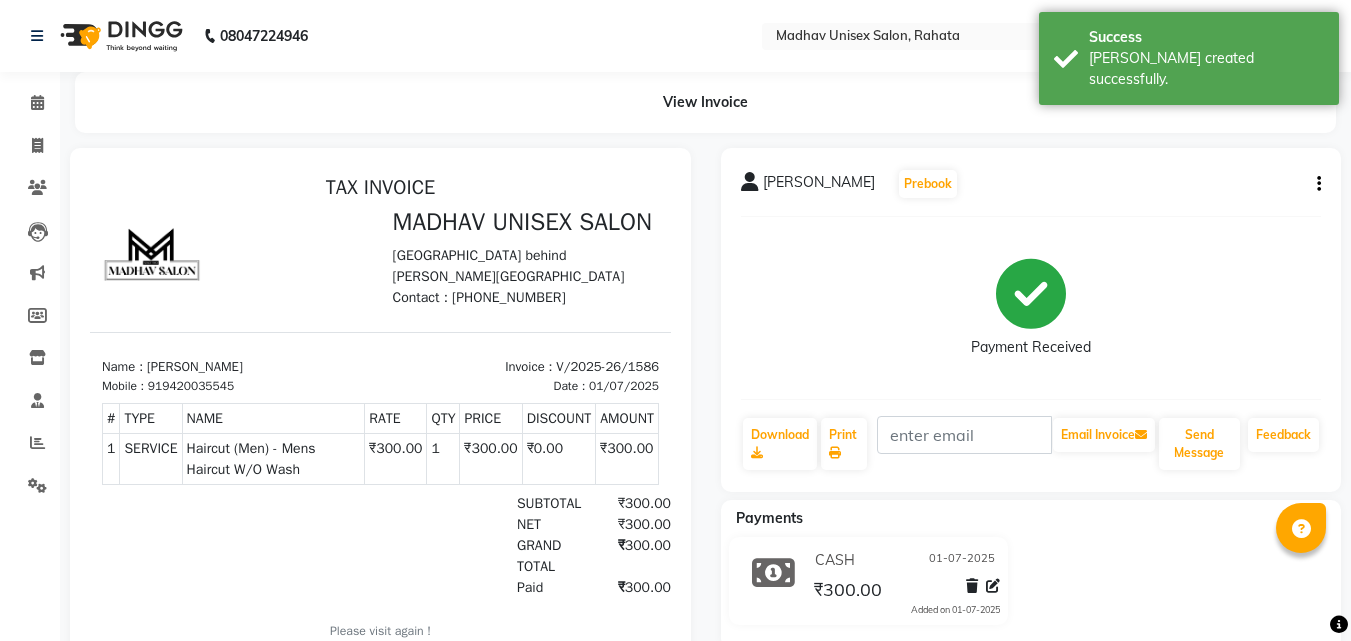 scroll, scrollTop: 0, scrollLeft: 0, axis: both 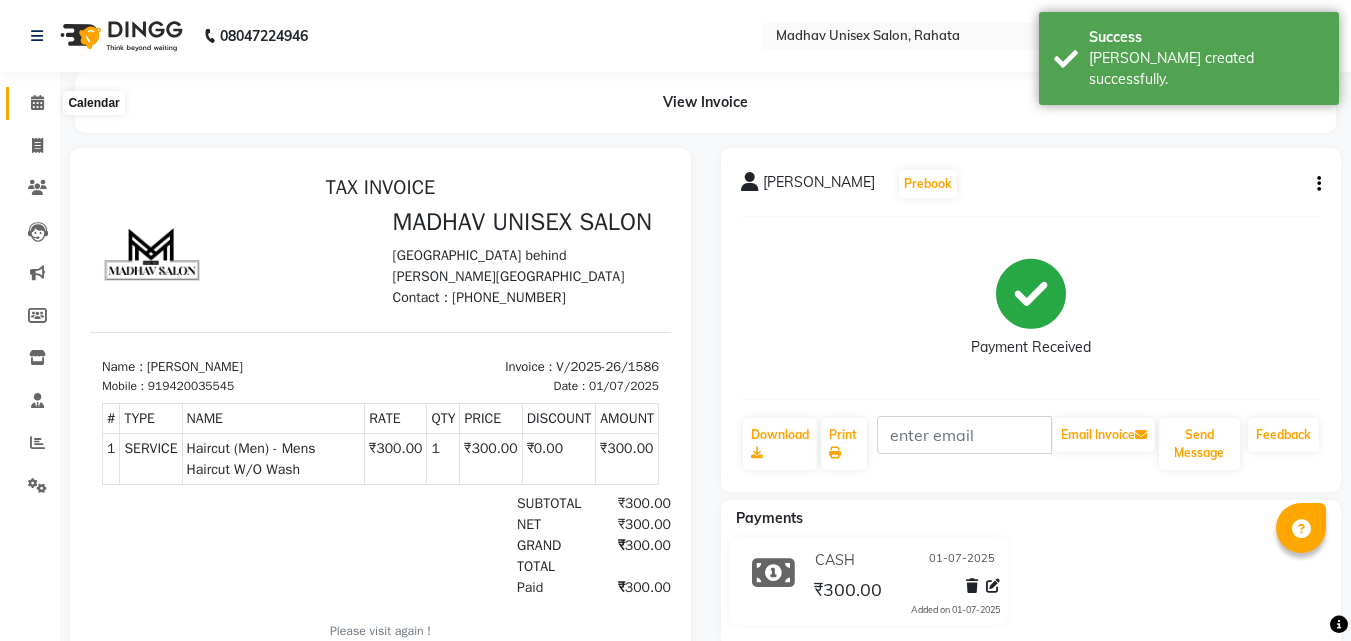 click 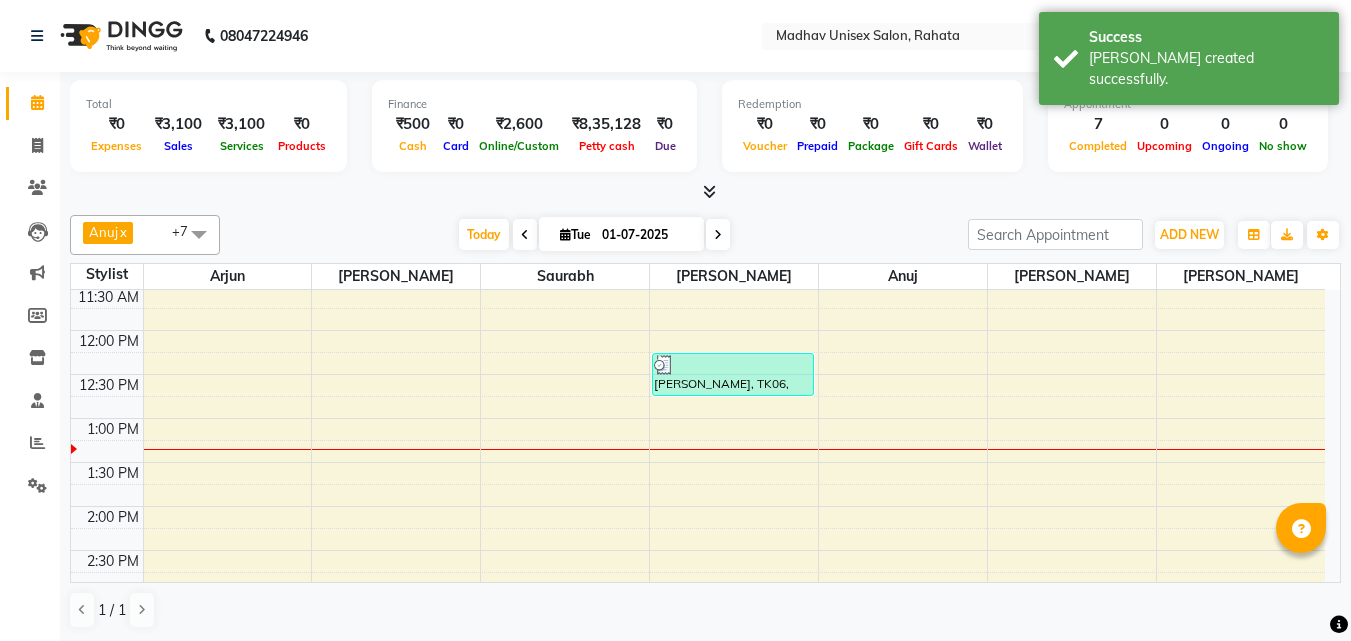 scroll, scrollTop: 486, scrollLeft: 0, axis: vertical 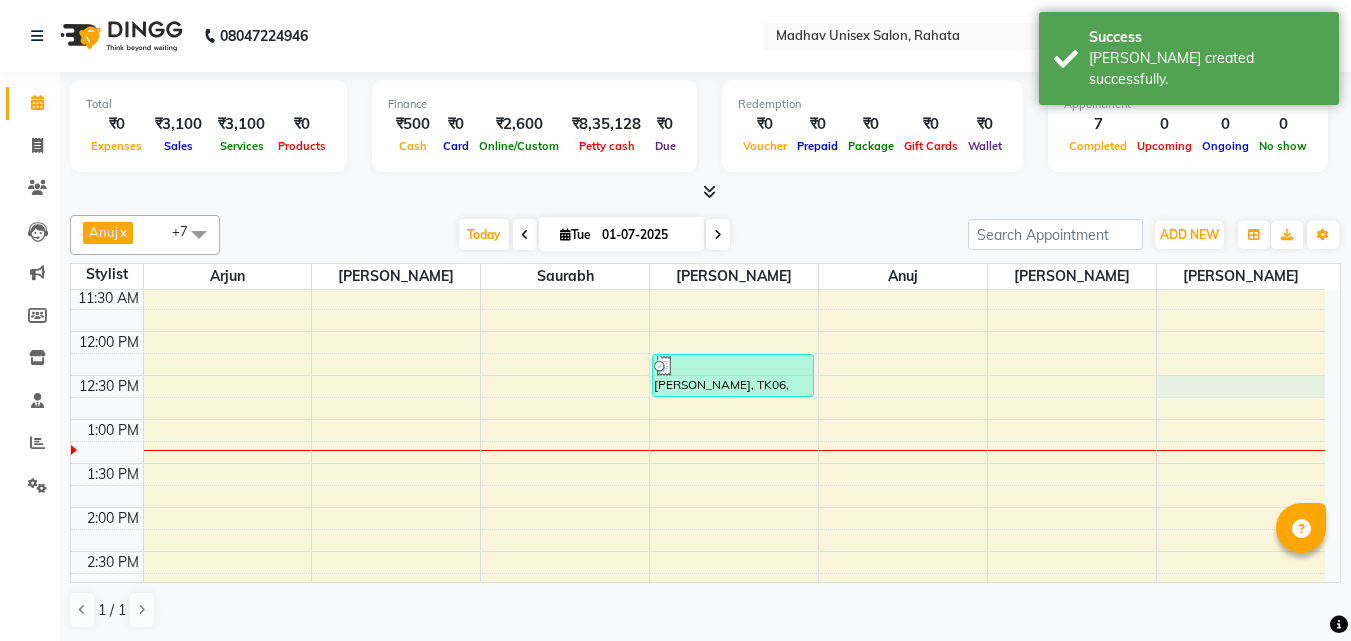 click on "6:00 AM 6:30 AM 7:00 AM 7:30 AM 8:00 AM 8:30 AM 9:00 AM 9:30 AM 10:00 AM 10:30 AM 11:00 AM 11:30 AM 12:00 PM 12:30 PM 1:00 PM 1:30 PM 2:00 PM 2:30 PM 3:00 PM 3:30 PM 4:00 PM 4:30 PM 5:00 PM 5:30 PM 6:00 PM 6:30 PM 7:00 PM 7:30 PM 8:00 PM 8:30 PM 9:00 PM 9:30 PM 10:00 PM 10:30 PM     [GEOGRAPHIC_DATA], 10:00 AM-10:45 AM, Hair Spa (Women)  - [PERSON_NAME] saheb, TK04, 10:15 AM-10:45 AM, Haircut (Women)  - Womens Haircut Without Wash     [PERSON_NAME], TK01, 08:45 AM-09:15 AM, [PERSON_NAME] (Men)  - Crafting / Shaving     ganesh maid, TK02, 09:15 AM-09:45 AM, [PERSON_NAME] (Men)  - Crafting / Shaving     [PERSON_NAME], TK03, 11:00 AM-11:30 AM, Haircut (Men)  - Mens Haircut With Wash     [PERSON_NAME], TK07, 11:00 AM-11:30 AM, Haircut (Men)  - Mens Haircut W/O Wash     [PERSON_NAME], TK06, 12:15 PM-12:45 PM, Haircut (Men)  - Mens Haircut W/O Wash" at bounding box center (698, 551) 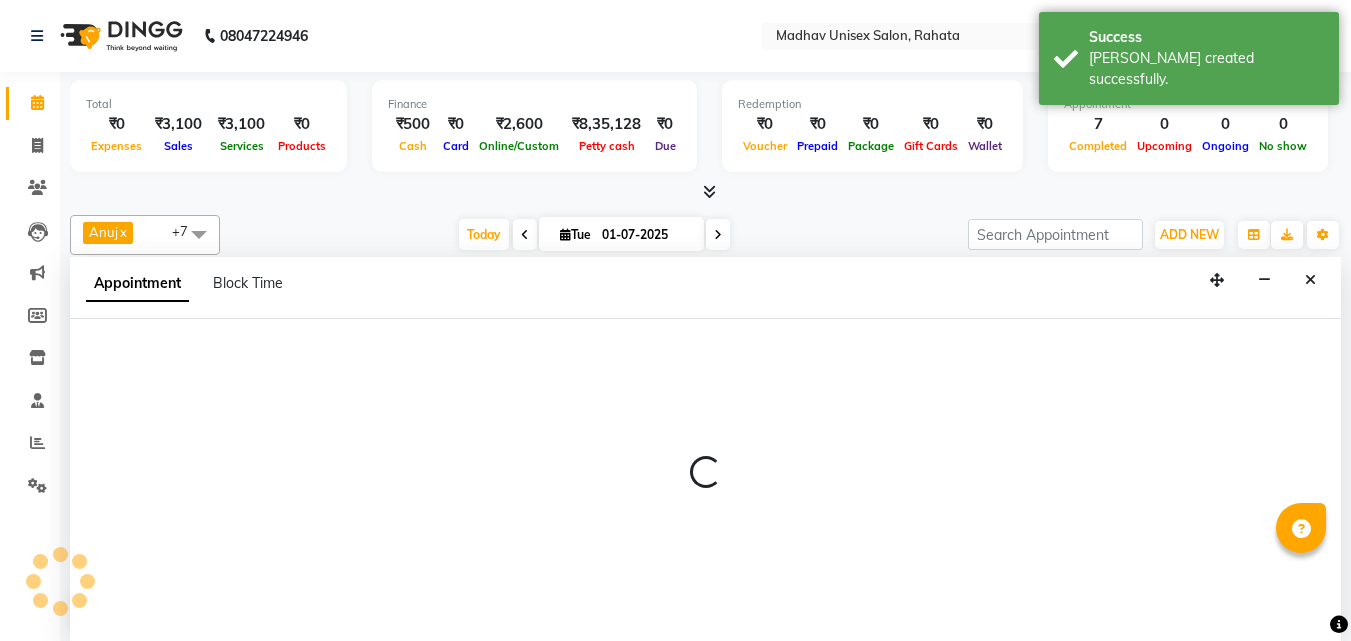 scroll, scrollTop: 1, scrollLeft: 0, axis: vertical 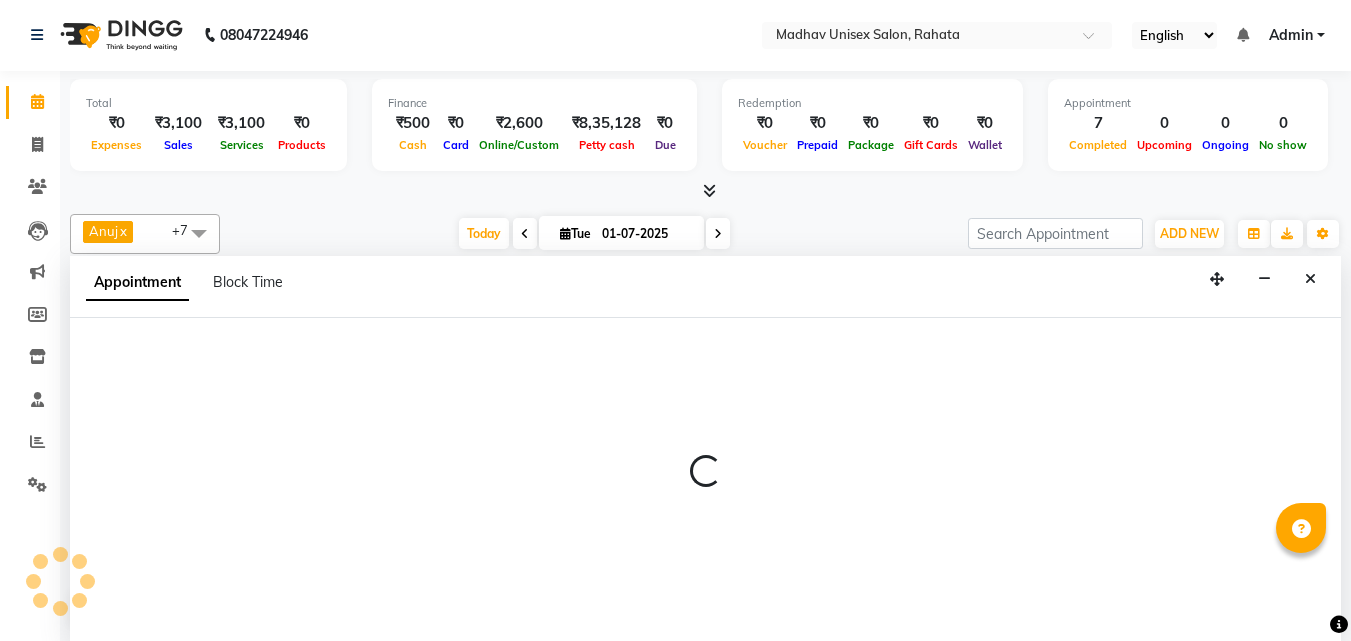 select on "85103" 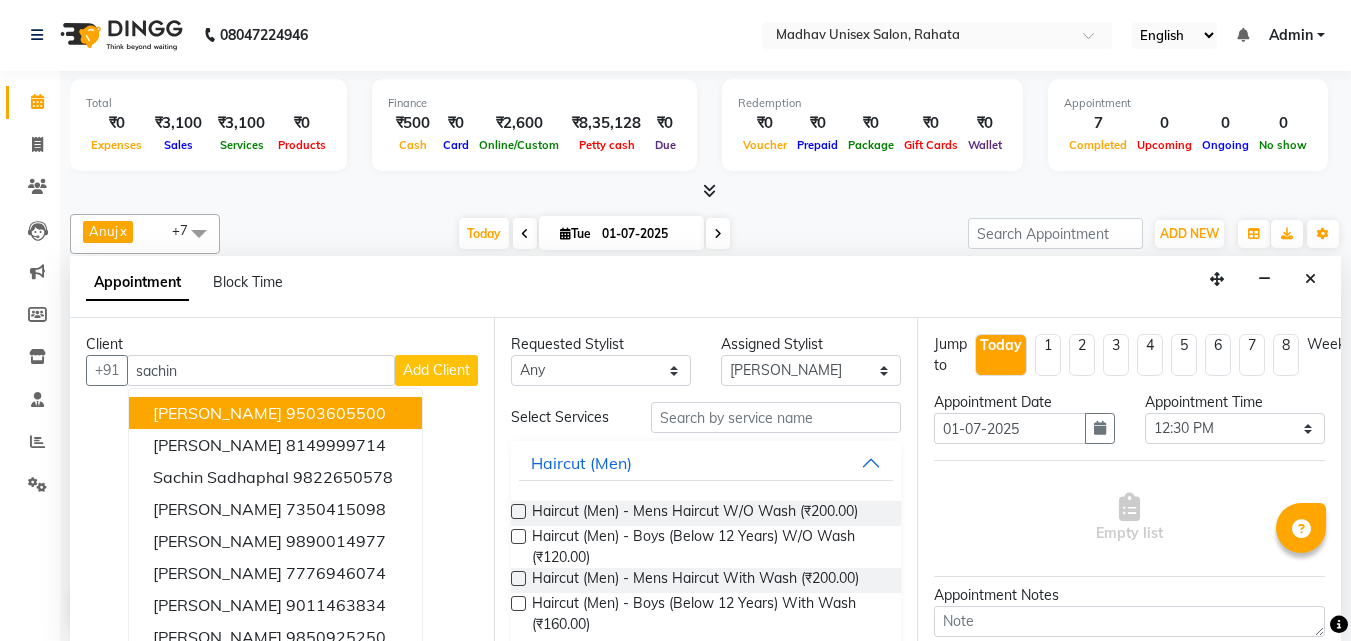 click on "[PERSON_NAME]" at bounding box center (217, 413) 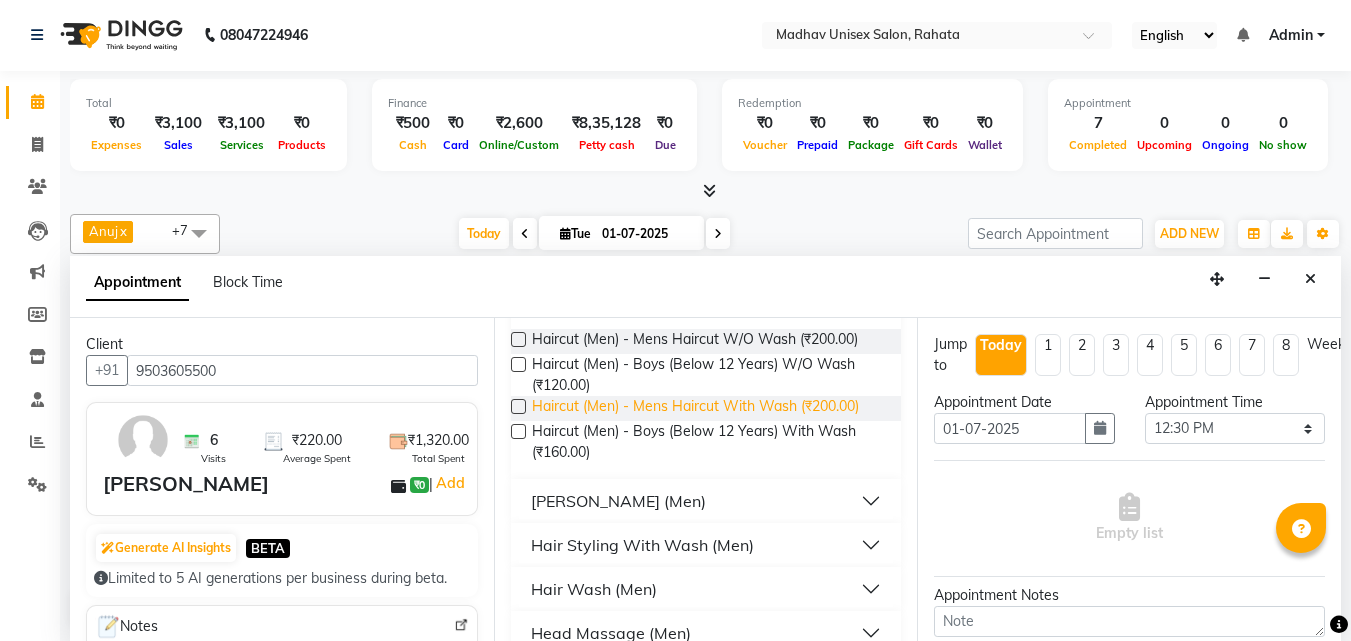 scroll, scrollTop: 173, scrollLeft: 0, axis: vertical 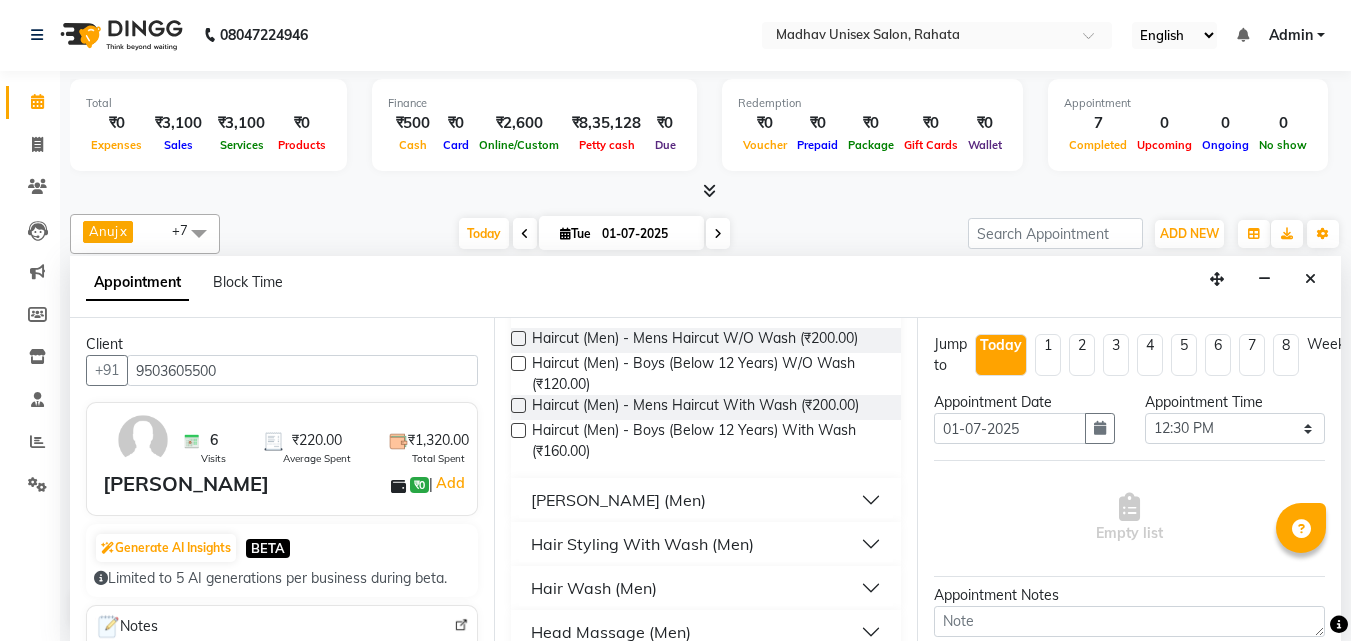 type on "9503605500" 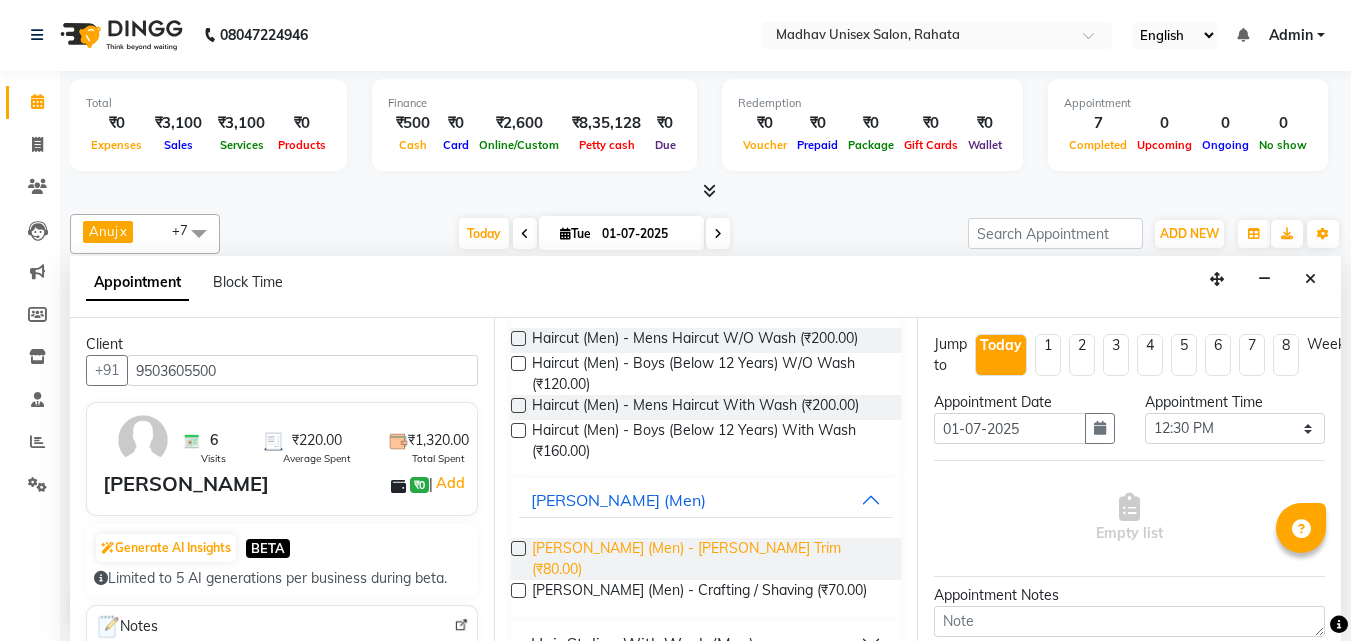 click on "[PERSON_NAME] (Men)  - [PERSON_NAME] Trim (₹80.00)" at bounding box center (709, 559) 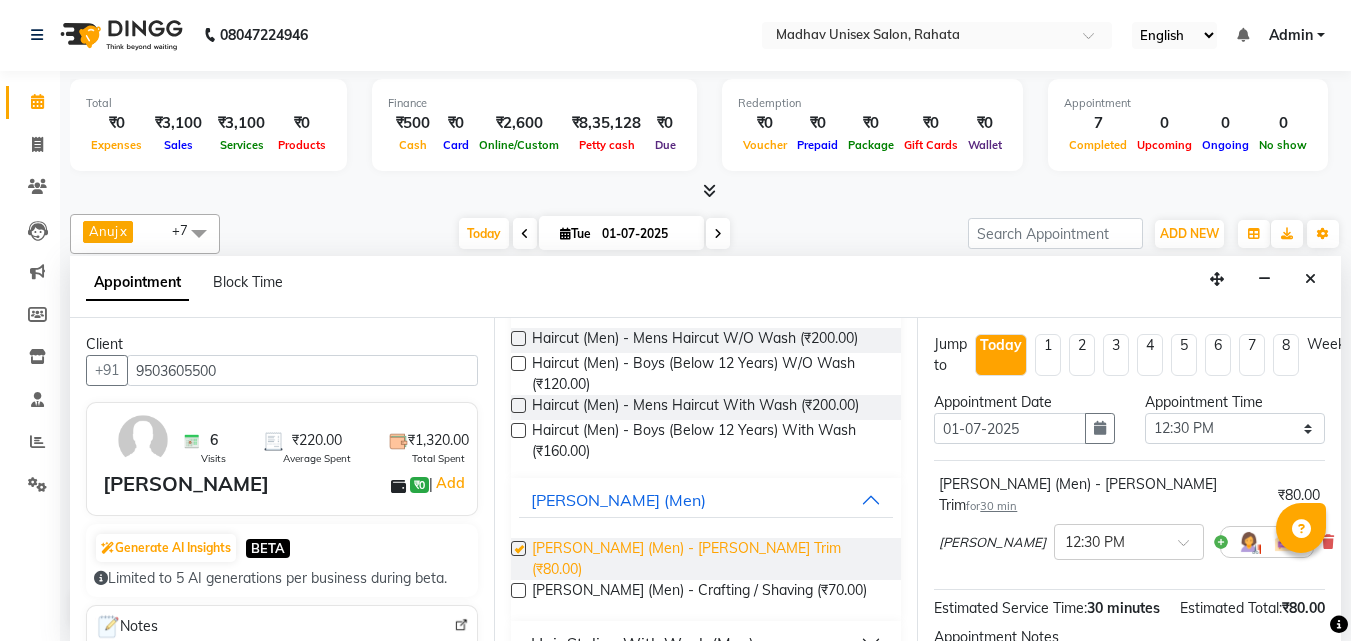checkbox on "false" 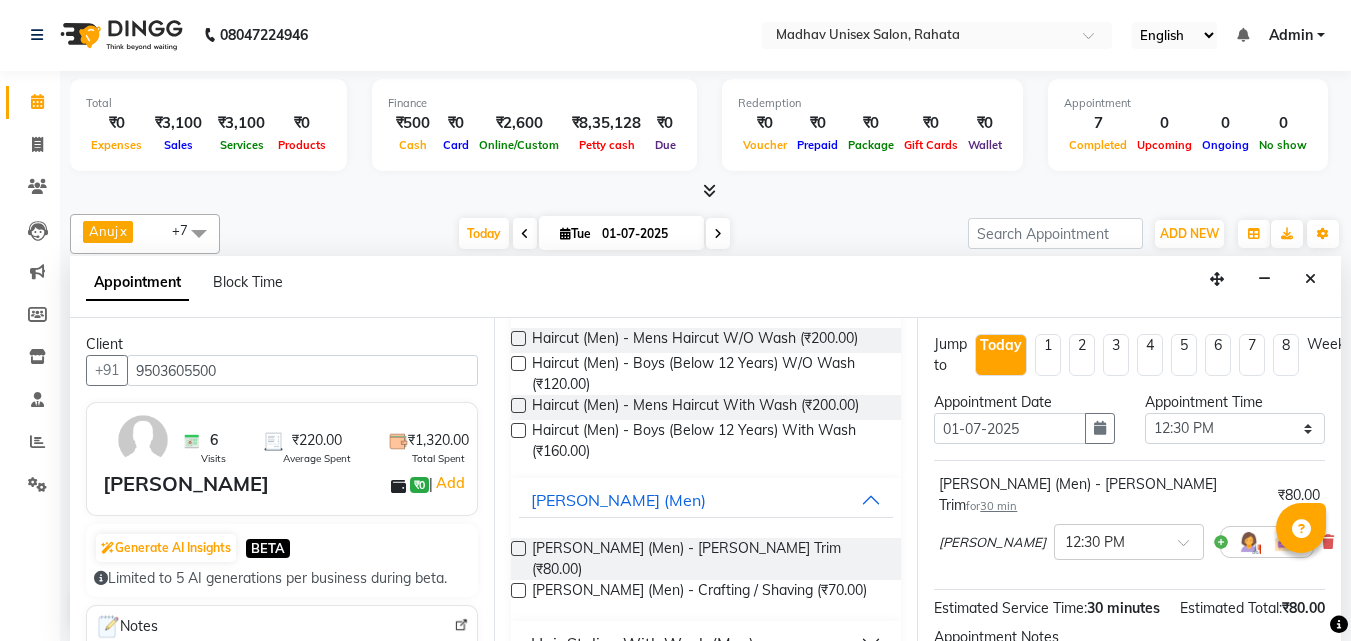 scroll, scrollTop: 242, scrollLeft: 0, axis: vertical 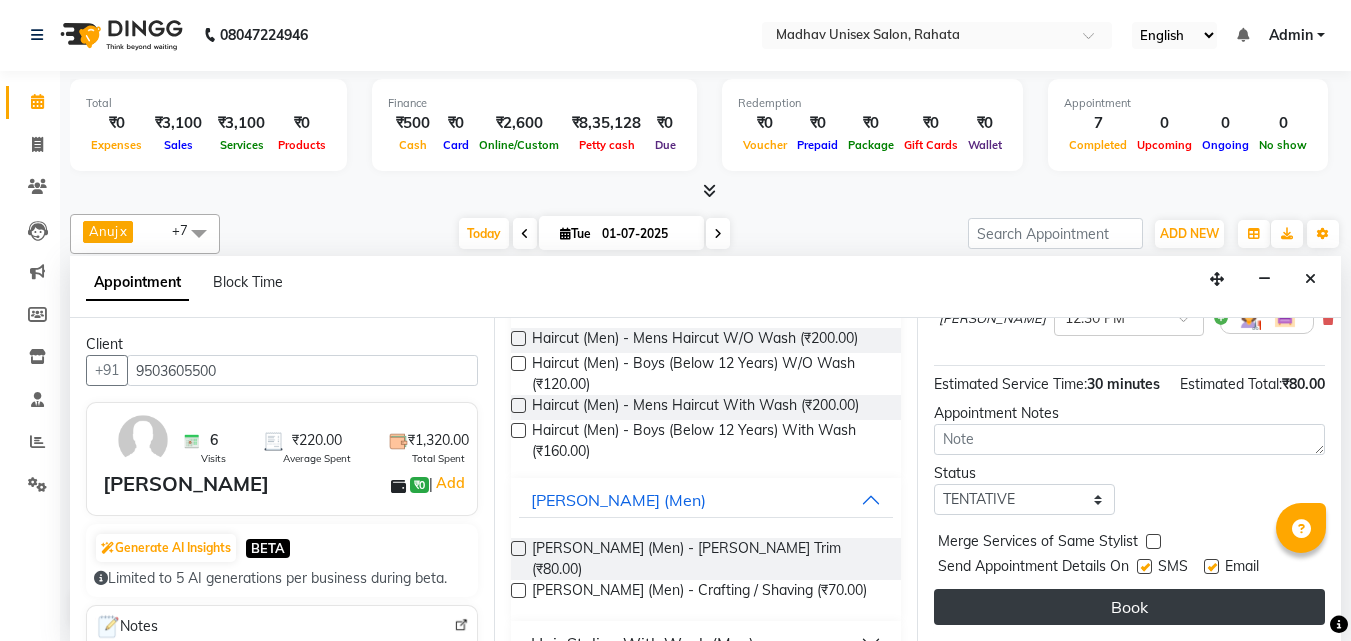 click on "Book" at bounding box center [1129, 607] 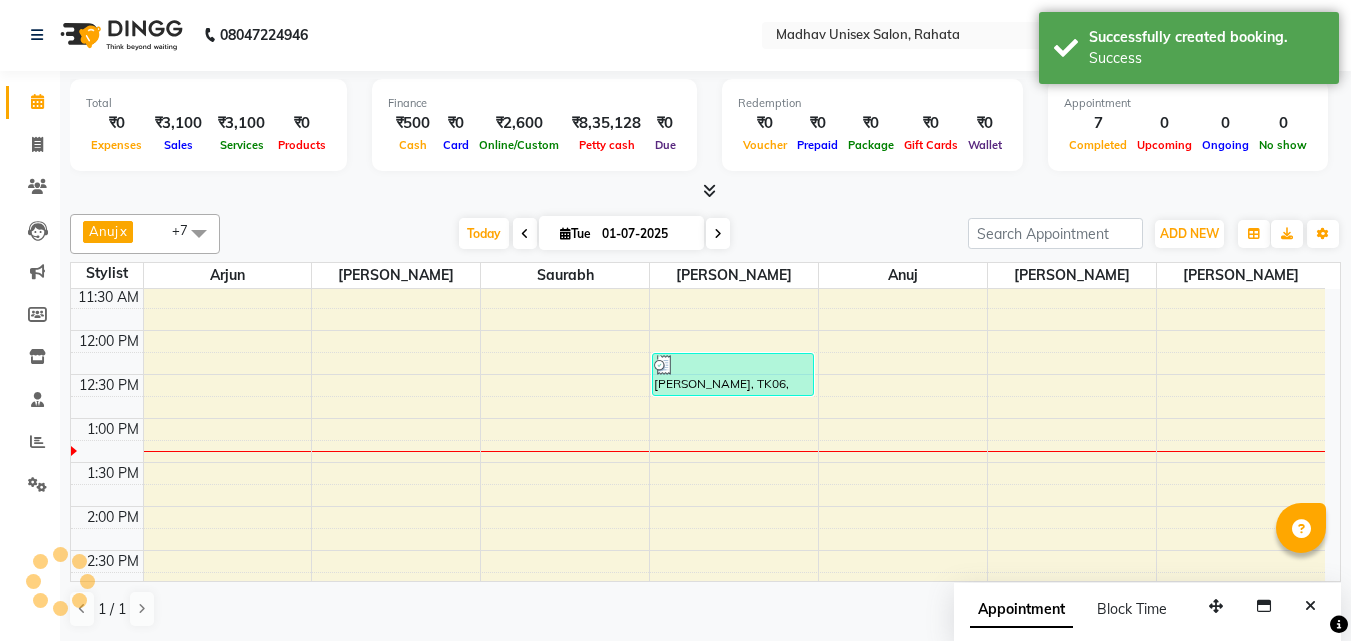 scroll, scrollTop: 0, scrollLeft: 0, axis: both 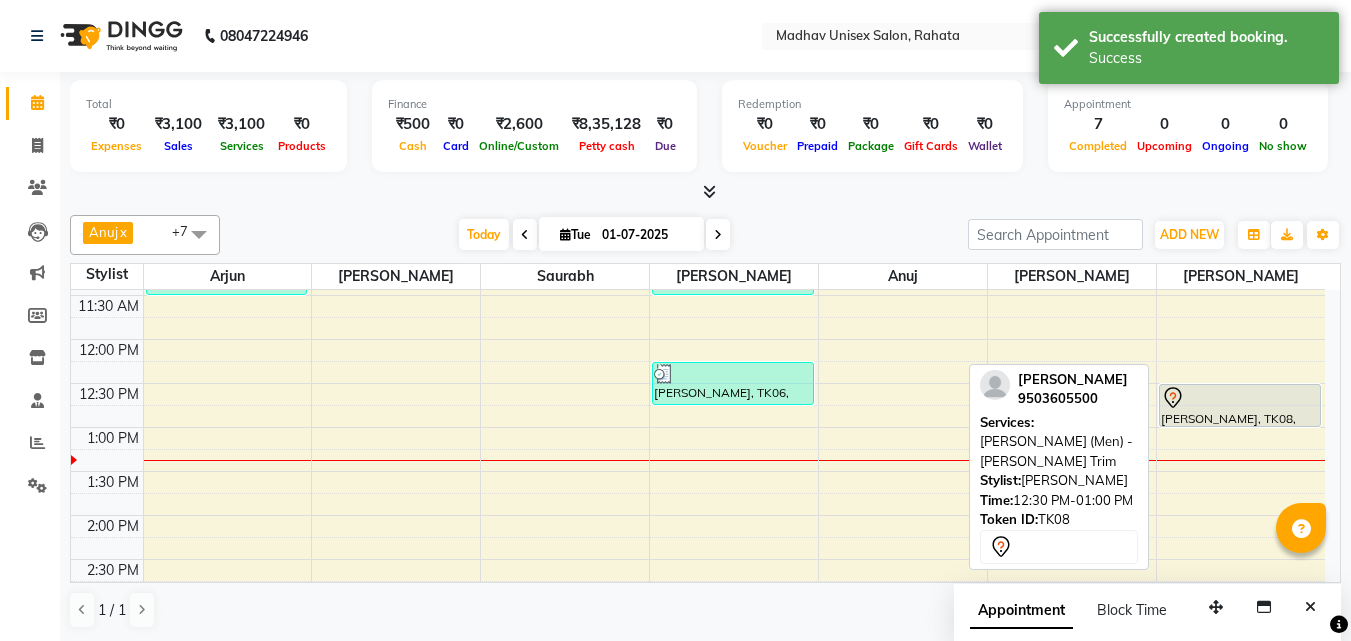 click at bounding box center [1240, 398] 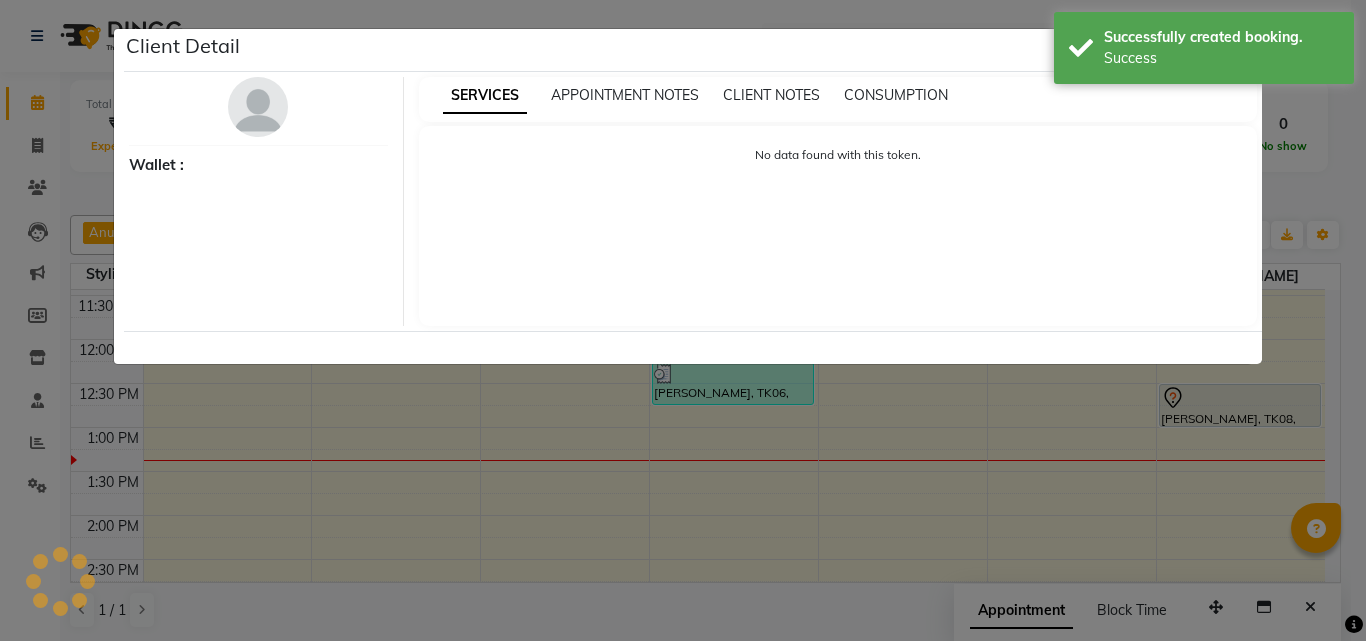 select on "7" 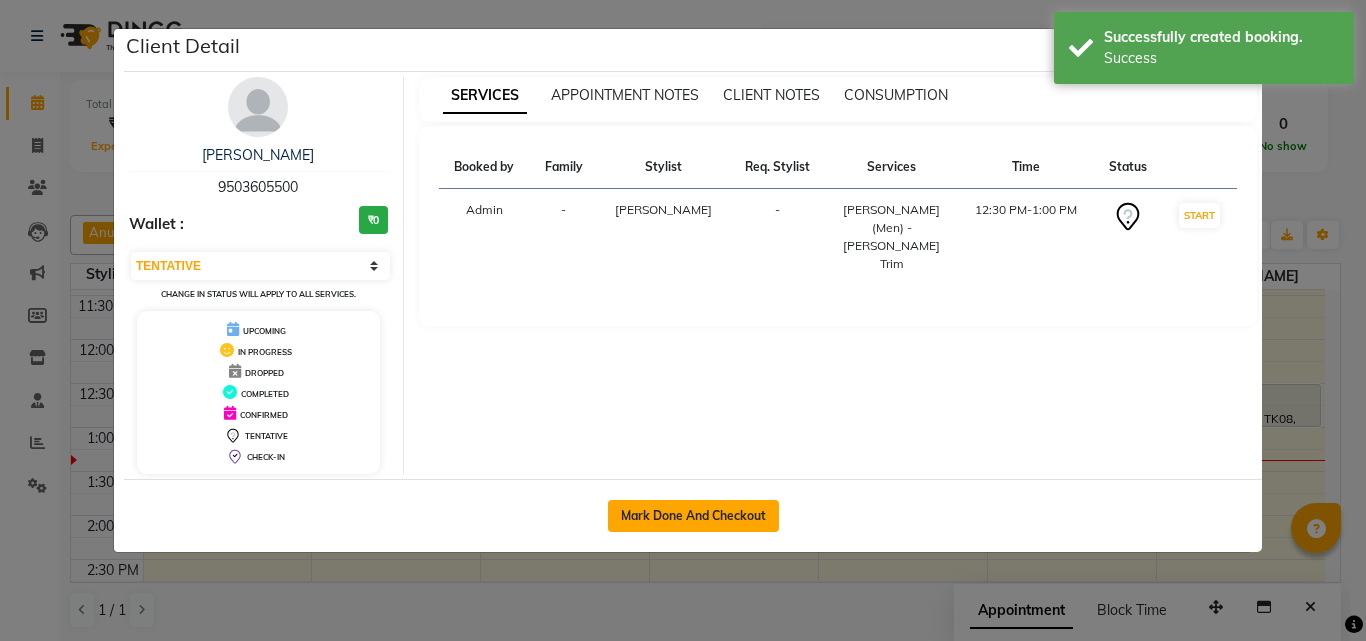 click on "Mark Done And Checkout" 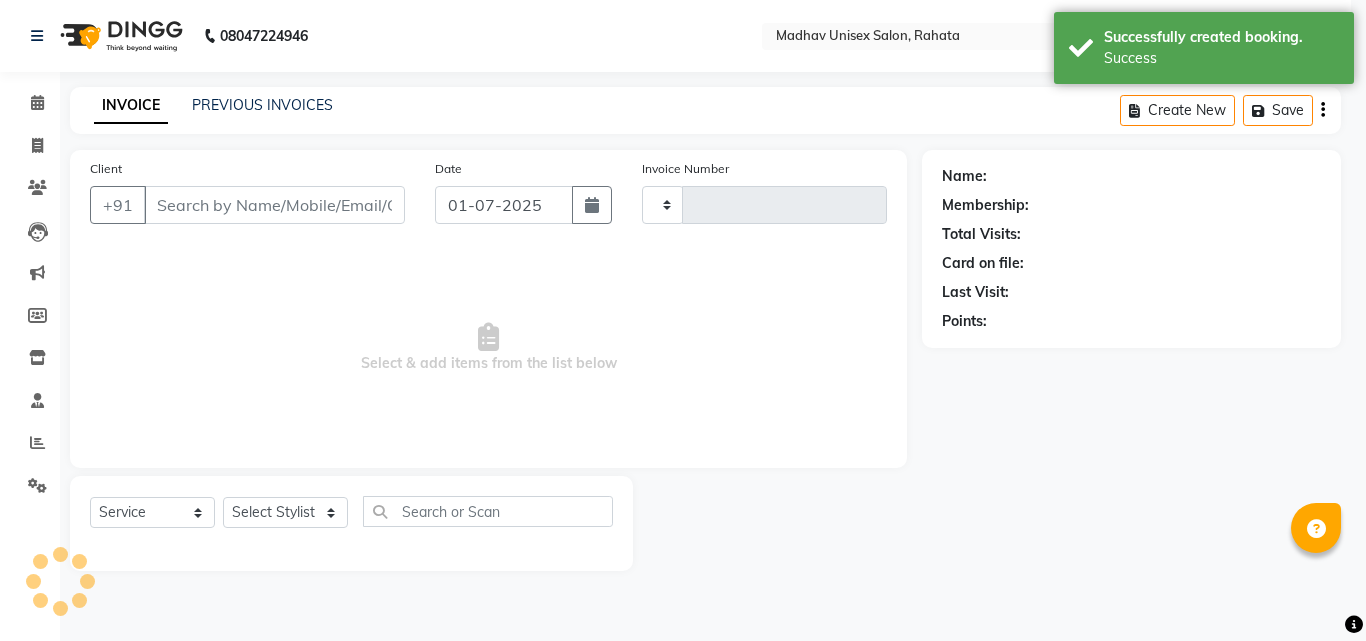type on "1587" 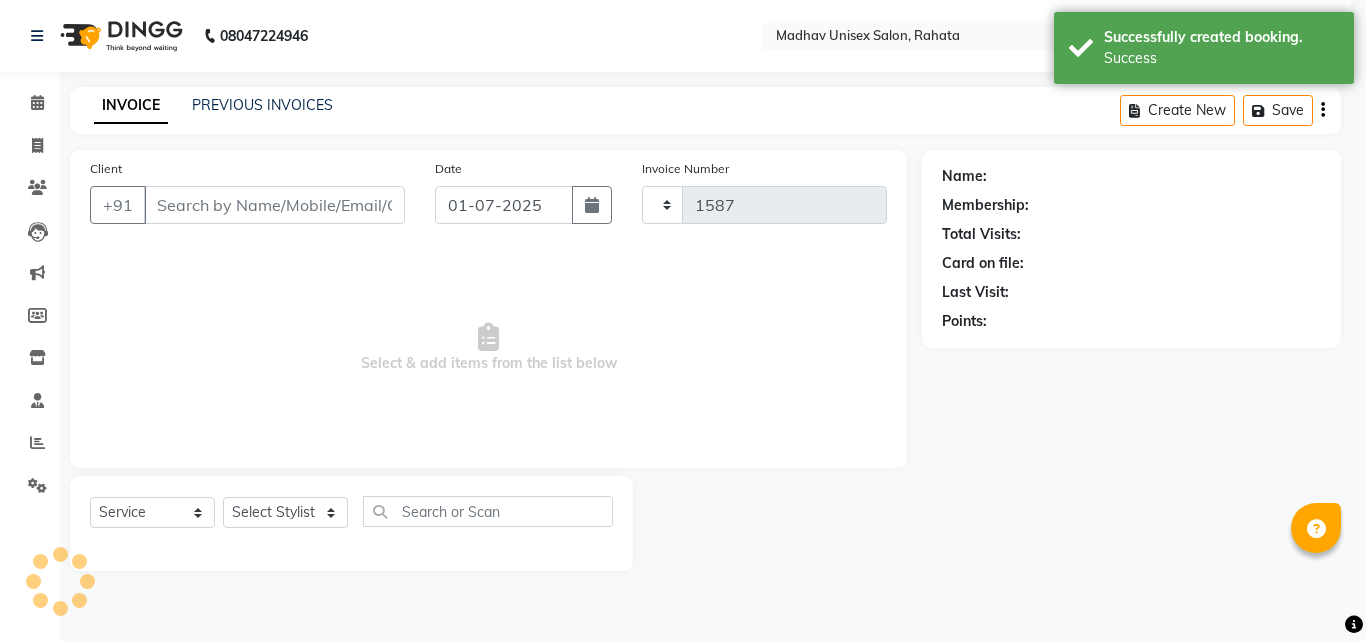 select on "870" 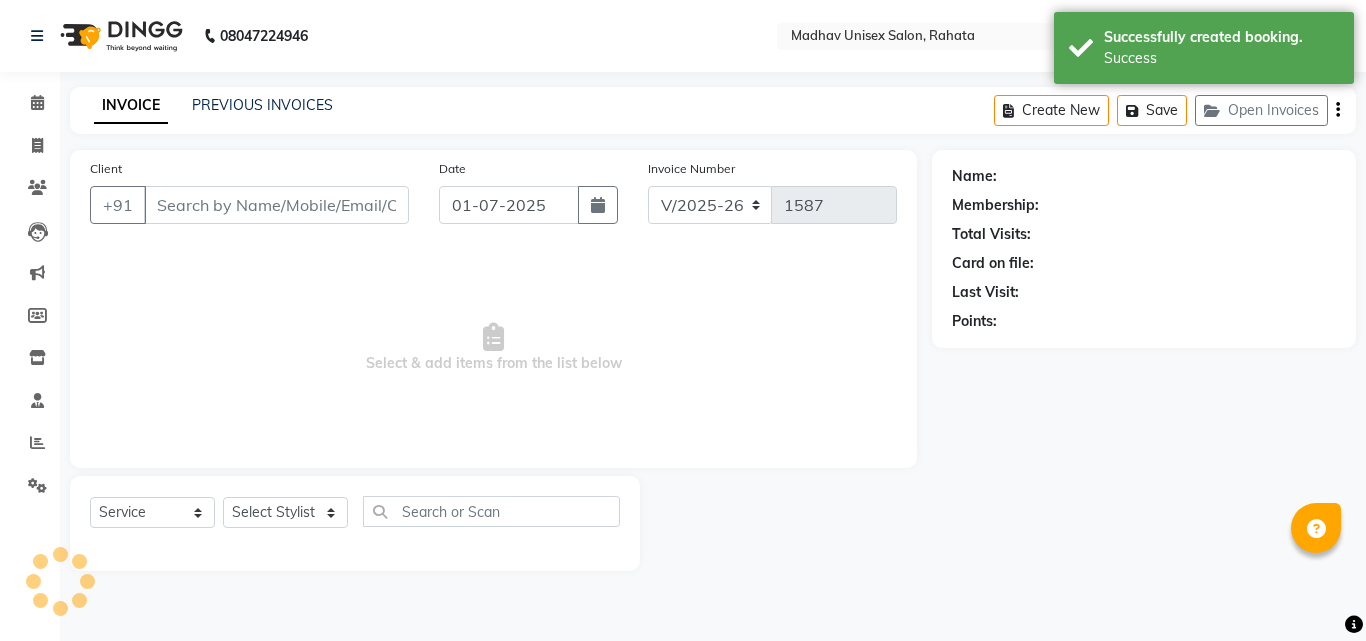 type on "9503605500" 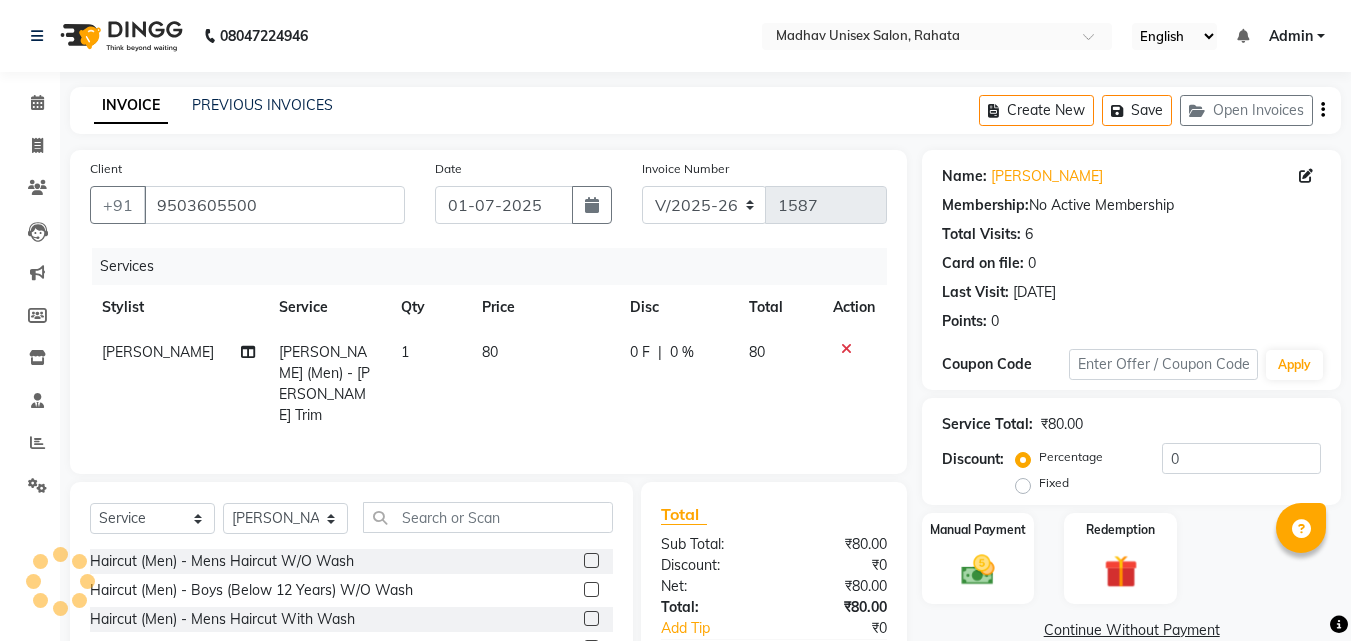 click on "80" 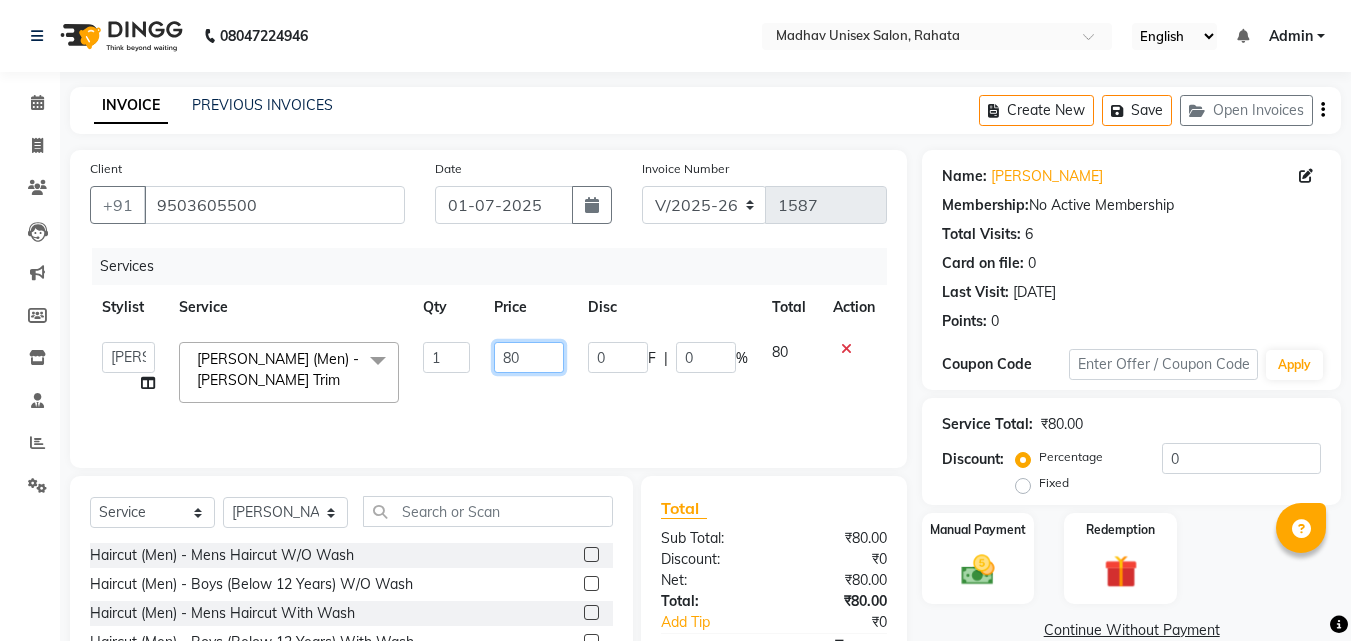 click on "80" 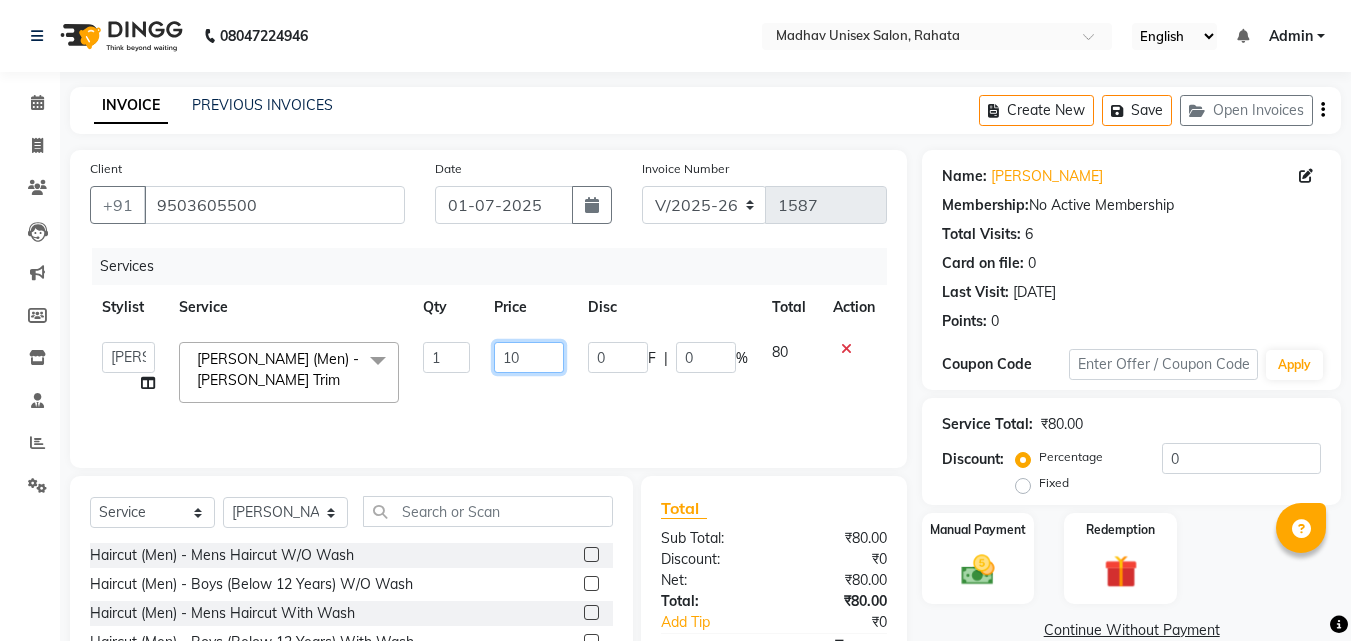 type on "100" 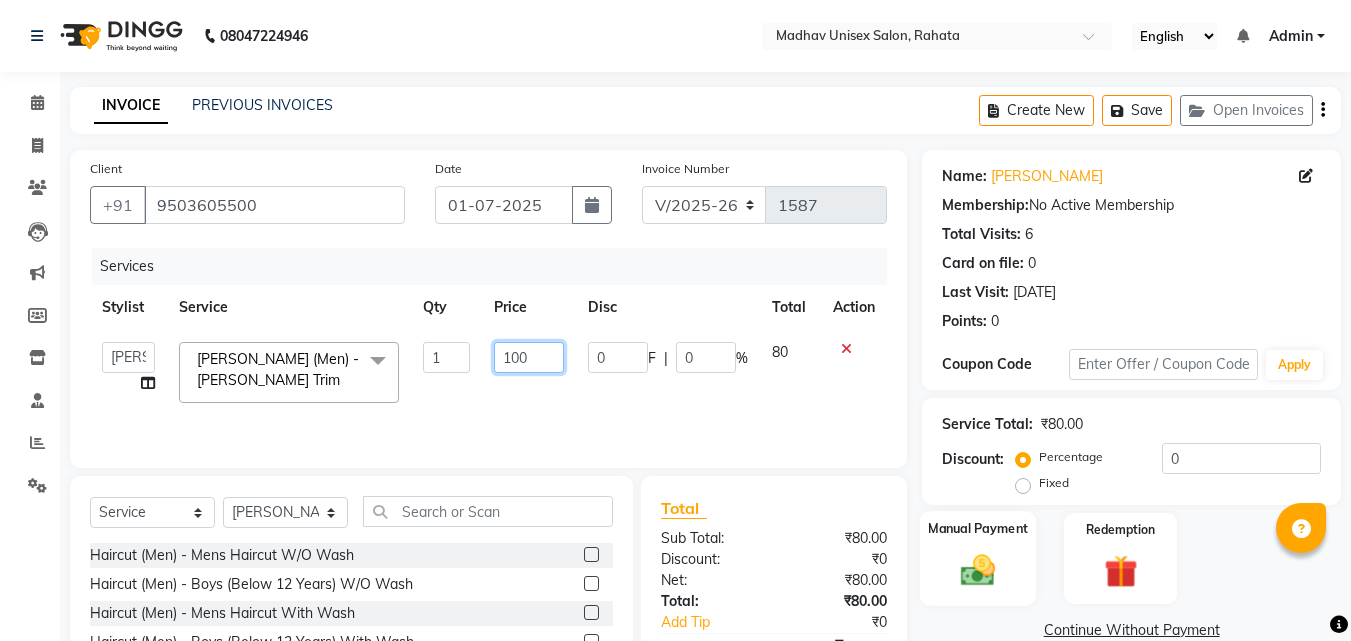 scroll, scrollTop: 160, scrollLeft: 0, axis: vertical 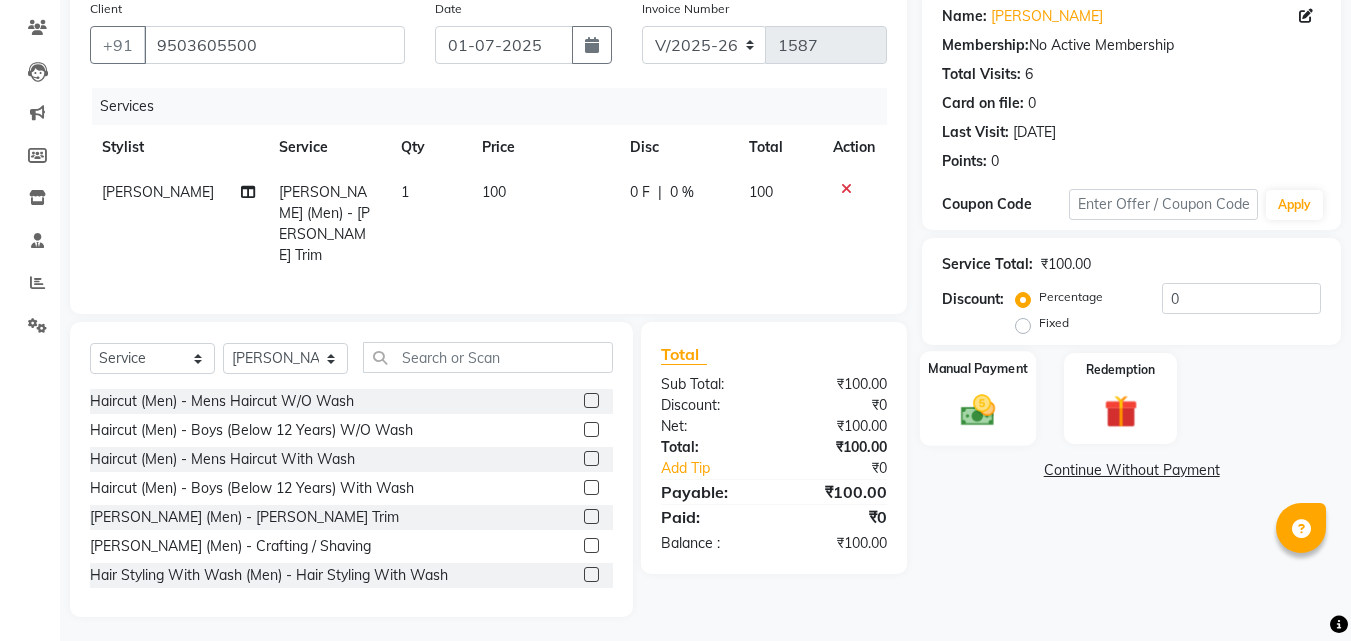 click on "Manual Payment" 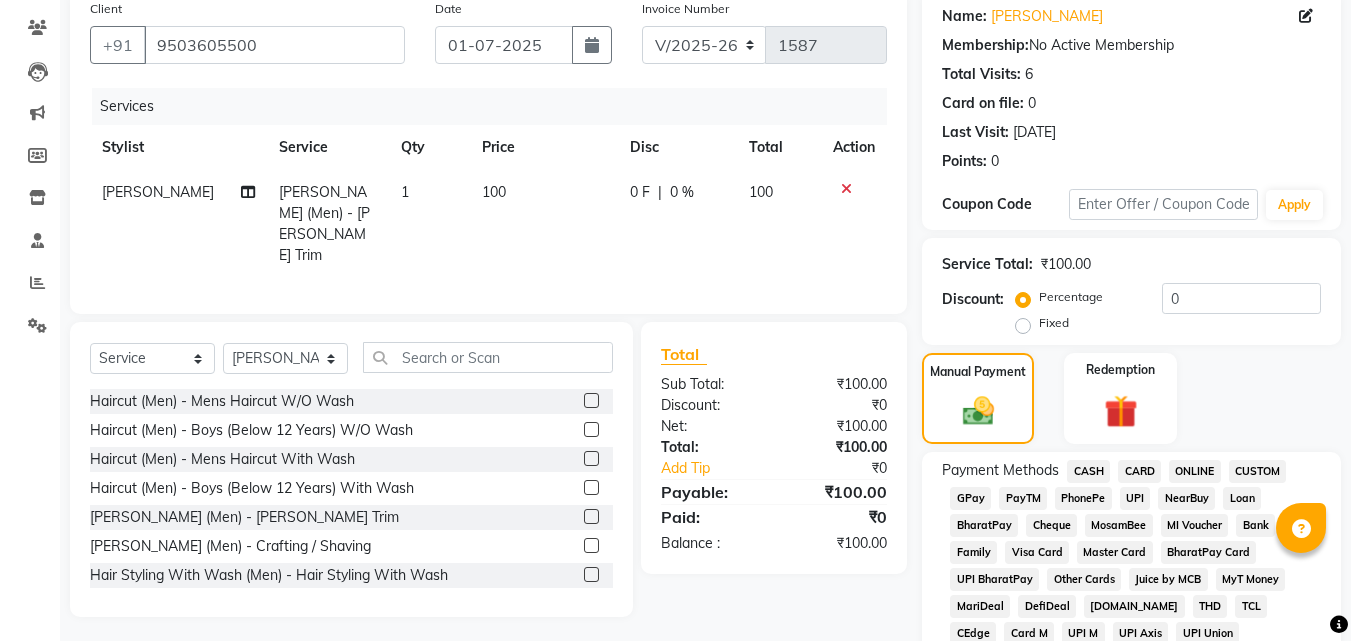 click on "ONLINE" 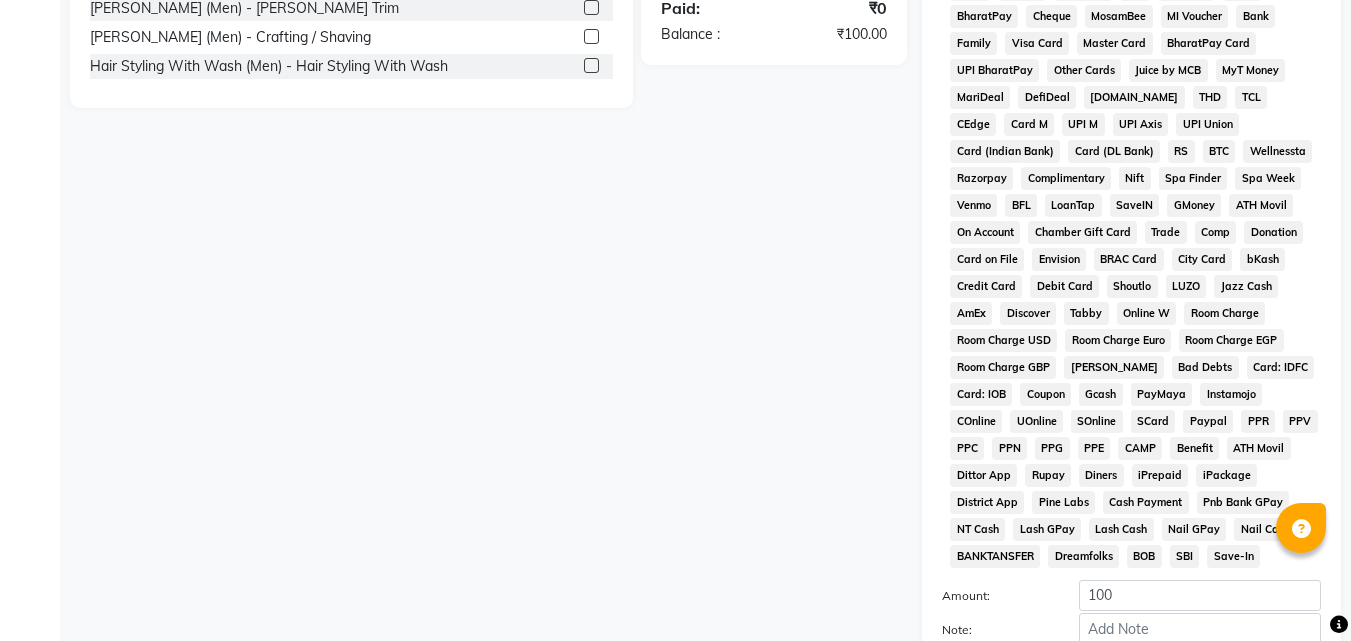 scroll, scrollTop: 861, scrollLeft: 0, axis: vertical 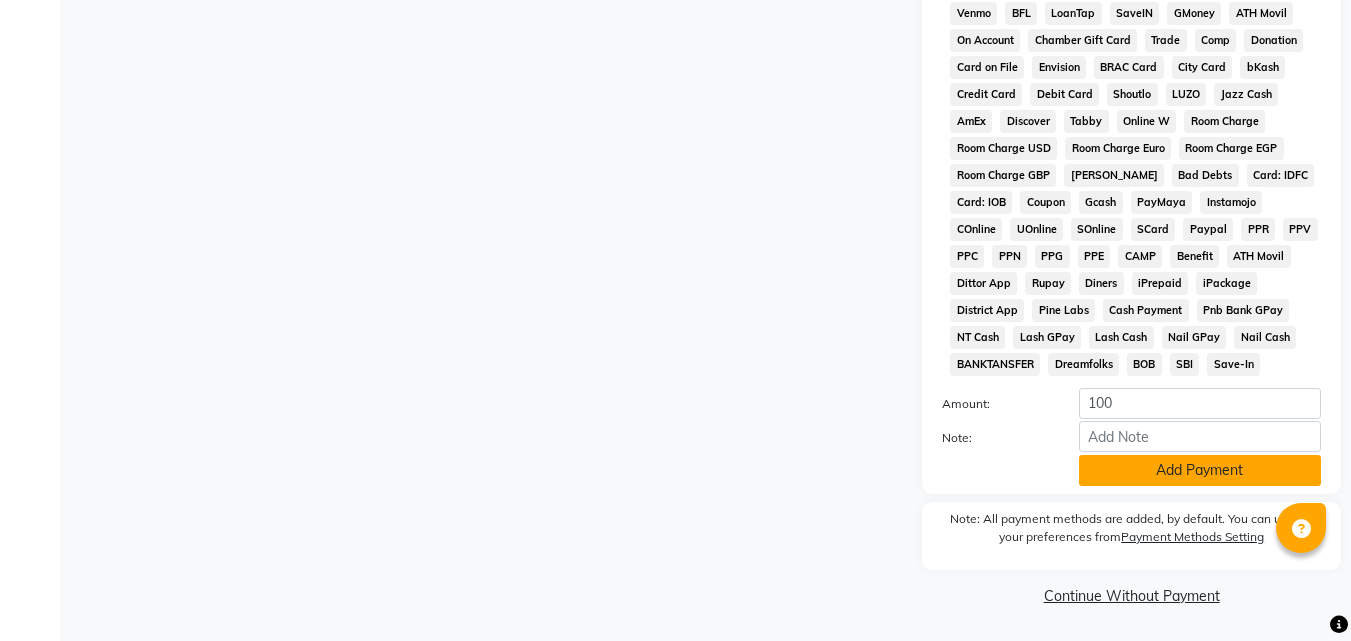 click on "Add Payment" 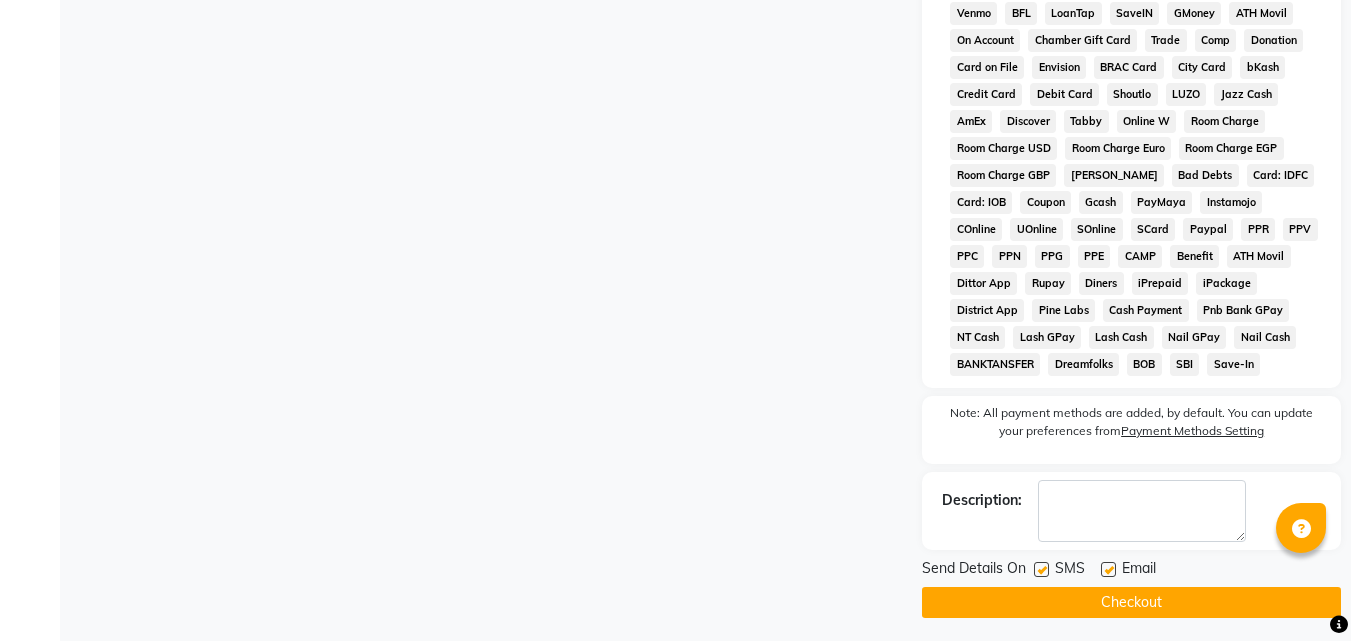 click on "Checkout" 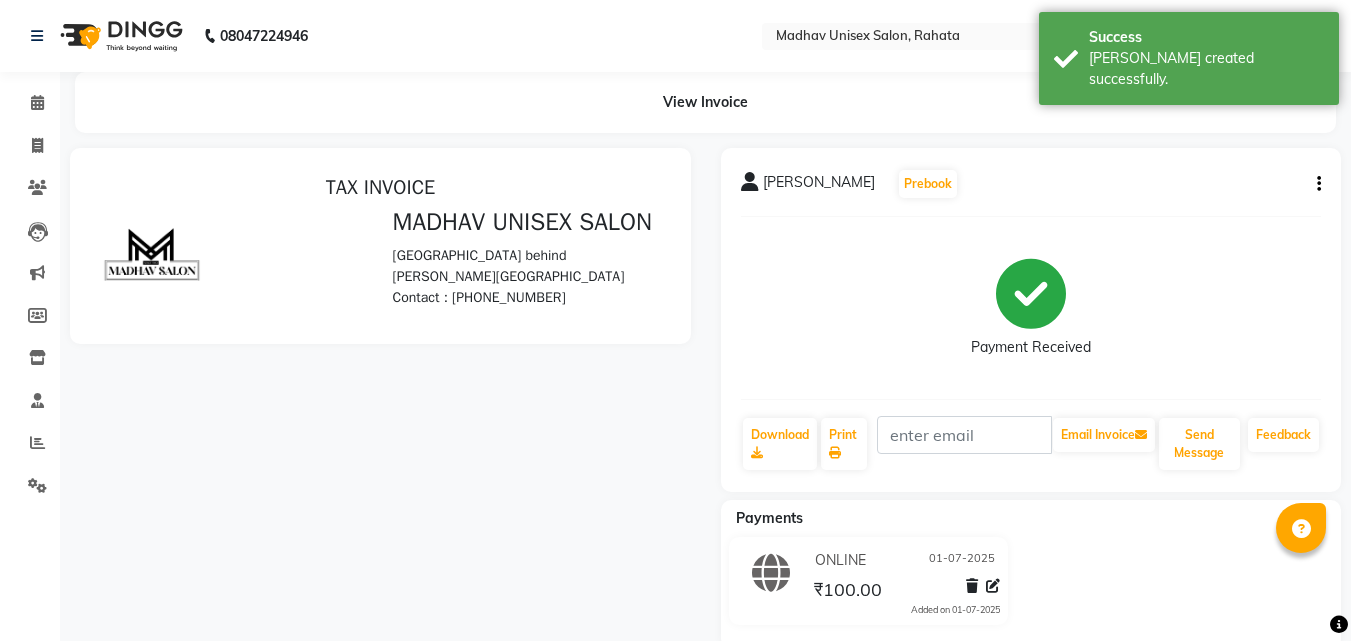 scroll, scrollTop: 0, scrollLeft: 0, axis: both 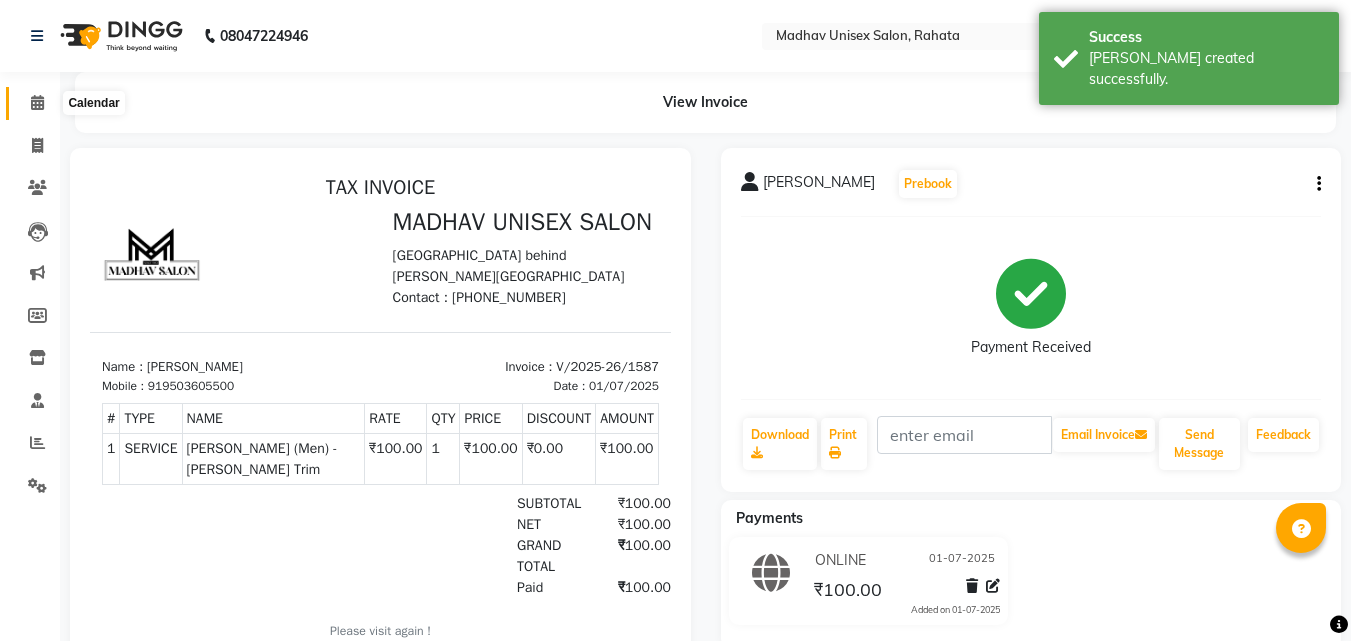 click 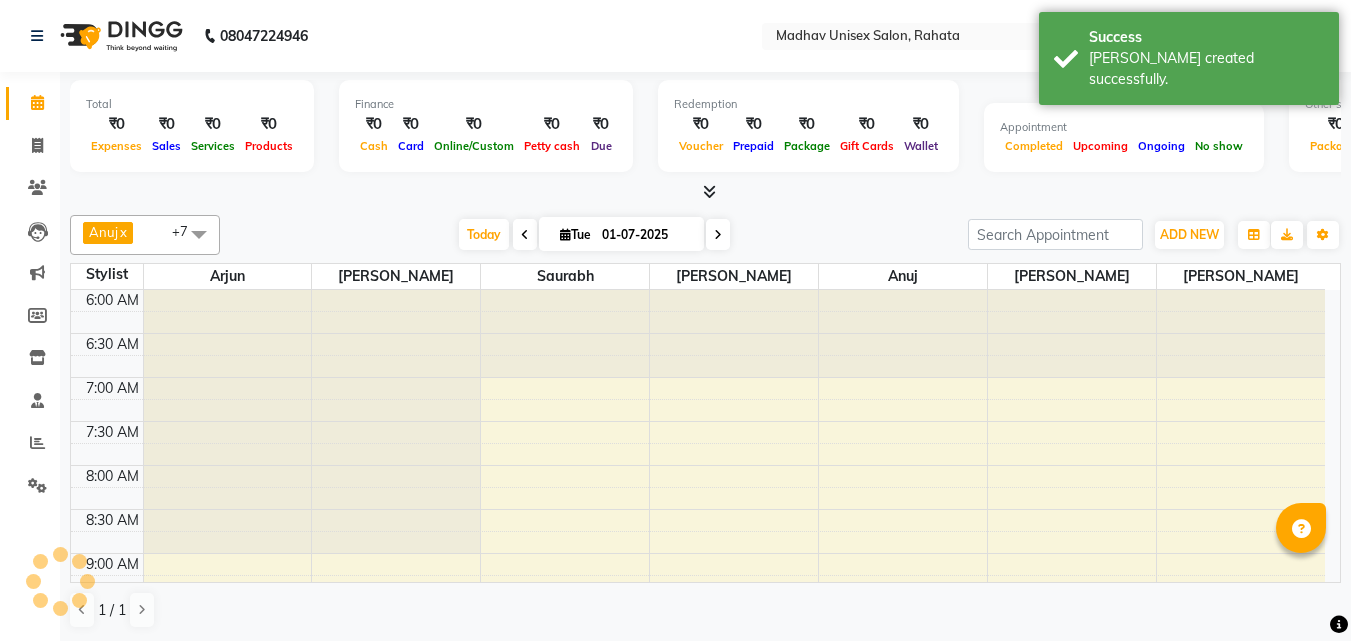 scroll, scrollTop: 0, scrollLeft: 0, axis: both 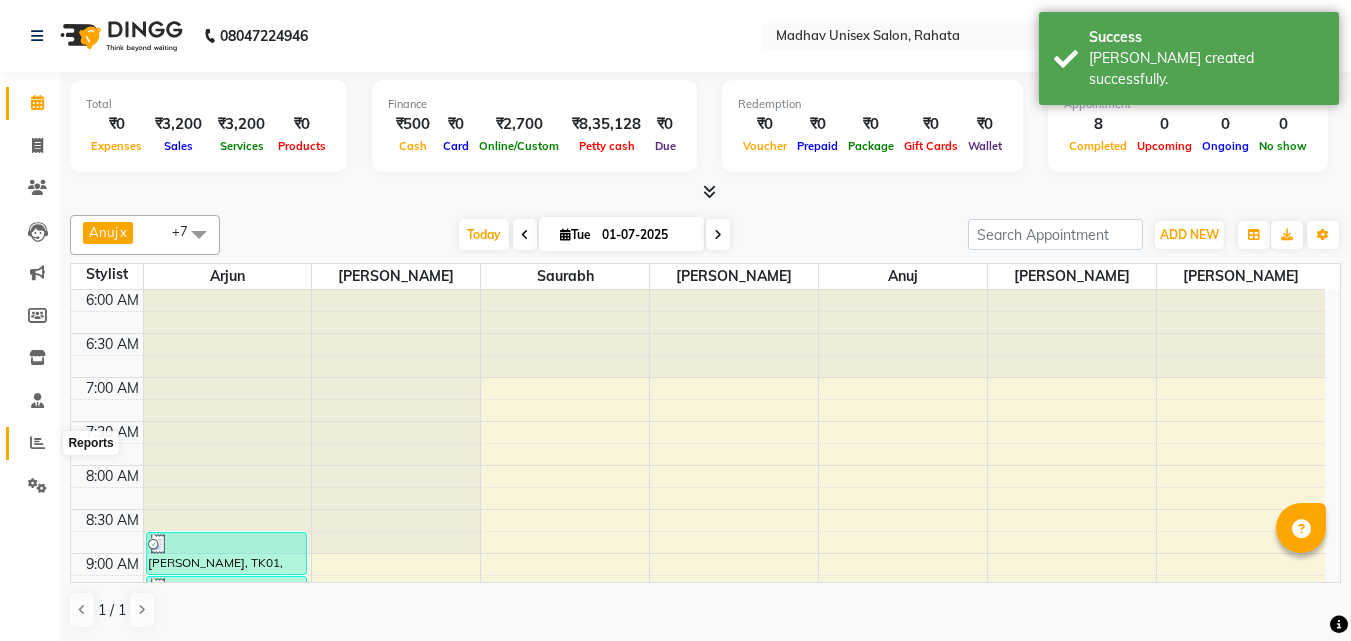 click 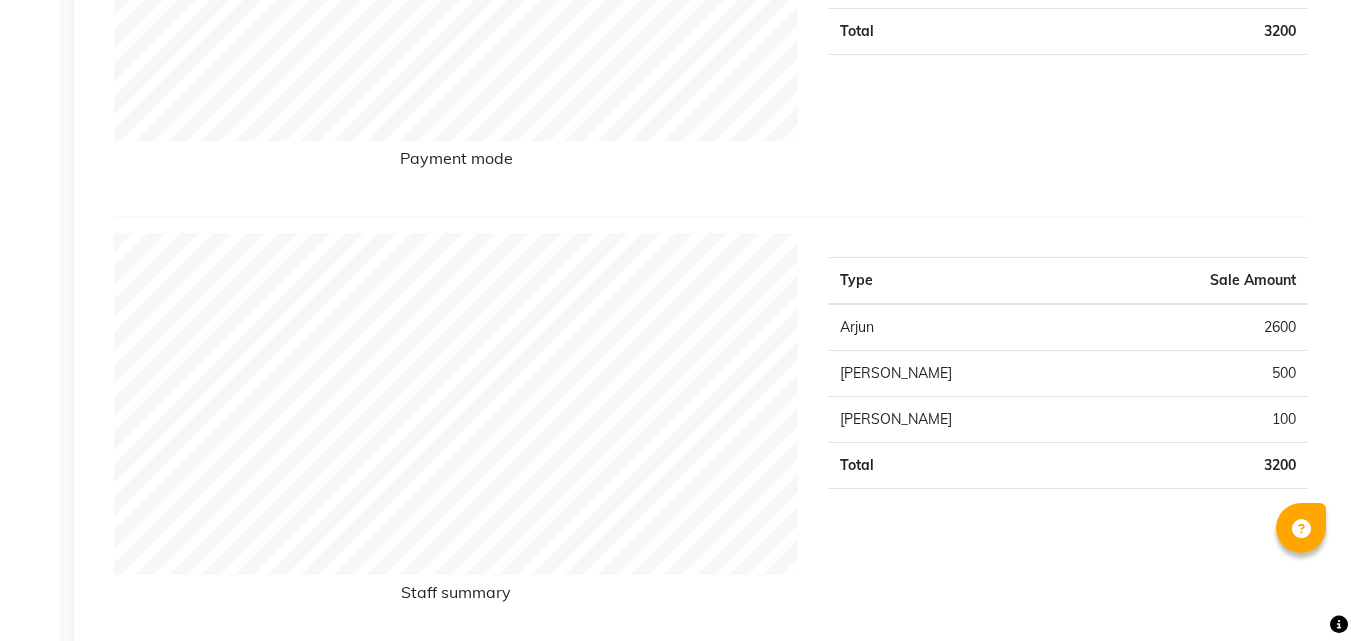 scroll, scrollTop: 0, scrollLeft: 0, axis: both 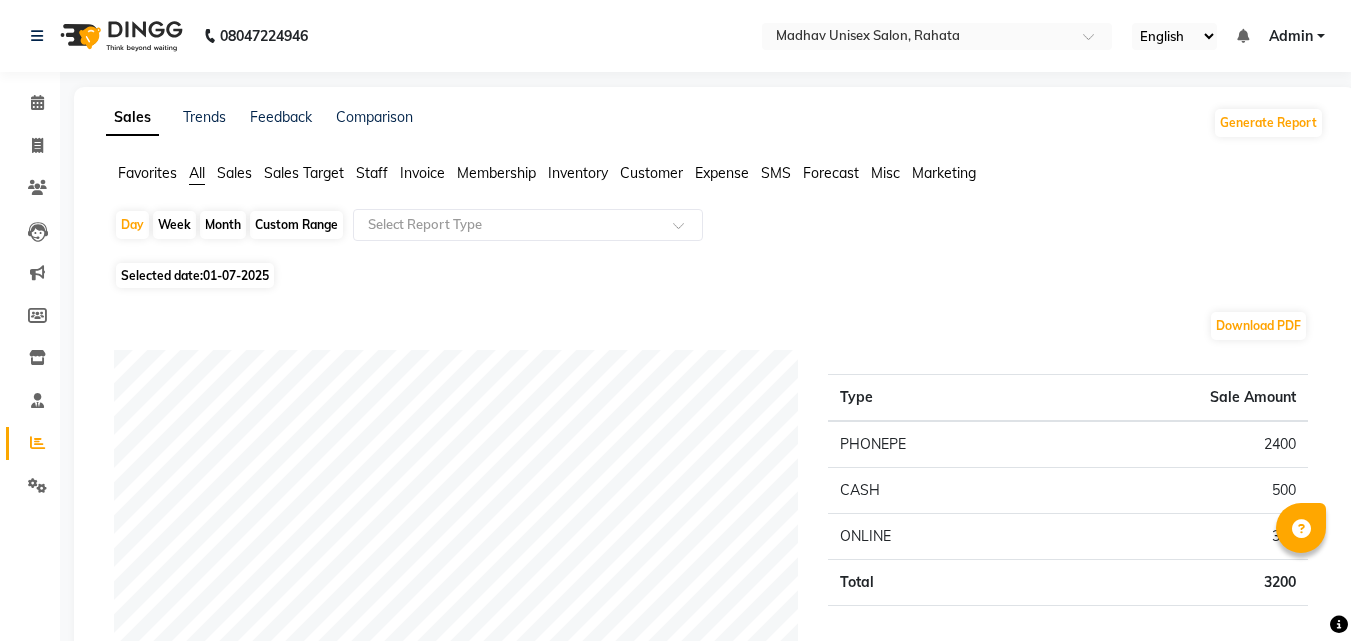 click on "Month" 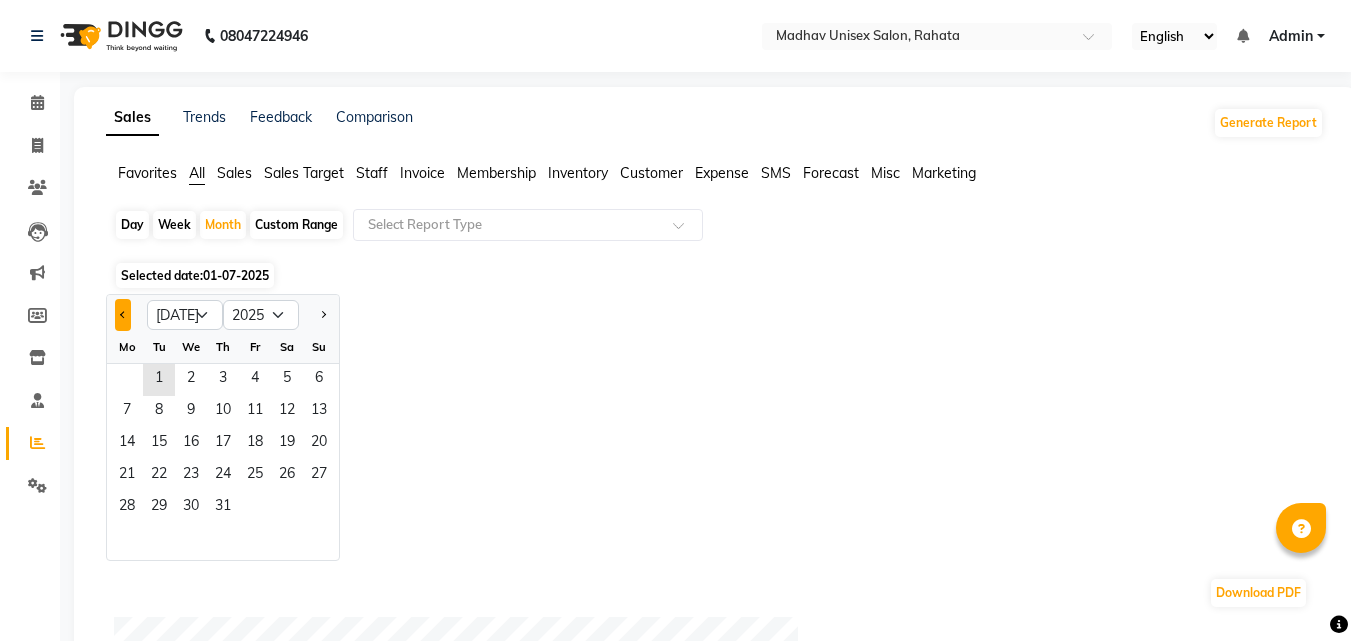click 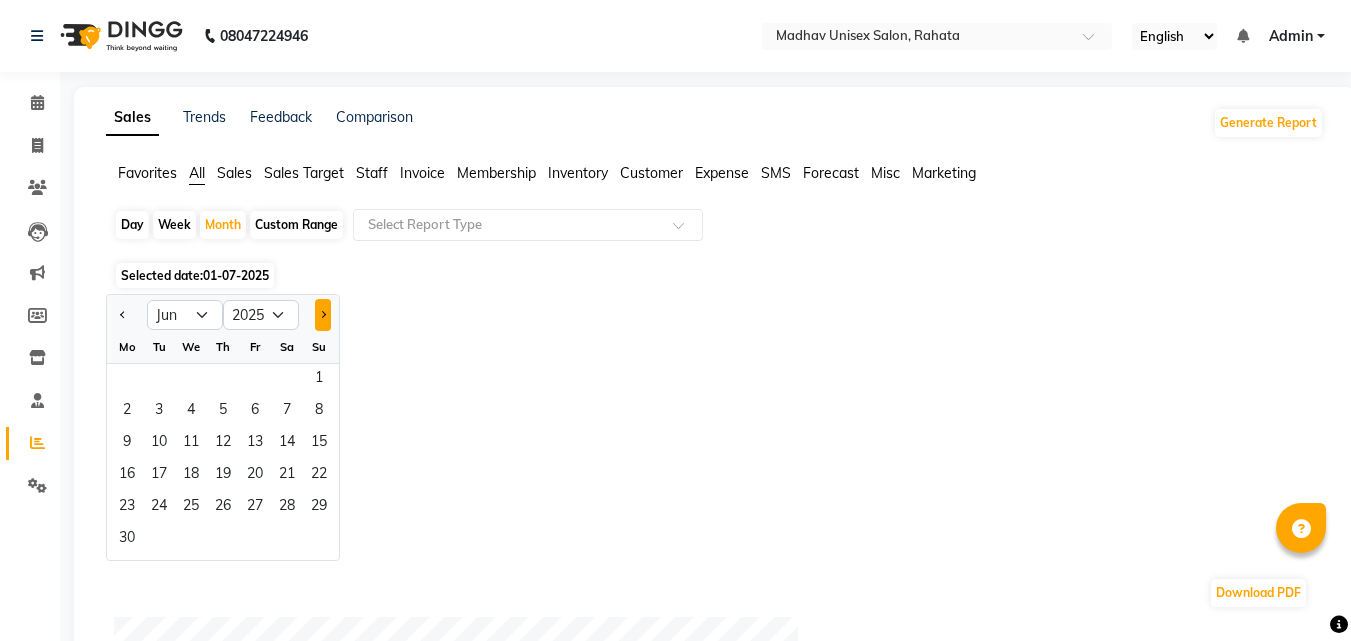 click 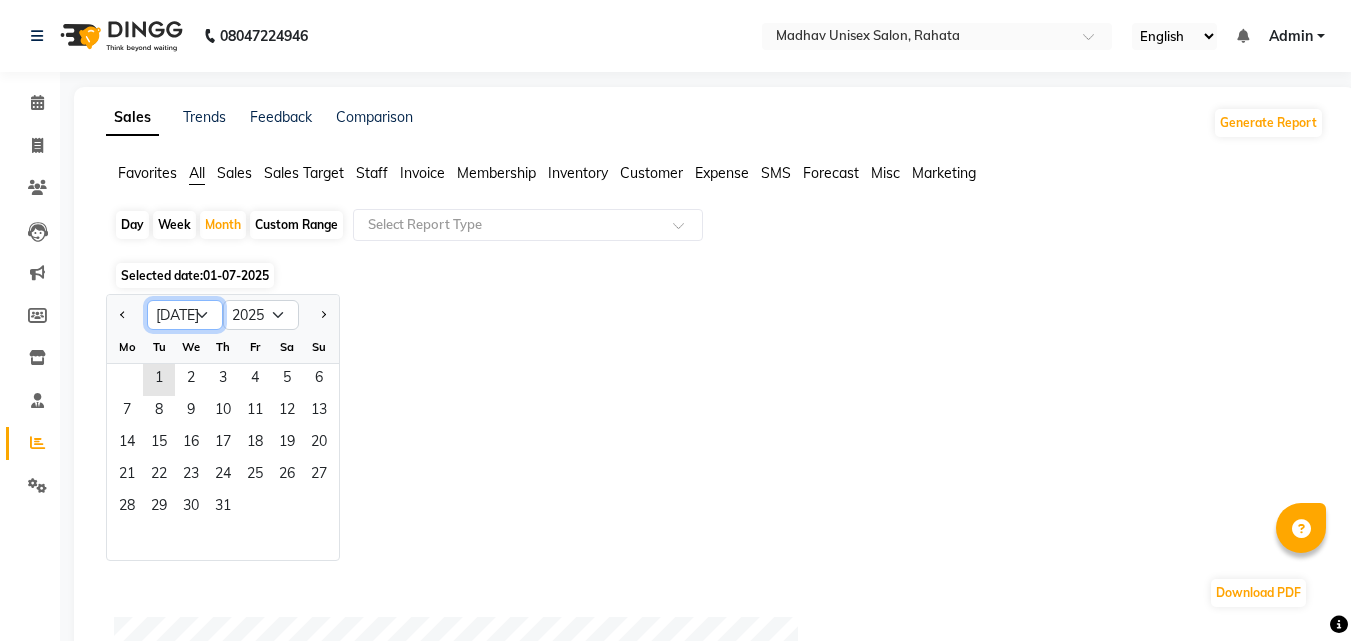 click on "Jan Feb Mar Apr May Jun [DATE] Aug Sep Oct Nov Dec" 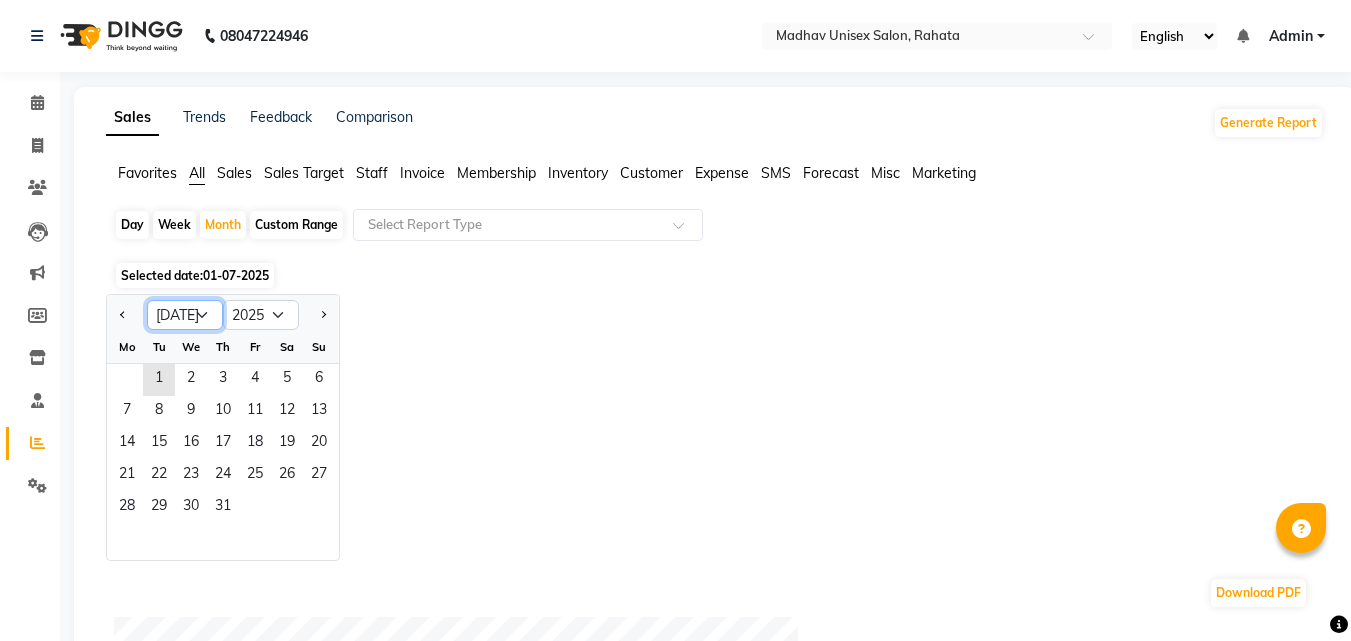 select on "6" 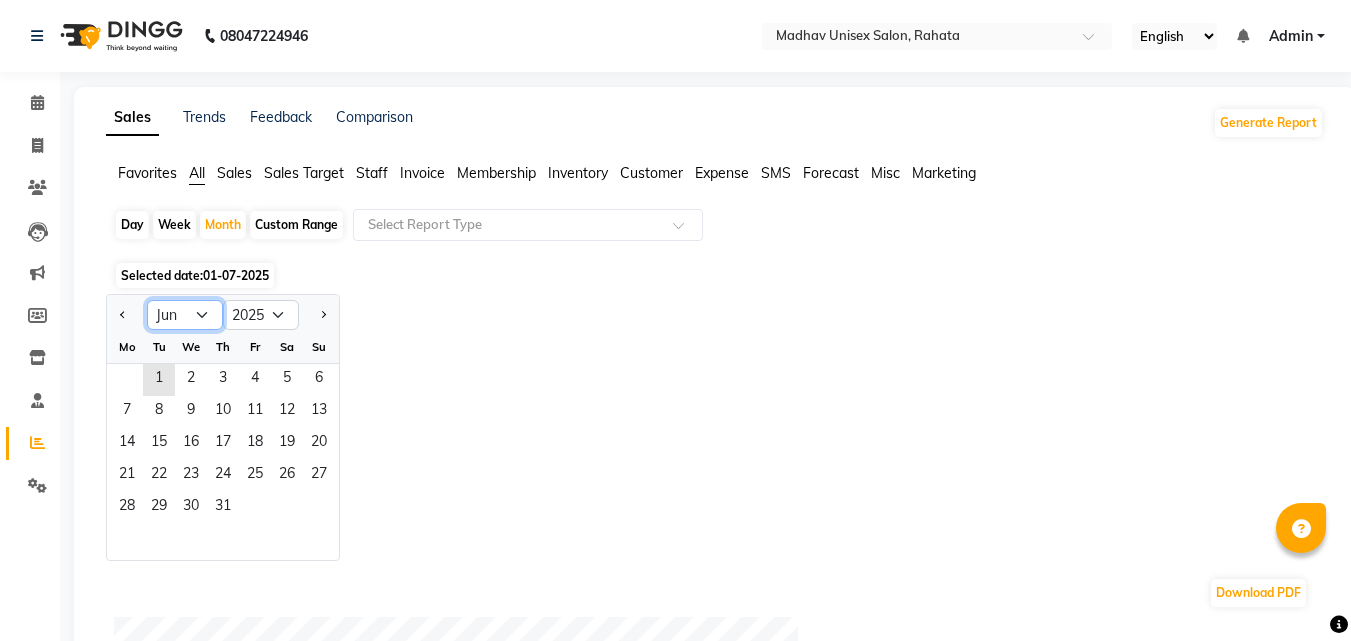 click on "Jan Feb Mar Apr May Jun [DATE] Aug Sep Oct Nov Dec" 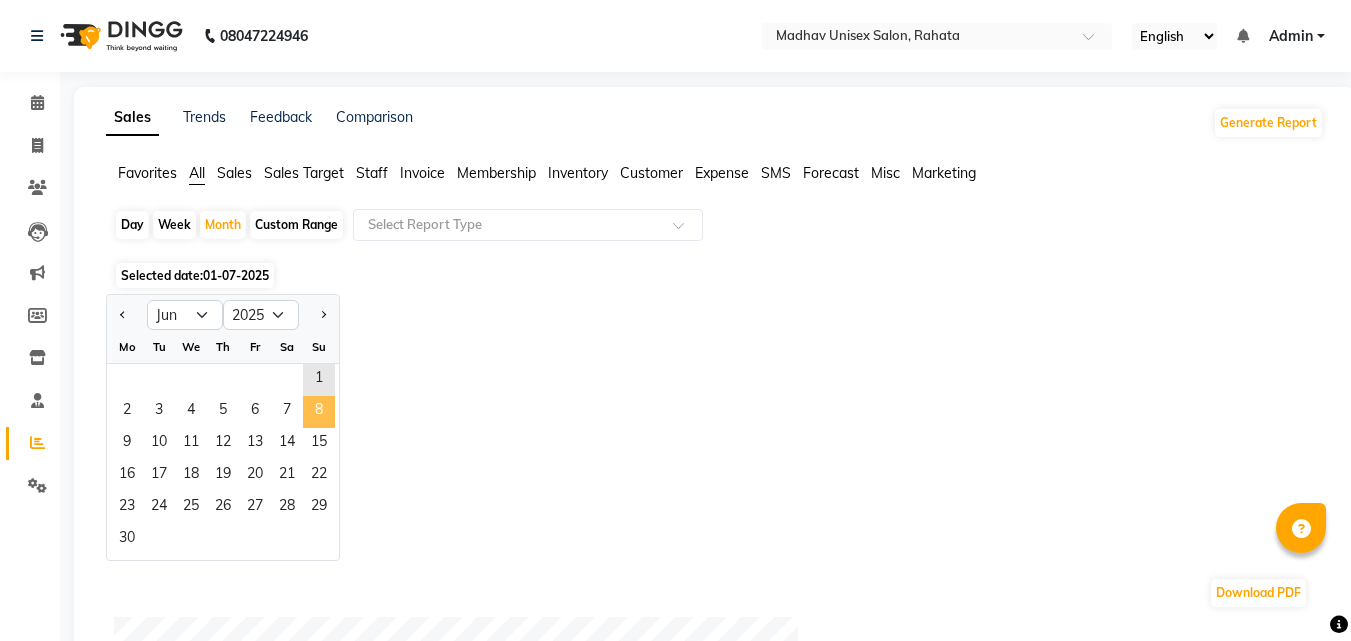 click on "8" 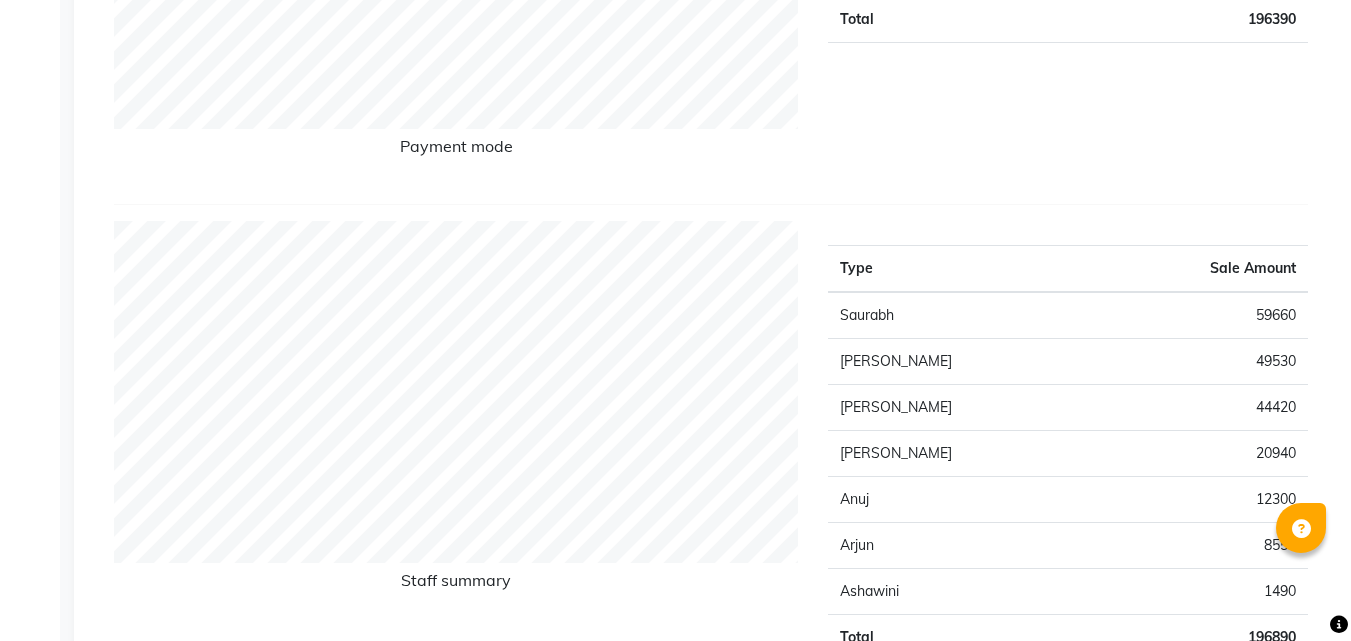 scroll, scrollTop: 0, scrollLeft: 0, axis: both 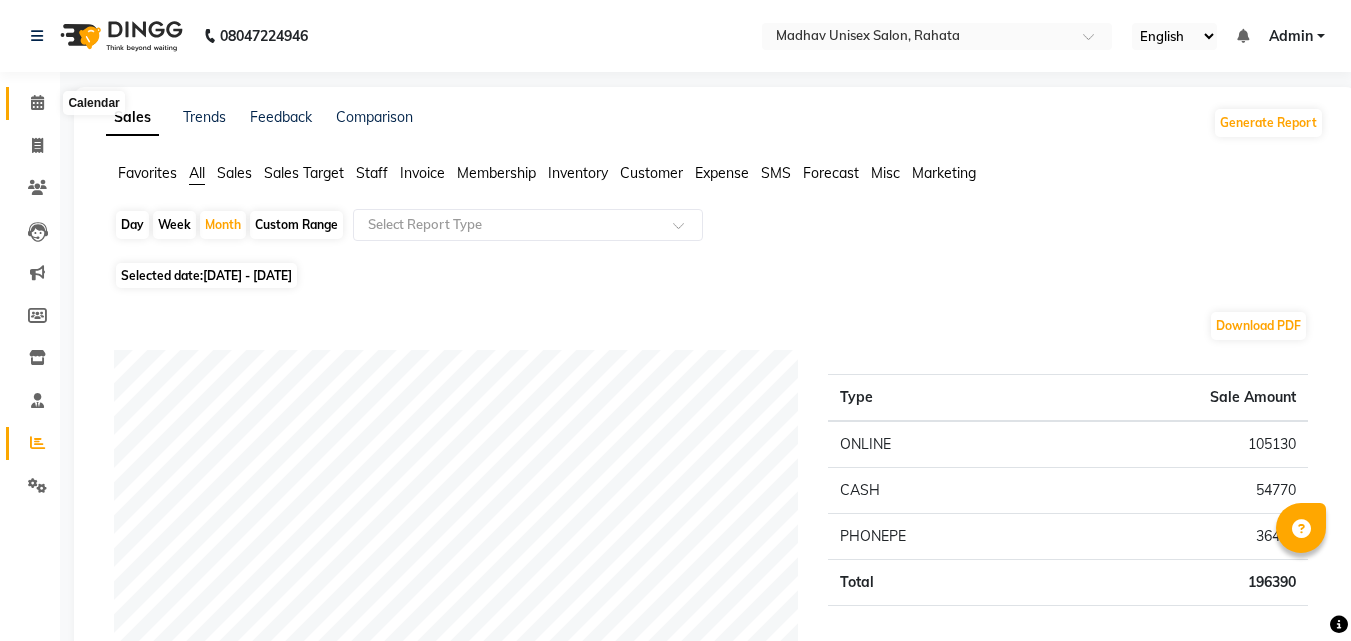 click 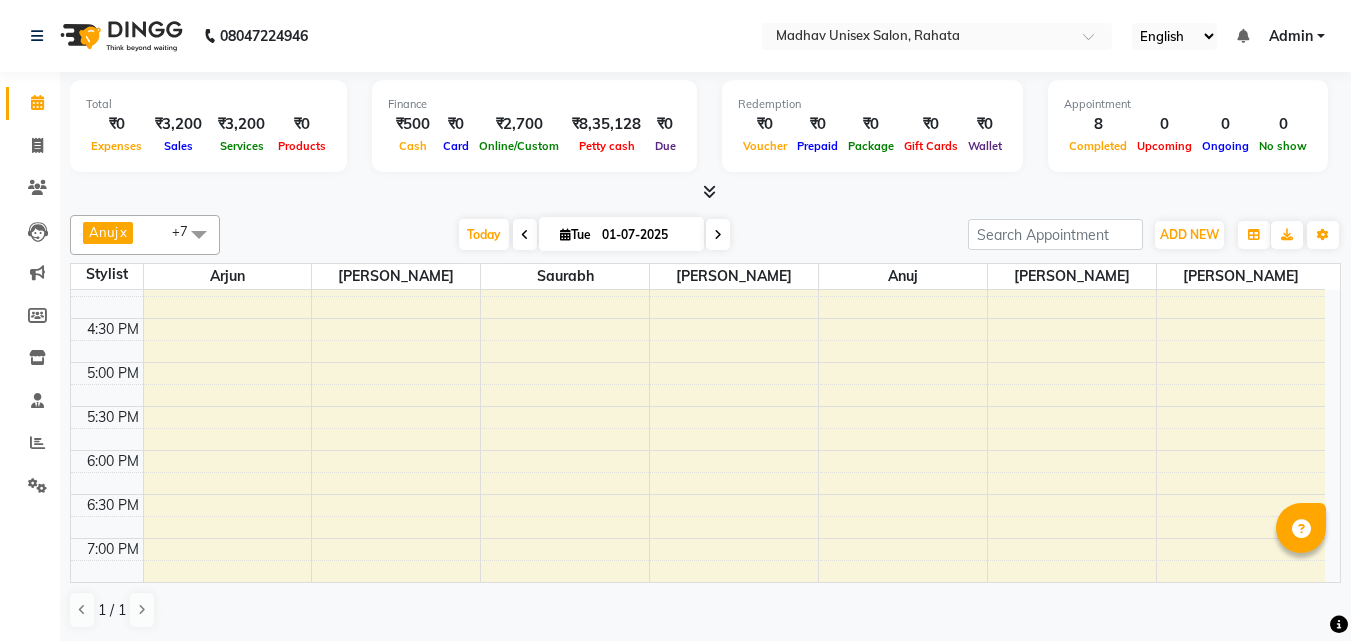scroll, scrollTop: 896, scrollLeft: 0, axis: vertical 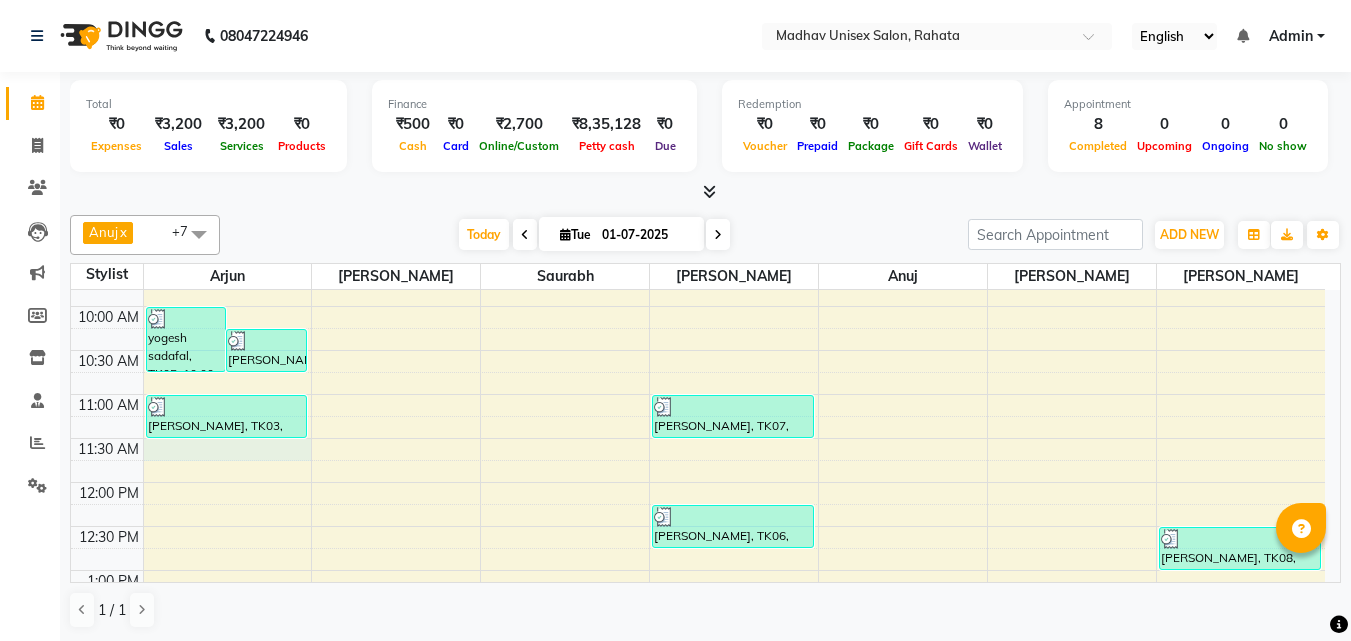 click on "6:00 AM 6:30 AM 7:00 AM 7:30 AM 8:00 AM 8:30 AM 9:00 AM 9:30 AM 10:00 AM 10:30 AM 11:00 AM 11:30 AM 12:00 PM 12:30 PM 1:00 PM 1:30 PM 2:00 PM 2:30 PM 3:00 PM 3:30 PM 4:00 PM 4:30 PM 5:00 PM 5:30 PM 6:00 PM 6:30 PM 7:00 PM 7:30 PM 8:00 PM 8:30 PM 9:00 PM 9:30 PM 10:00 PM 10:30 PM     [GEOGRAPHIC_DATA], 10:00 AM-10:45 AM, Hair Spa (Women)  - [PERSON_NAME] saheb, TK04, 10:15 AM-10:45 AM, Haircut (Women)  - Womens Haircut Without Wash     [PERSON_NAME], TK01, 08:45 AM-09:15 AM, [PERSON_NAME] (Men)  - Crafting / Shaving     ganesh maid, TK02, 09:15 AM-09:45 AM, [PERSON_NAME] (Men)  - Crafting / Shaving     [PERSON_NAME], TK03, 11:00 AM-11:30 AM, Haircut (Men)  - Mens Haircut With Wash     [PERSON_NAME], TK07, 11:00 AM-11:30 AM, Haircut (Men)  - Mens Haircut W/O Wash     [PERSON_NAME], TK06, 12:15 PM-12:45 PM, Haircut (Men)  - Mens Haircut W/O Wash     [PERSON_NAME], TK08, 12:30 PM-01:00 PM, [PERSON_NAME] (Men)  - [PERSON_NAME] Trim" at bounding box center [698, 702] 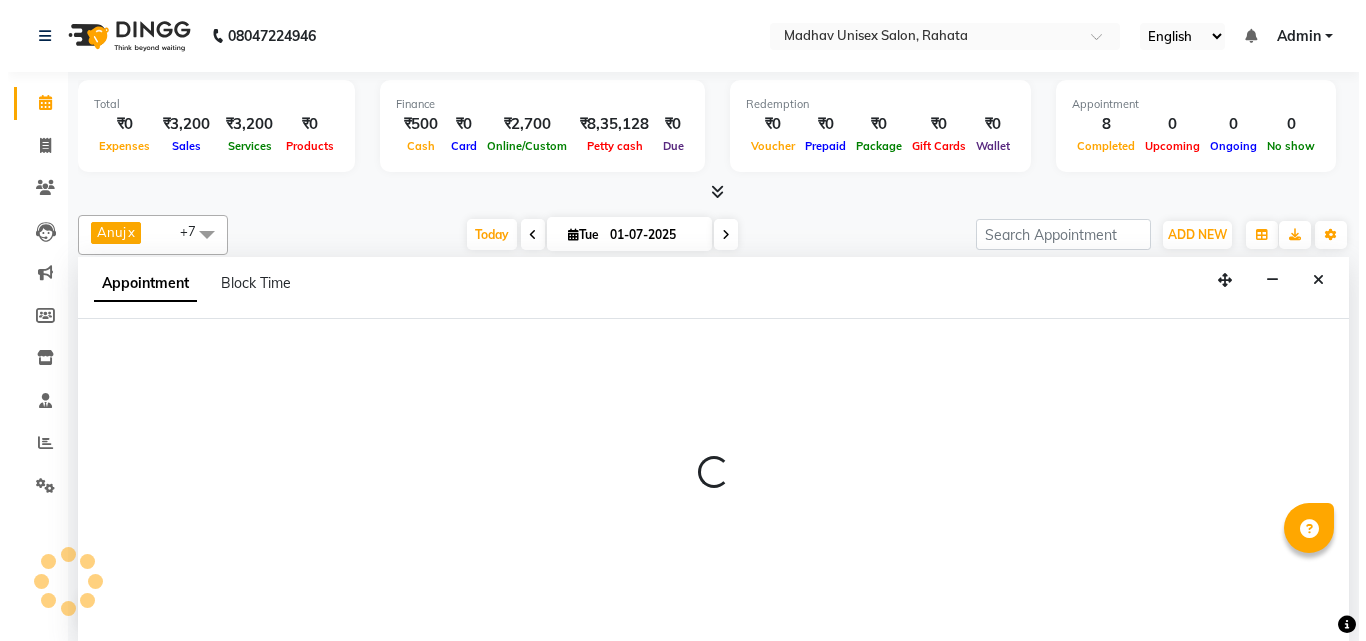 scroll, scrollTop: 1, scrollLeft: 0, axis: vertical 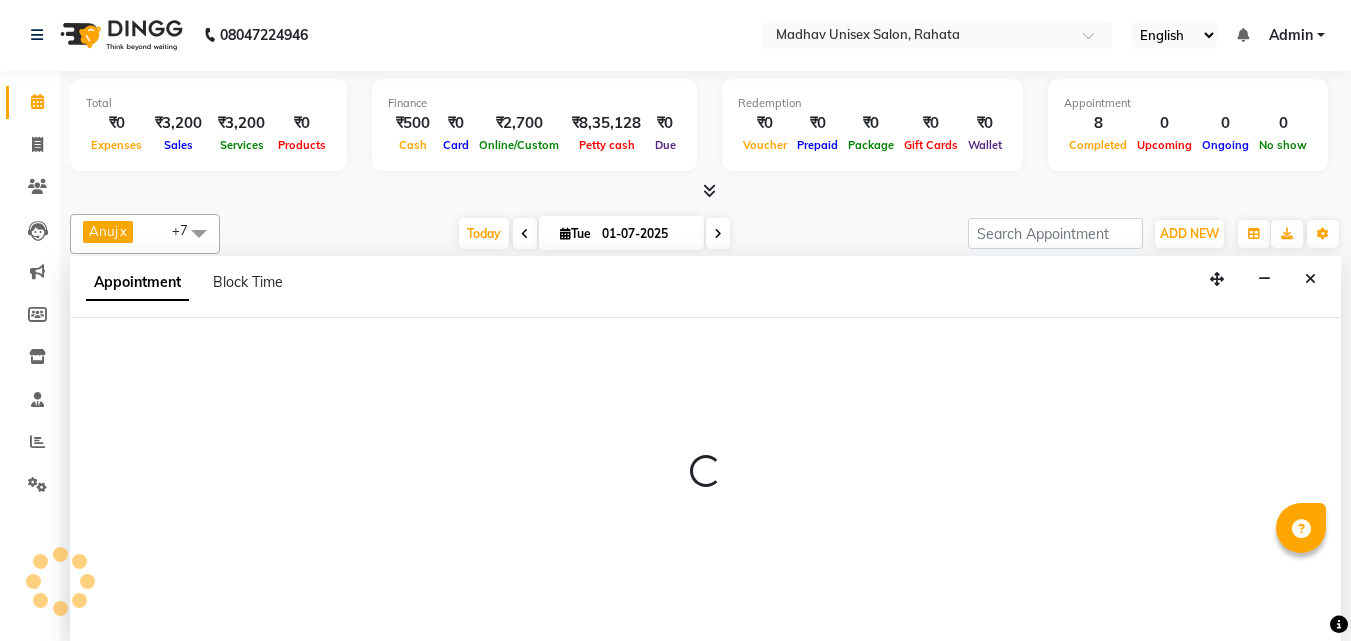 select on "14046" 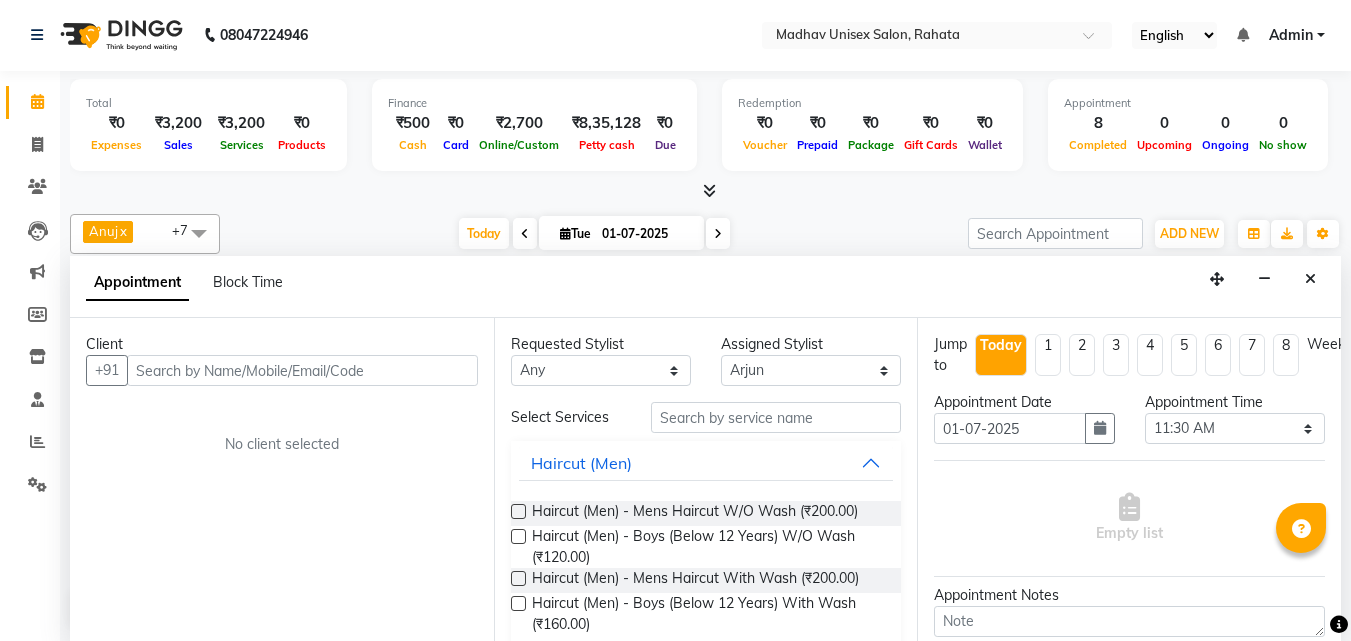 click on "Client +91  No client selected" at bounding box center [282, 479] 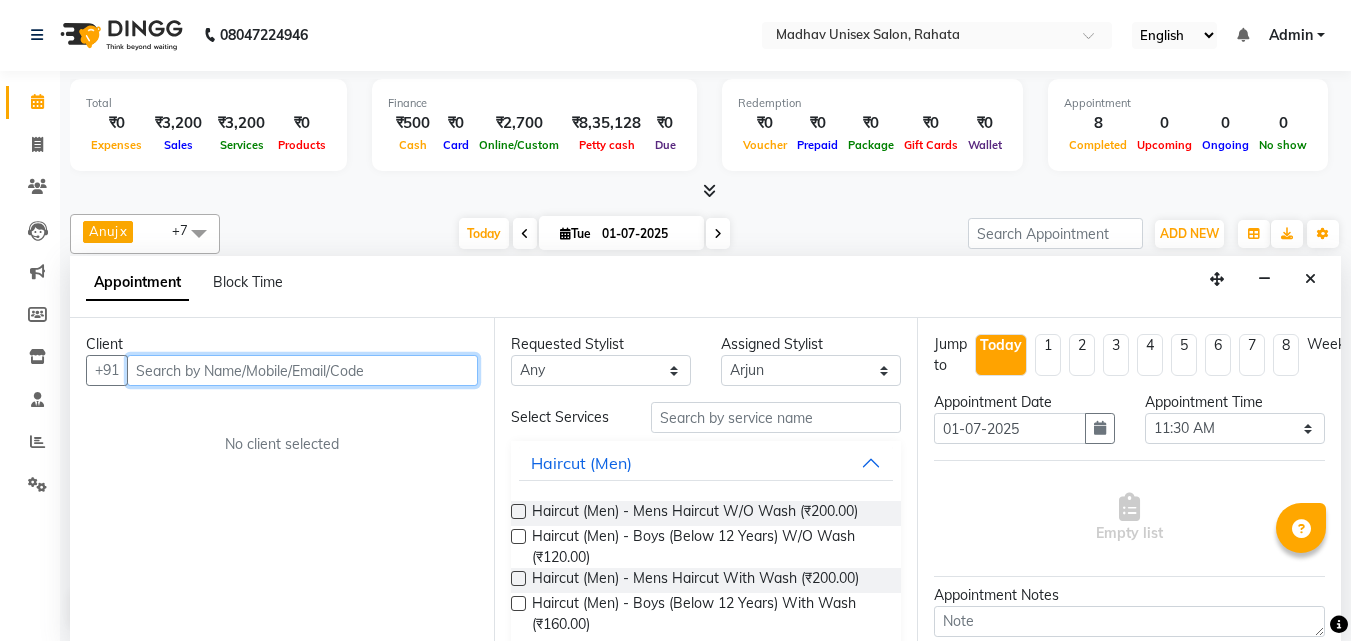 click at bounding box center (302, 370) 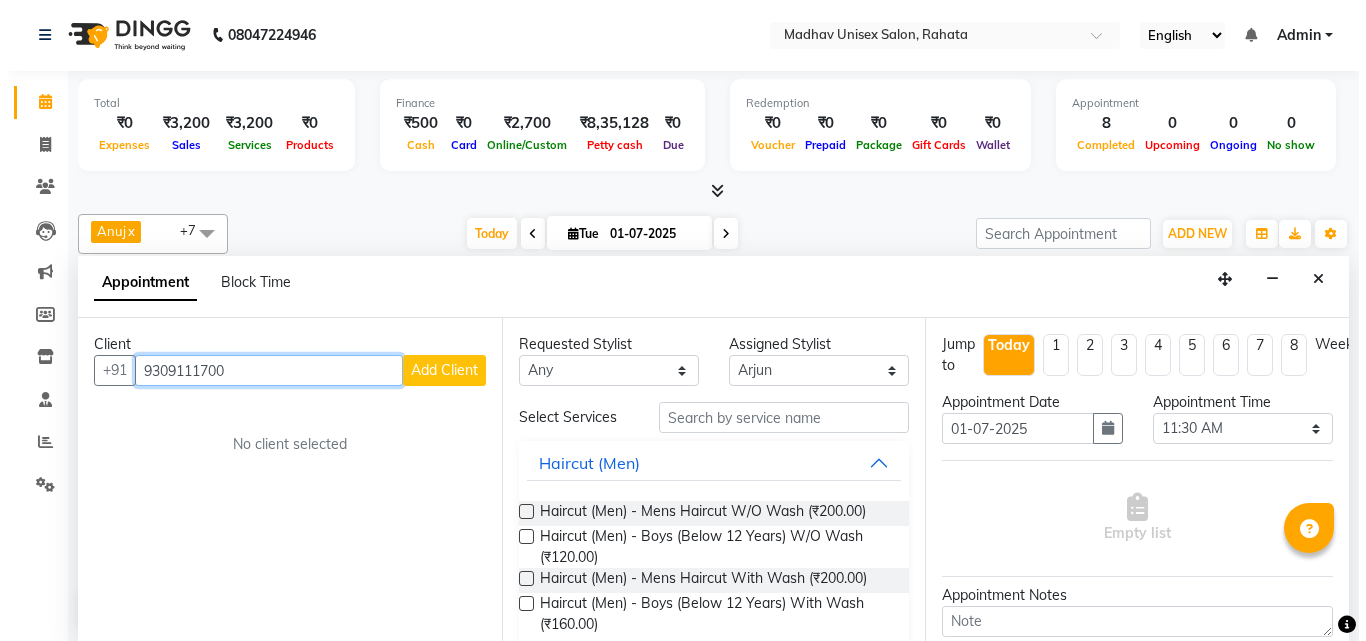 type 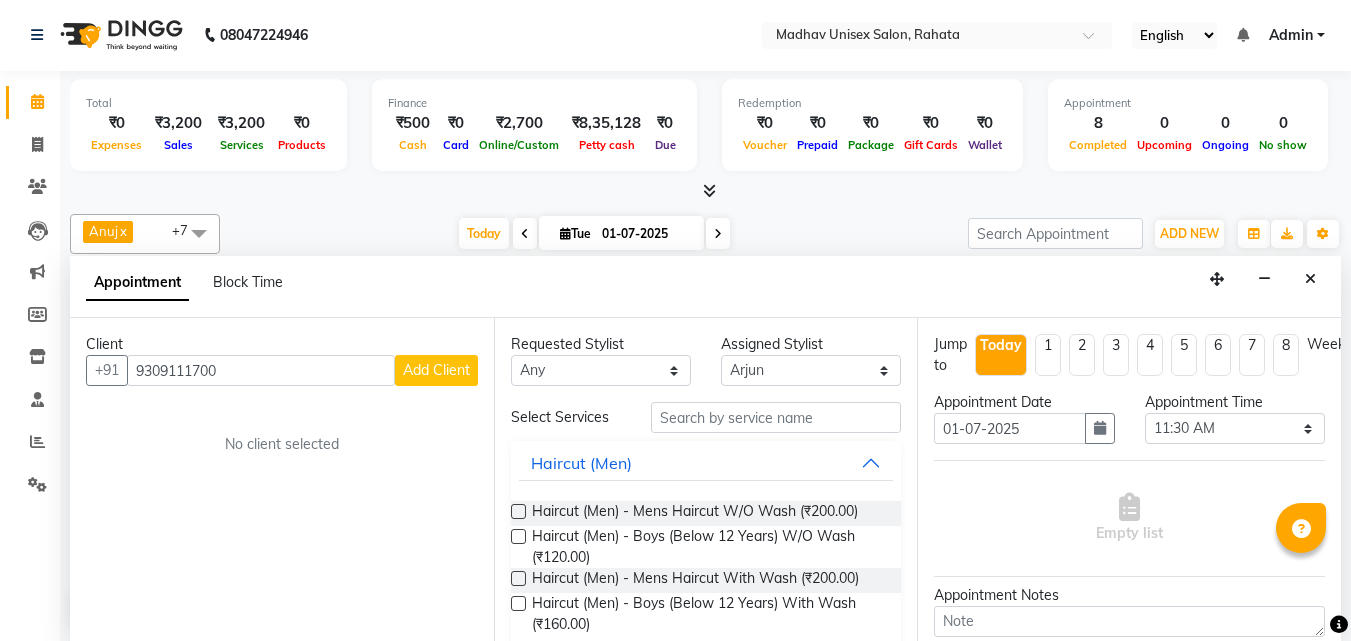 click on "Add Client" at bounding box center [436, 370] 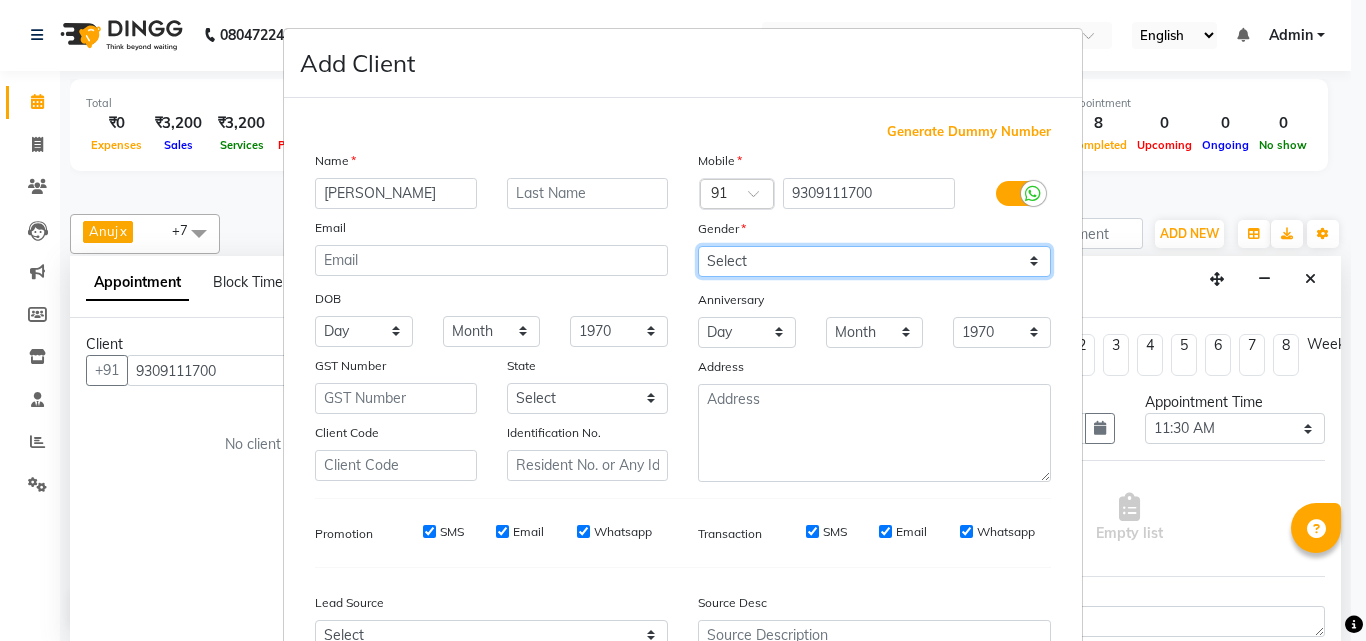 click on "Select [DEMOGRAPHIC_DATA] [DEMOGRAPHIC_DATA] Other Prefer Not To Say" at bounding box center [874, 261] 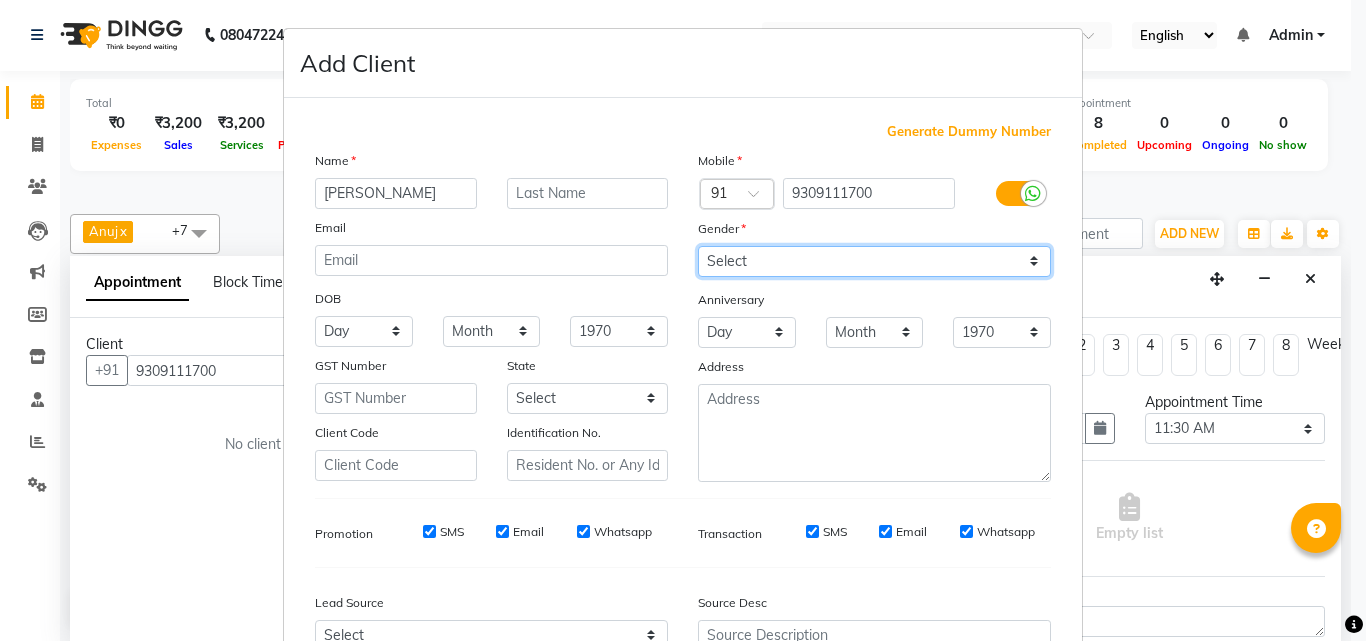 click on "Select [DEMOGRAPHIC_DATA] [DEMOGRAPHIC_DATA] Other Prefer Not To Say" at bounding box center (874, 261) 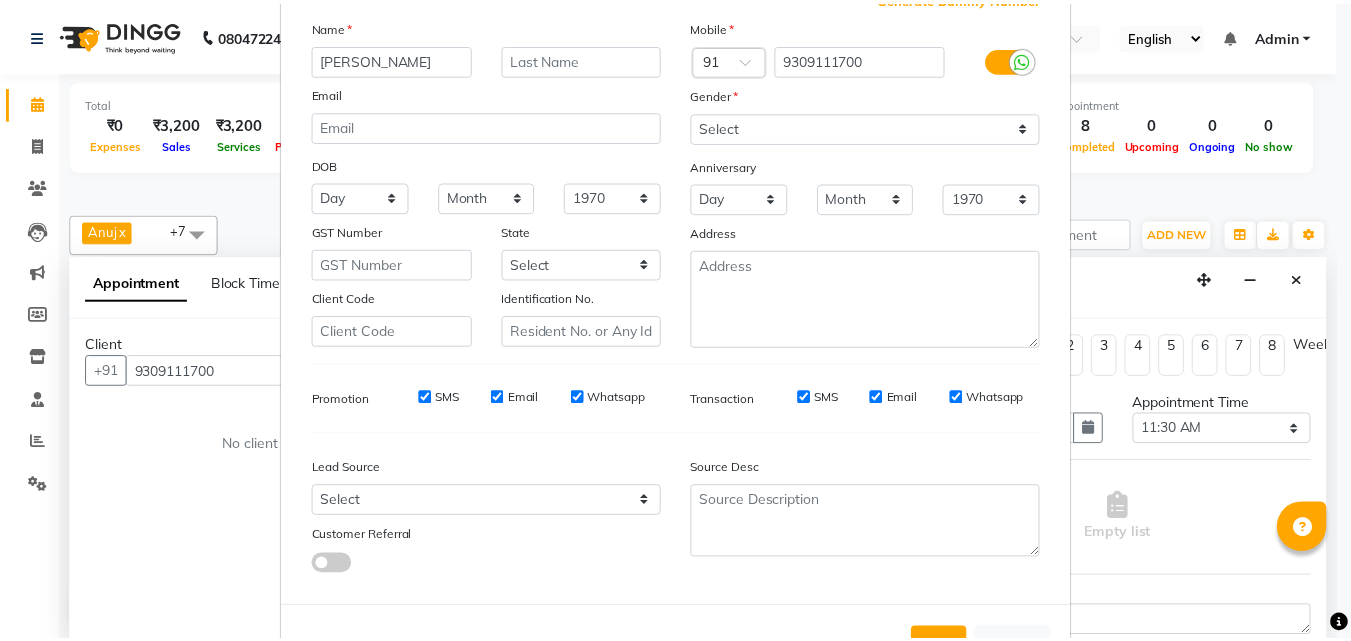 scroll, scrollTop: 208, scrollLeft: 0, axis: vertical 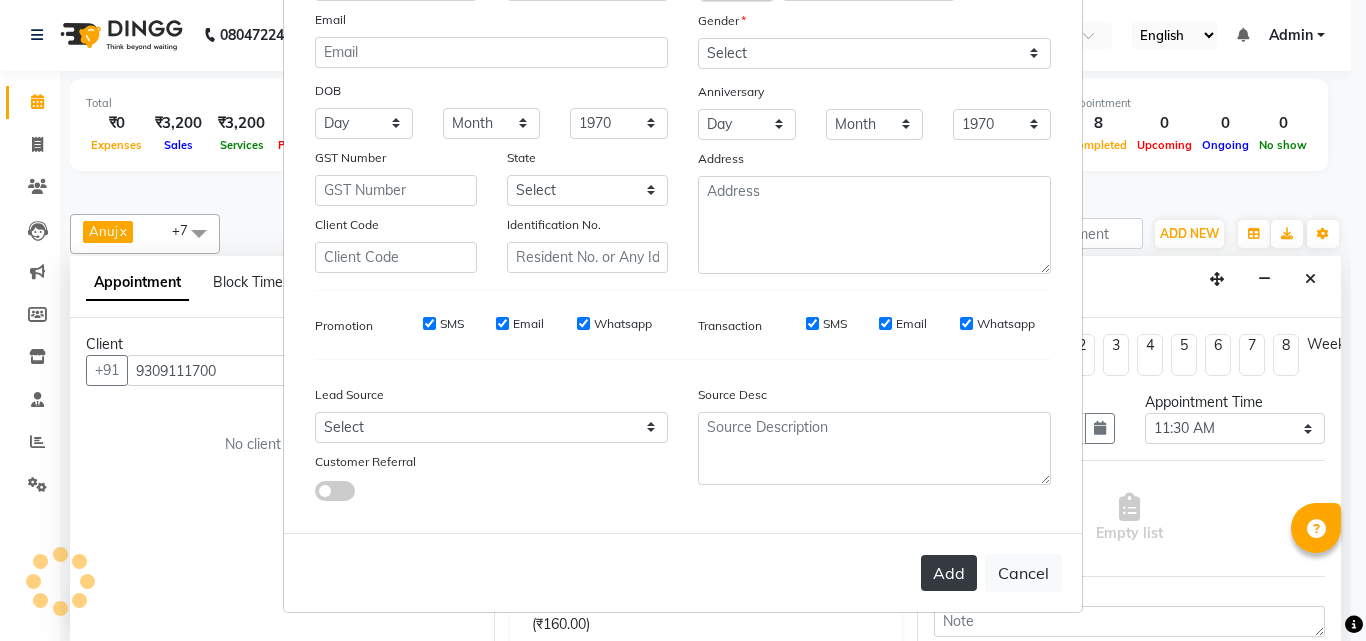 click on "Add   Cancel" at bounding box center [683, 572] 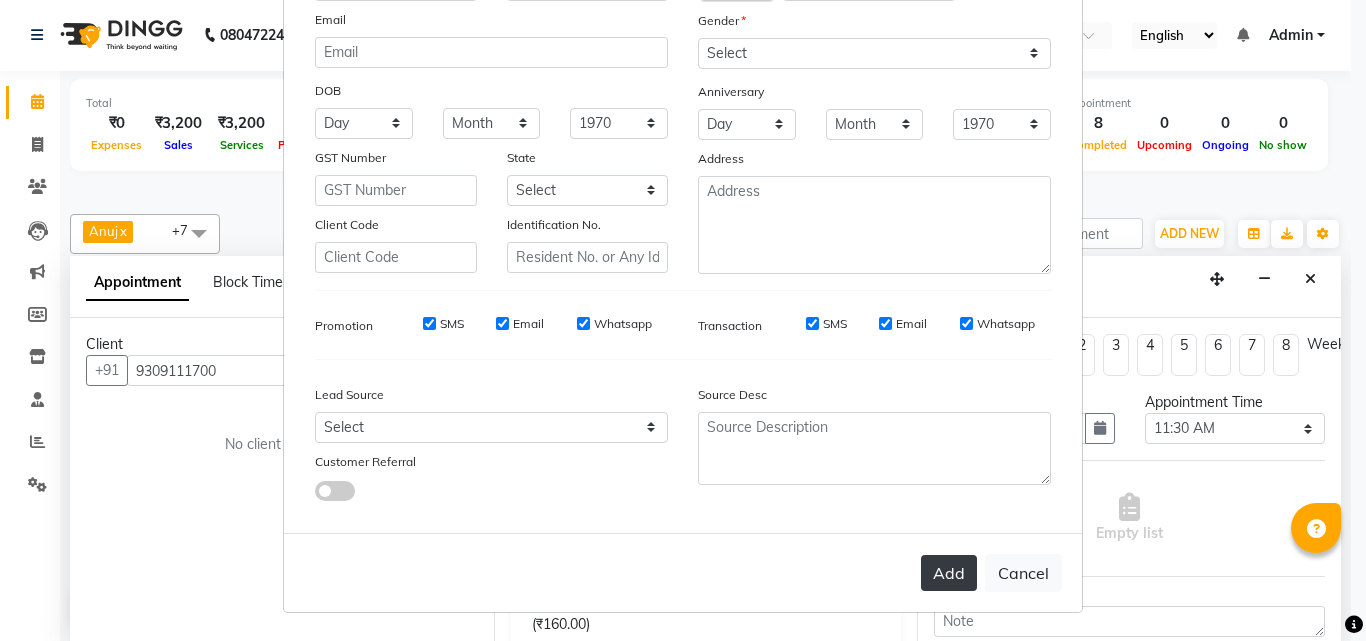 click on "Add" at bounding box center [949, 573] 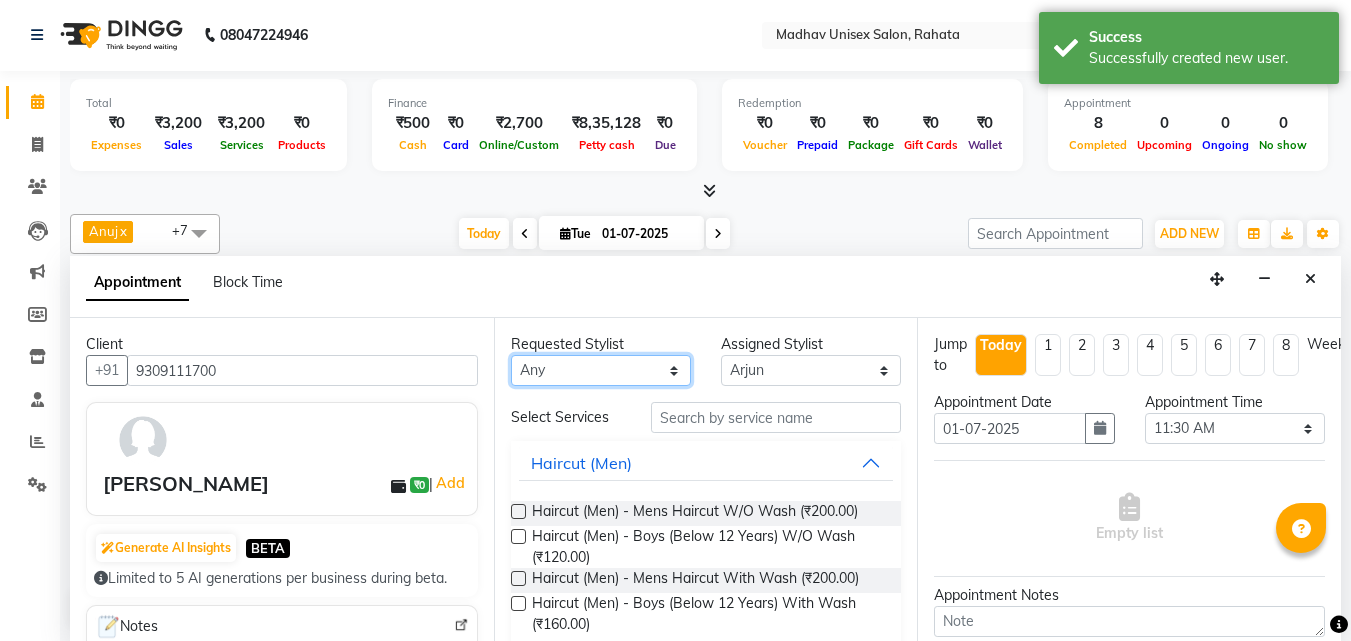 click on "Any [PERSON_NAME] [PERSON_NAME] [PERSON_NAME] saurabh [PERSON_NAME]" at bounding box center (601, 370) 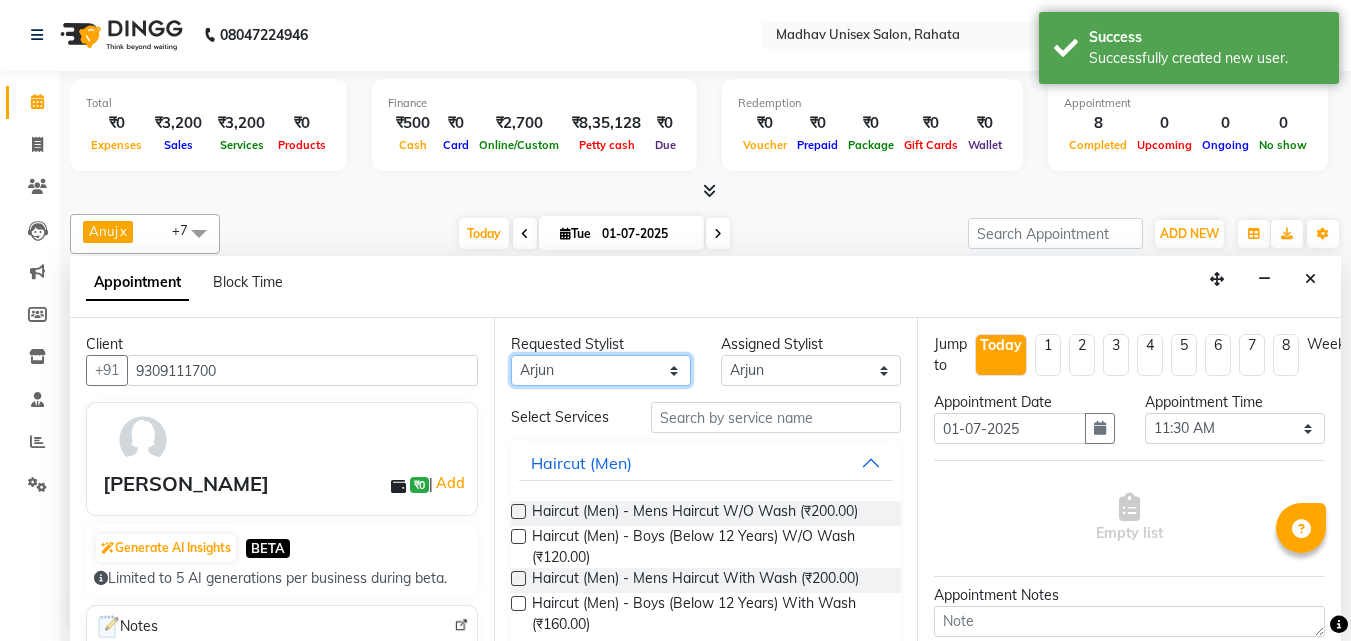 click on "Any [PERSON_NAME] [PERSON_NAME] [PERSON_NAME] saurabh [PERSON_NAME]" at bounding box center [601, 370] 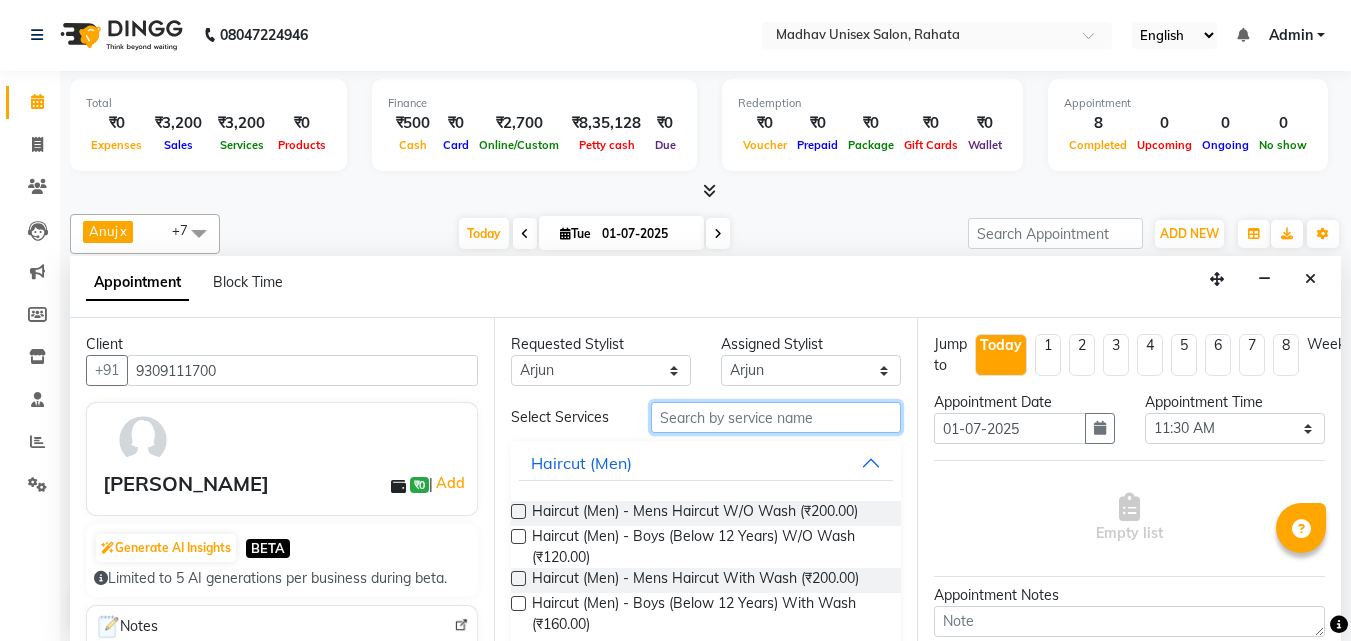 click at bounding box center (776, 417) 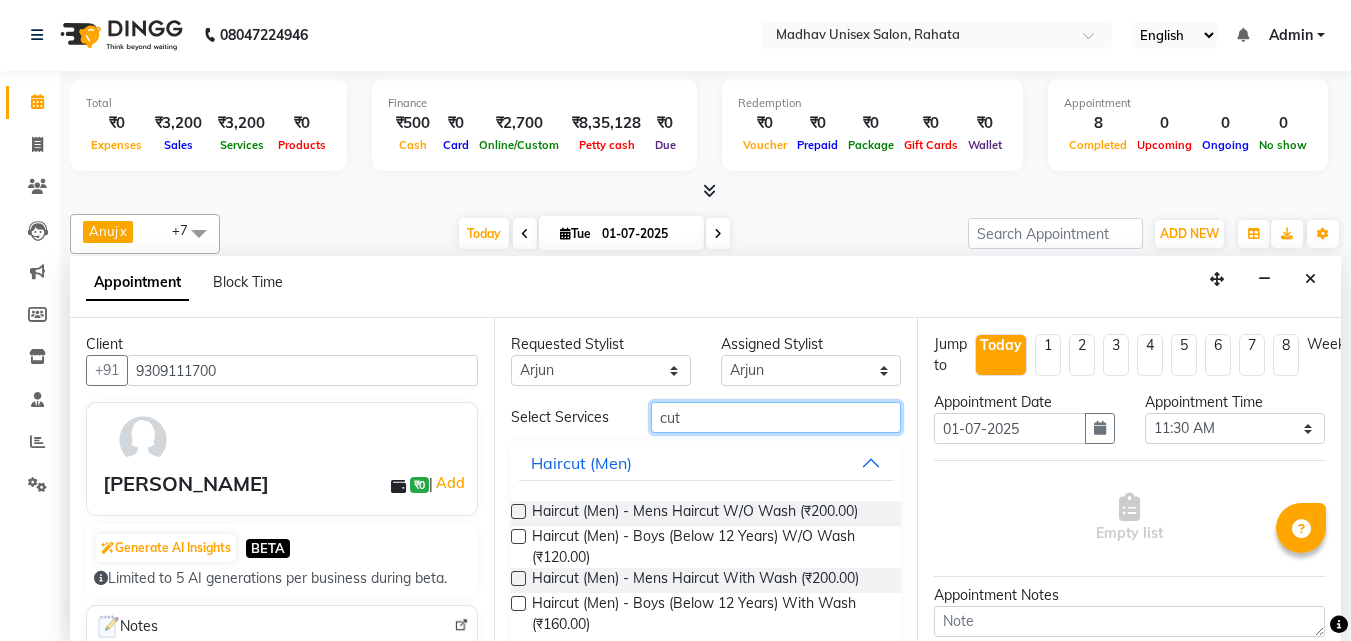 scroll, scrollTop: 114, scrollLeft: 0, axis: vertical 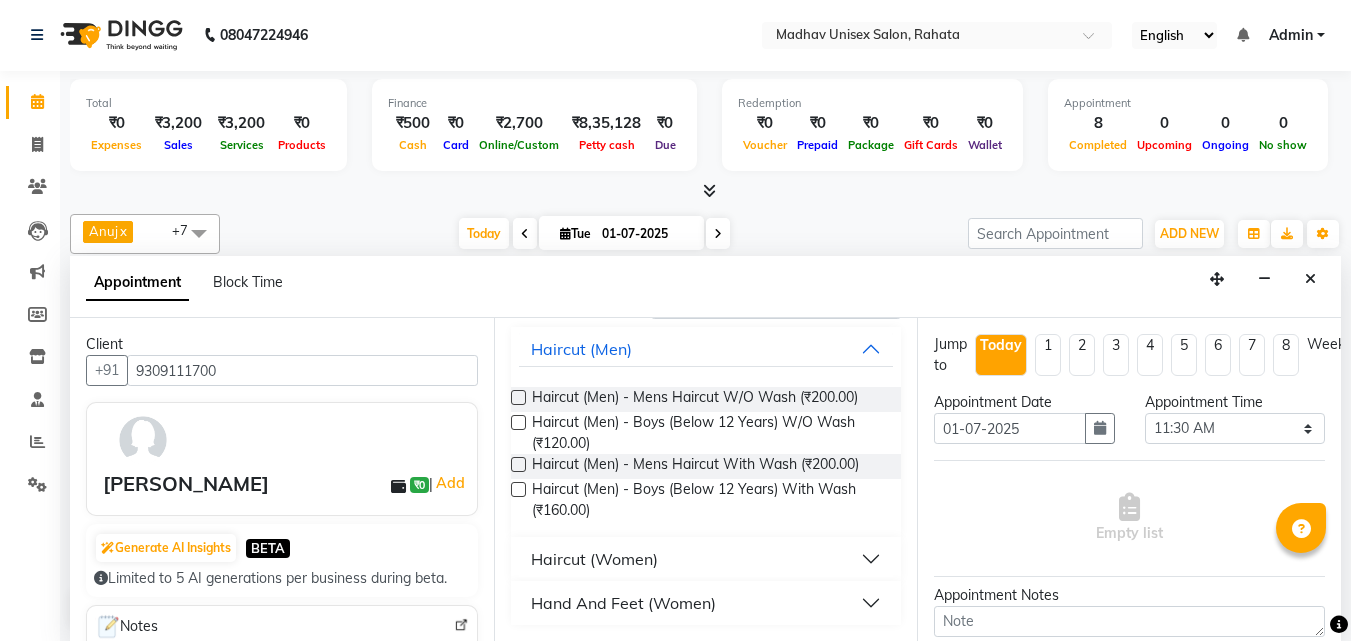 click on "Haircut (Women)" at bounding box center [594, 559] 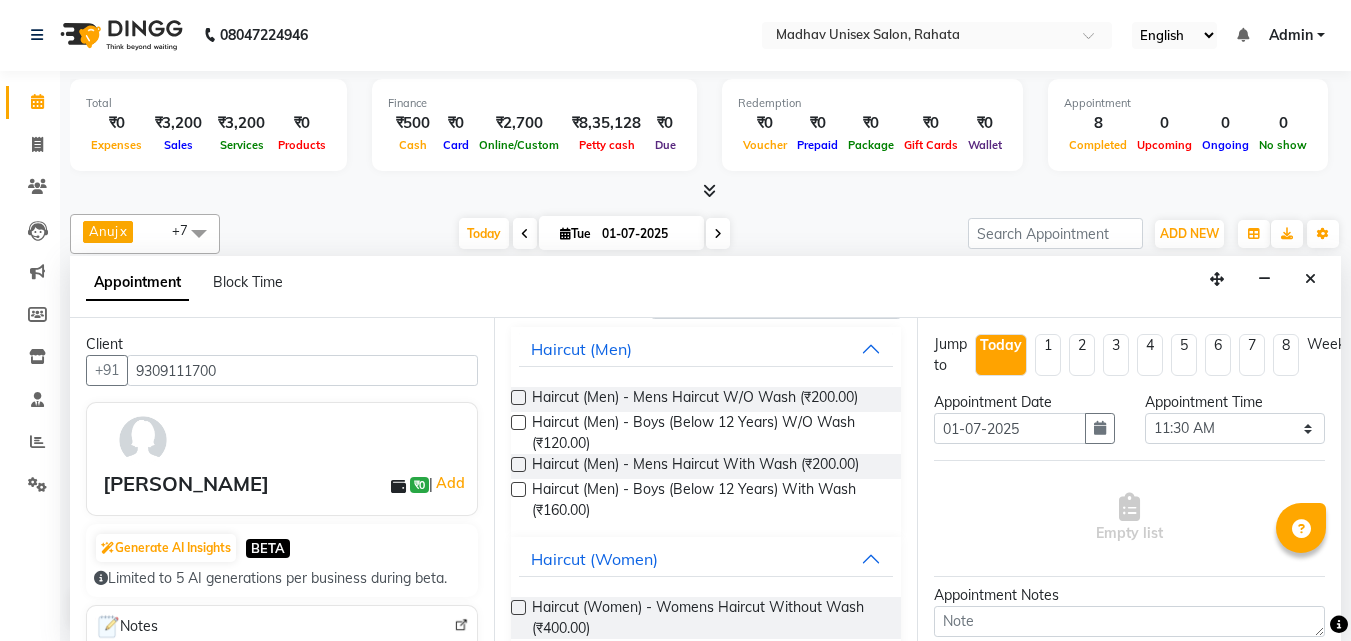 click at bounding box center (518, 607) 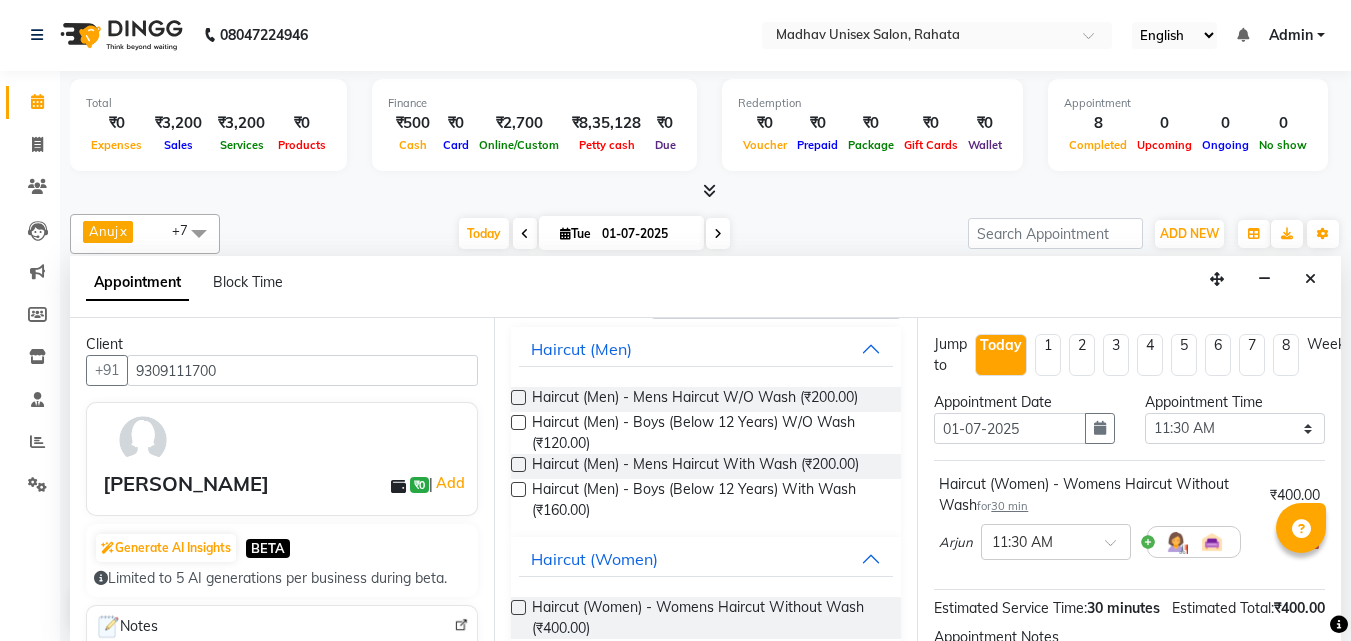 scroll, scrollTop: 260, scrollLeft: 0, axis: vertical 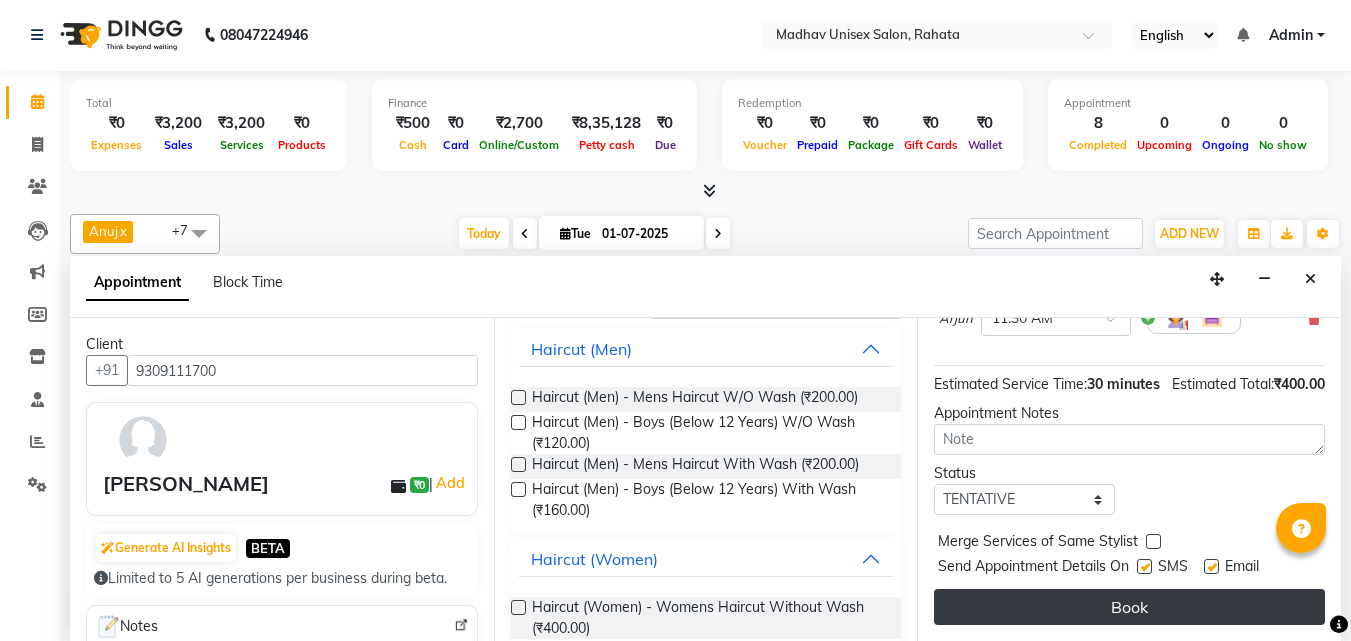click on "Book" at bounding box center [1129, 607] 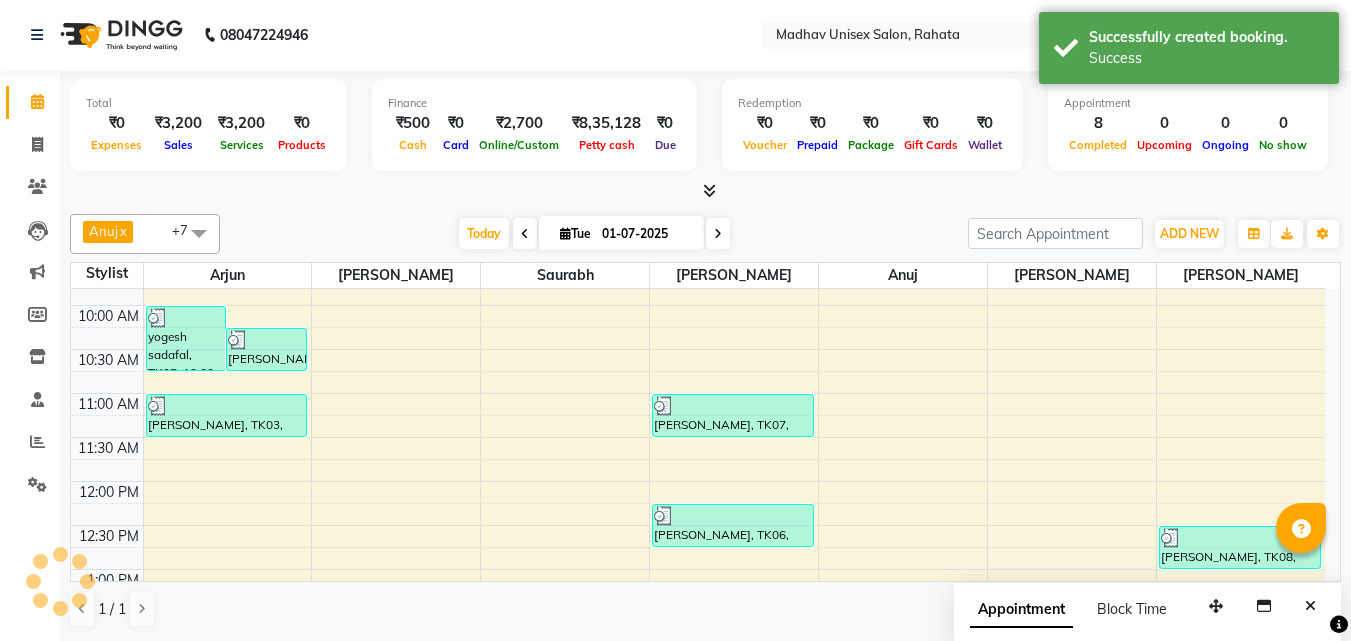 scroll, scrollTop: 0, scrollLeft: 0, axis: both 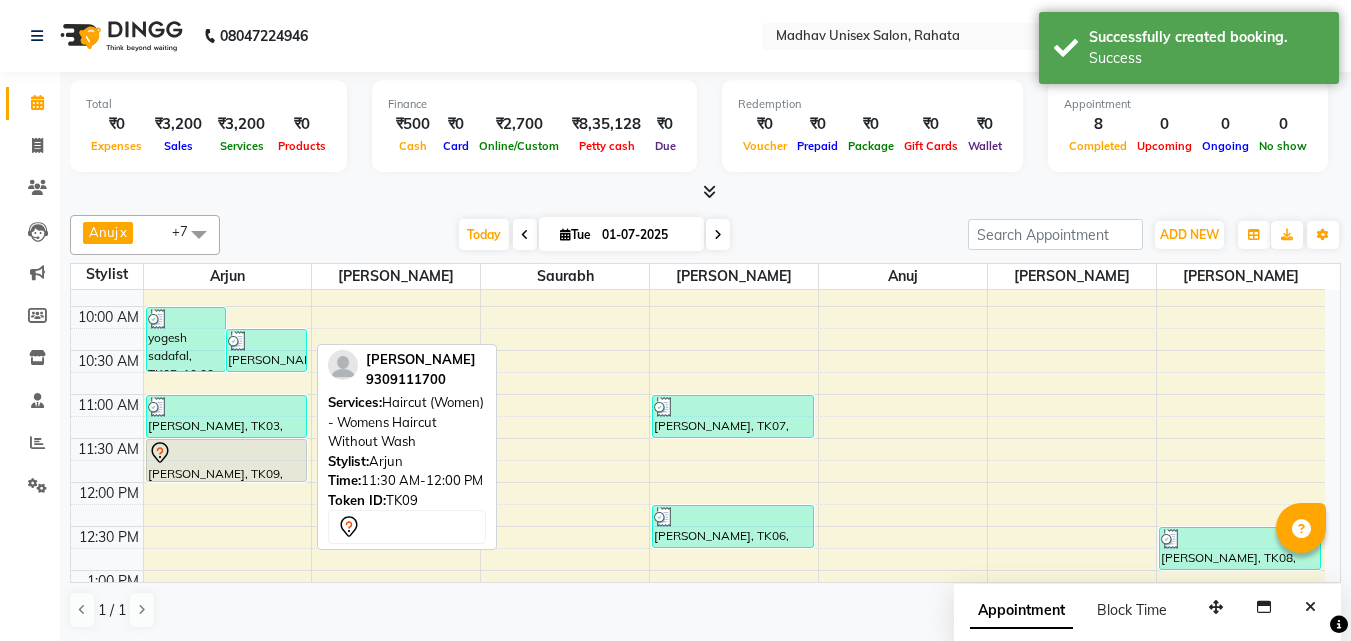click at bounding box center (227, 453) 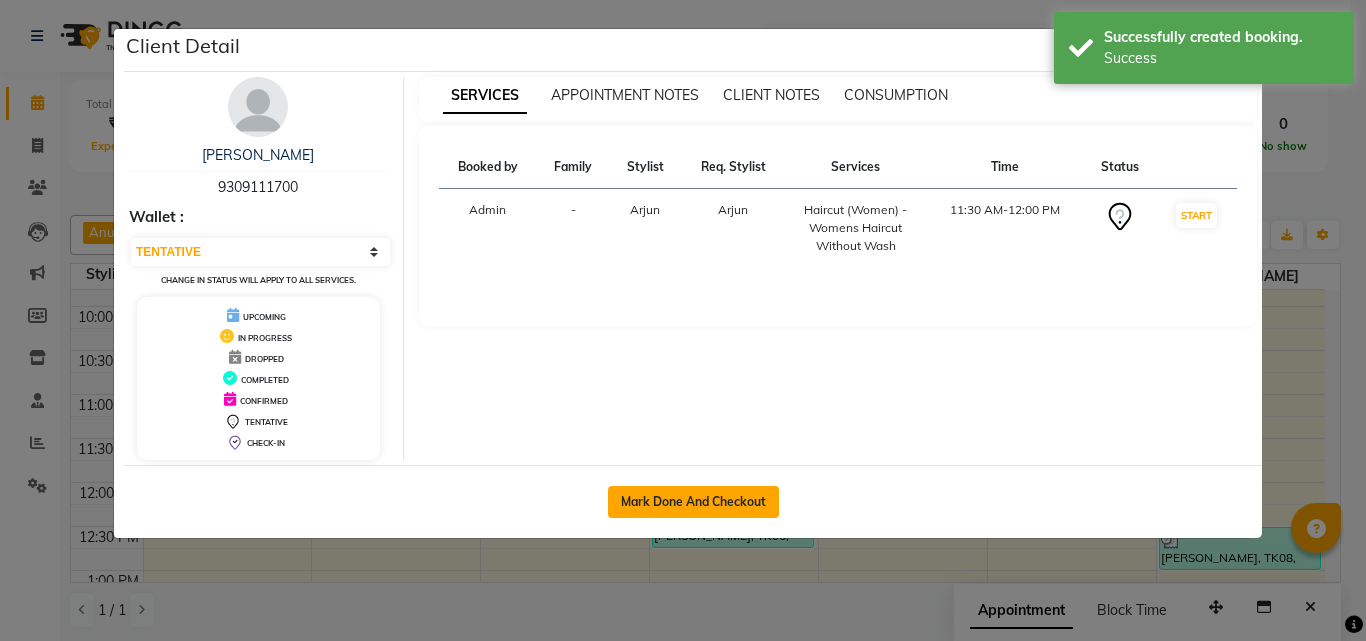click on "Mark Done And Checkout" 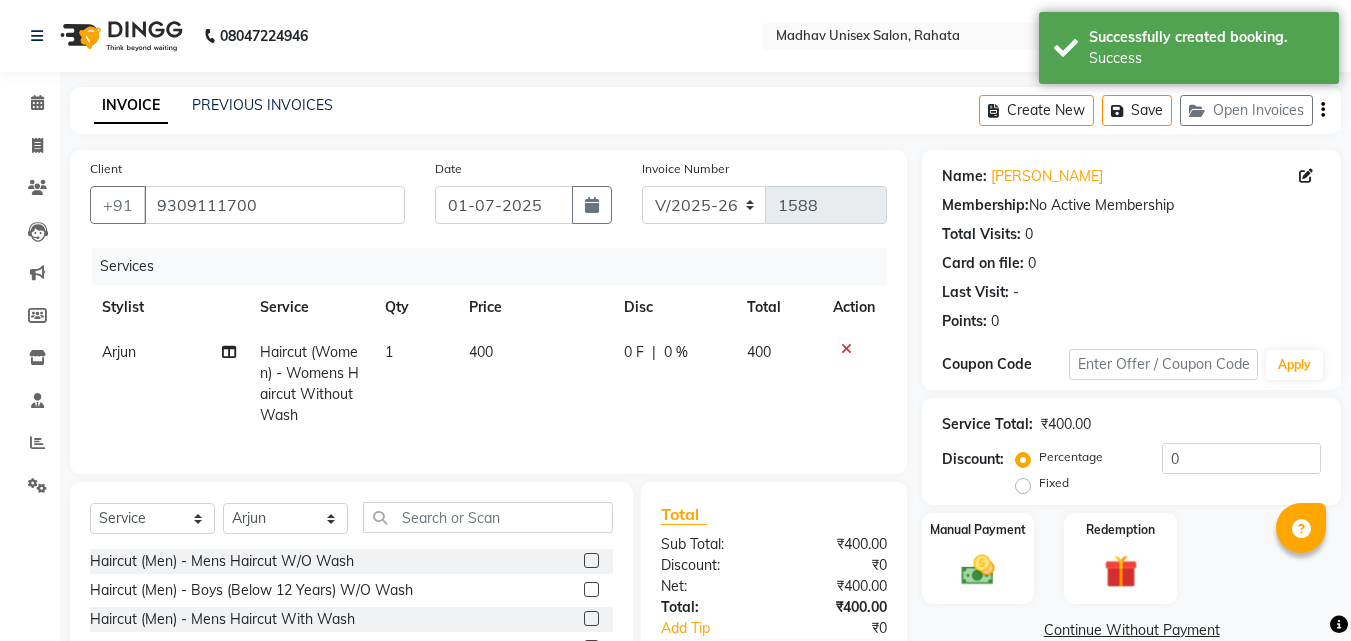 click on "400" 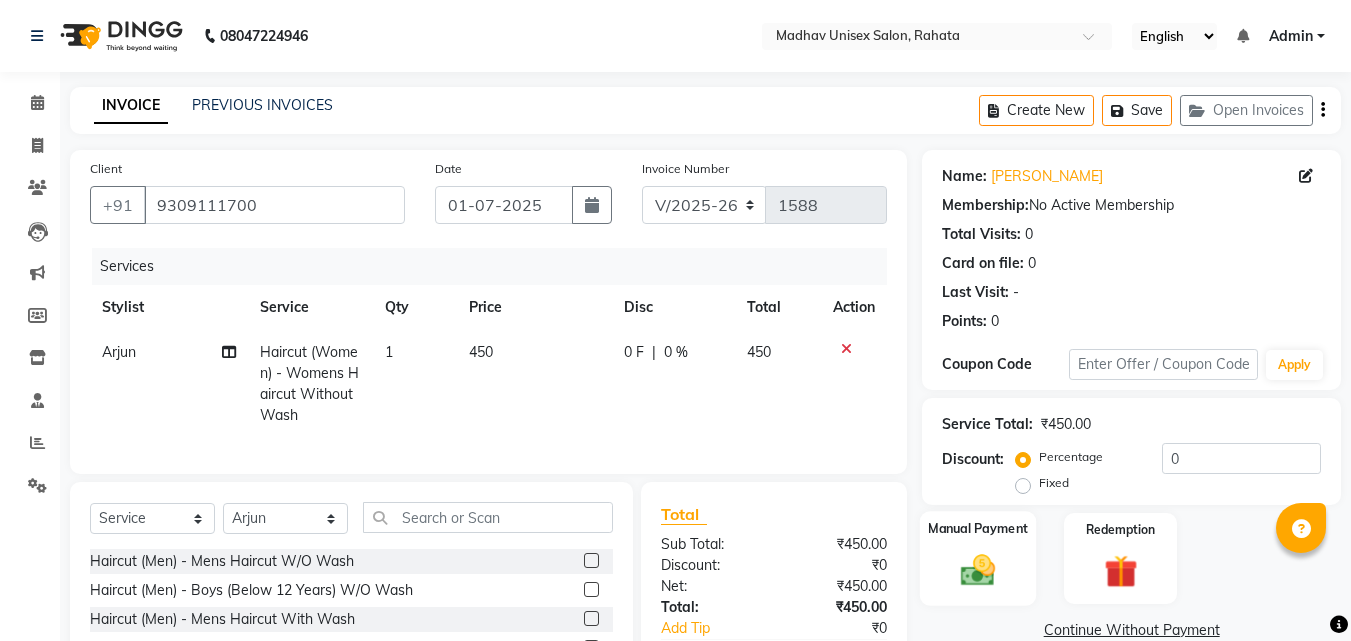 click on "Manual Payment" 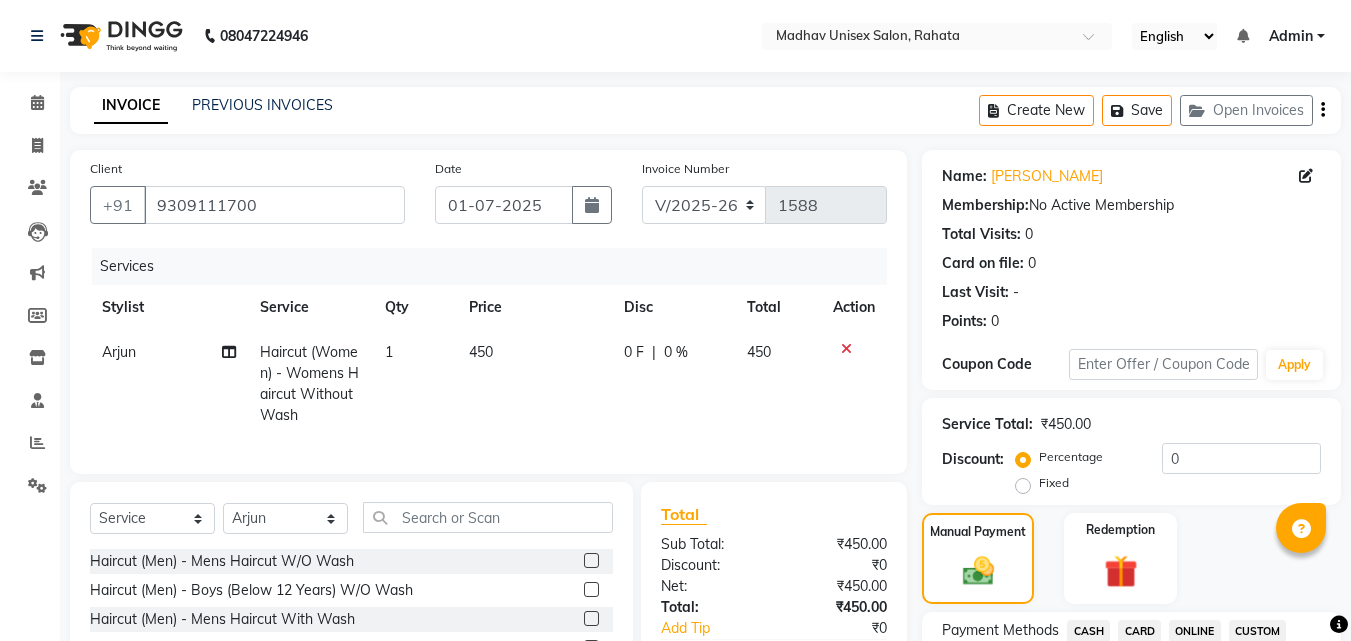scroll, scrollTop: 560, scrollLeft: 0, axis: vertical 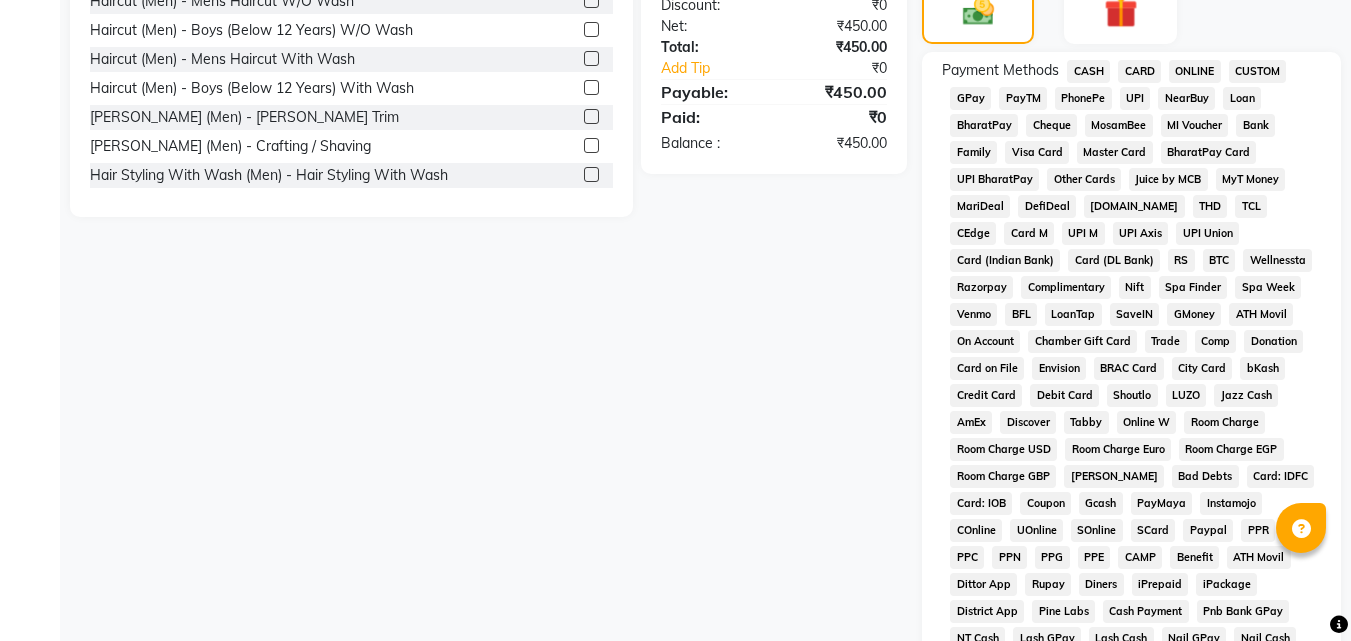click on "PhonePe" 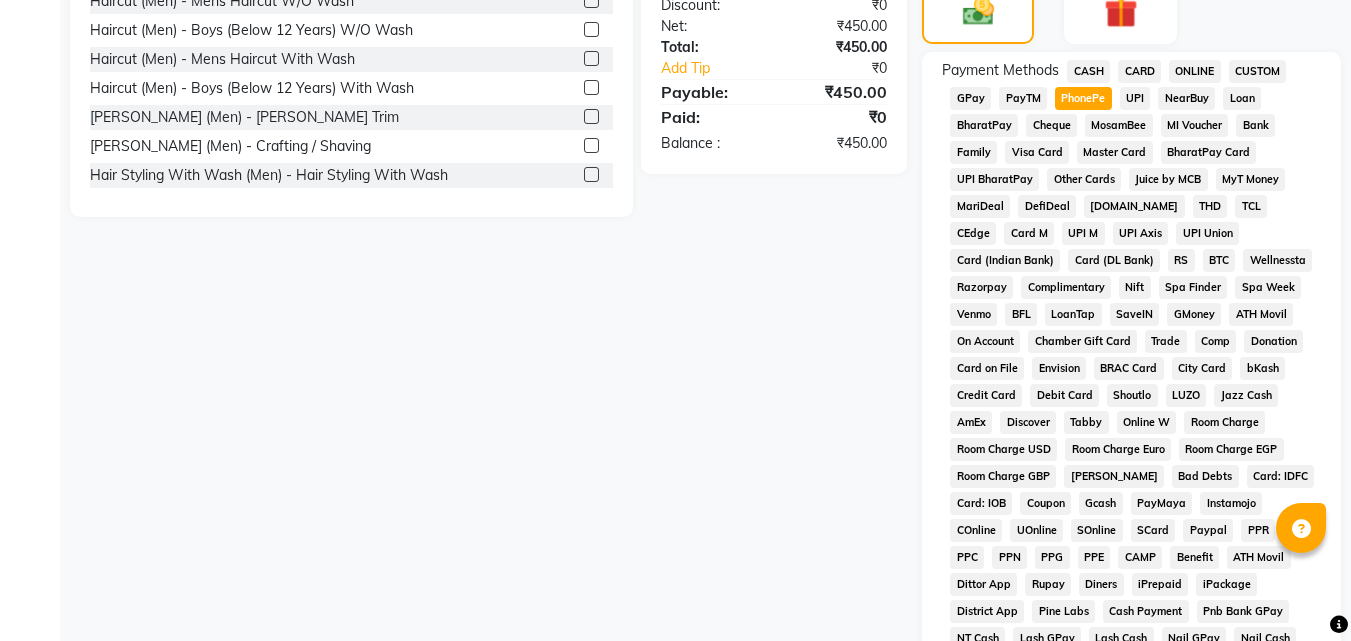 scroll, scrollTop: 861, scrollLeft: 0, axis: vertical 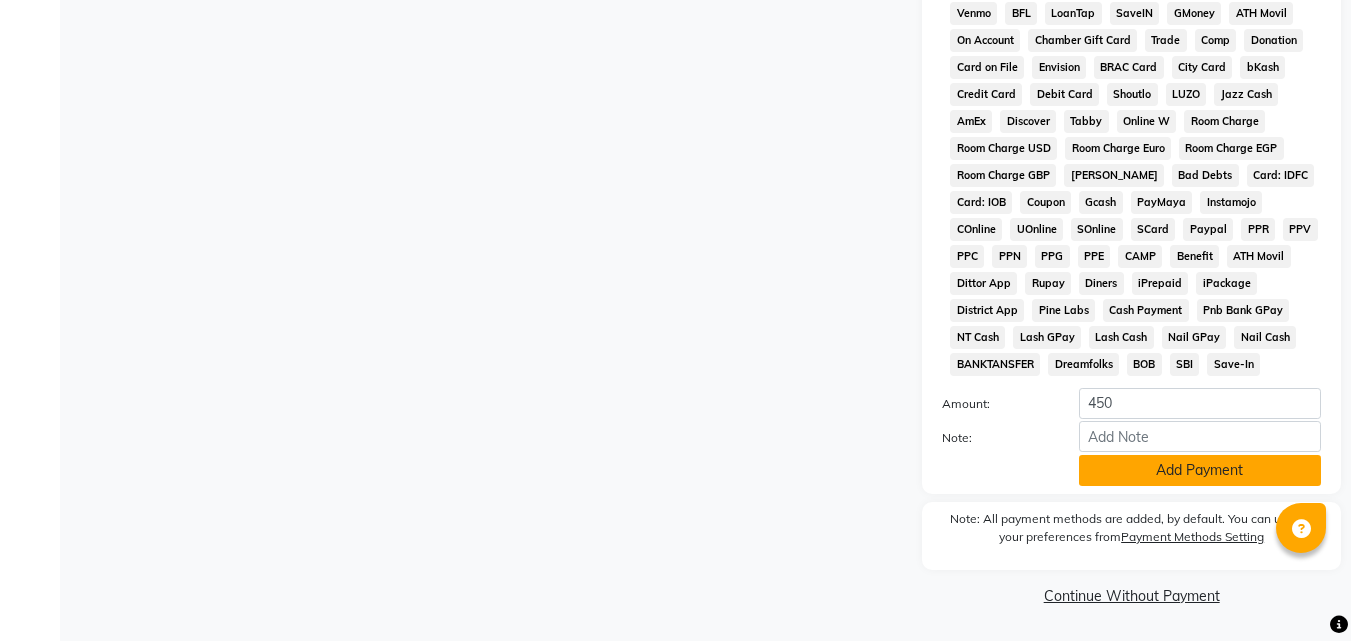 click on "Add Payment" 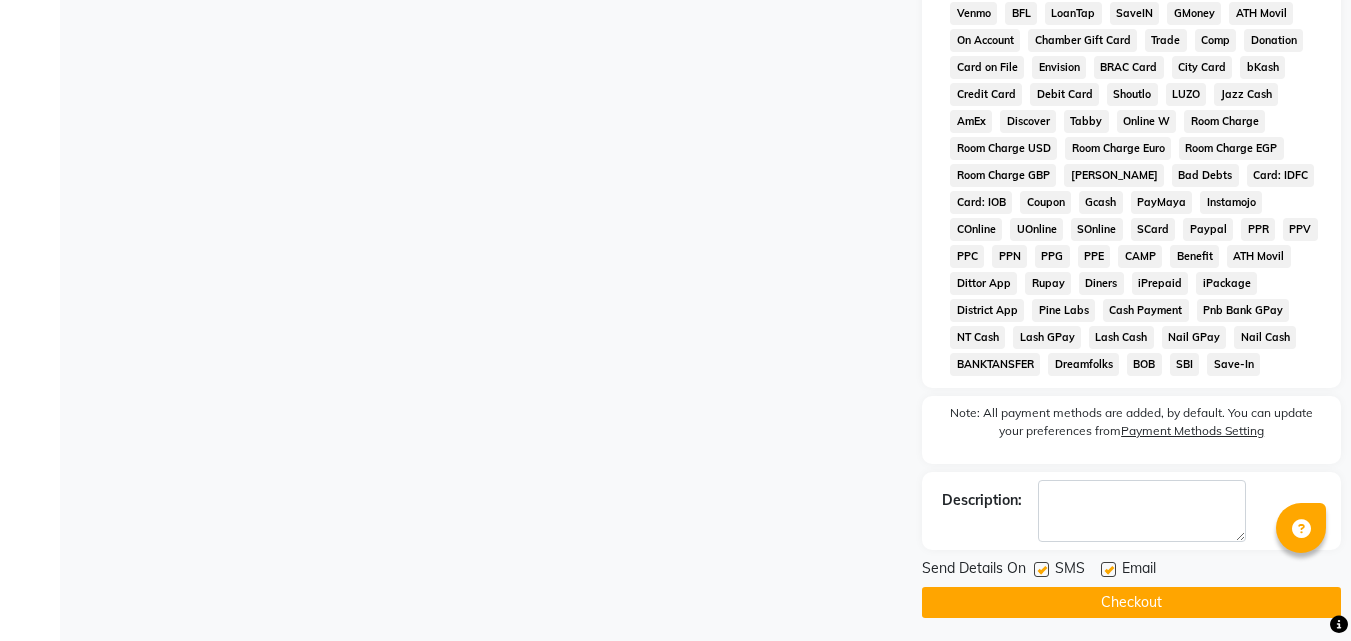 click on "Checkout" 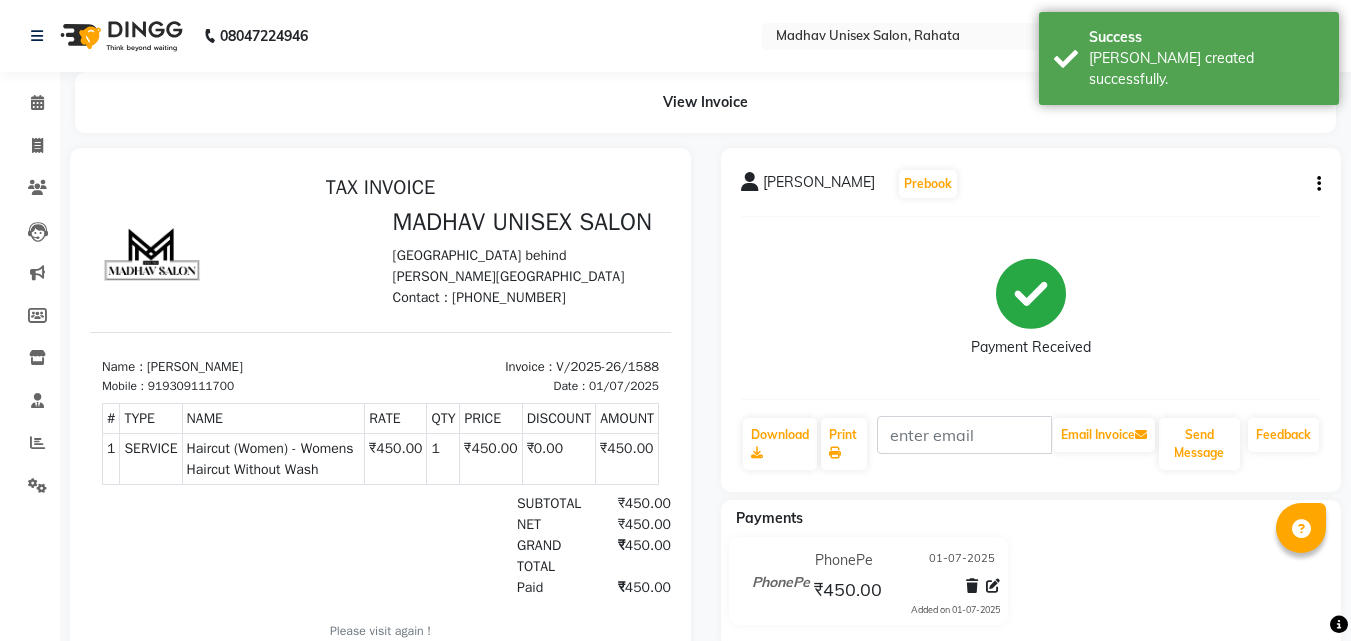 scroll, scrollTop: 0, scrollLeft: 0, axis: both 